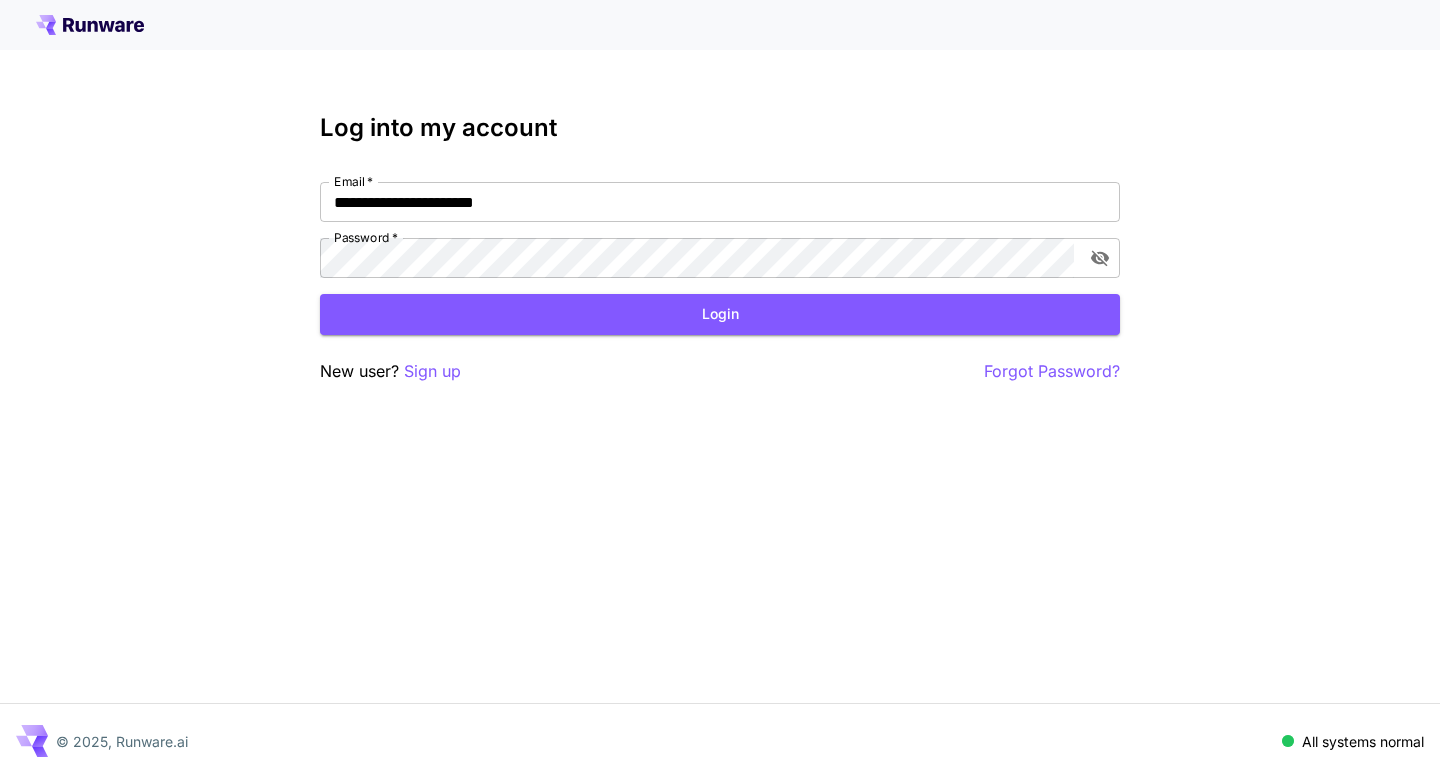 scroll, scrollTop: 0, scrollLeft: 0, axis: both 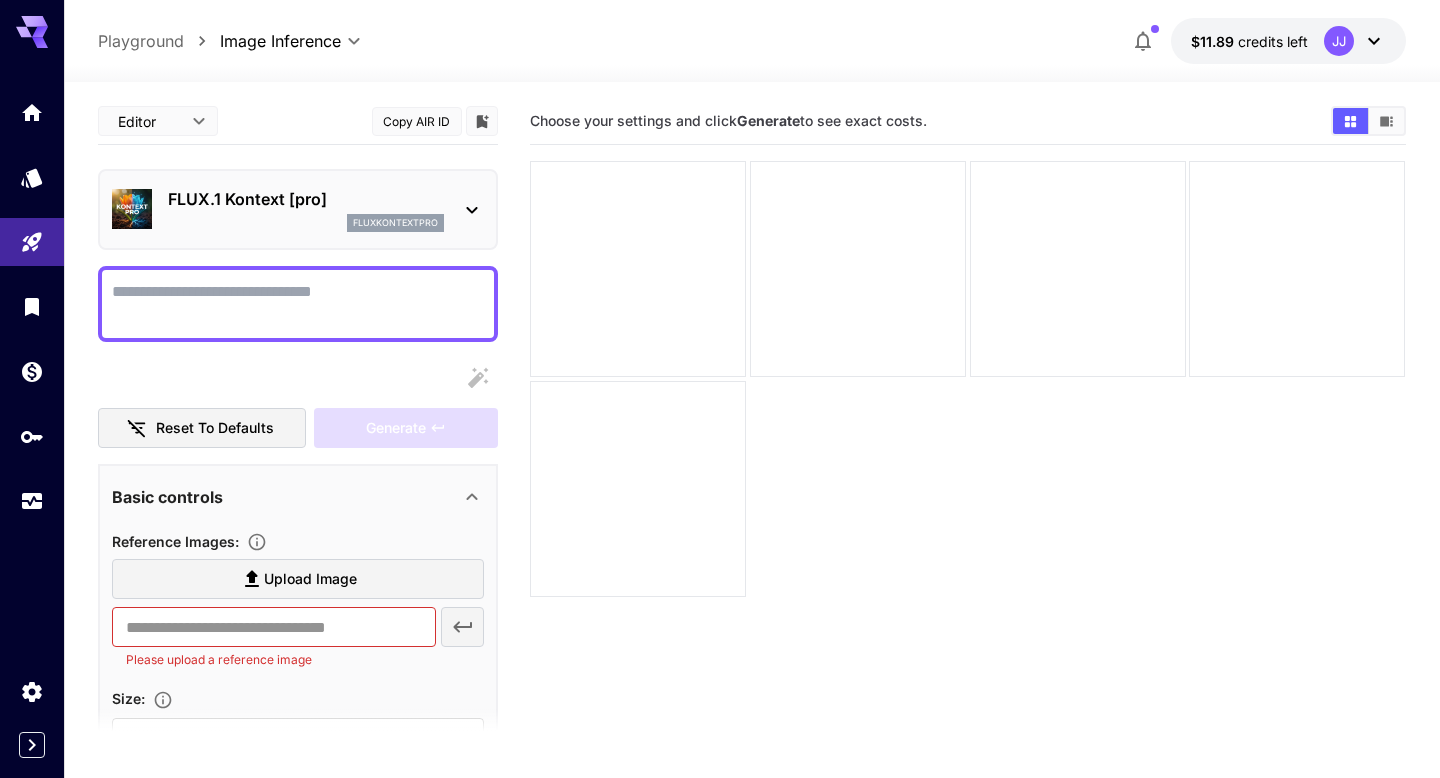 click on "Upload Image" at bounding box center (310, 579) 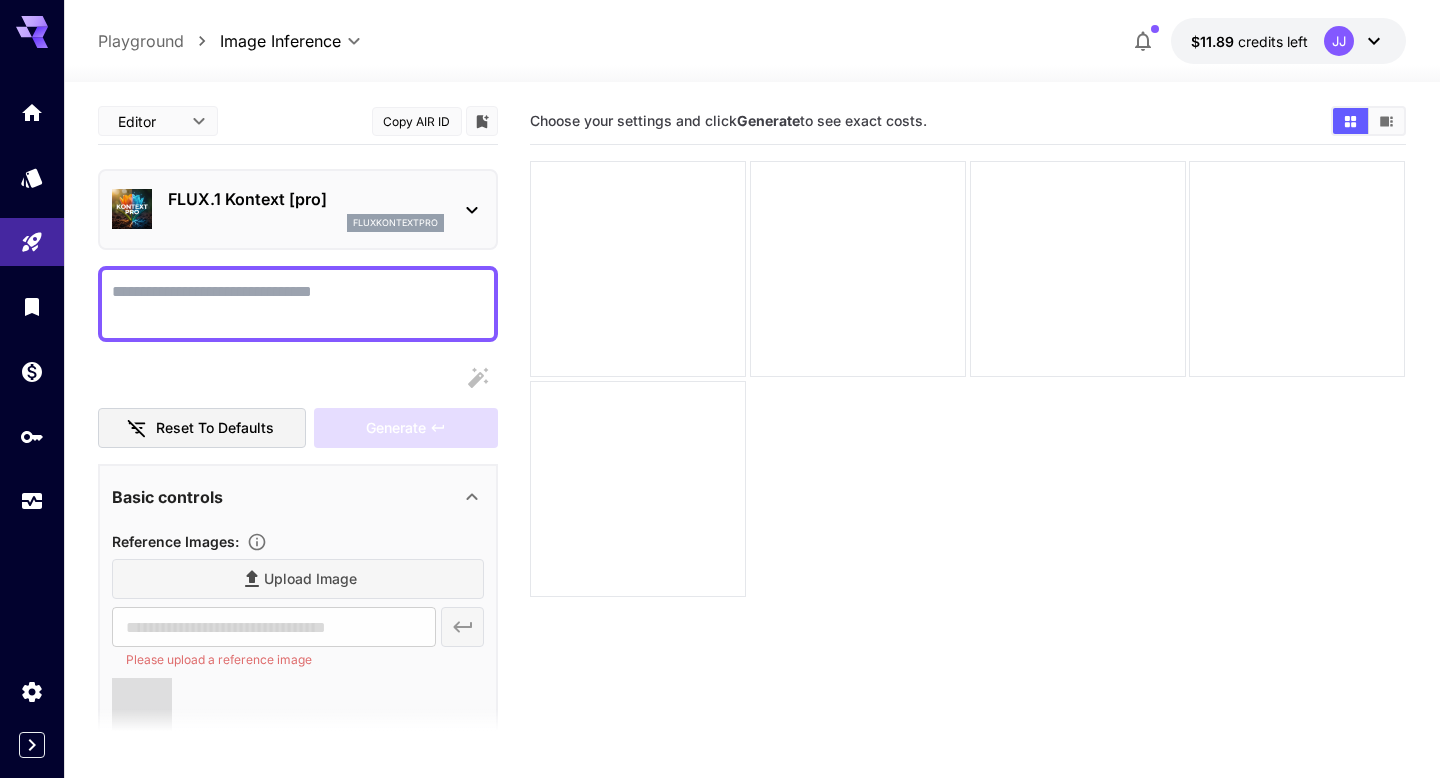 type on "**********" 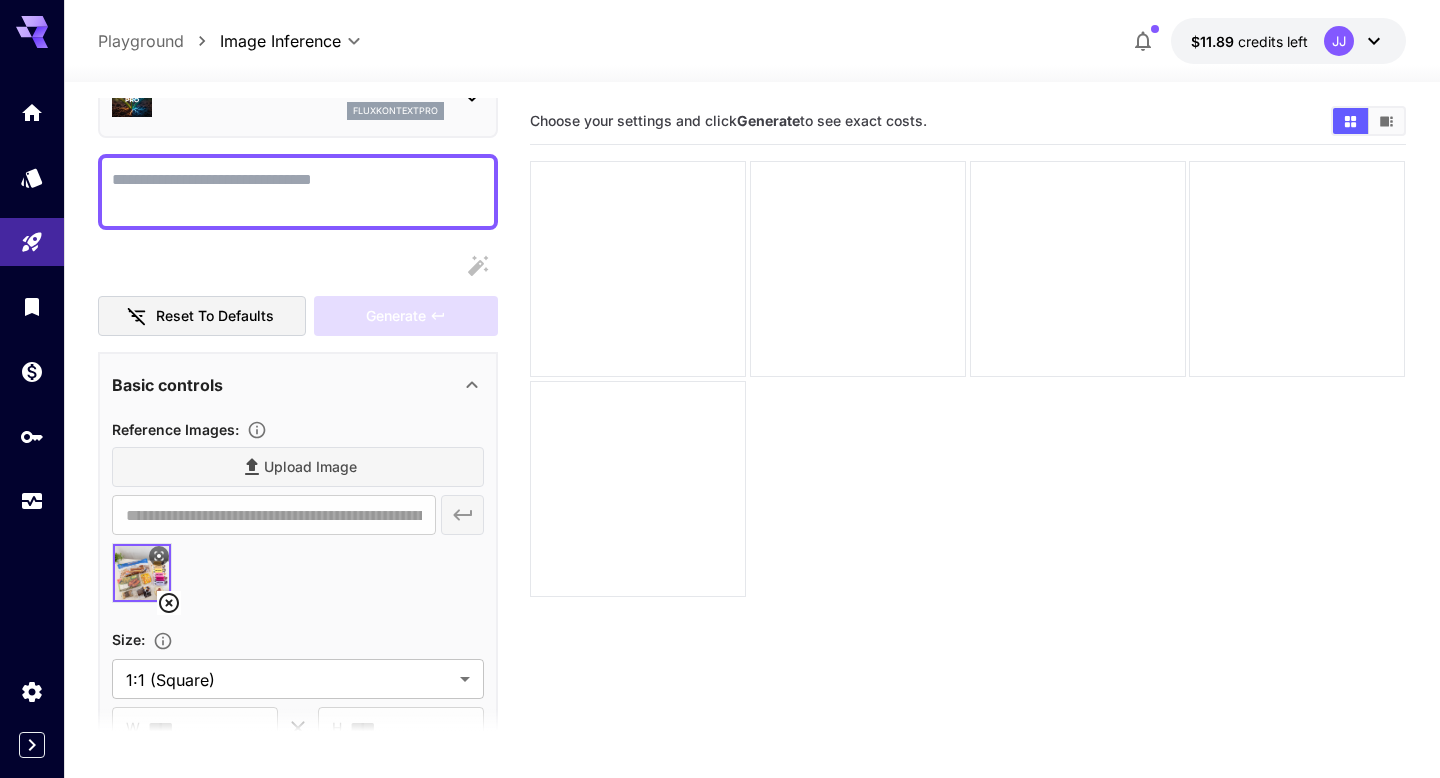 scroll, scrollTop: 115, scrollLeft: 0, axis: vertical 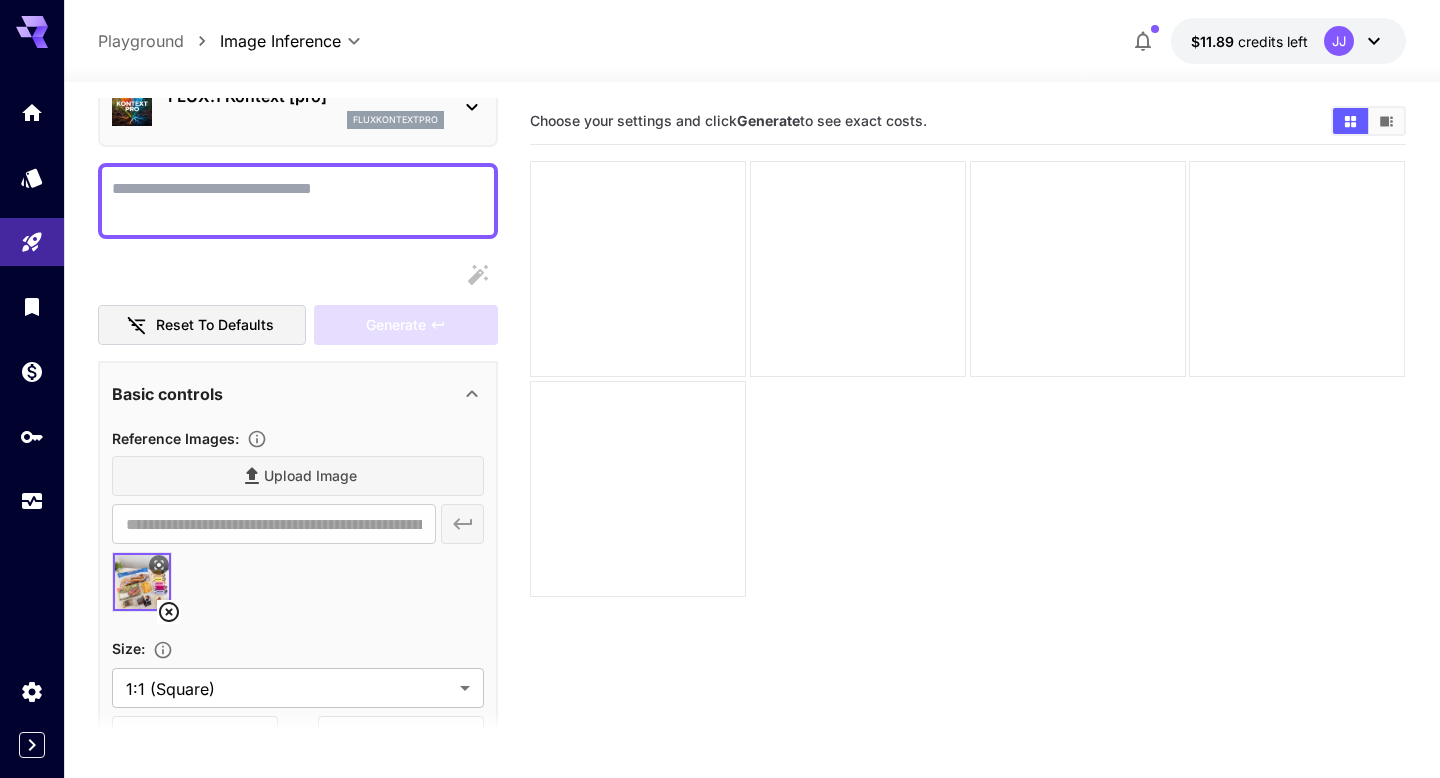 click on "Display cost in response" at bounding box center [298, 201] 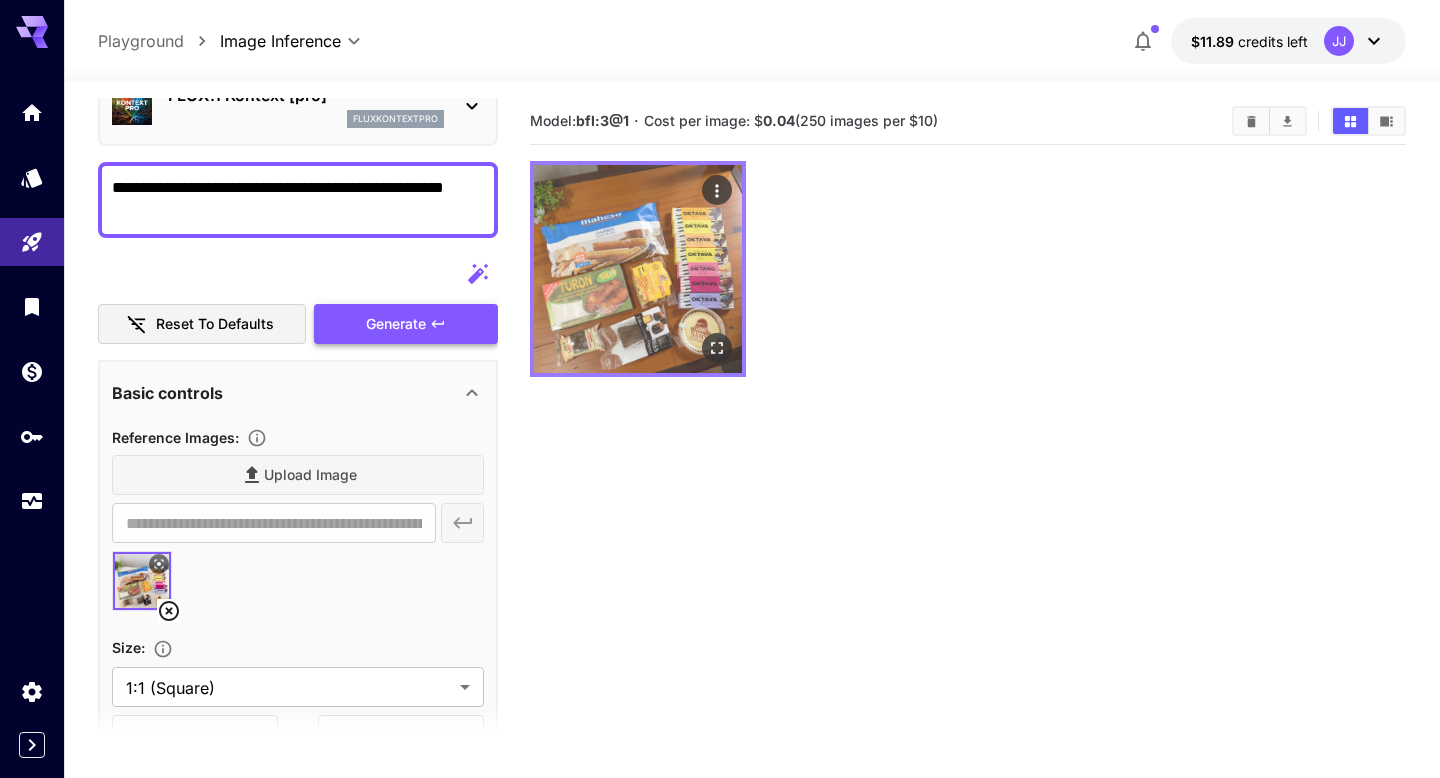 click at bounding box center [638, 269] 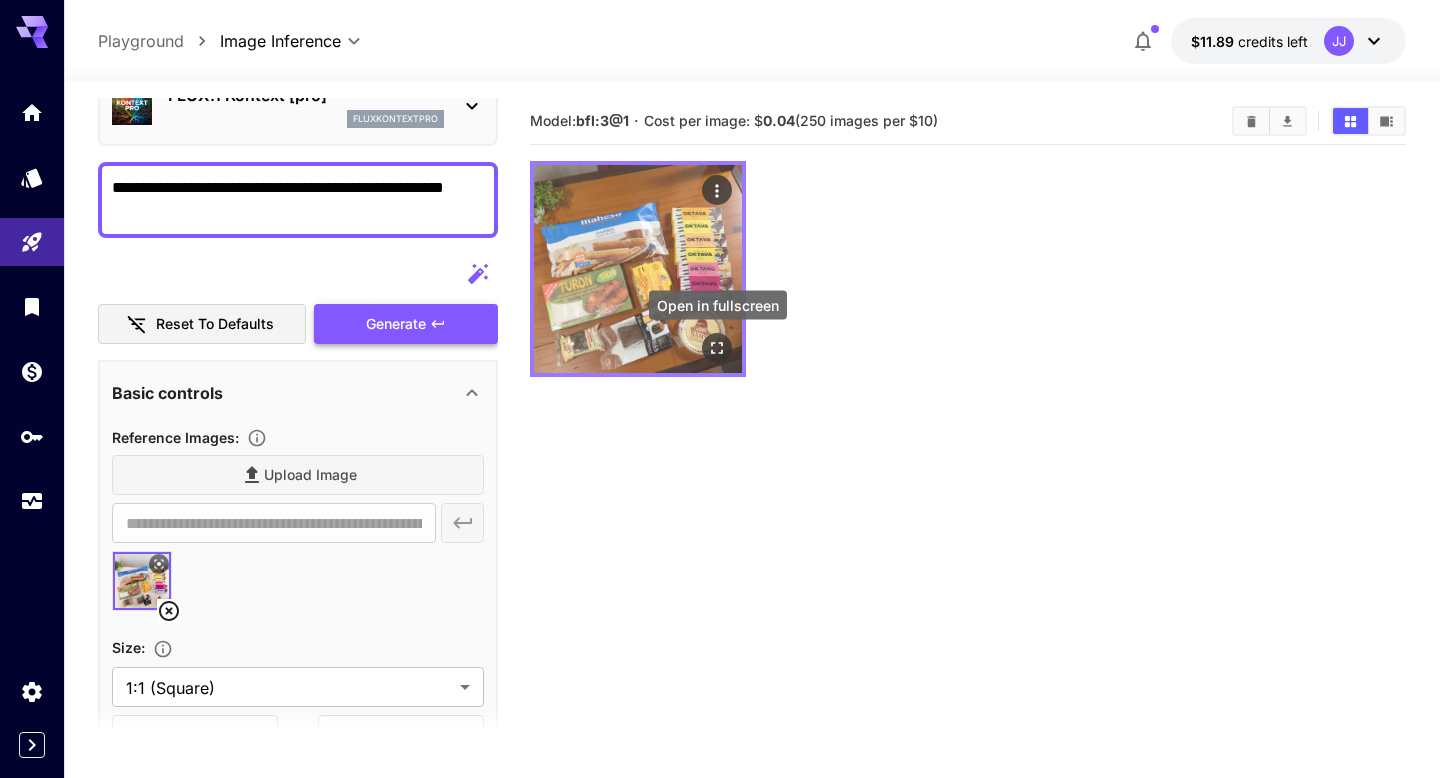 click 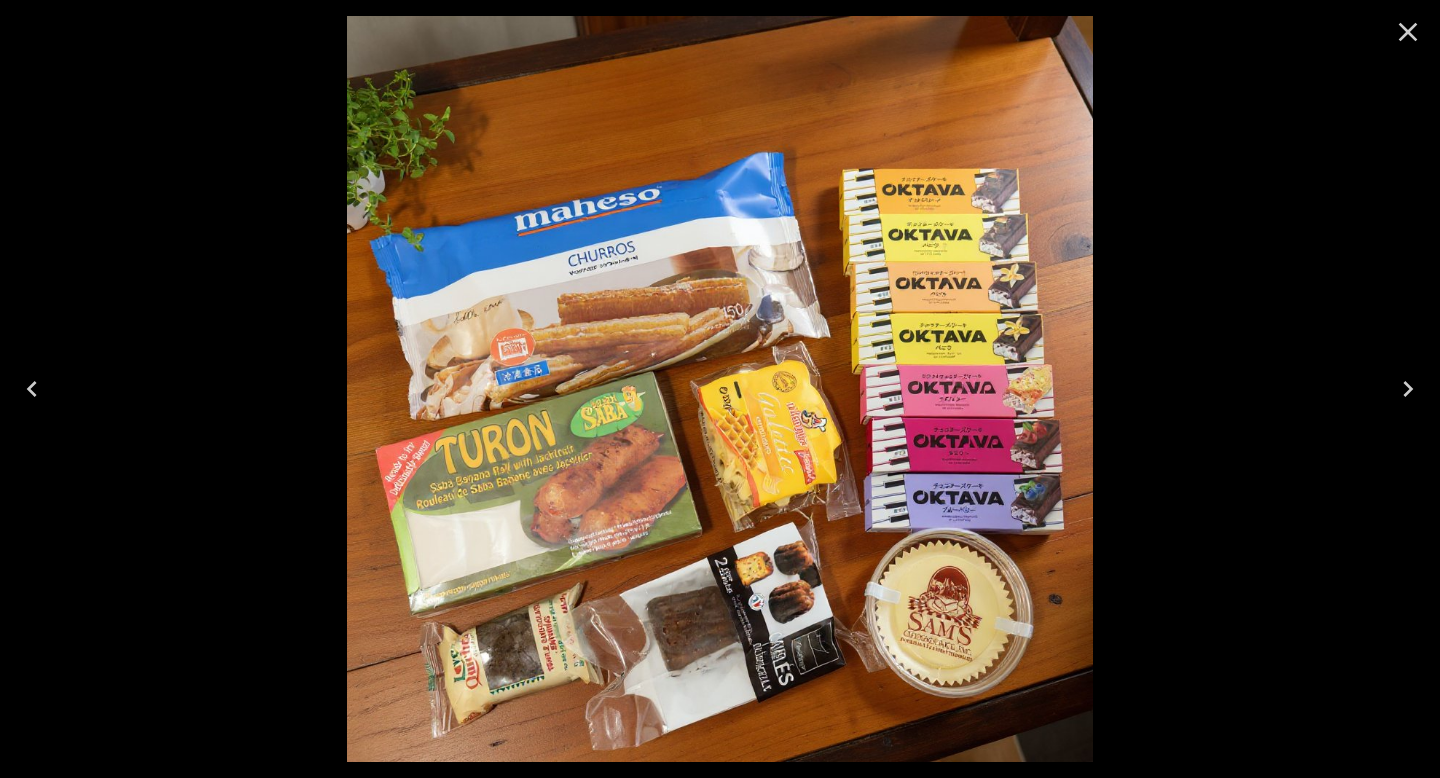 click 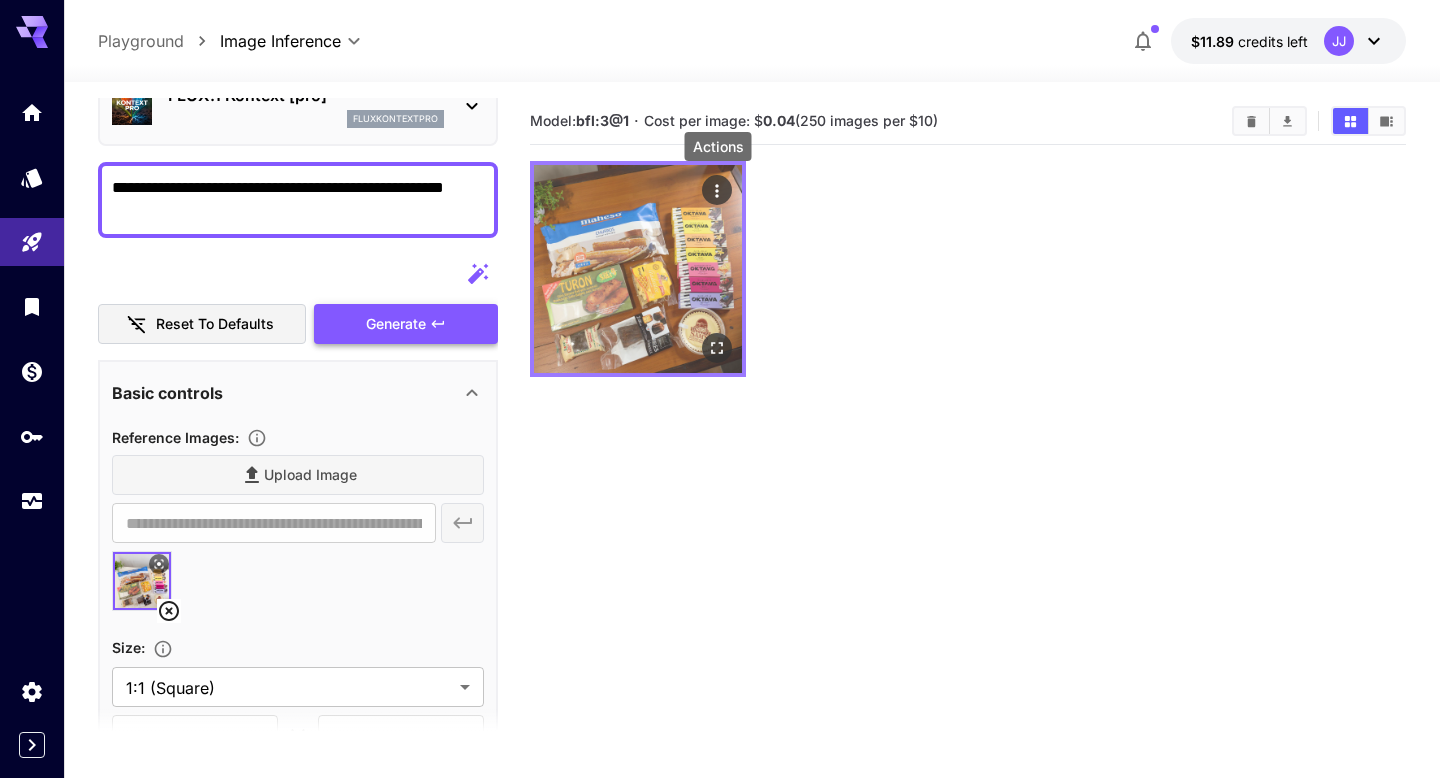 click 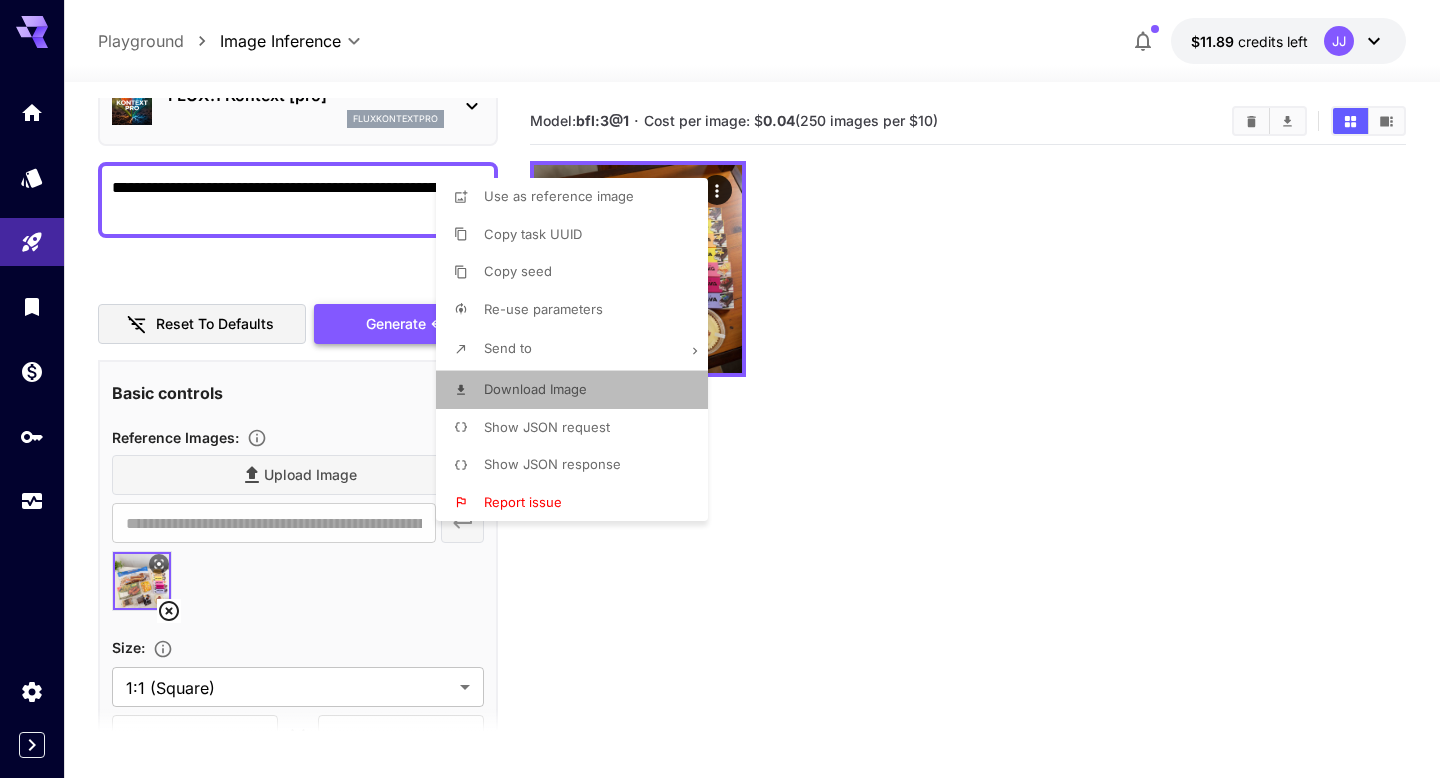 click on "Download Image" at bounding box center [535, 389] 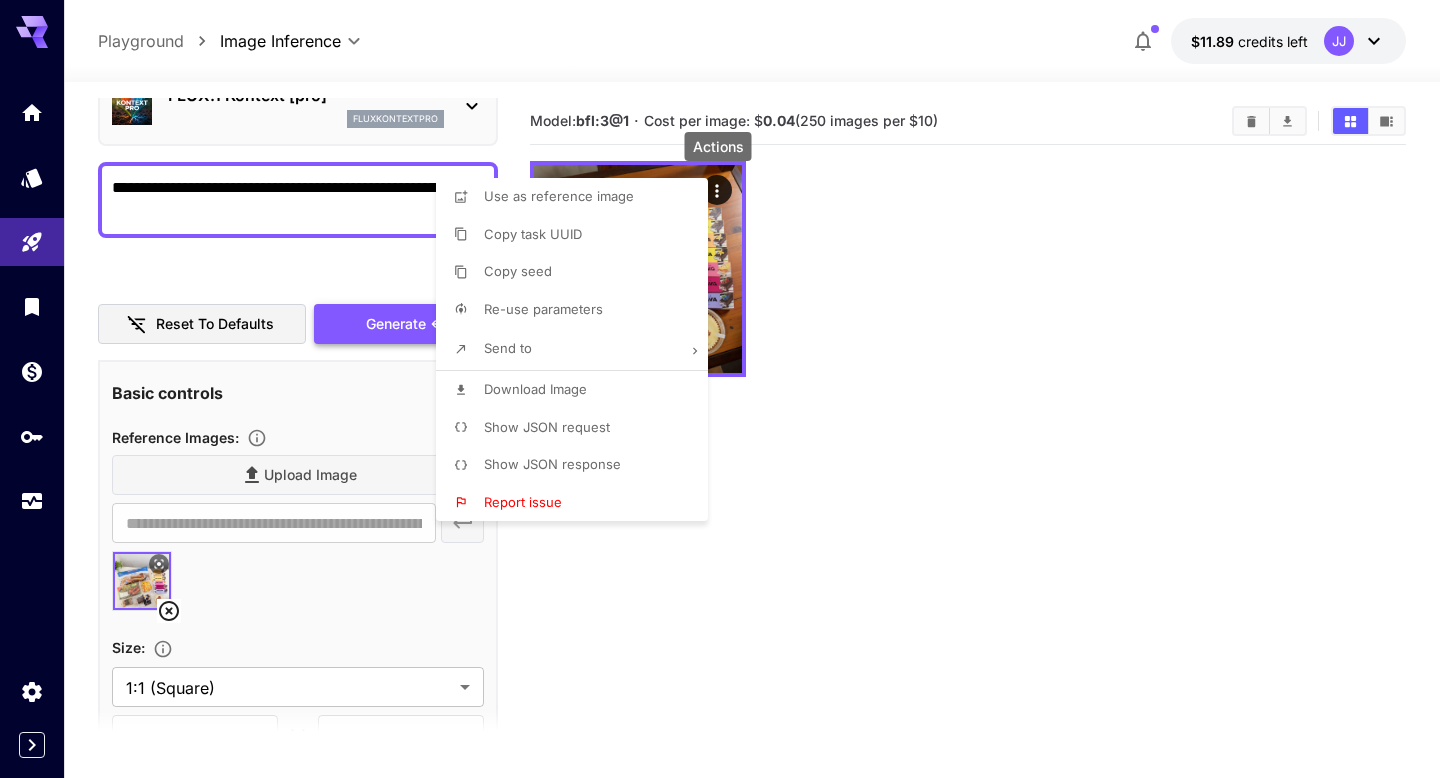 click at bounding box center (720, 389) 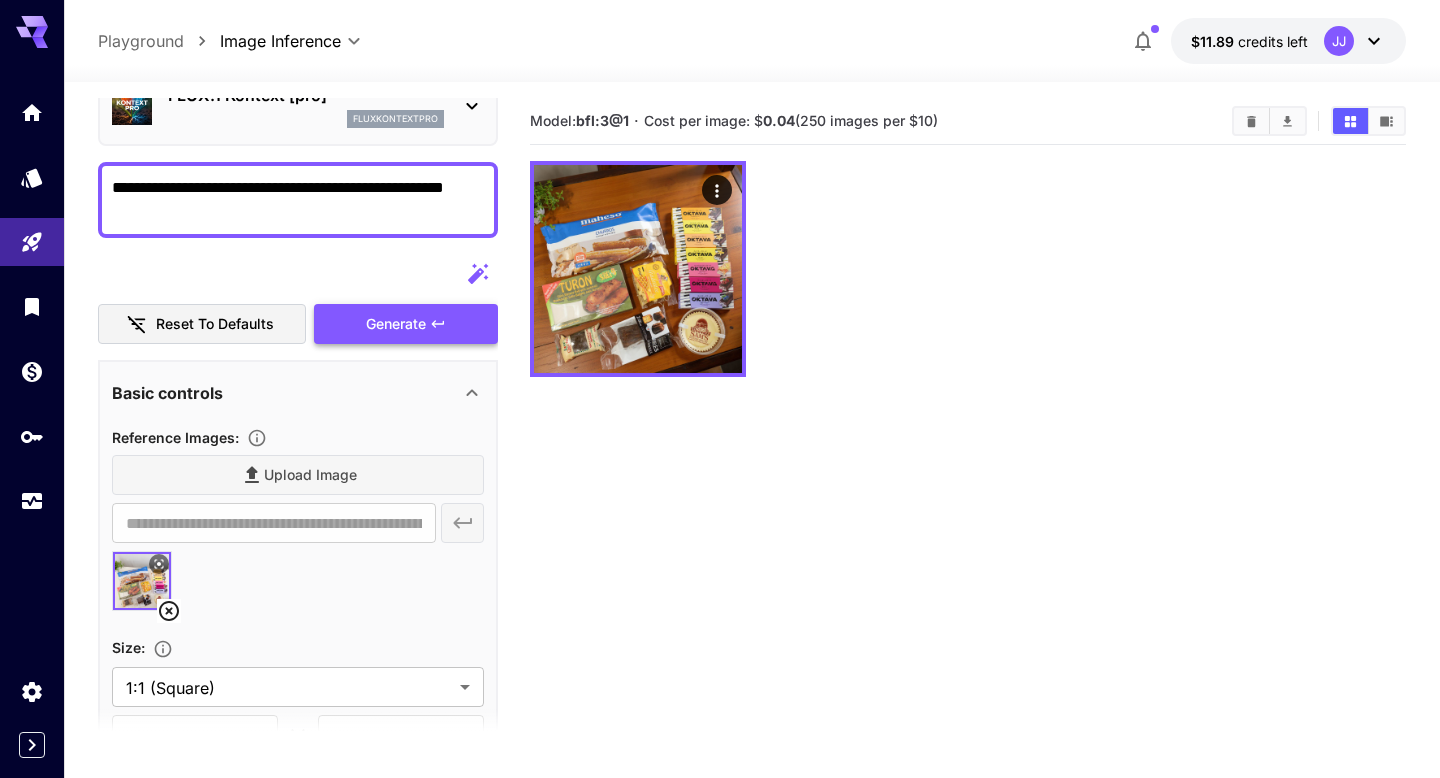 scroll, scrollTop: 0, scrollLeft: 0, axis: both 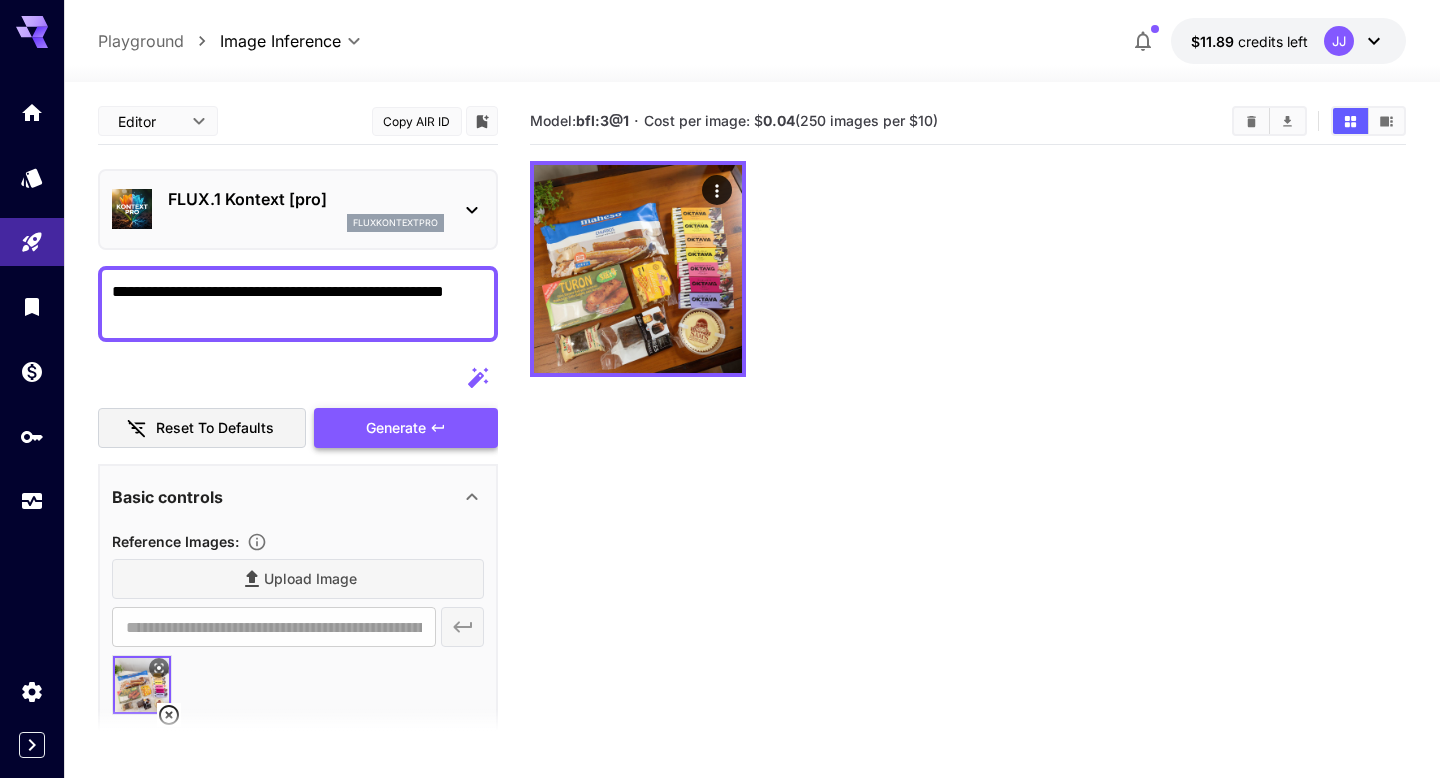 click 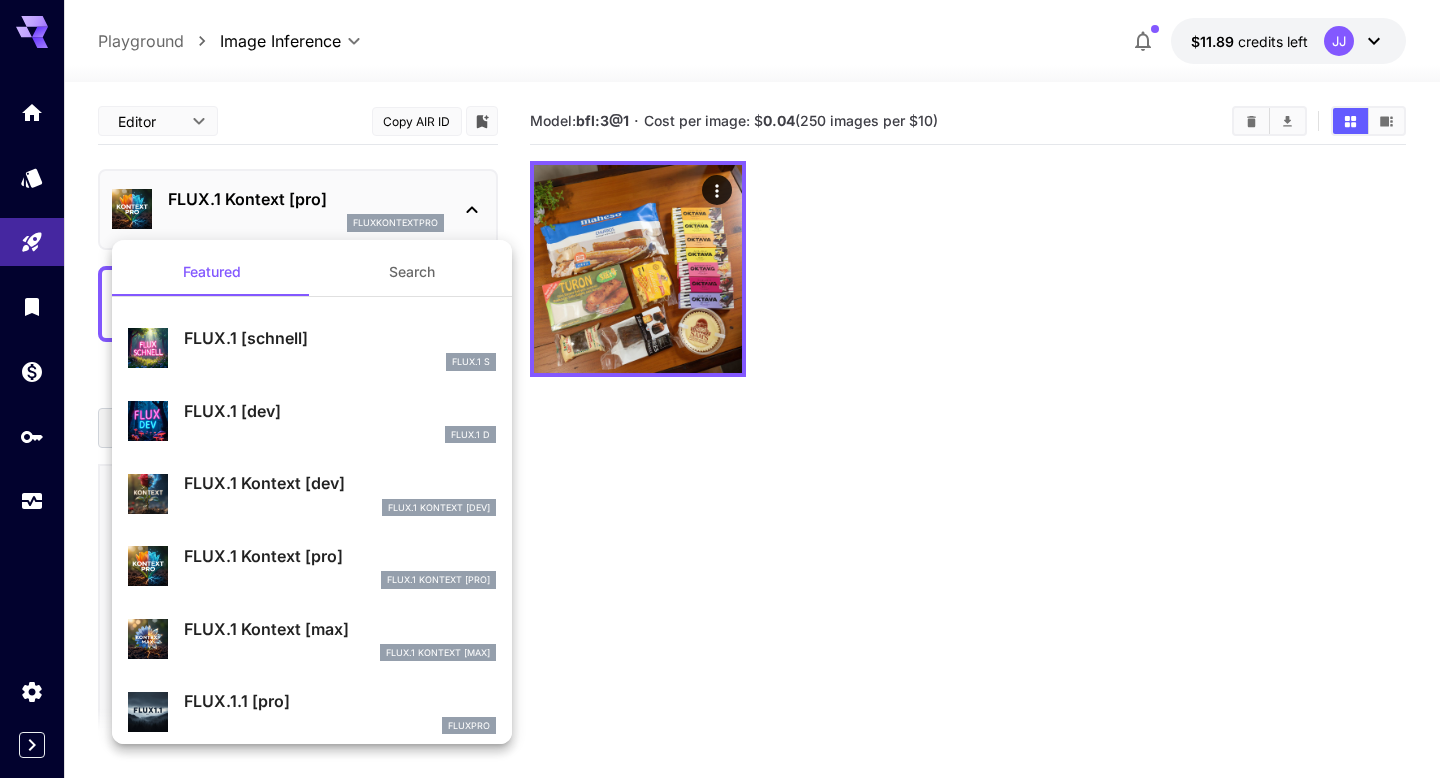 click at bounding box center [720, 389] 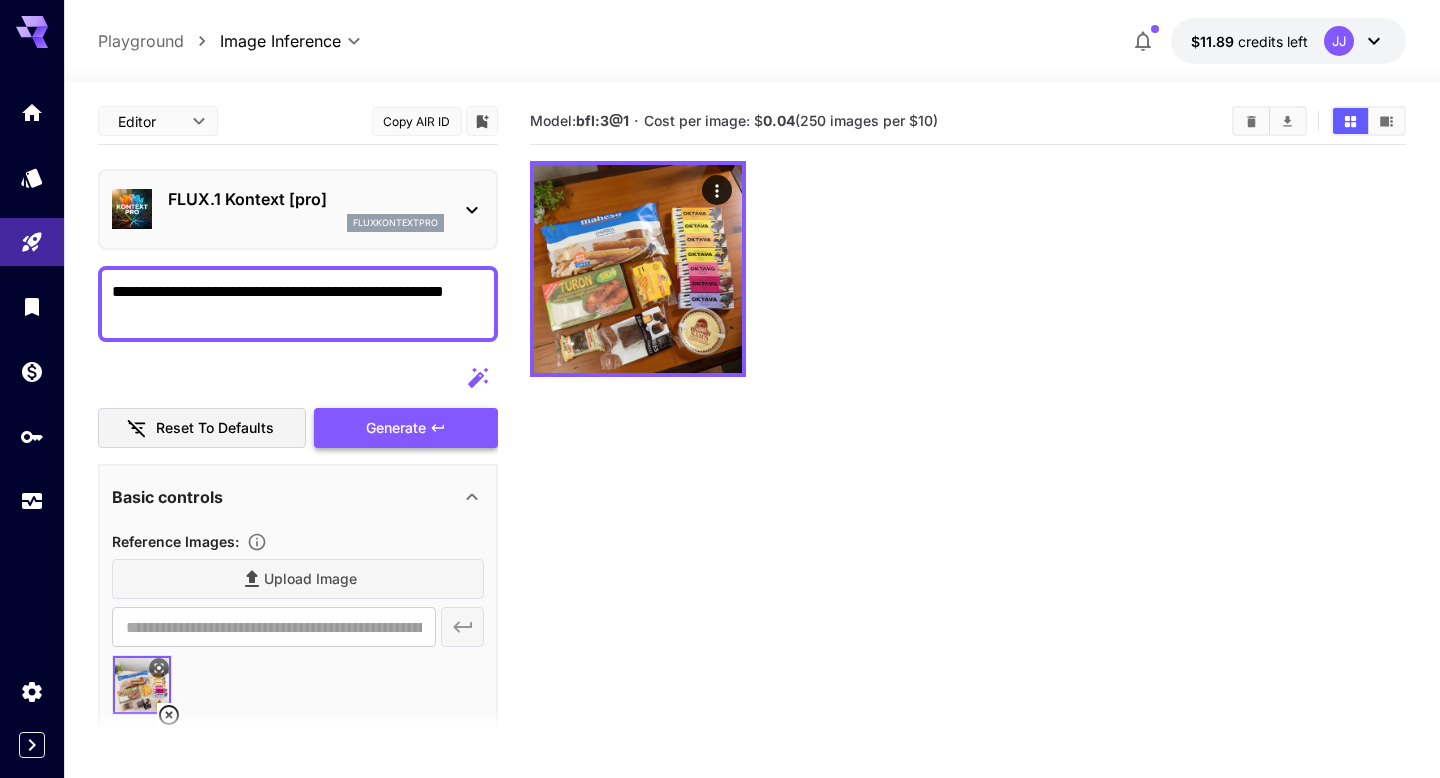 click 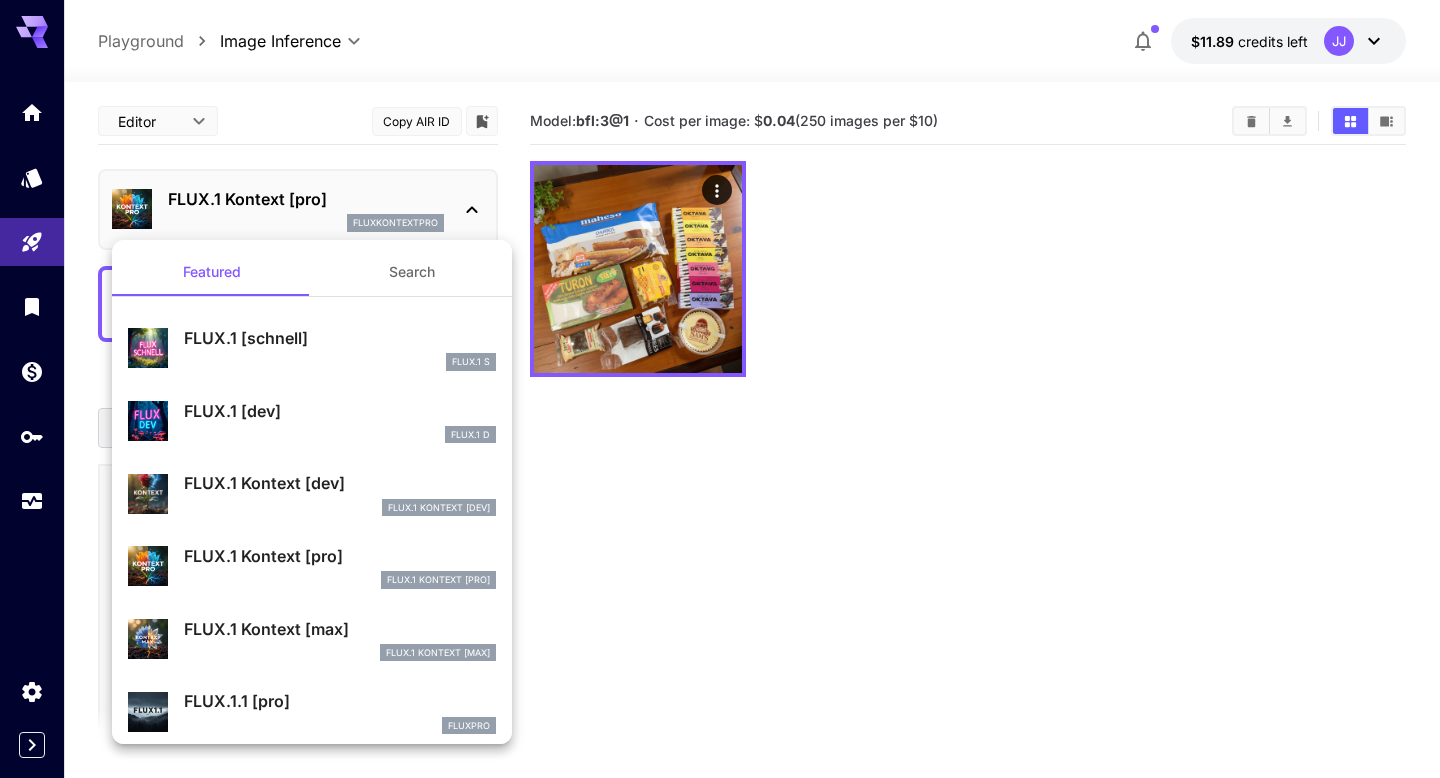 click on "FLUX.1 Kontext [max]" at bounding box center [340, 629] 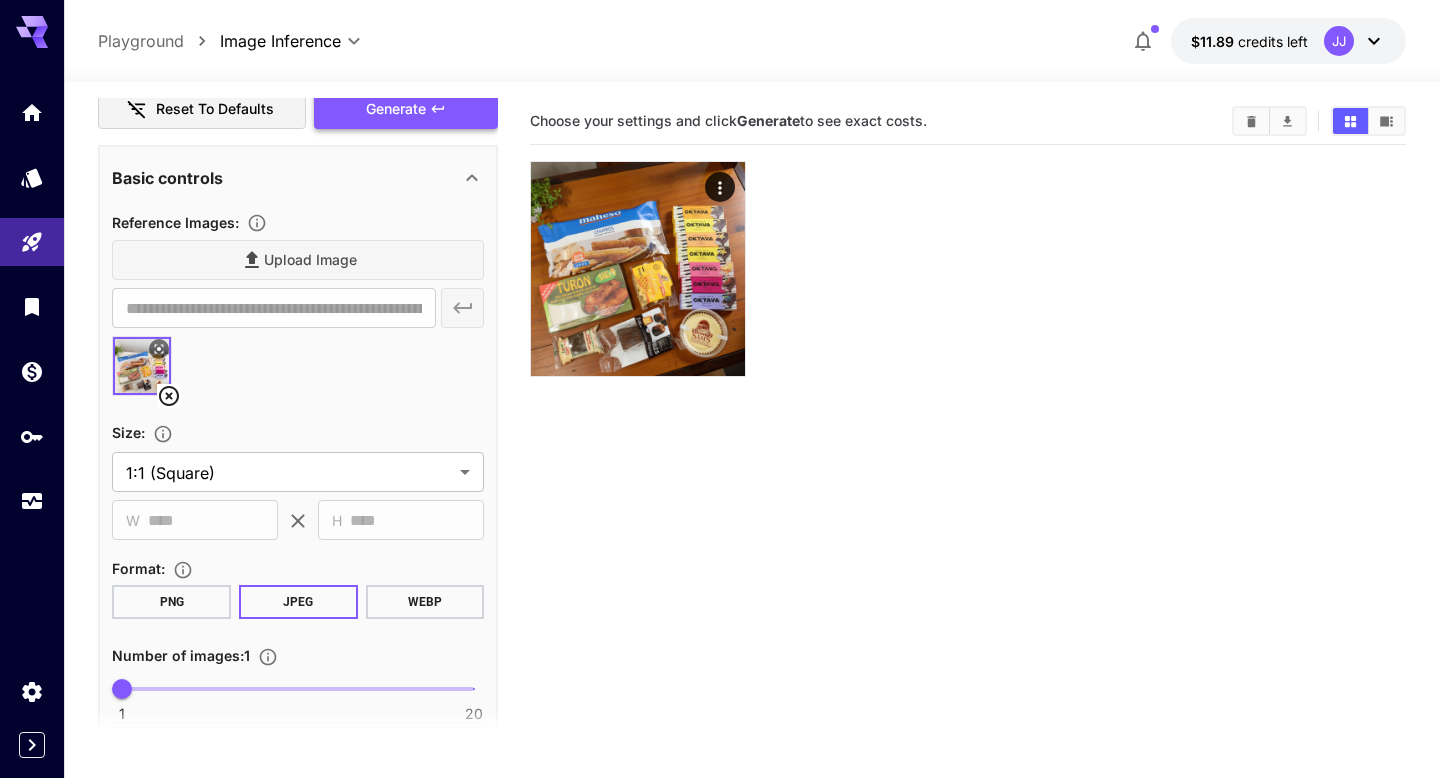 scroll, scrollTop: 0, scrollLeft: 0, axis: both 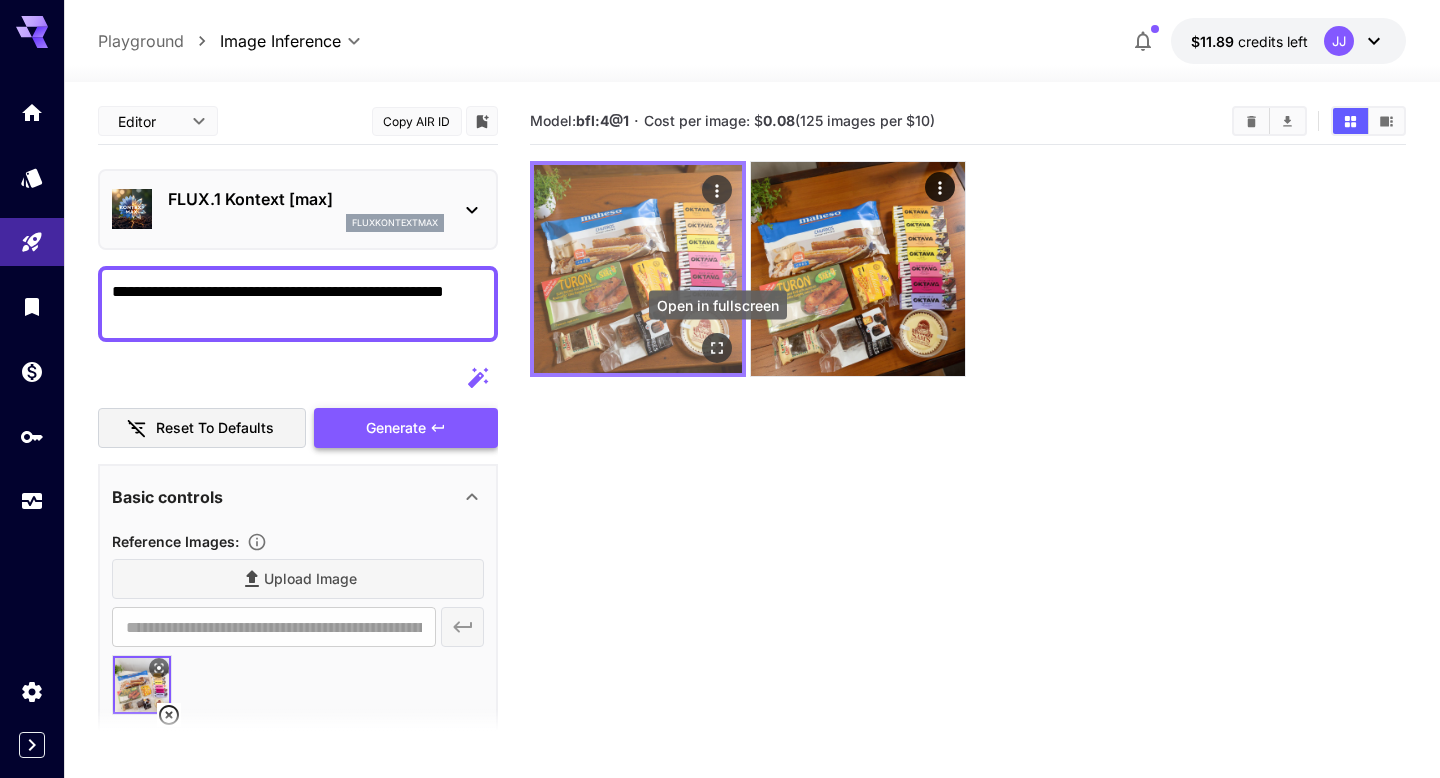 click 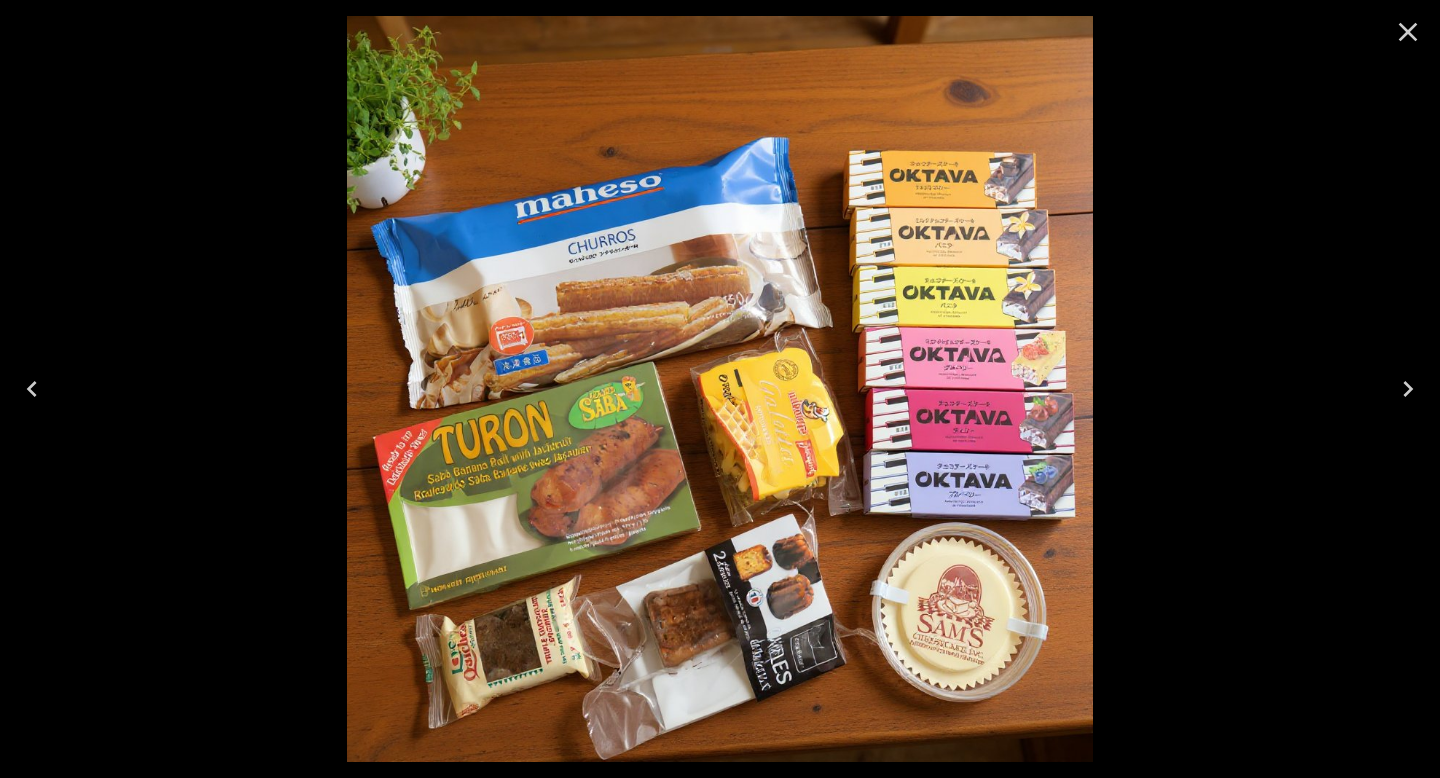 click 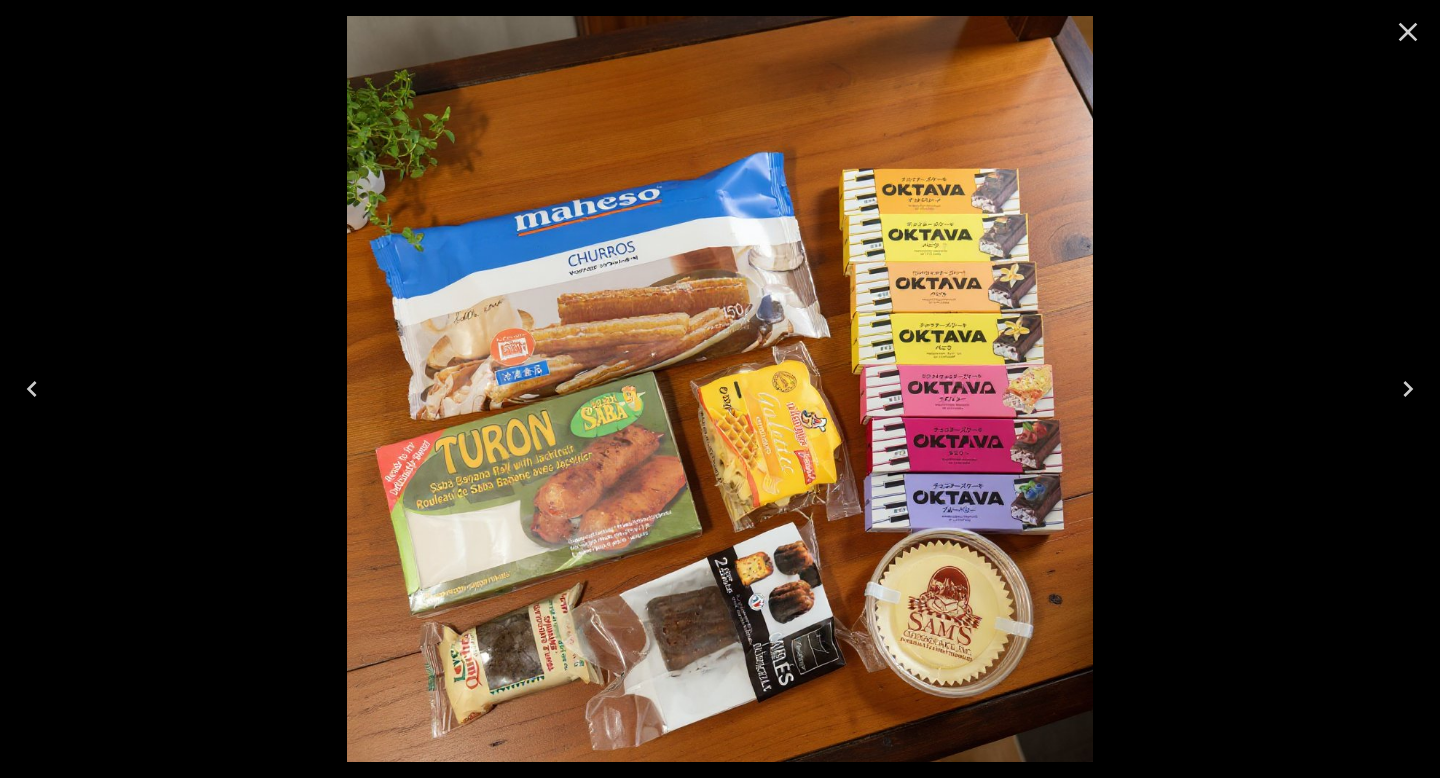 click 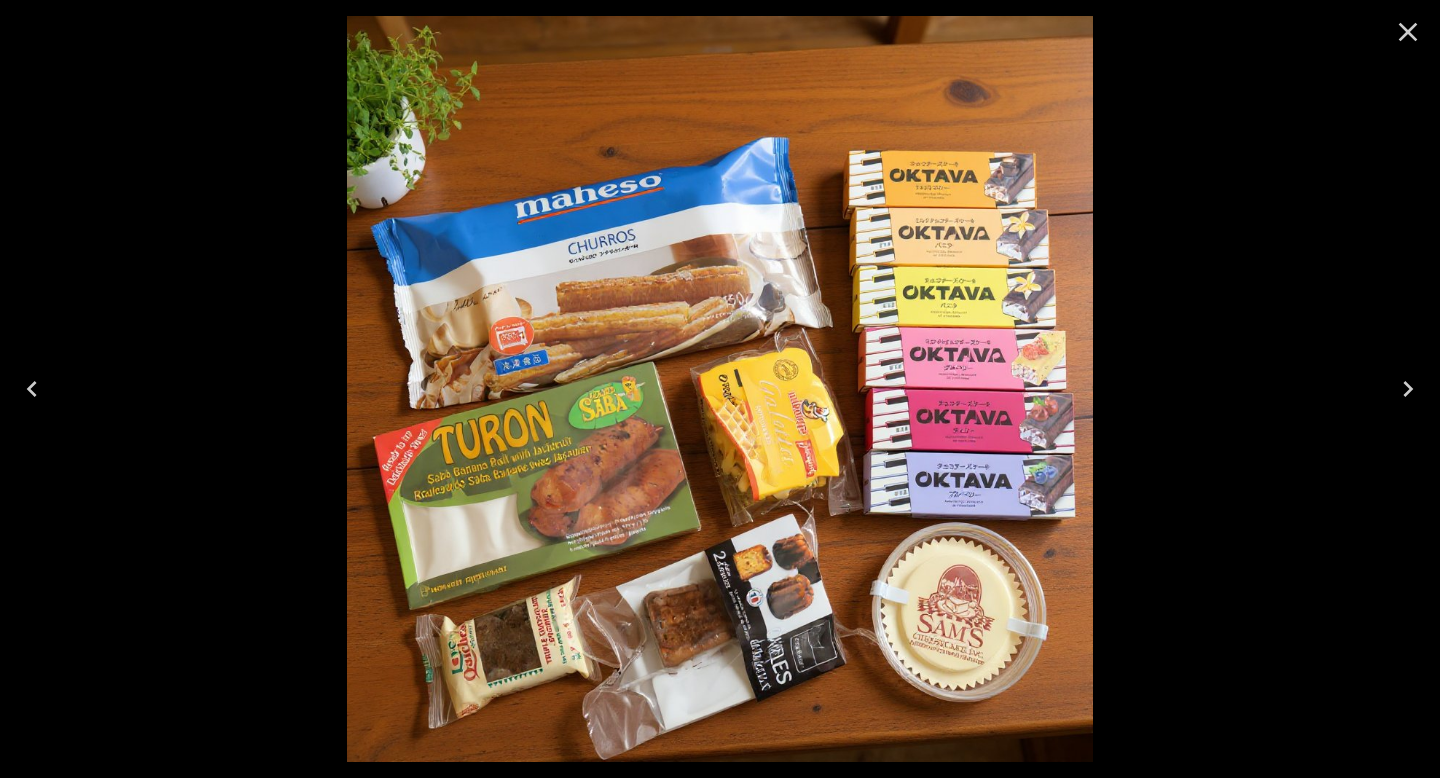 click 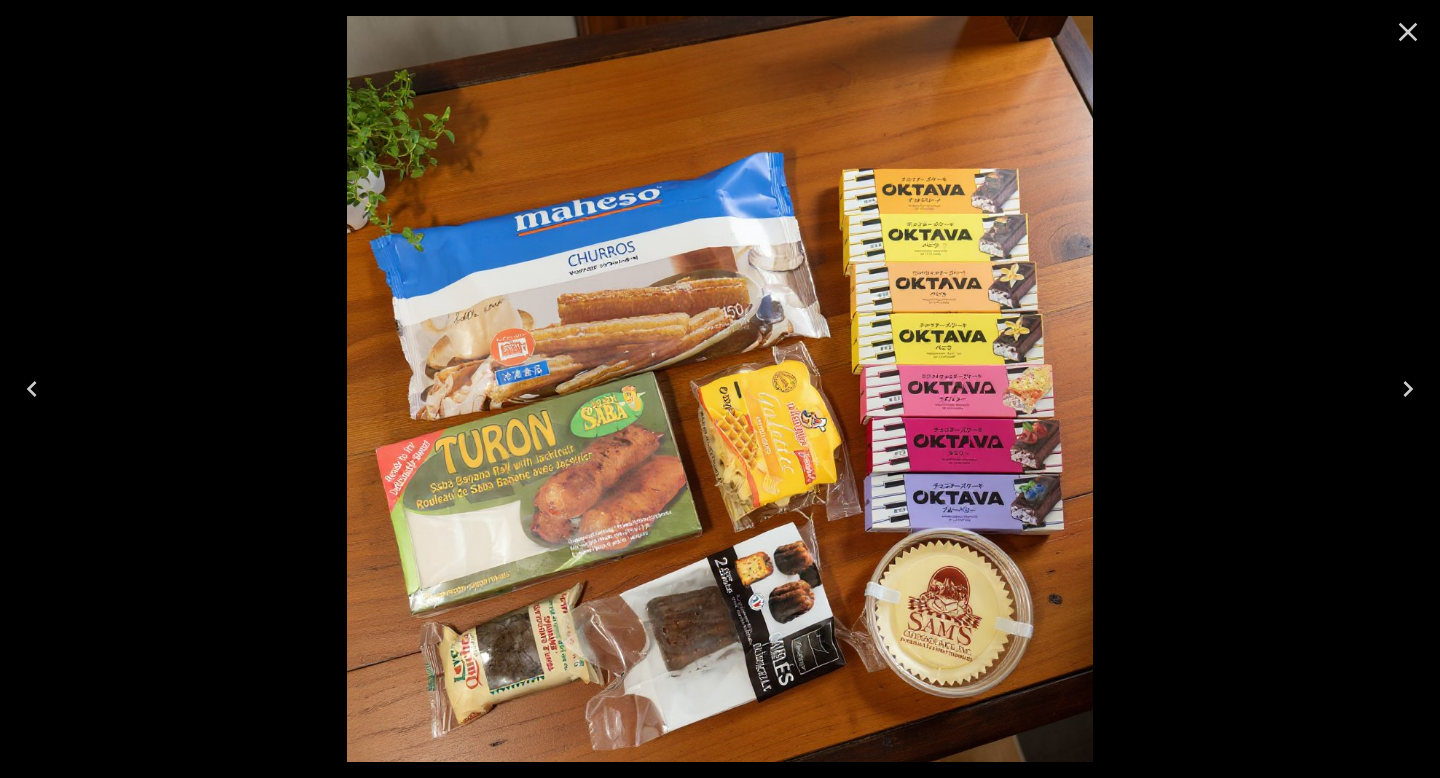 click 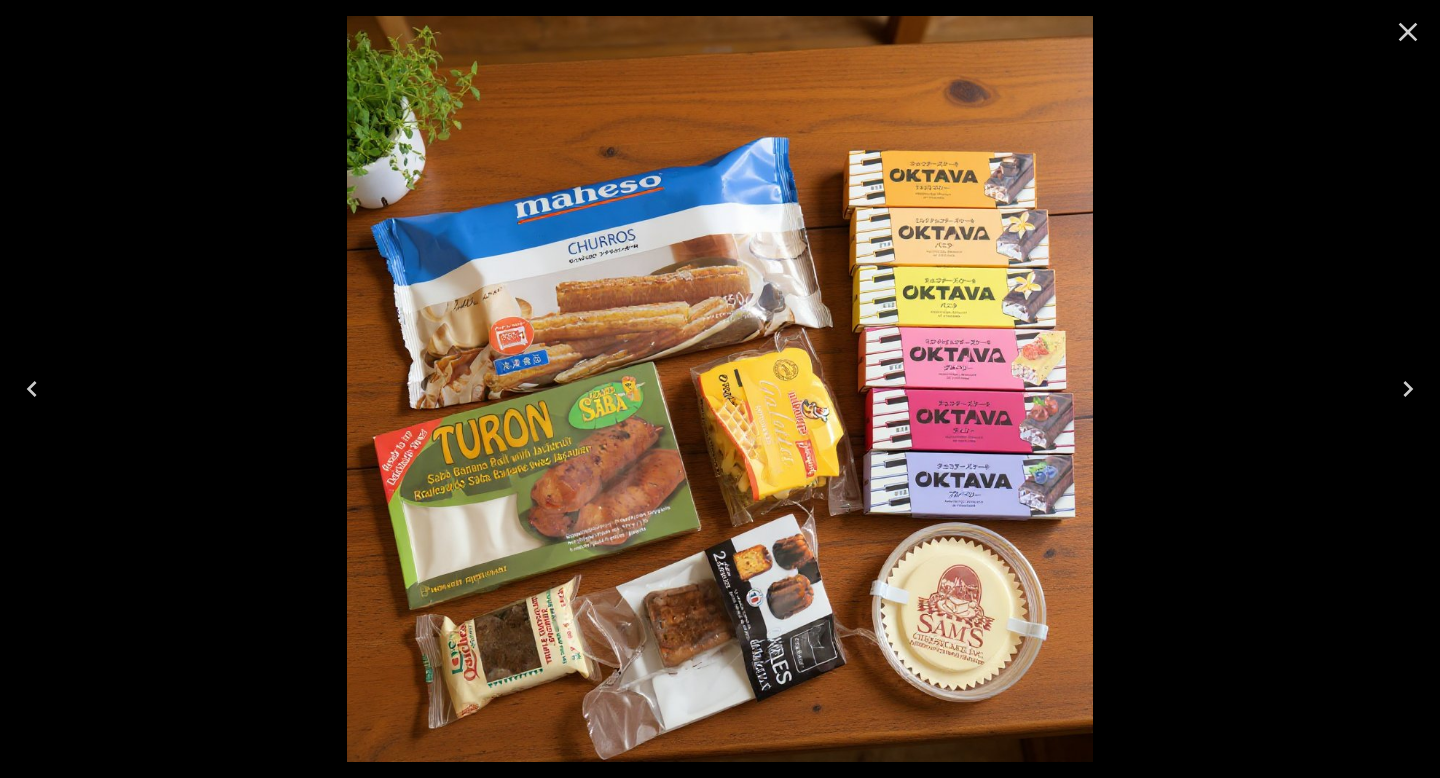 click 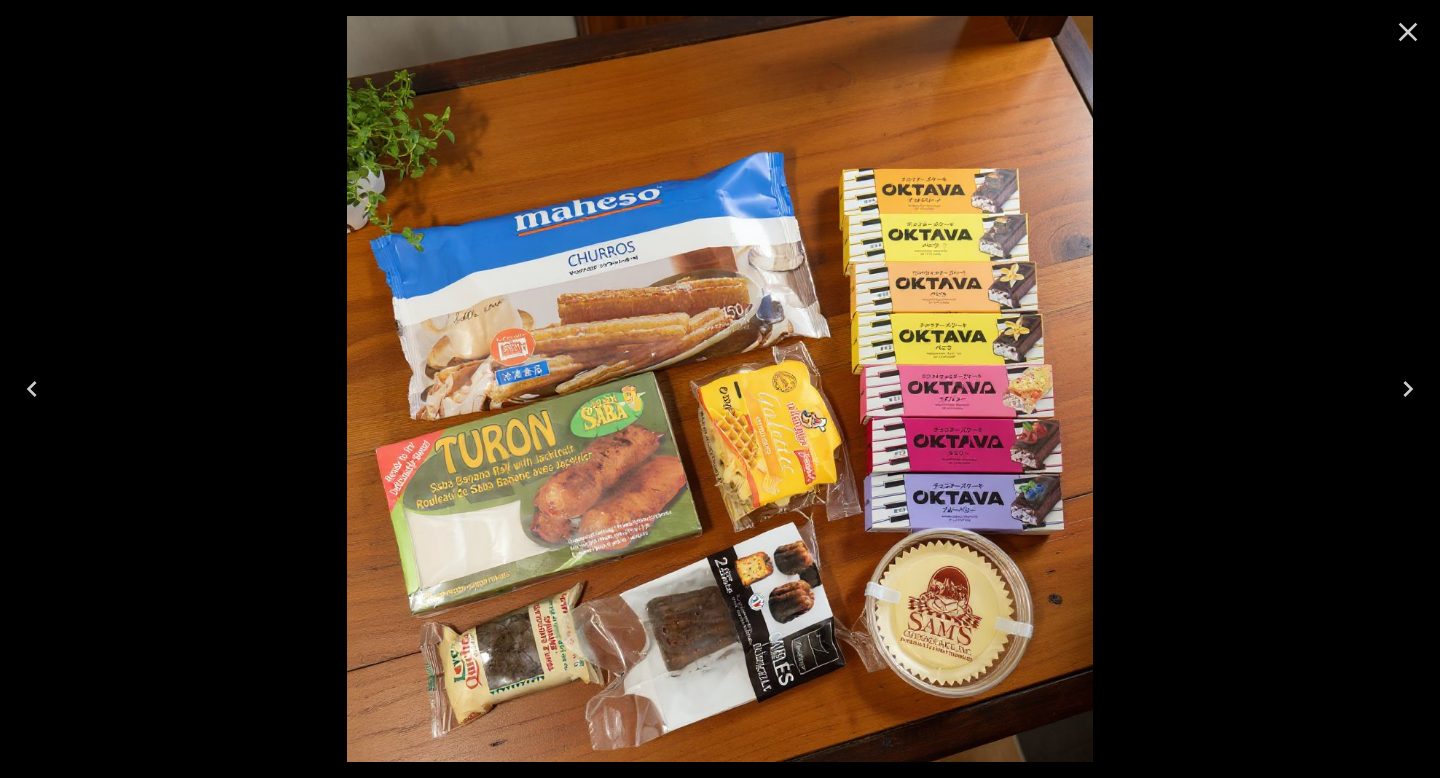 click 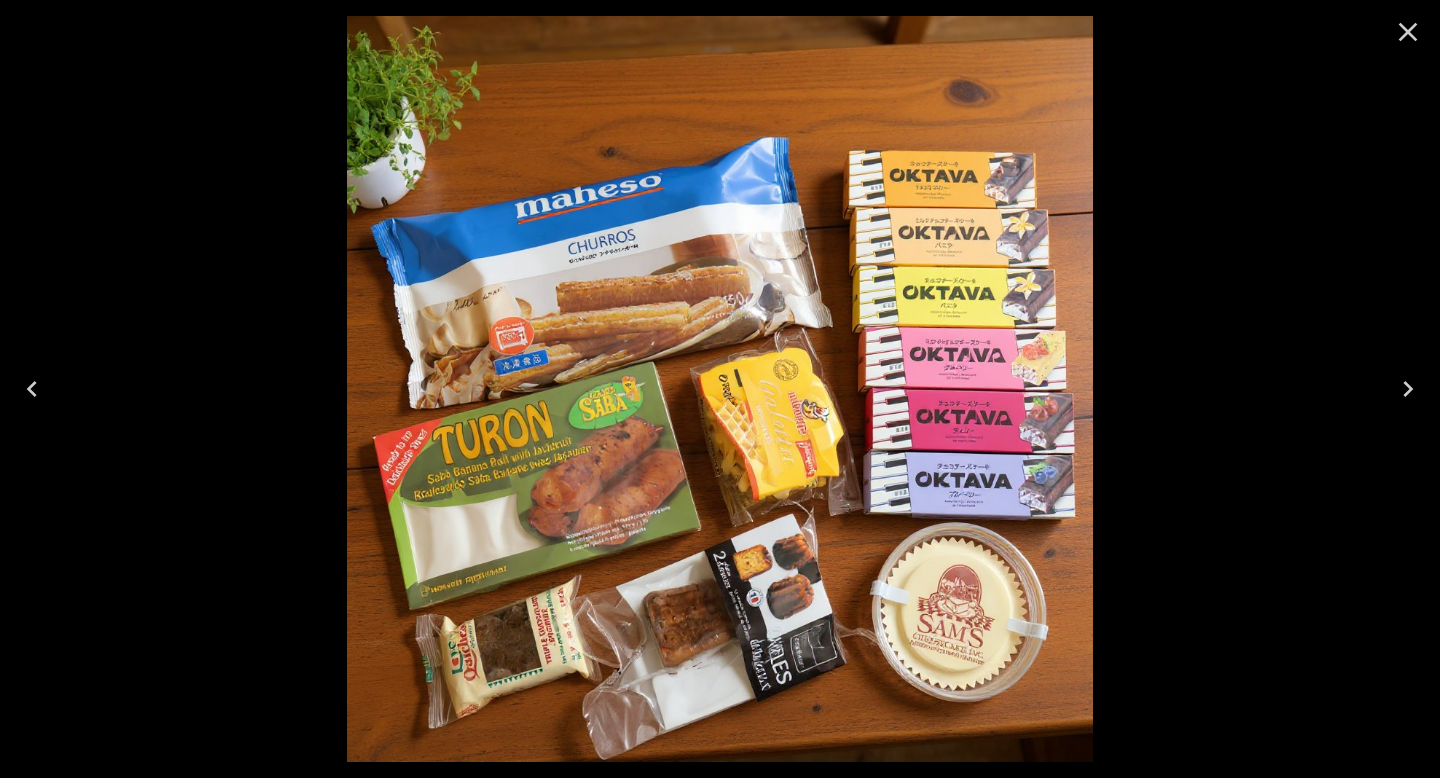 click 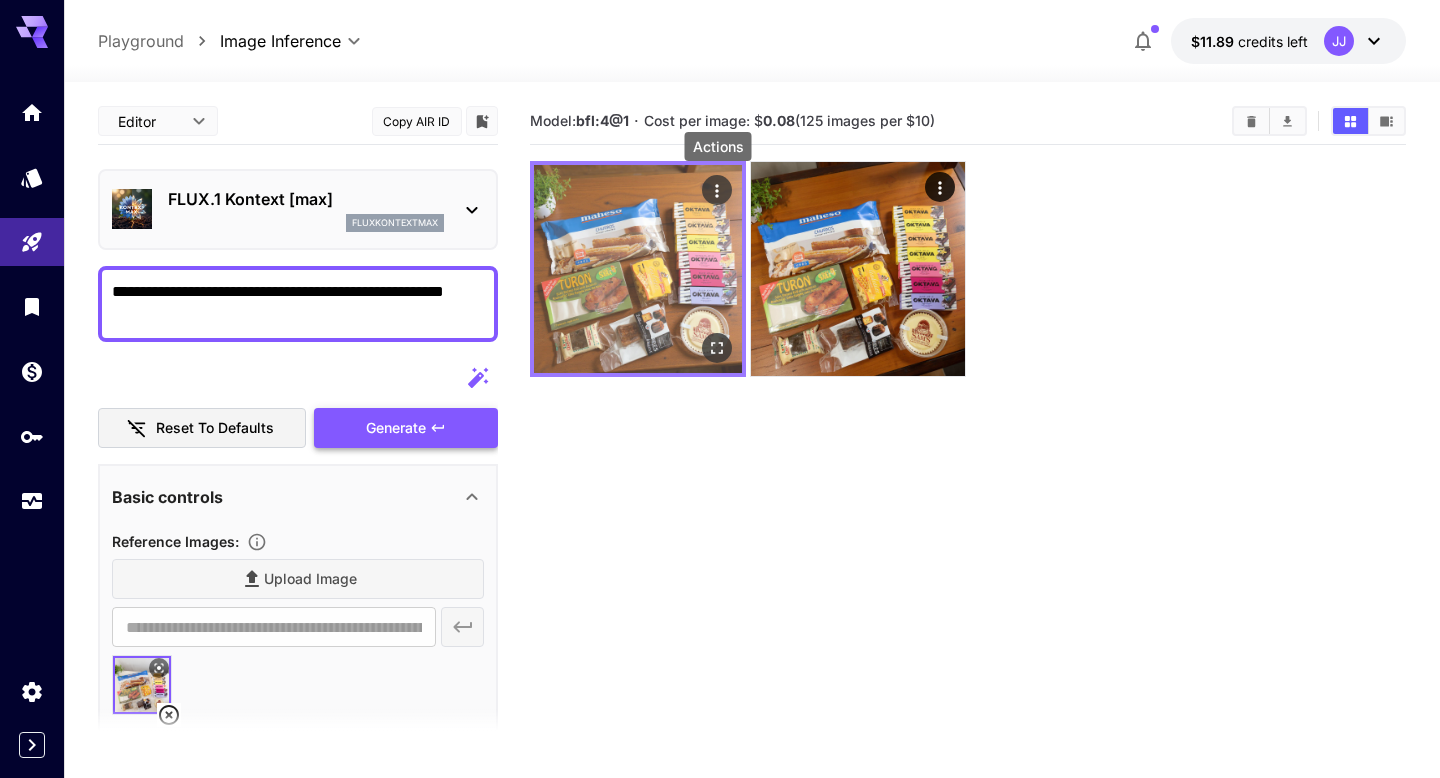 click 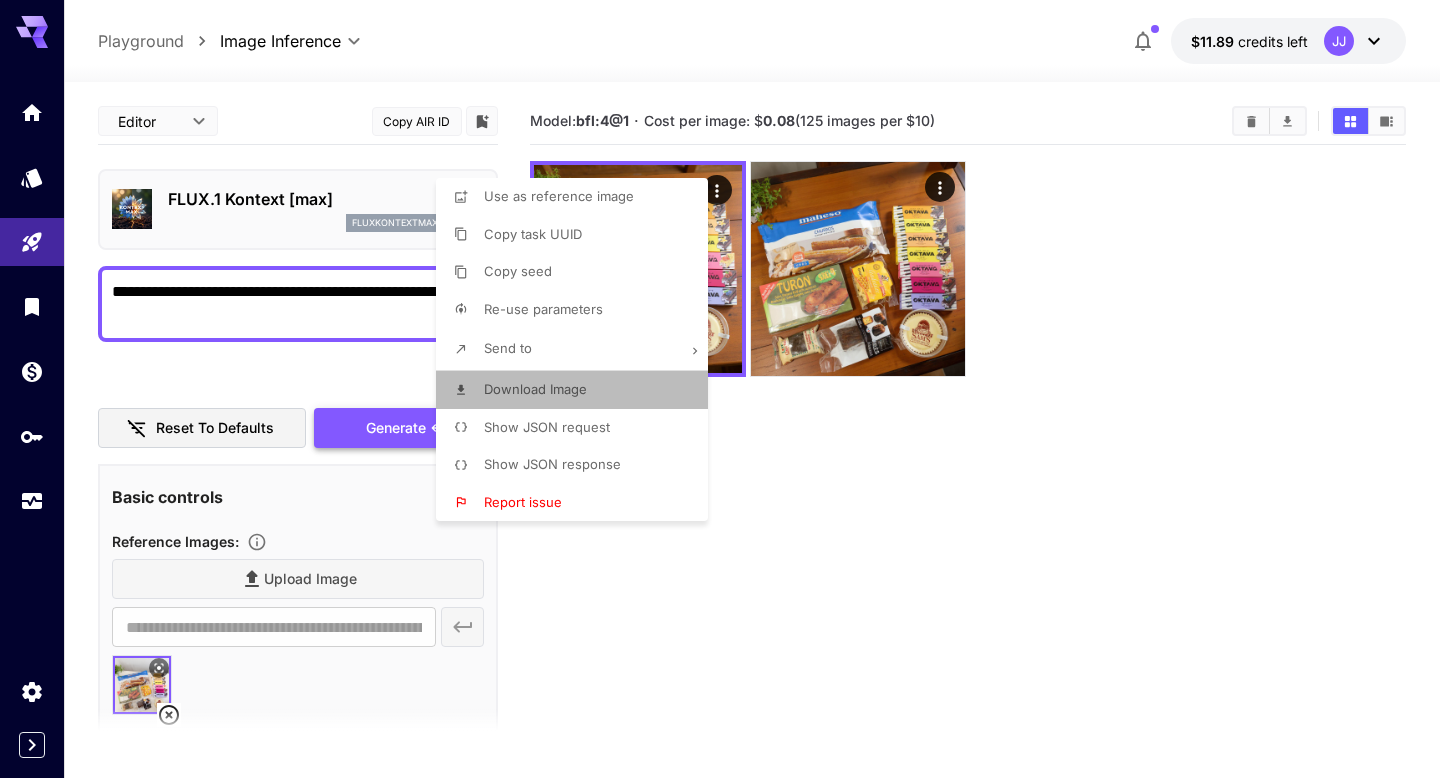 drag, startPoint x: 579, startPoint y: 384, endPoint x: 592, endPoint y: 377, distance: 14.764823 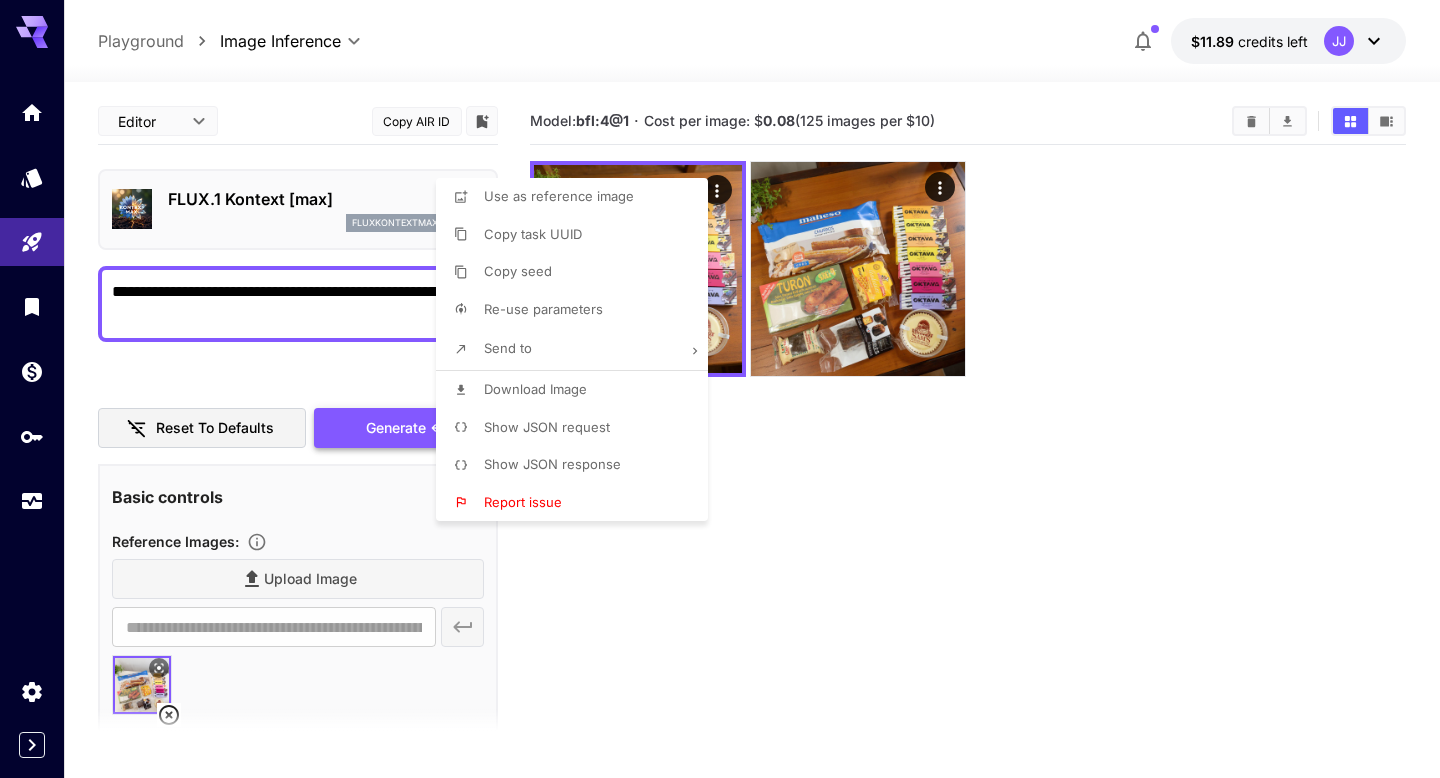 click at bounding box center (720, 389) 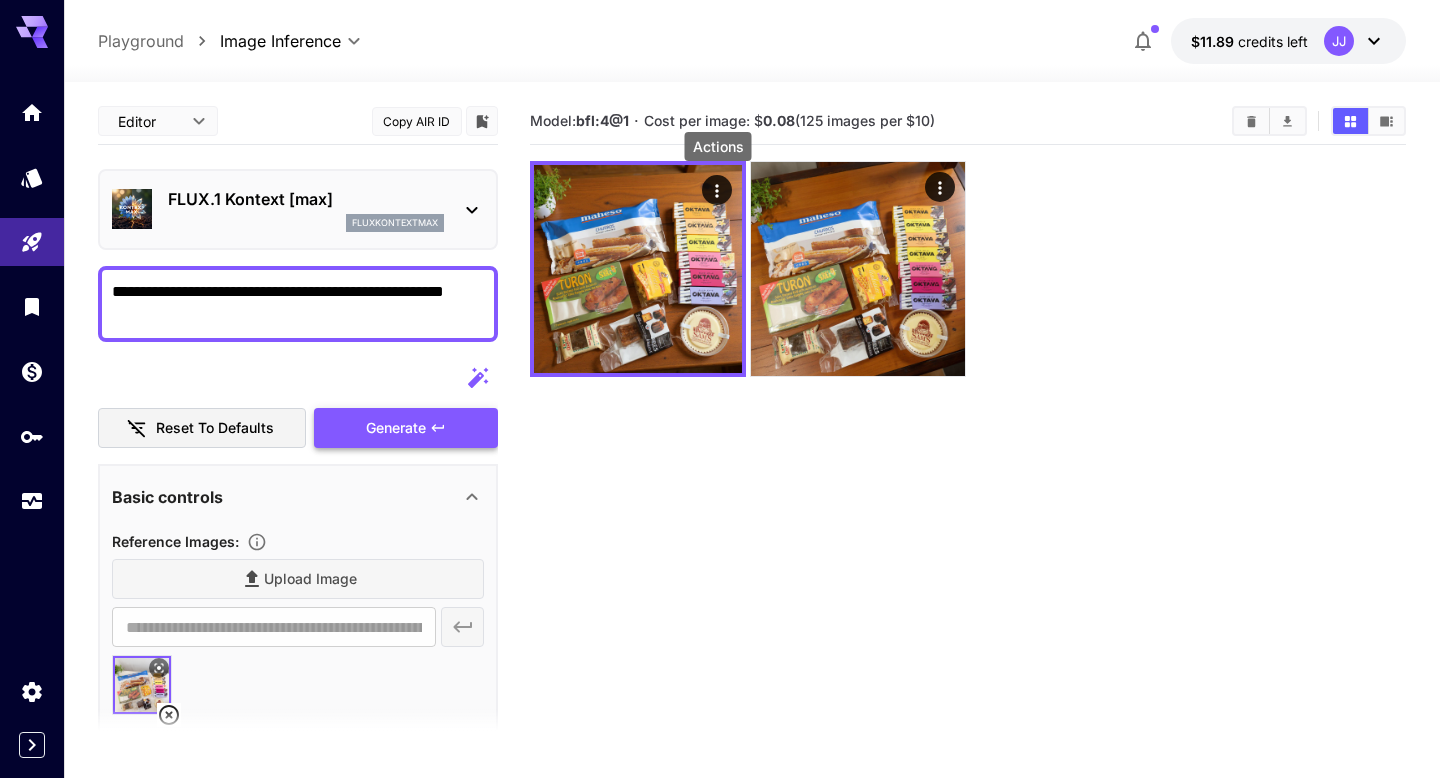 click on "**********" at bounding box center (298, 304) 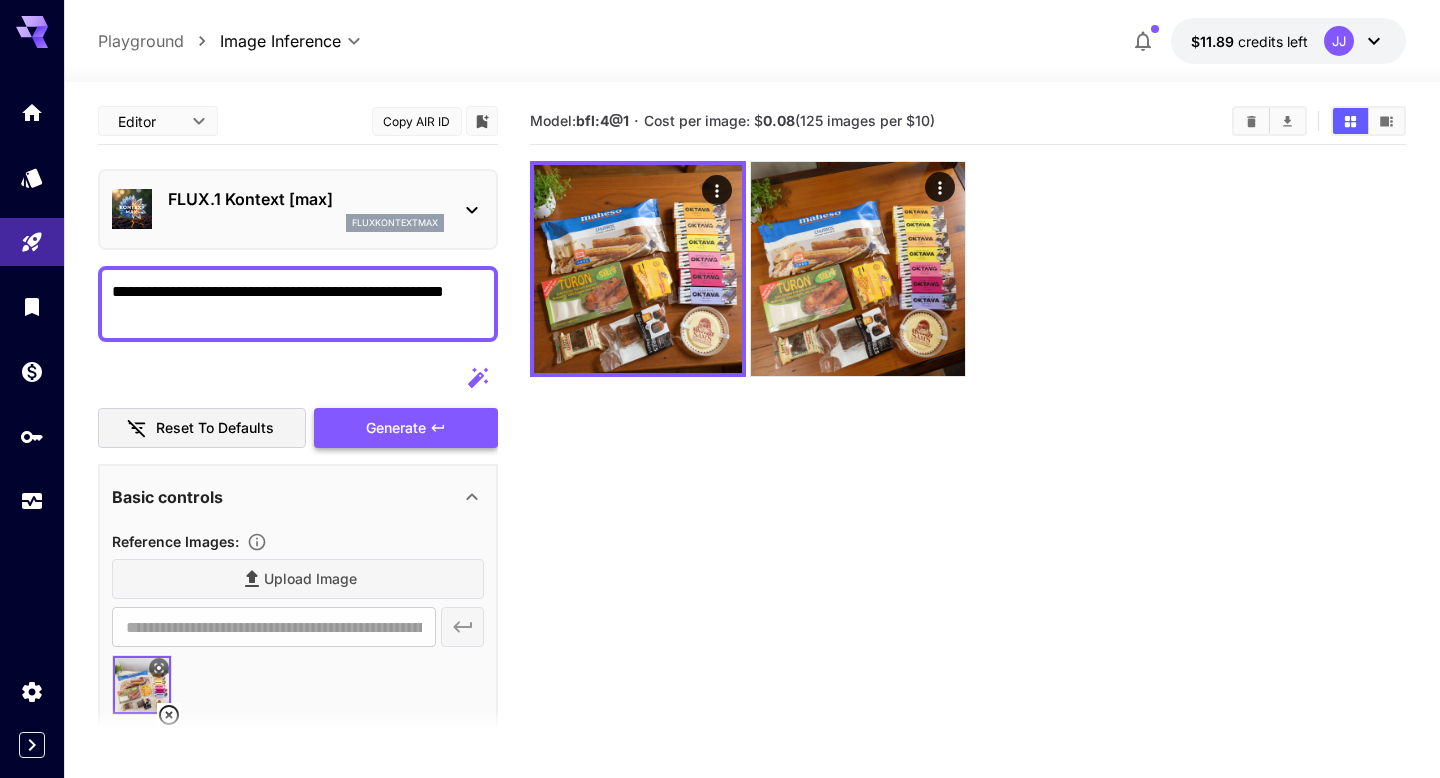 drag, startPoint x: 105, startPoint y: 295, endPoint x: 77, endPoint y: 272, distance: 36.23534 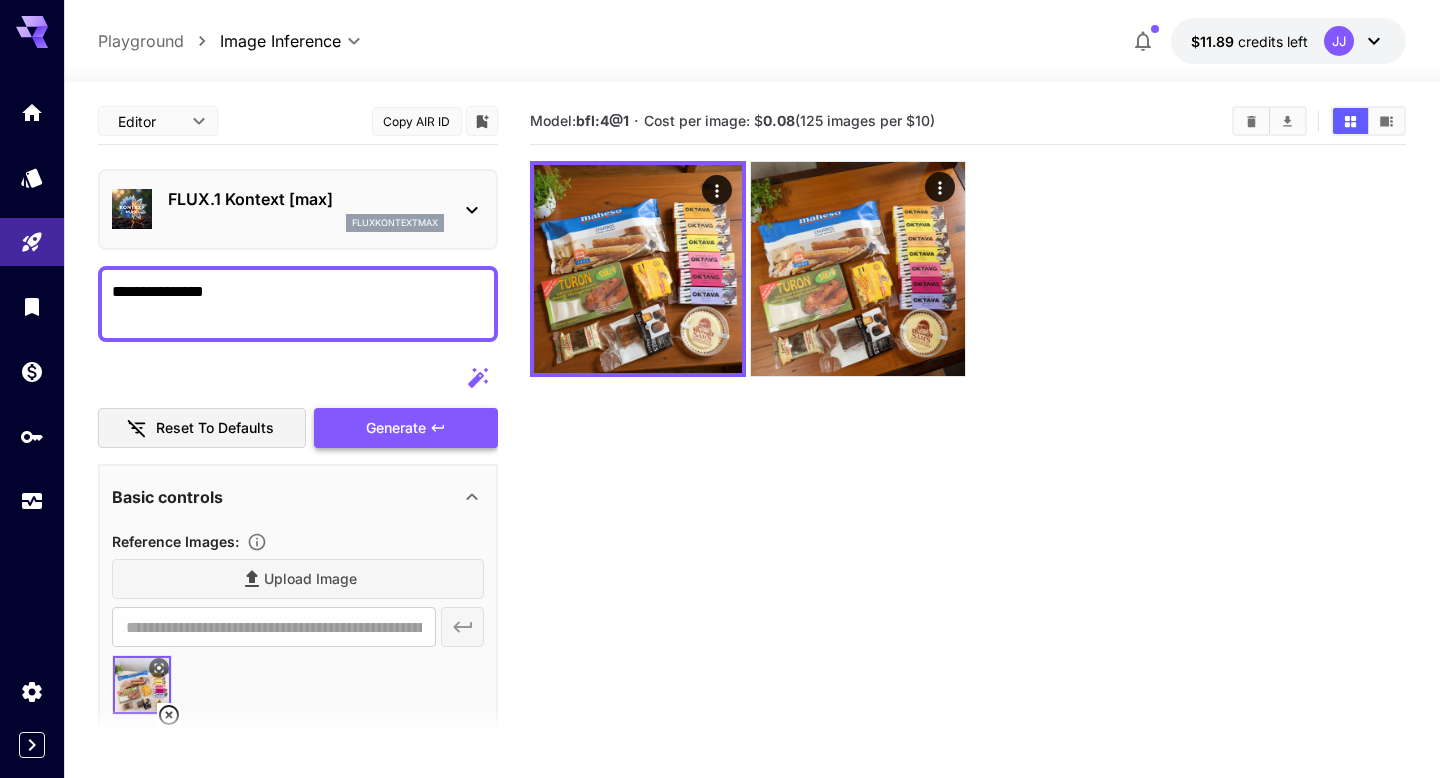 click 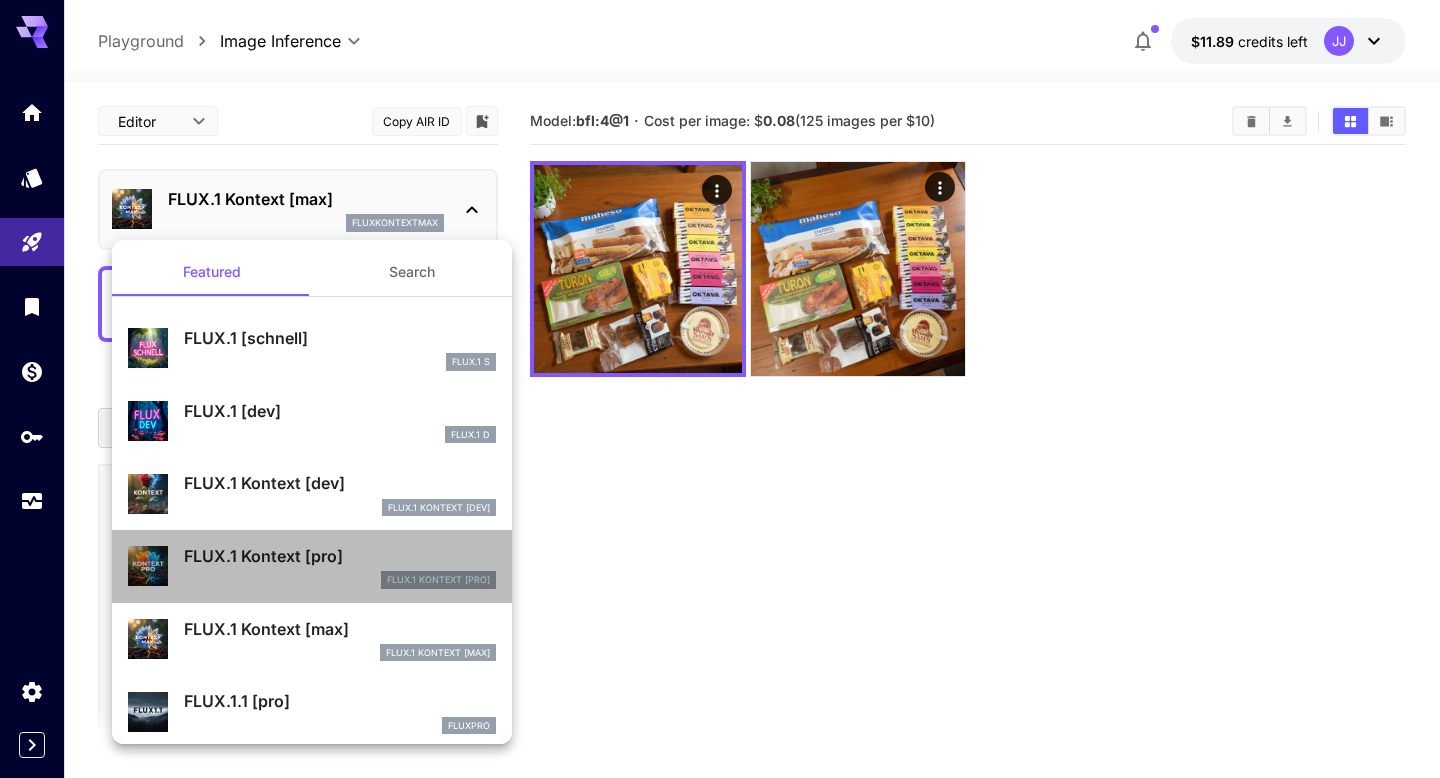 click on "FLUX.1 Kontext [pro]" at bounding box center (340, 556) 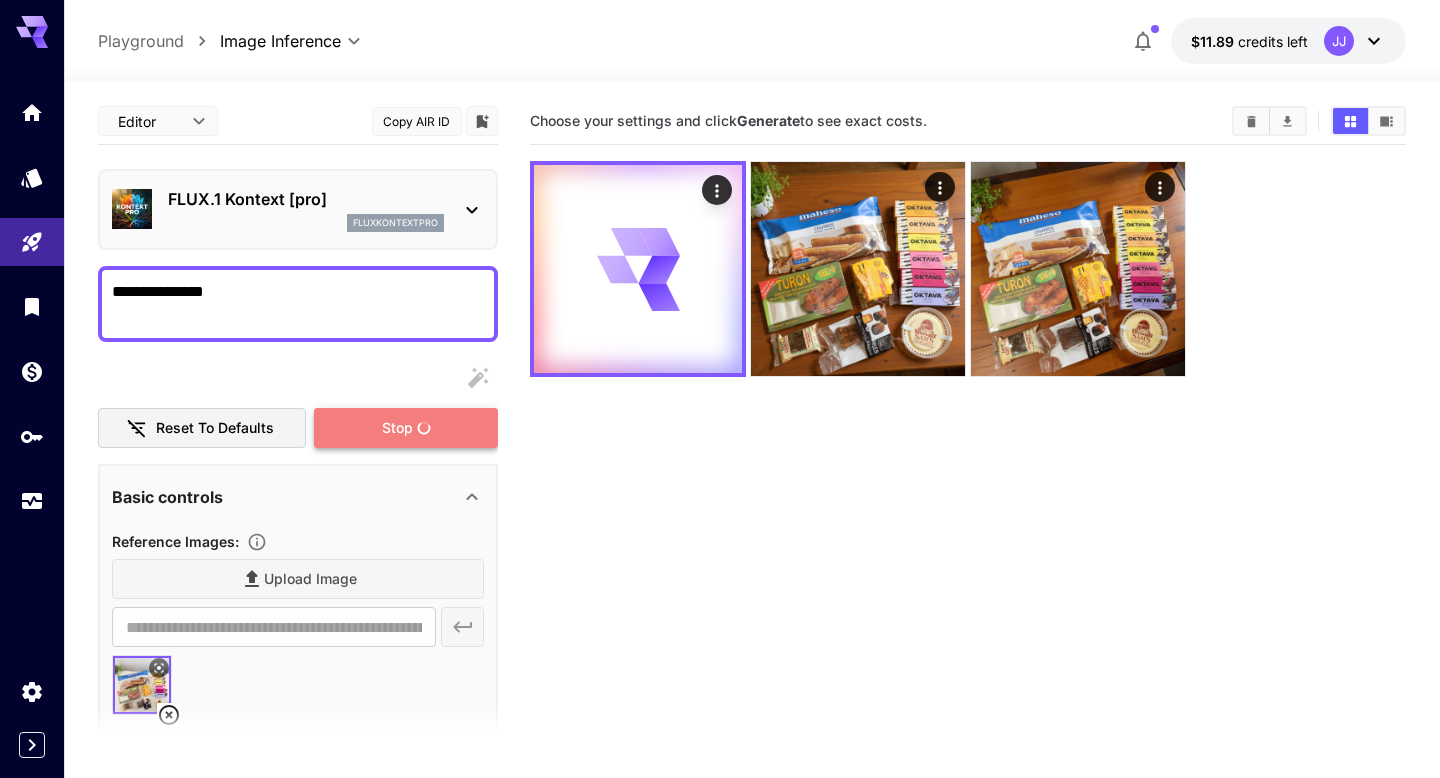 click on "Stop" at bounding box center (406, 428) 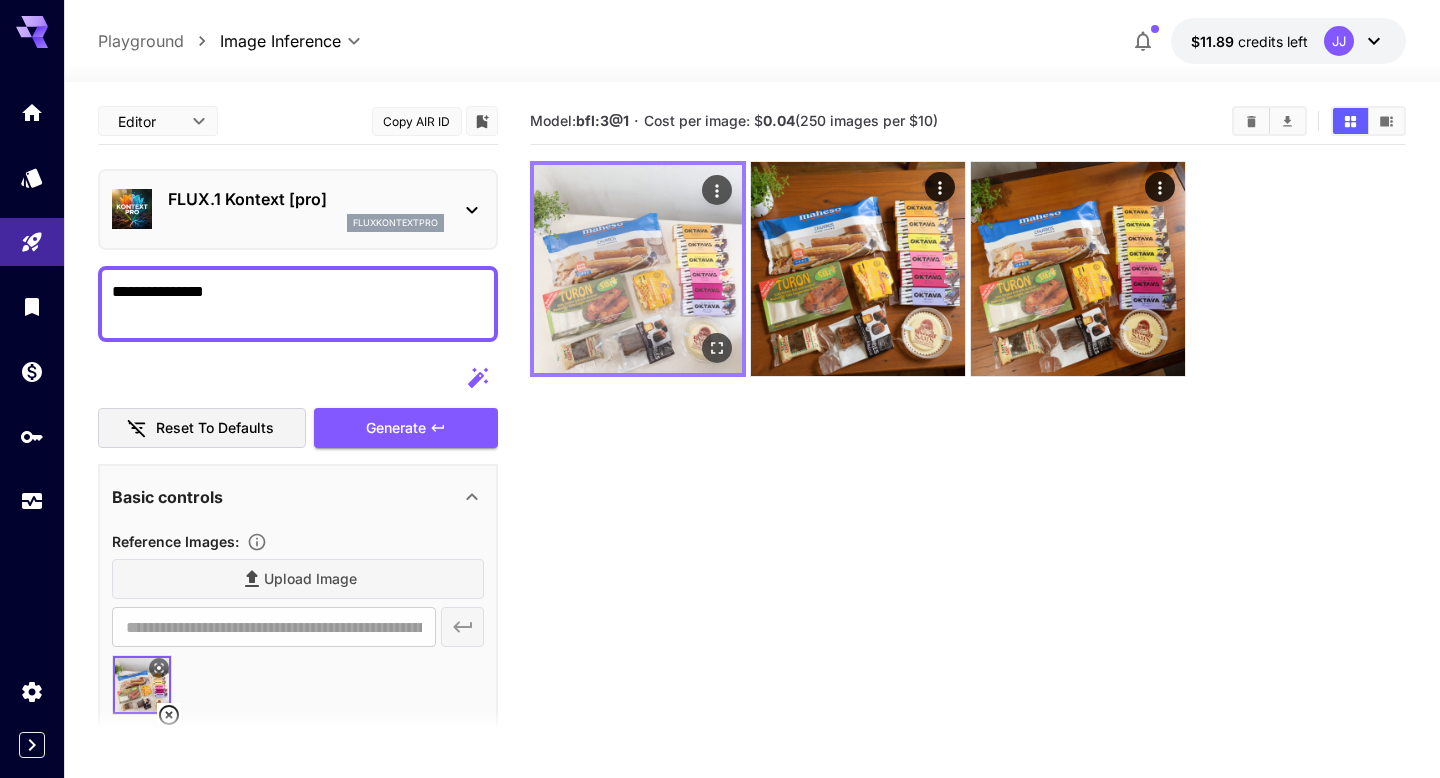 click 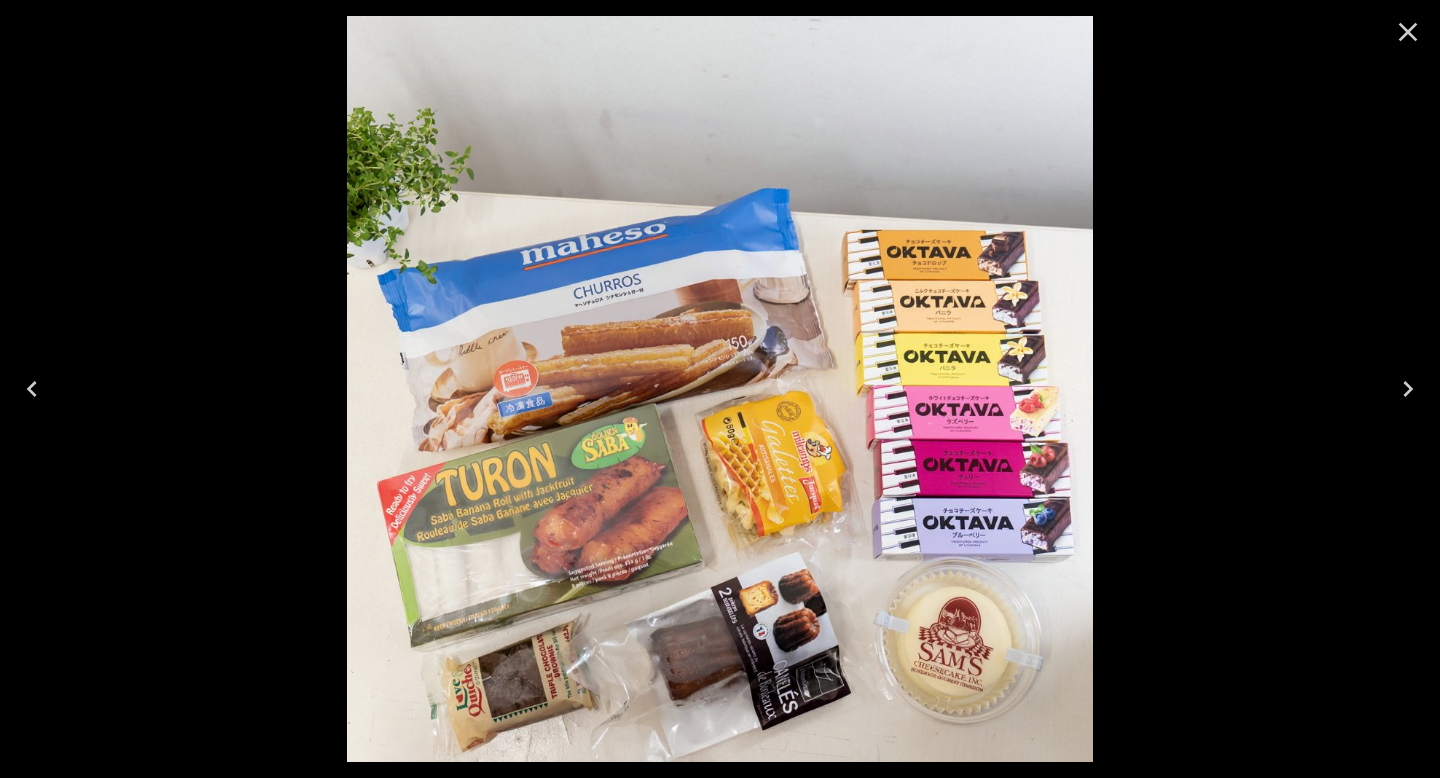 click 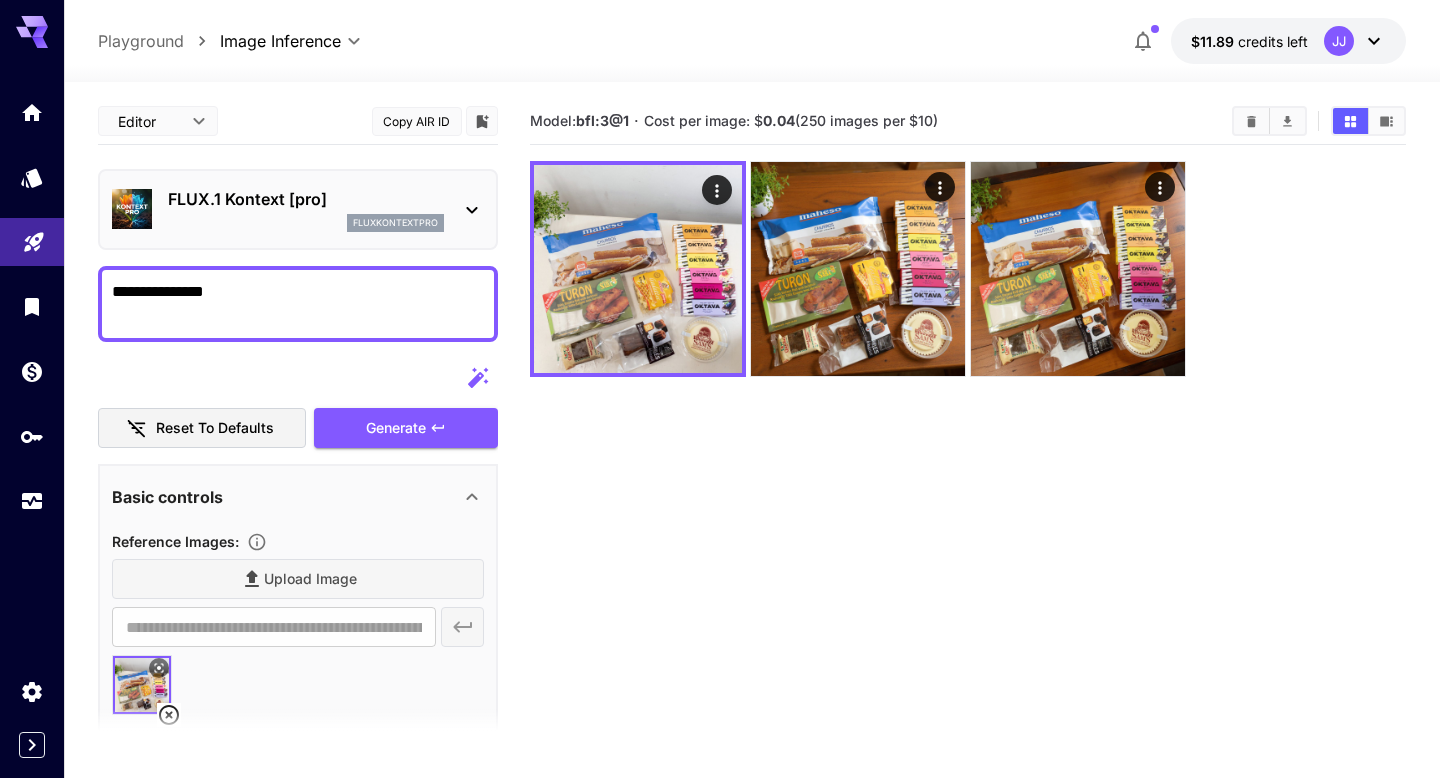 drag, startPoint x: 283, startPoint y: 303, endPoint x: 26, endPoint y: 266, distance: 259.64975 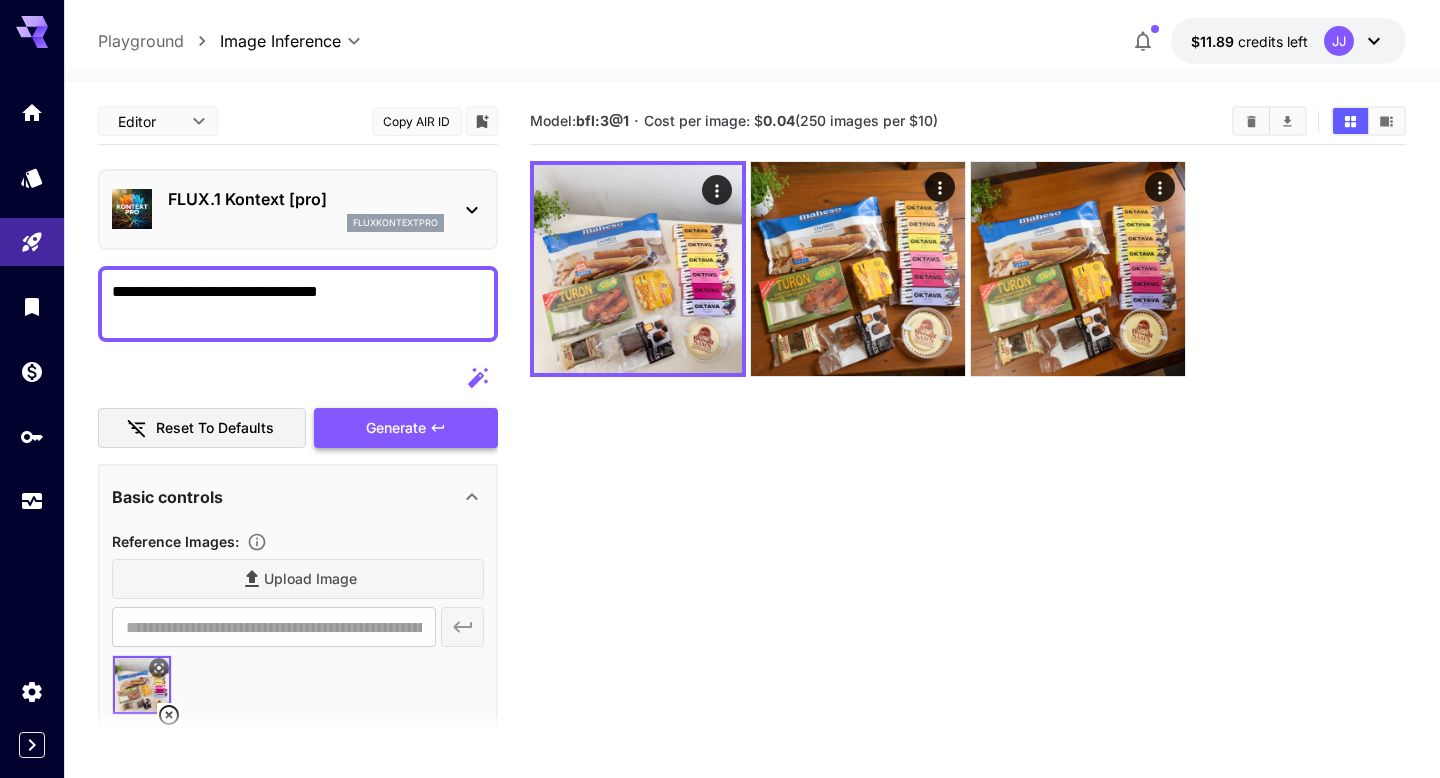 click on "Generate" at bounding box center [406, 428] 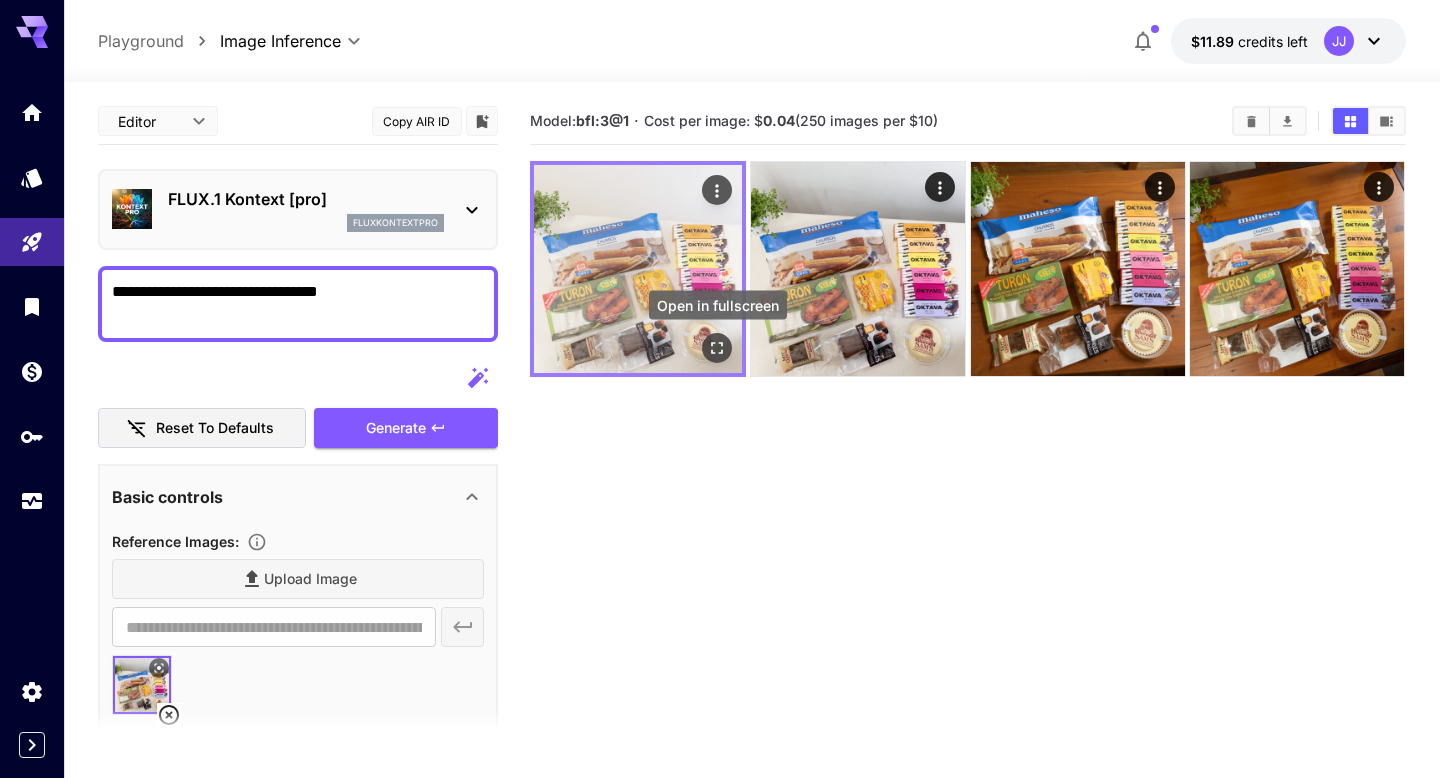 click 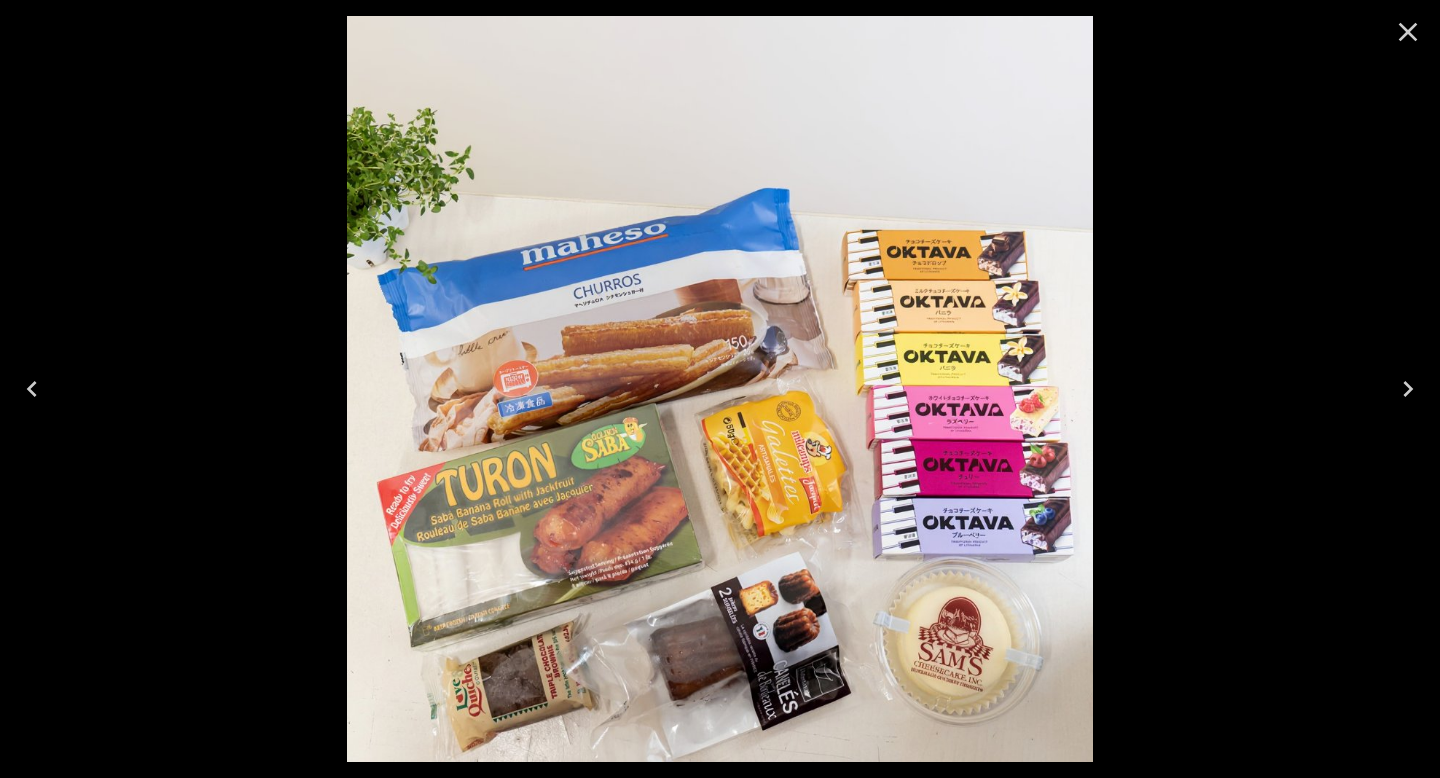 click 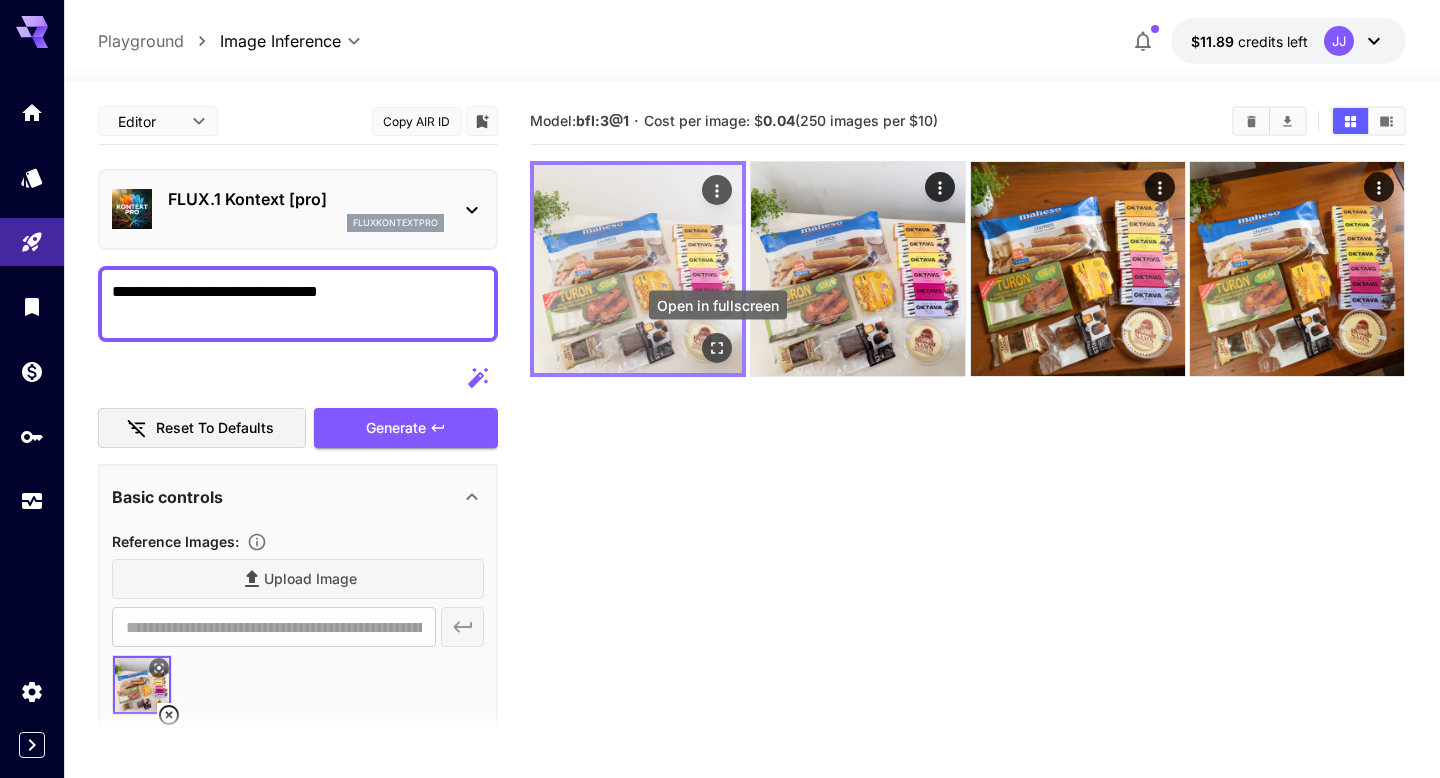 click 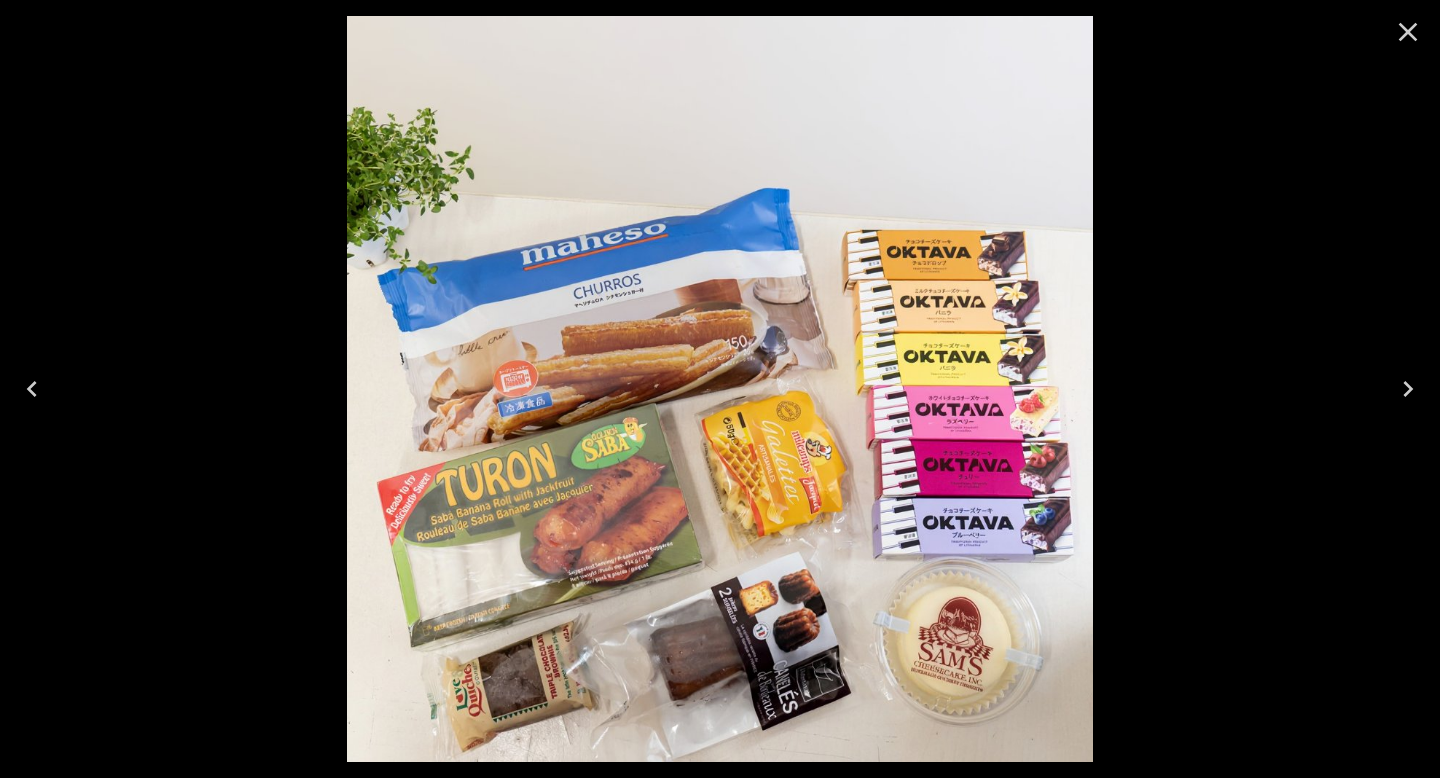 click 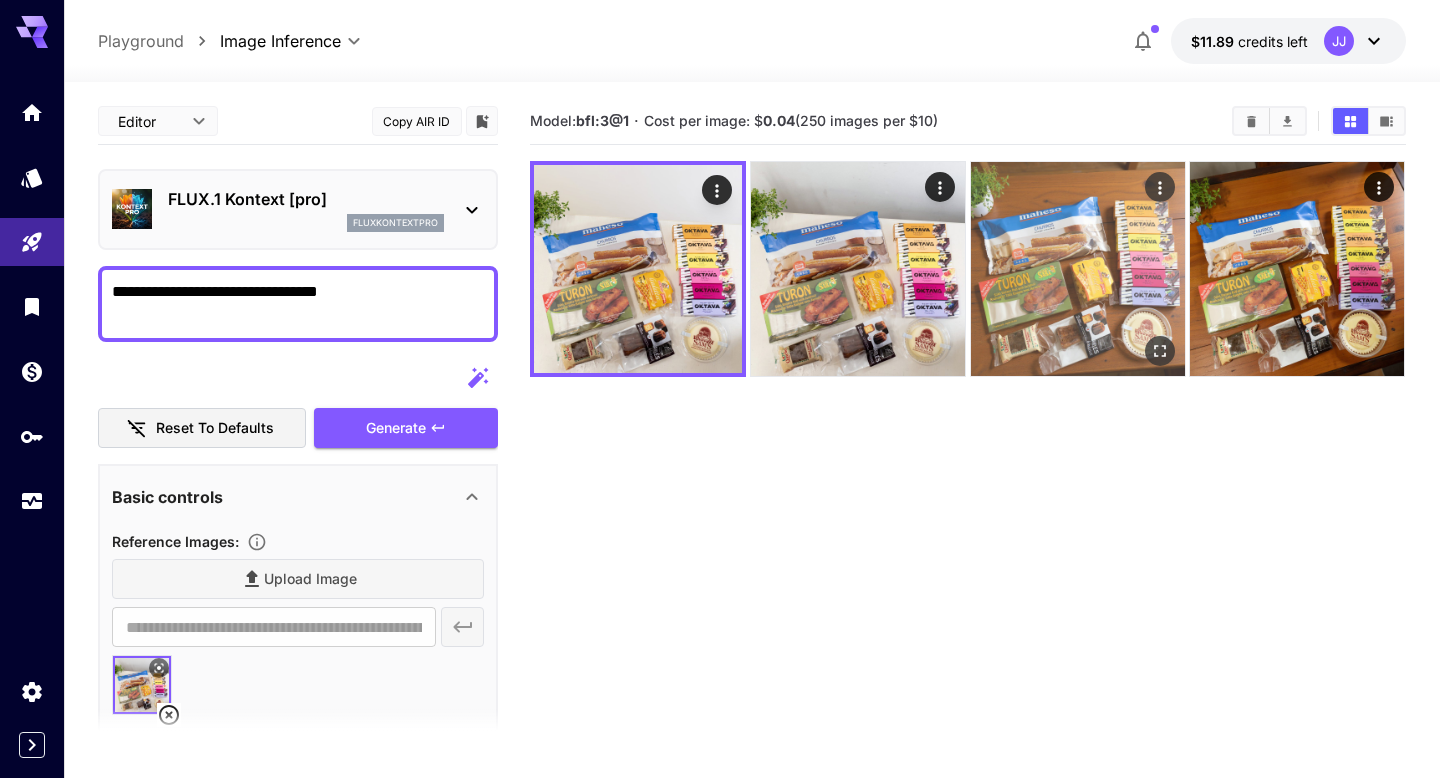 click at bounding box center (1078, 269) 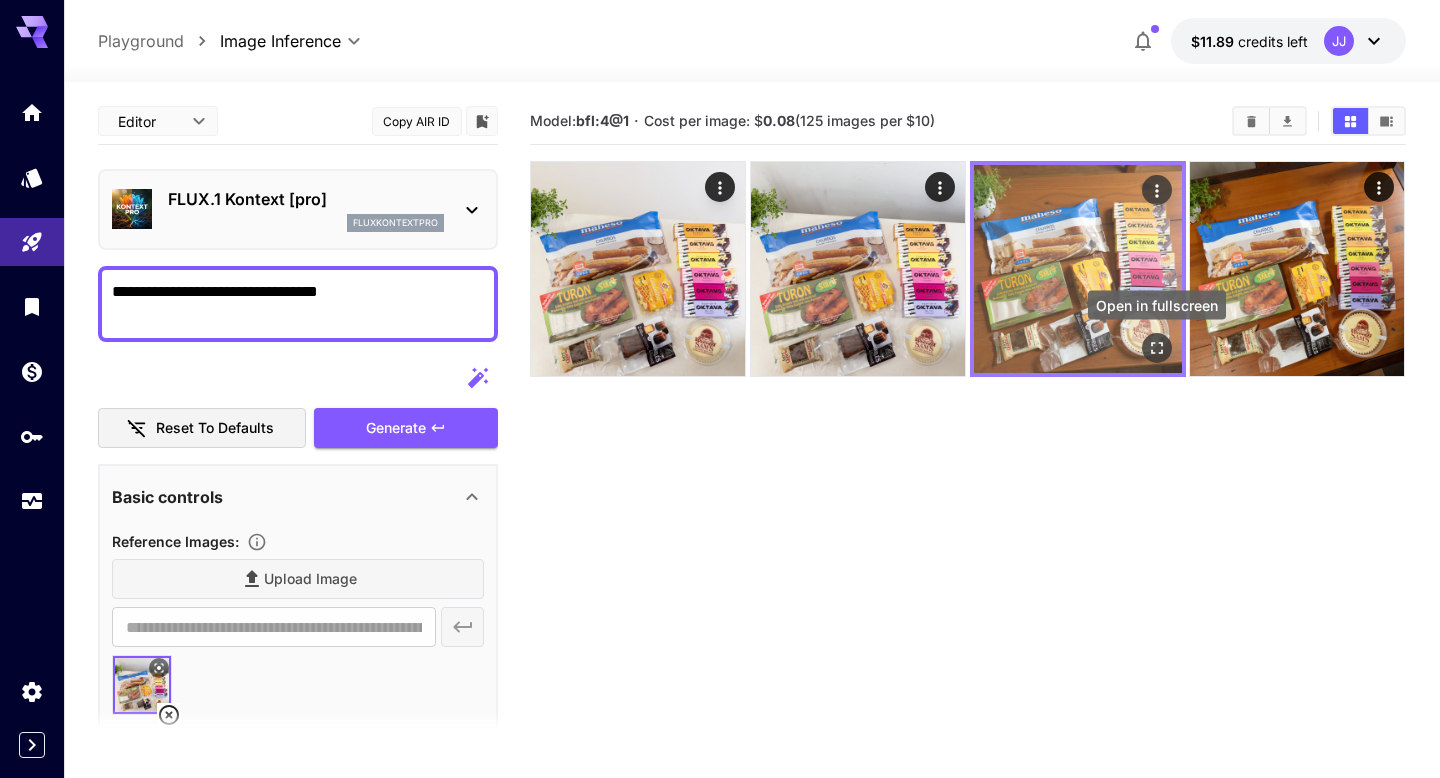 click 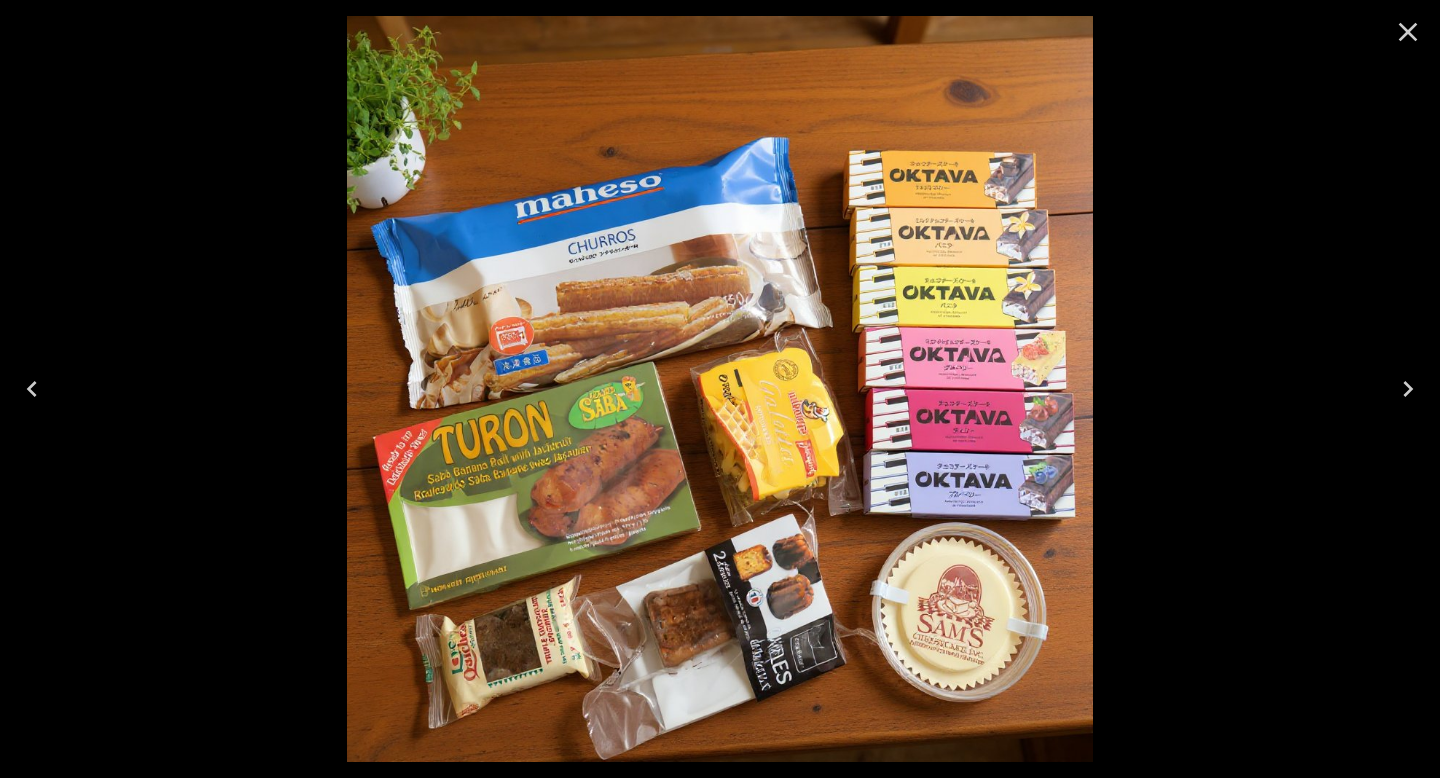 click 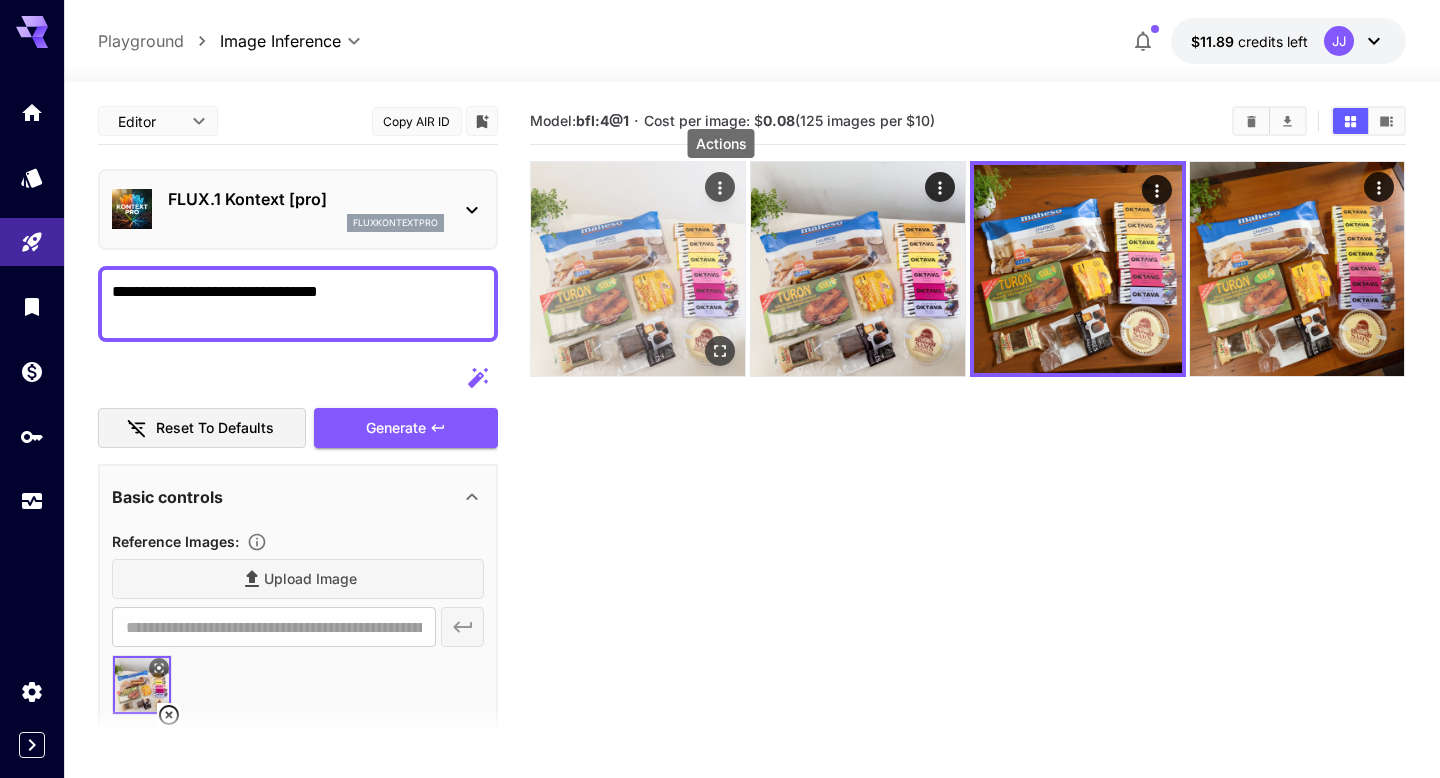 click 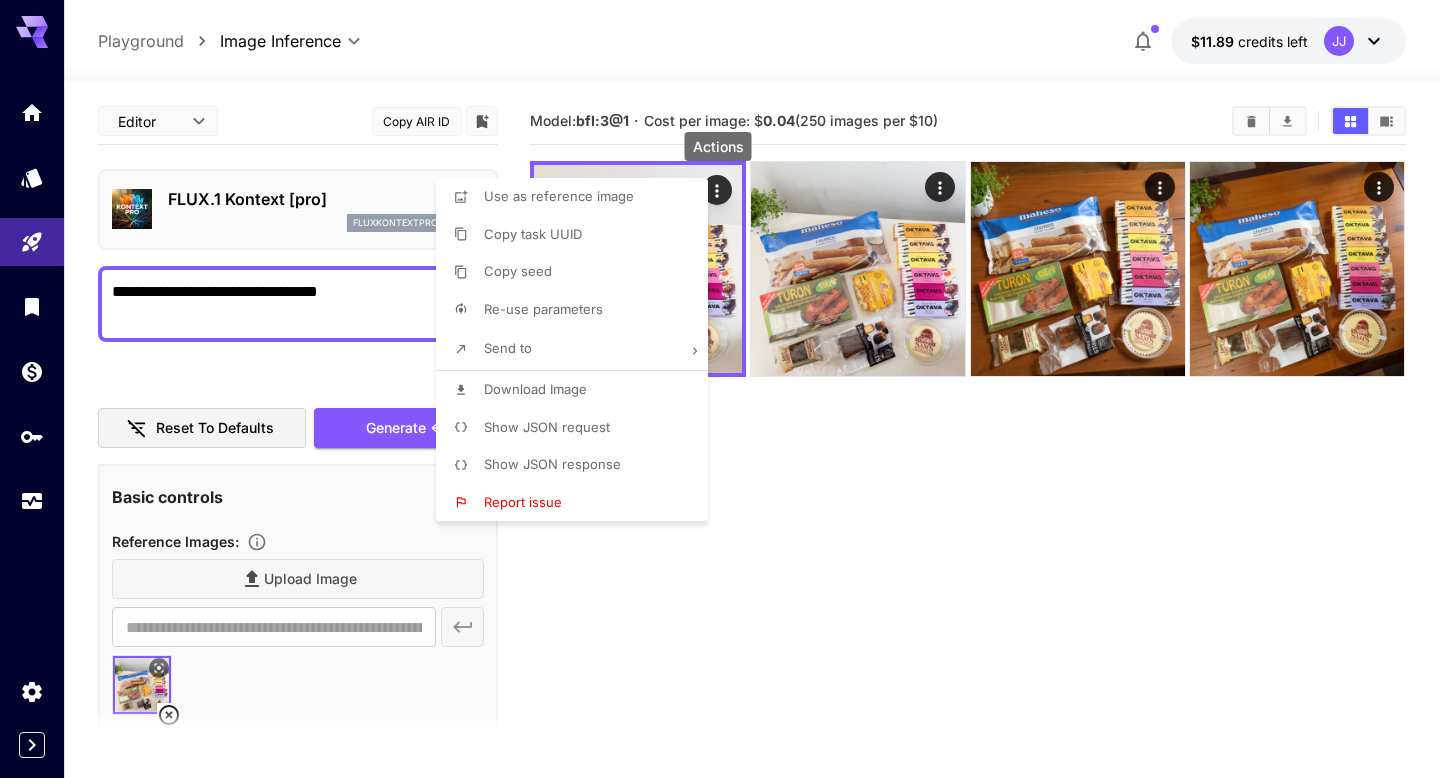 click on "Download Image" at bounding box center [578, 390] 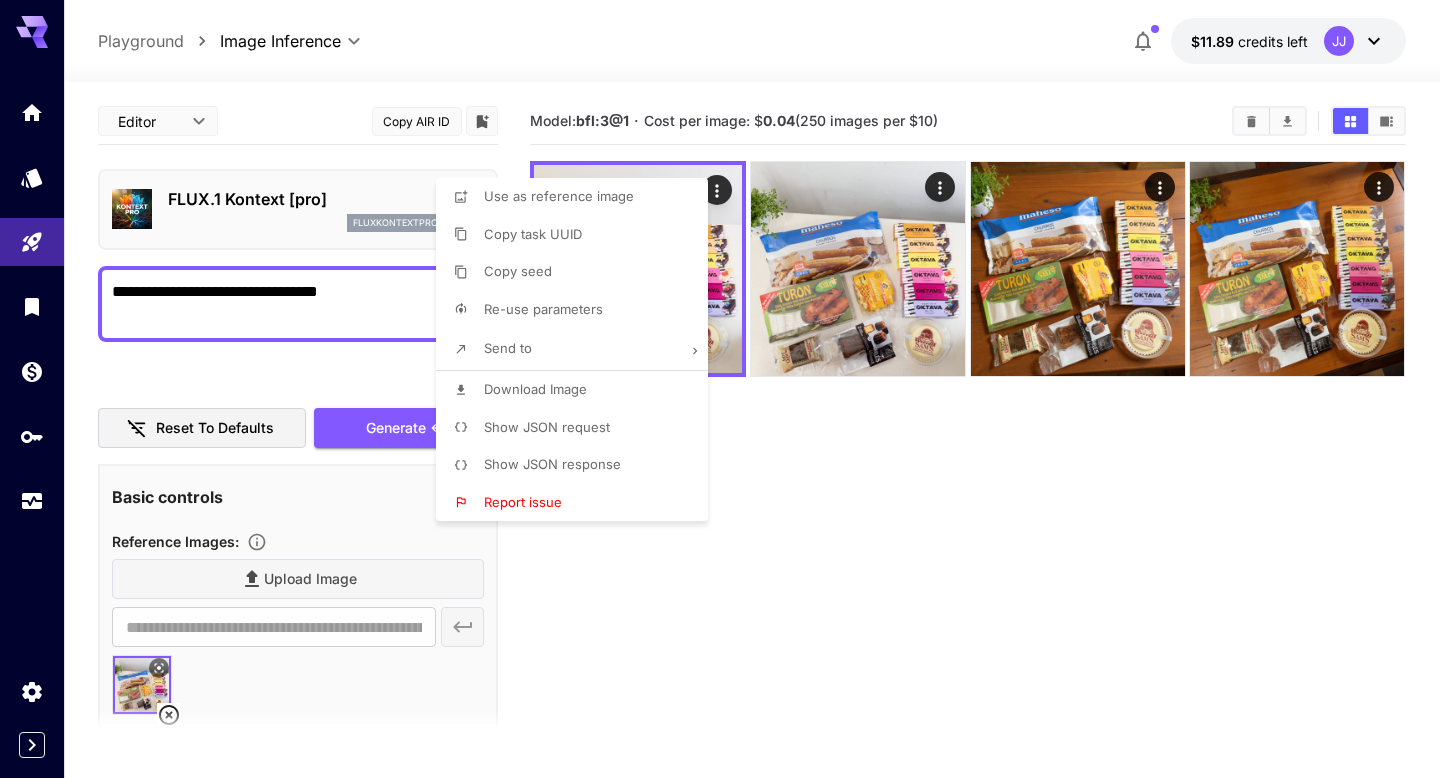 click at bounding box center (720, 389) 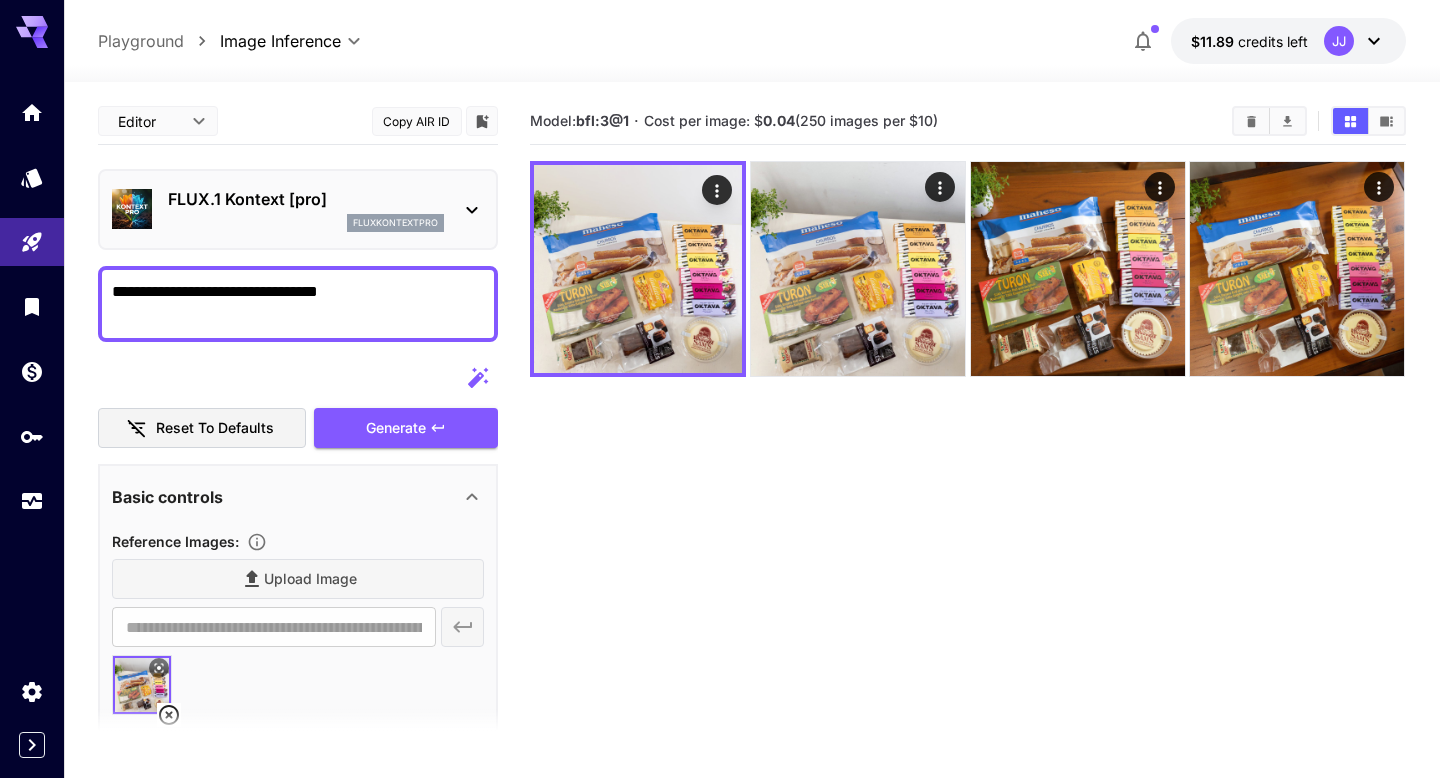 drag, startPoint x: 357, startPoint y: 297, endPoint x: 407, endPoint y: 294, distance: 50.08992 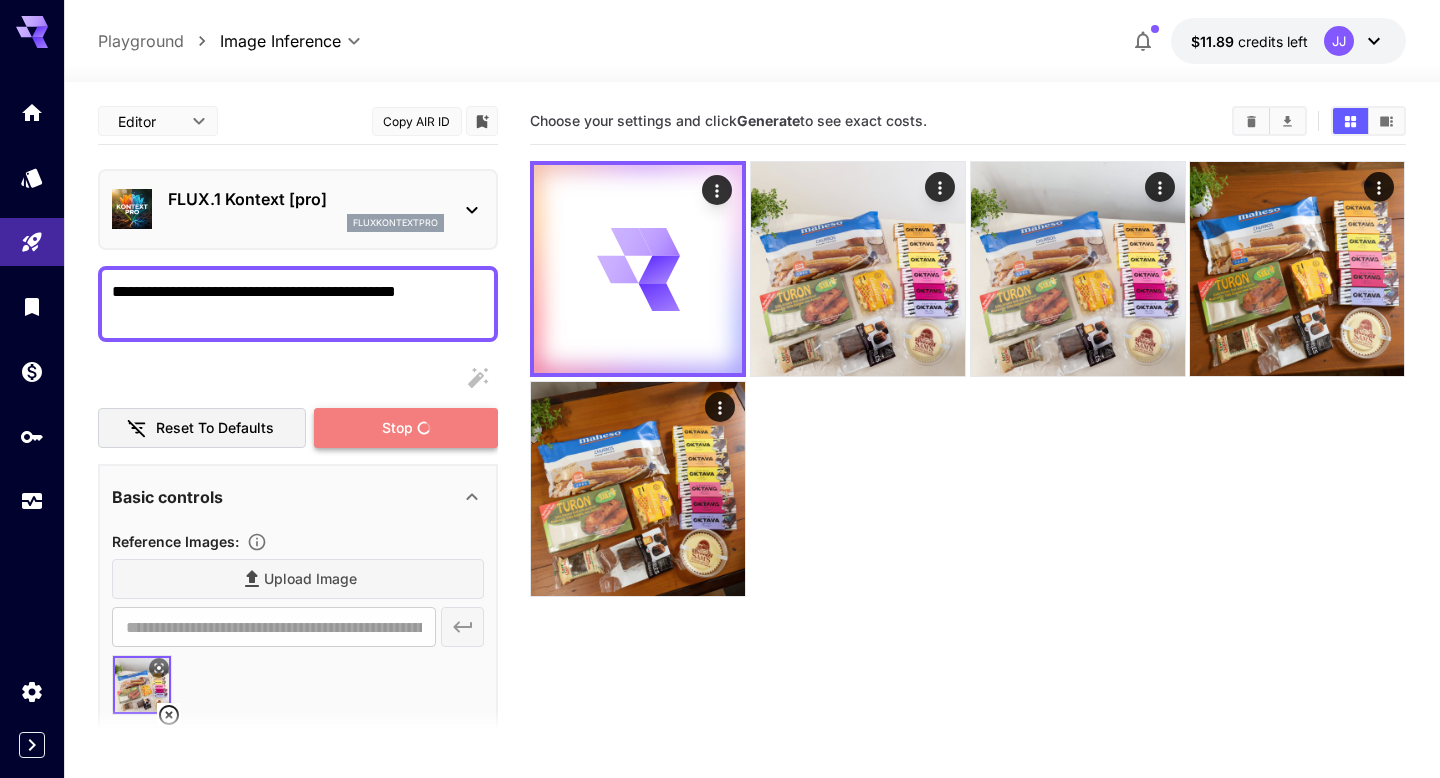 click on "Stop" at bounding box center [406, 428] 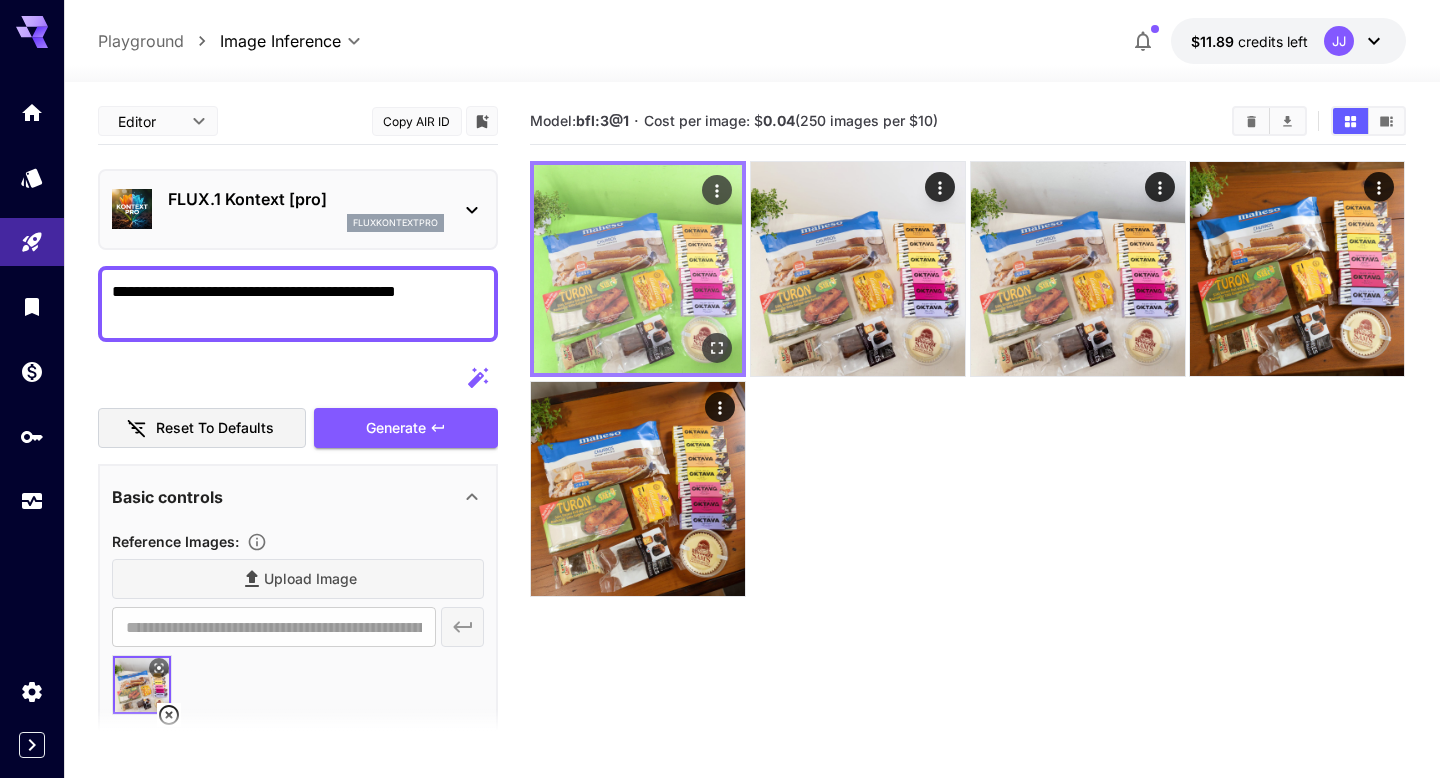 click at bounding box center [638, 269] 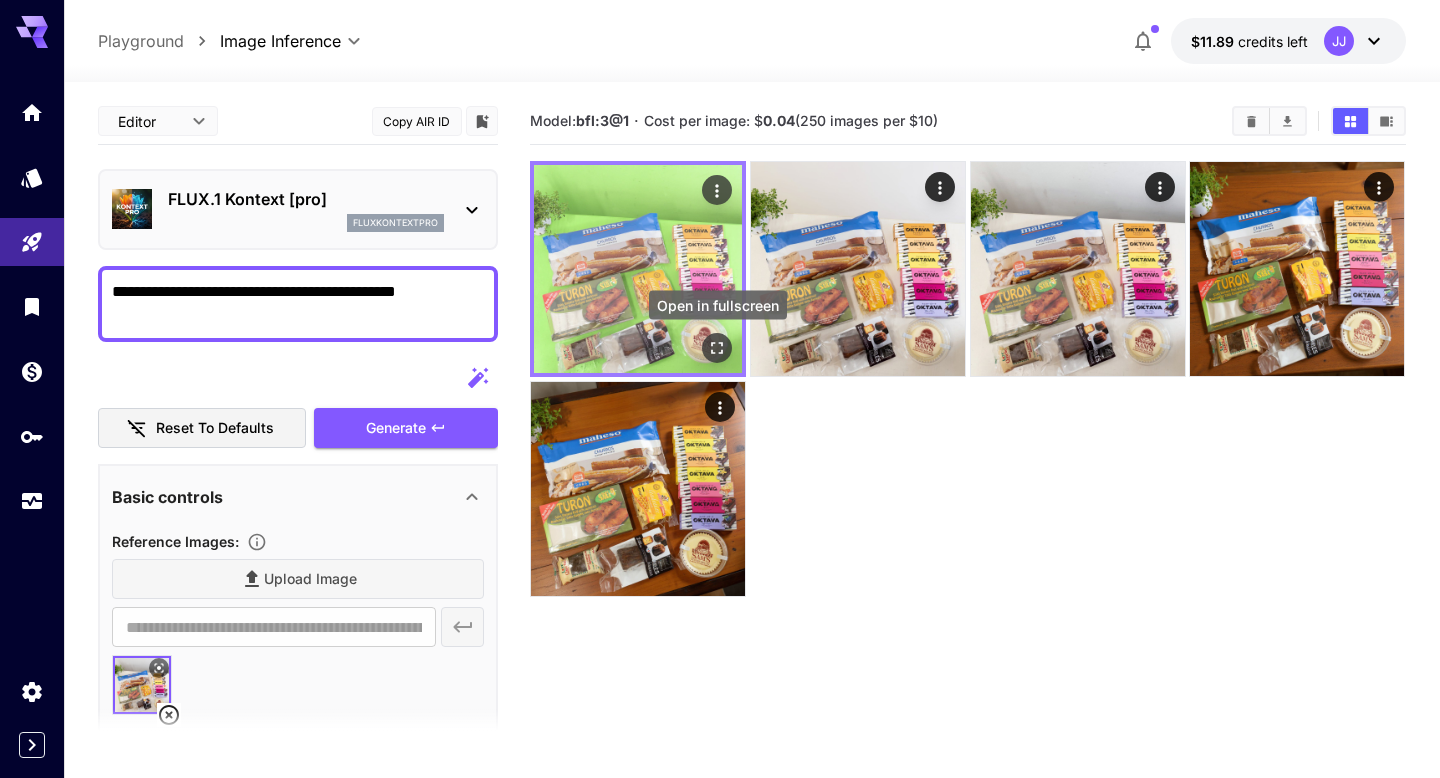 click 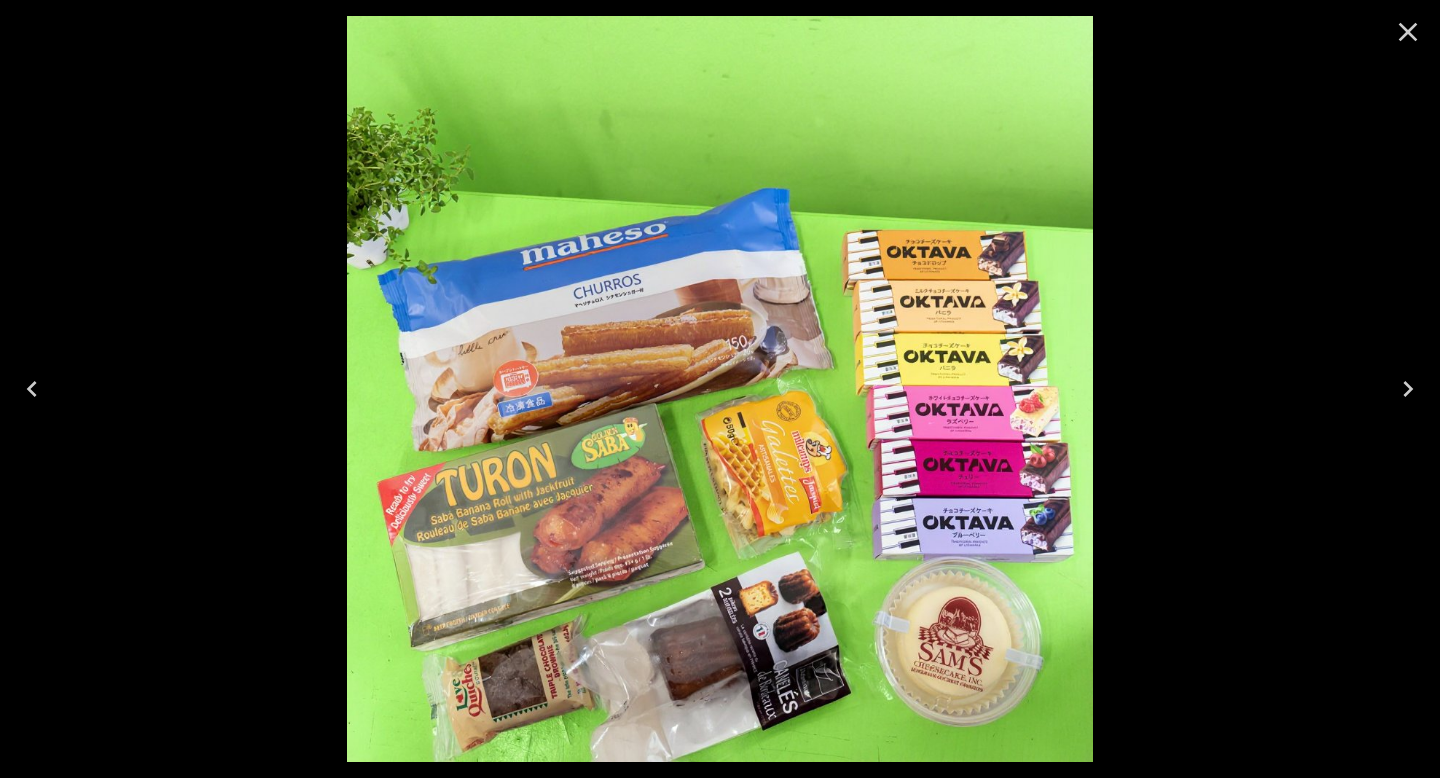 click 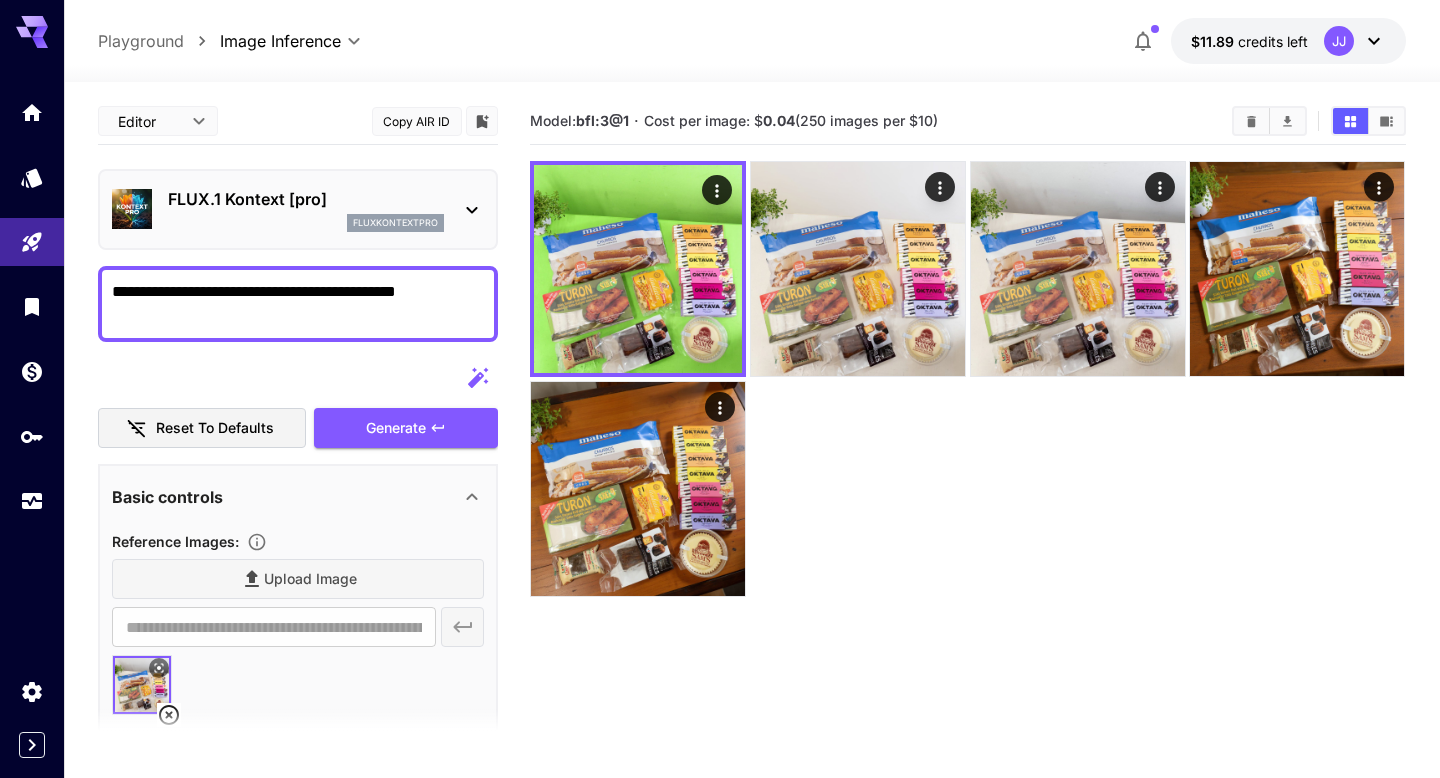 drag, startPoint x: 275, startPoint y: 298, endPoint x: 479, endPoint y: 307, distance: 204.19843 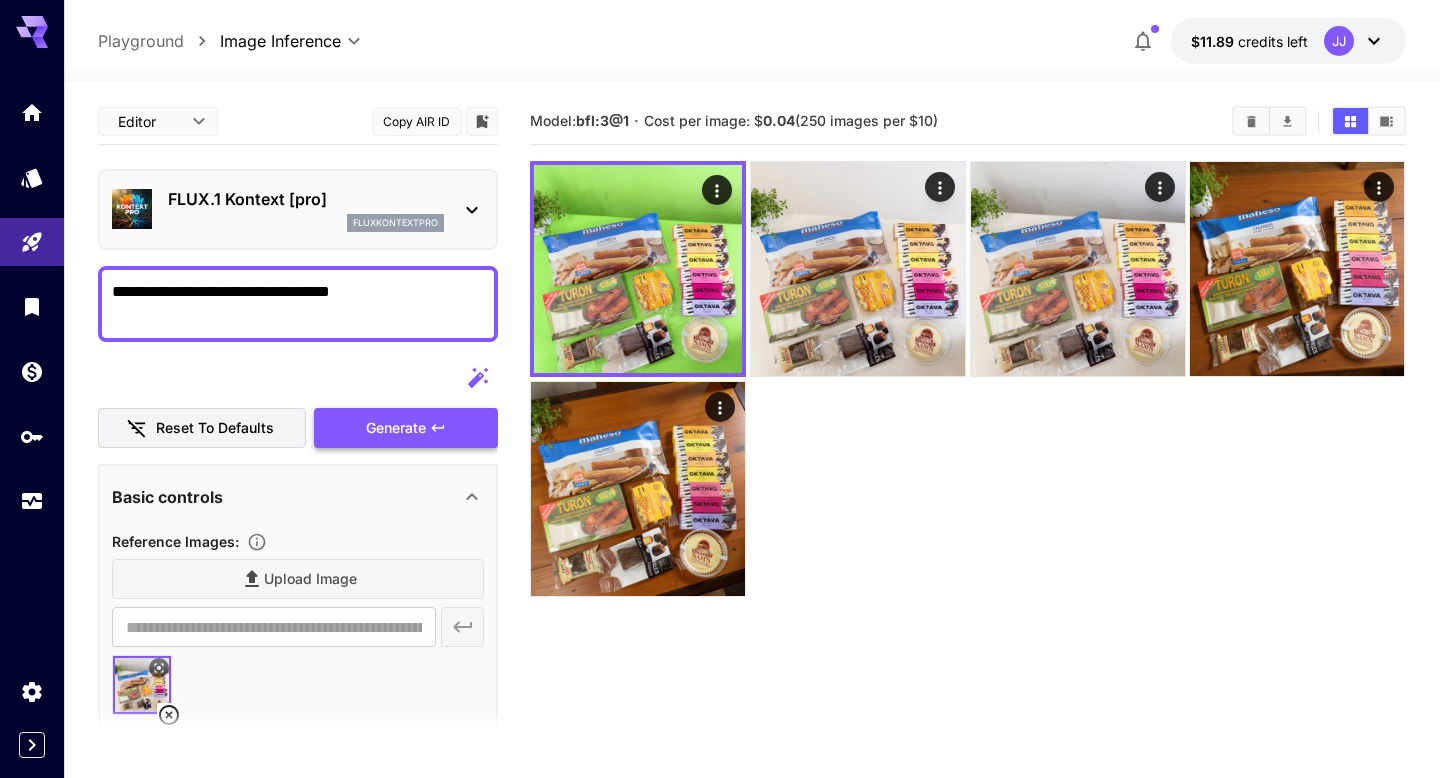 click on "Generate" at bounding box center [396, 428] 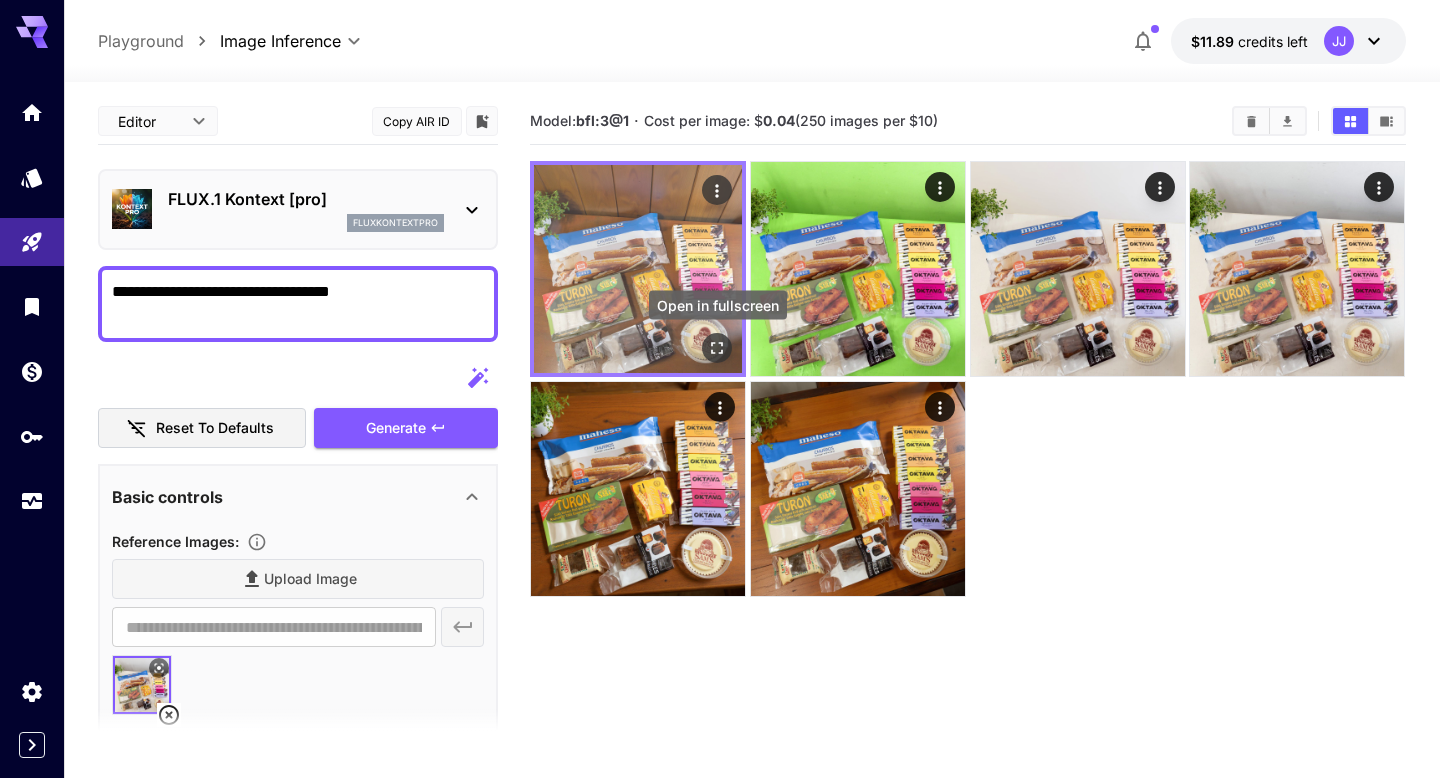 click 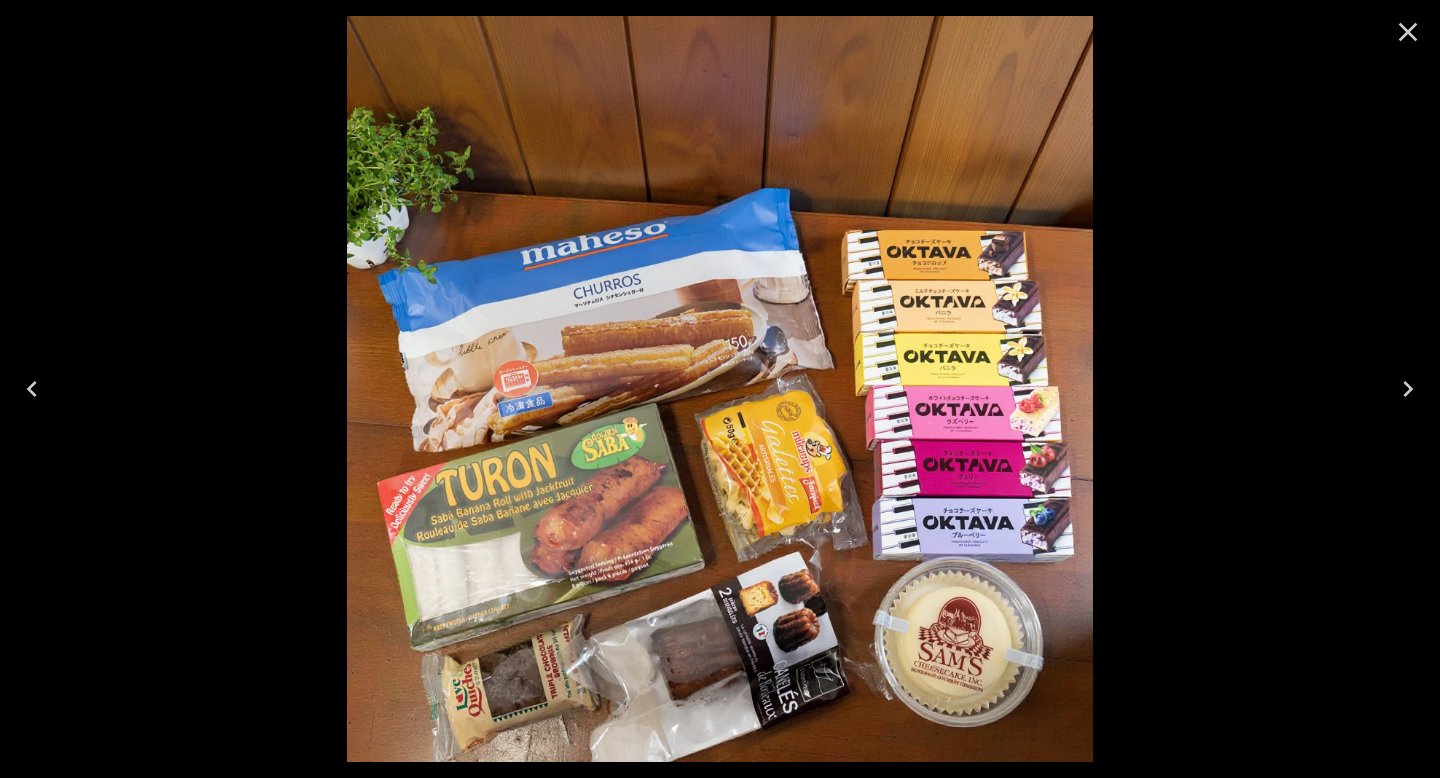 click 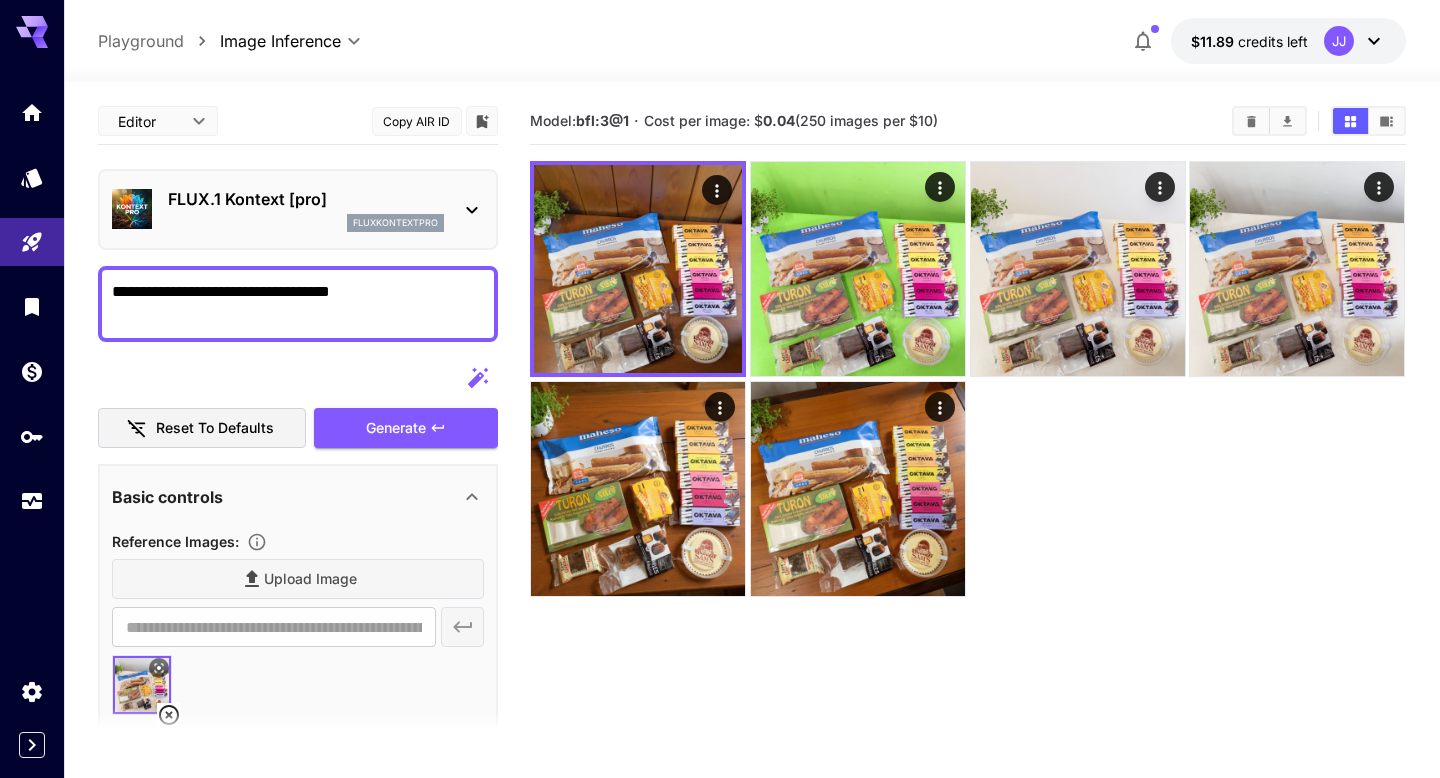 click on "**********" at bounding box center [298, 304] 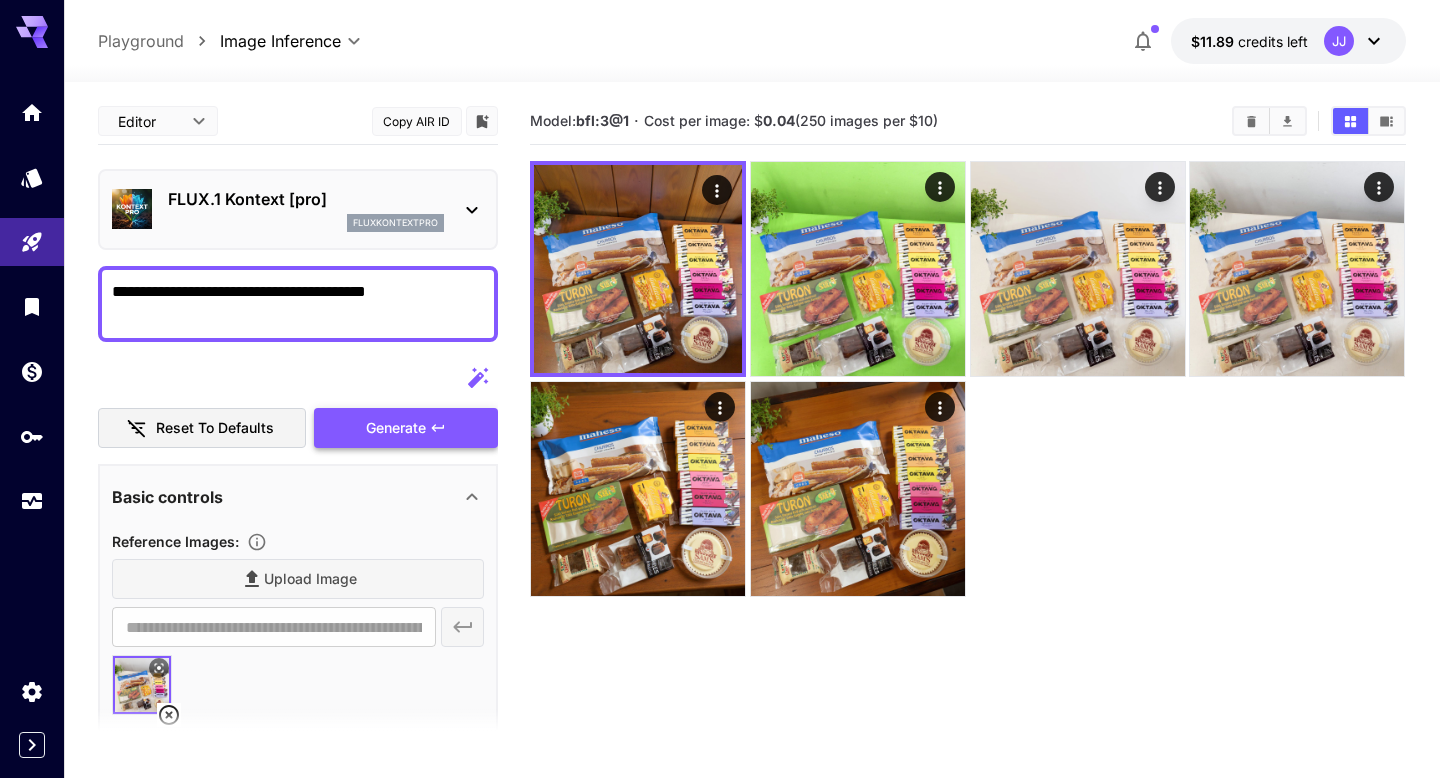 click on "Generate" at bounding box center [406, 428] 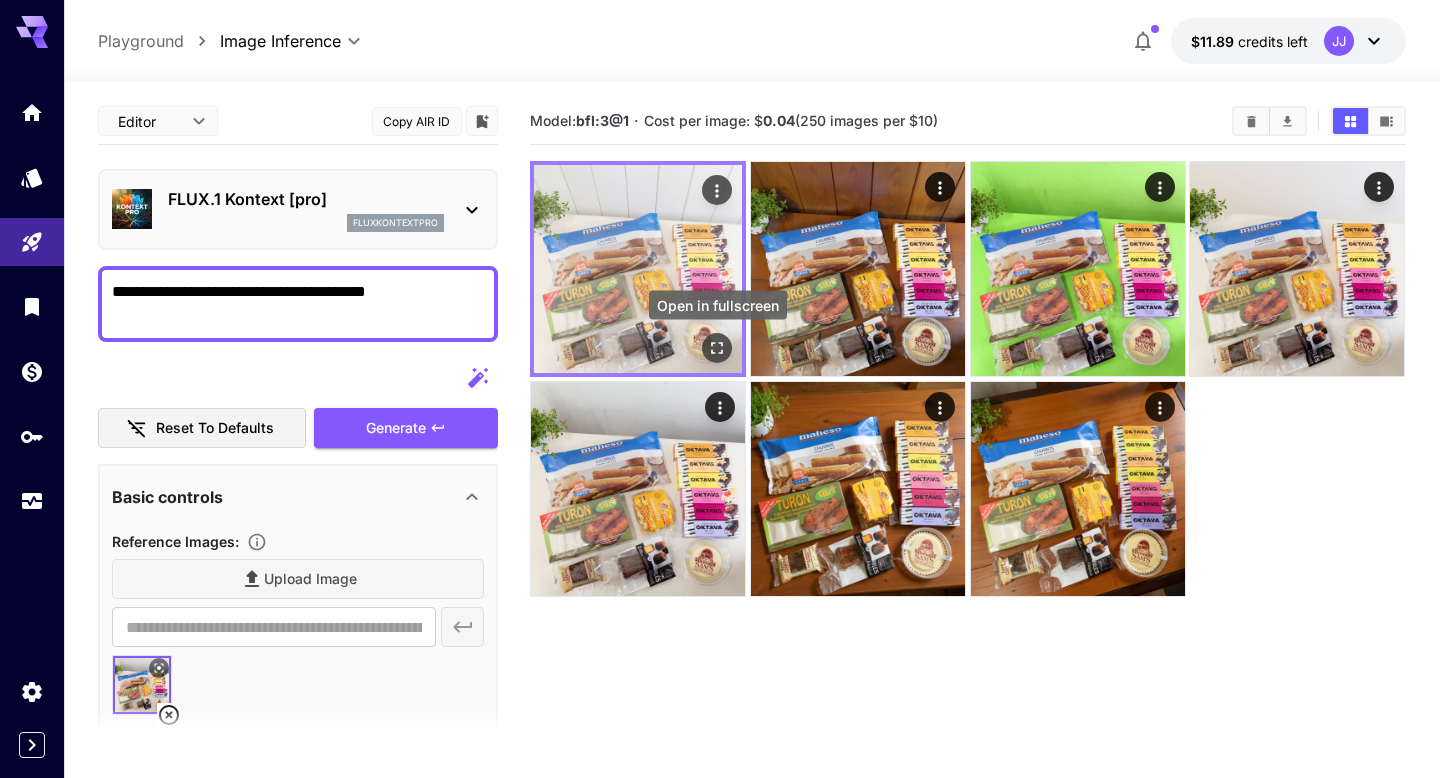 click 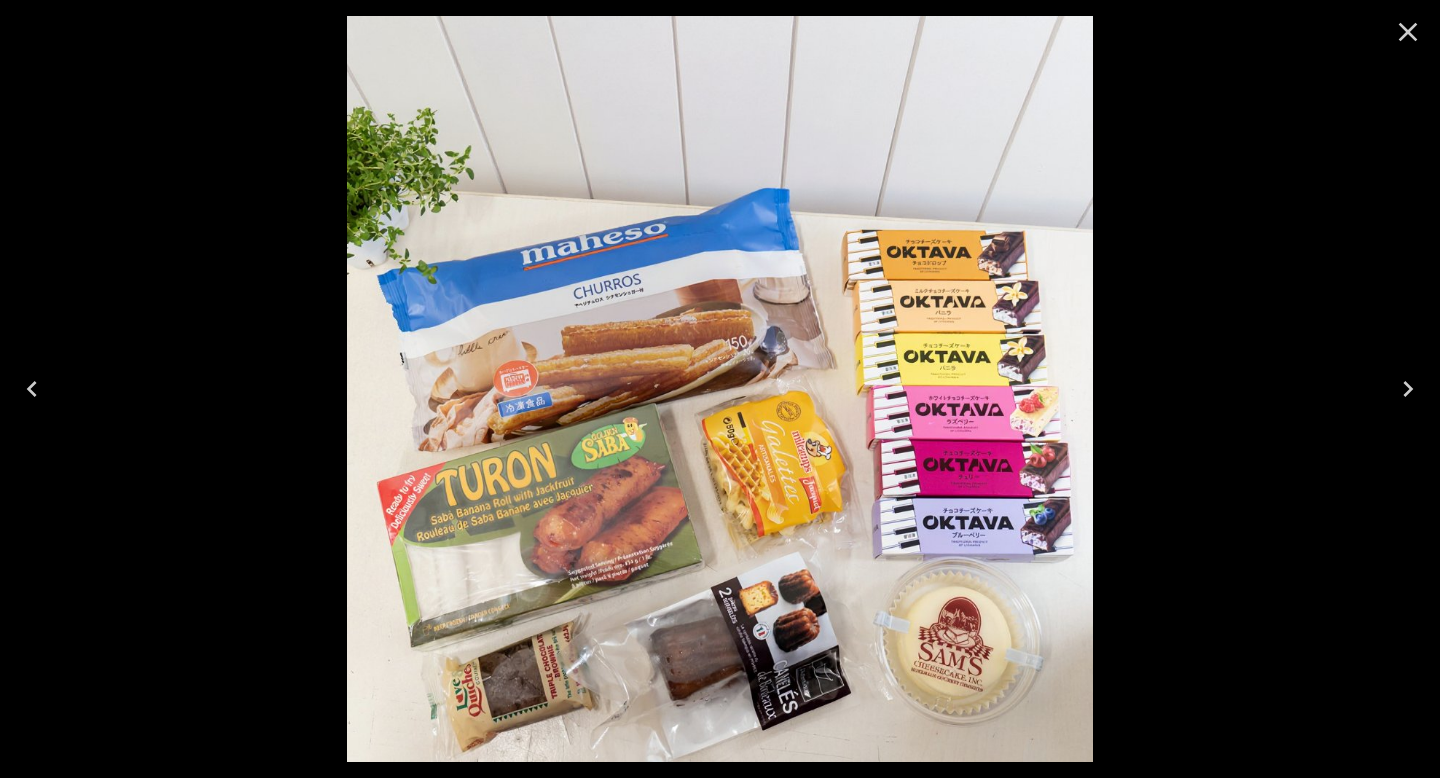 click 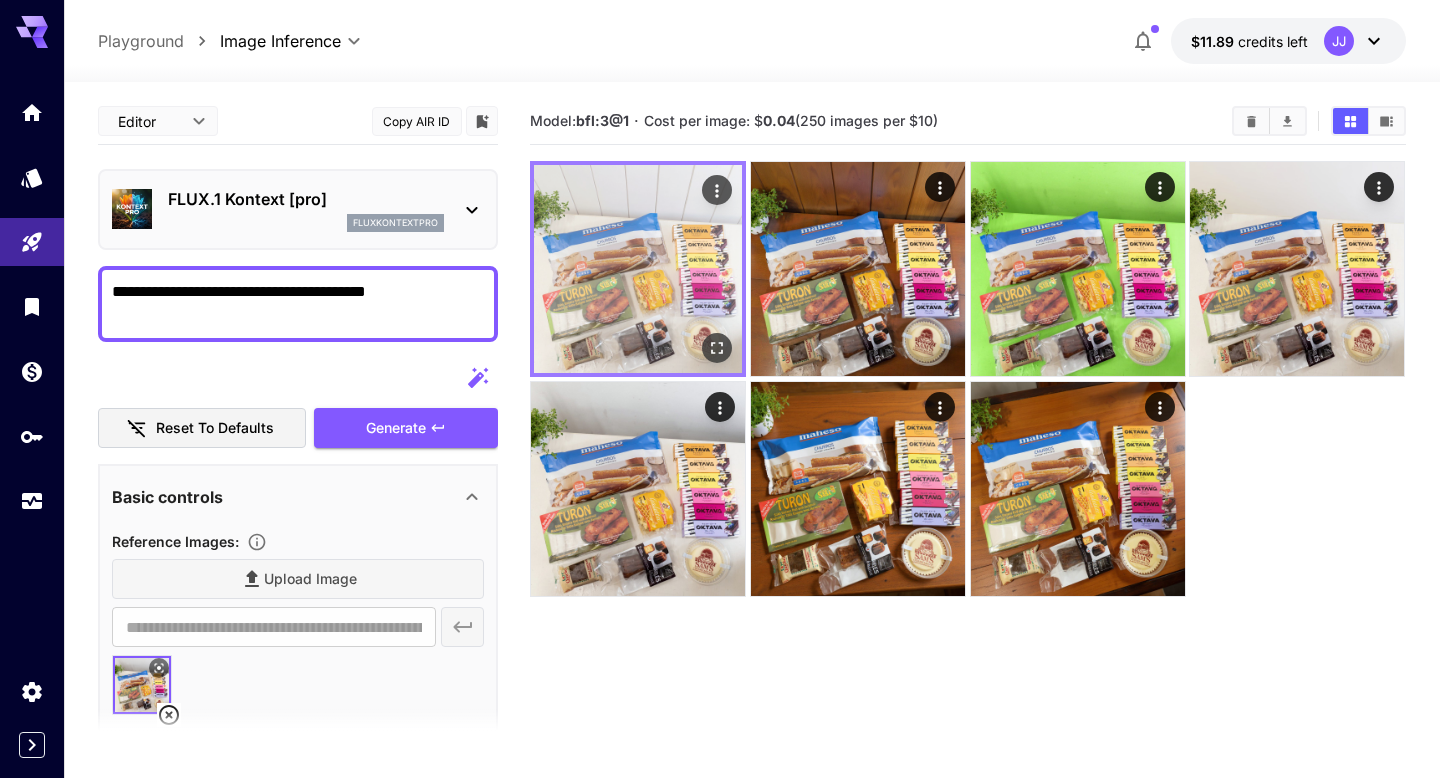 click at bounding box center [638, 269] 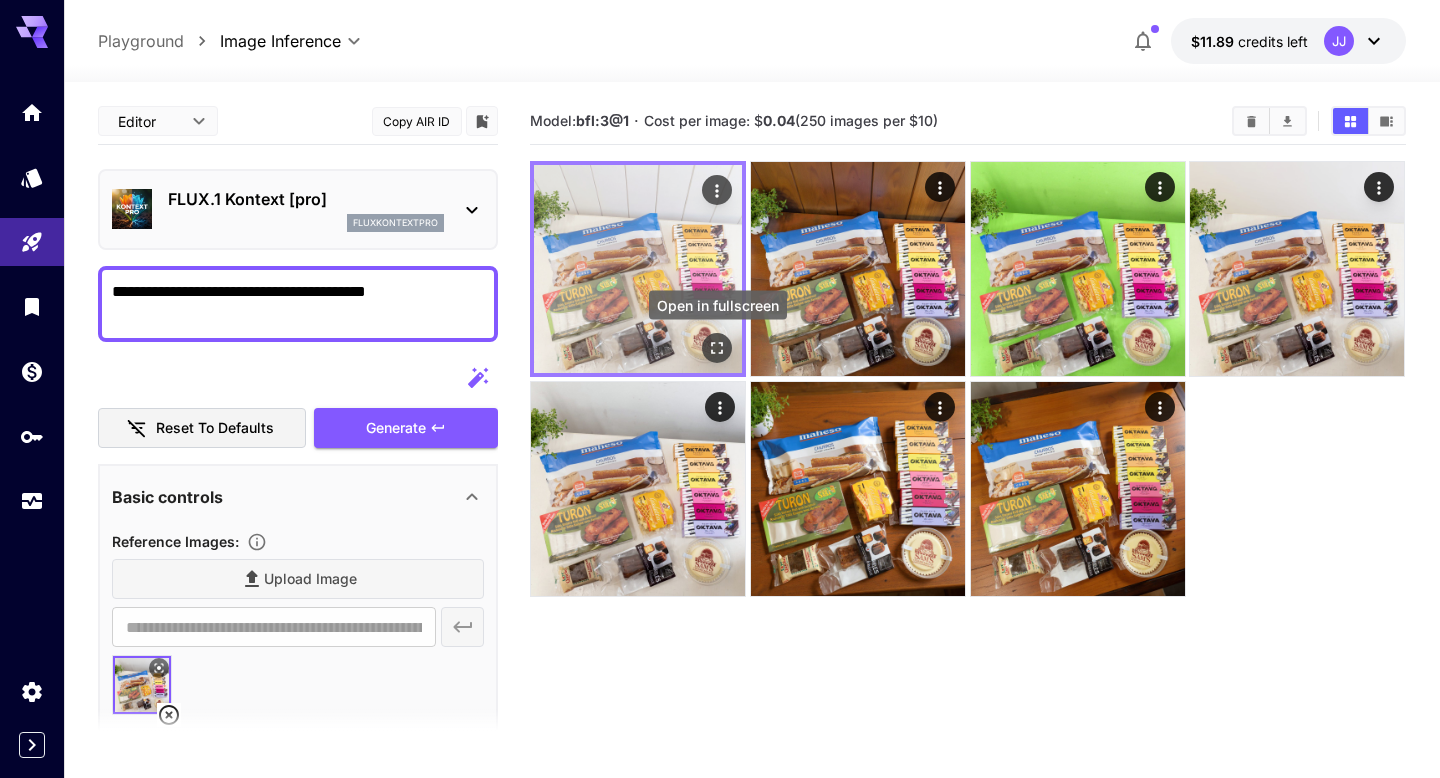 click 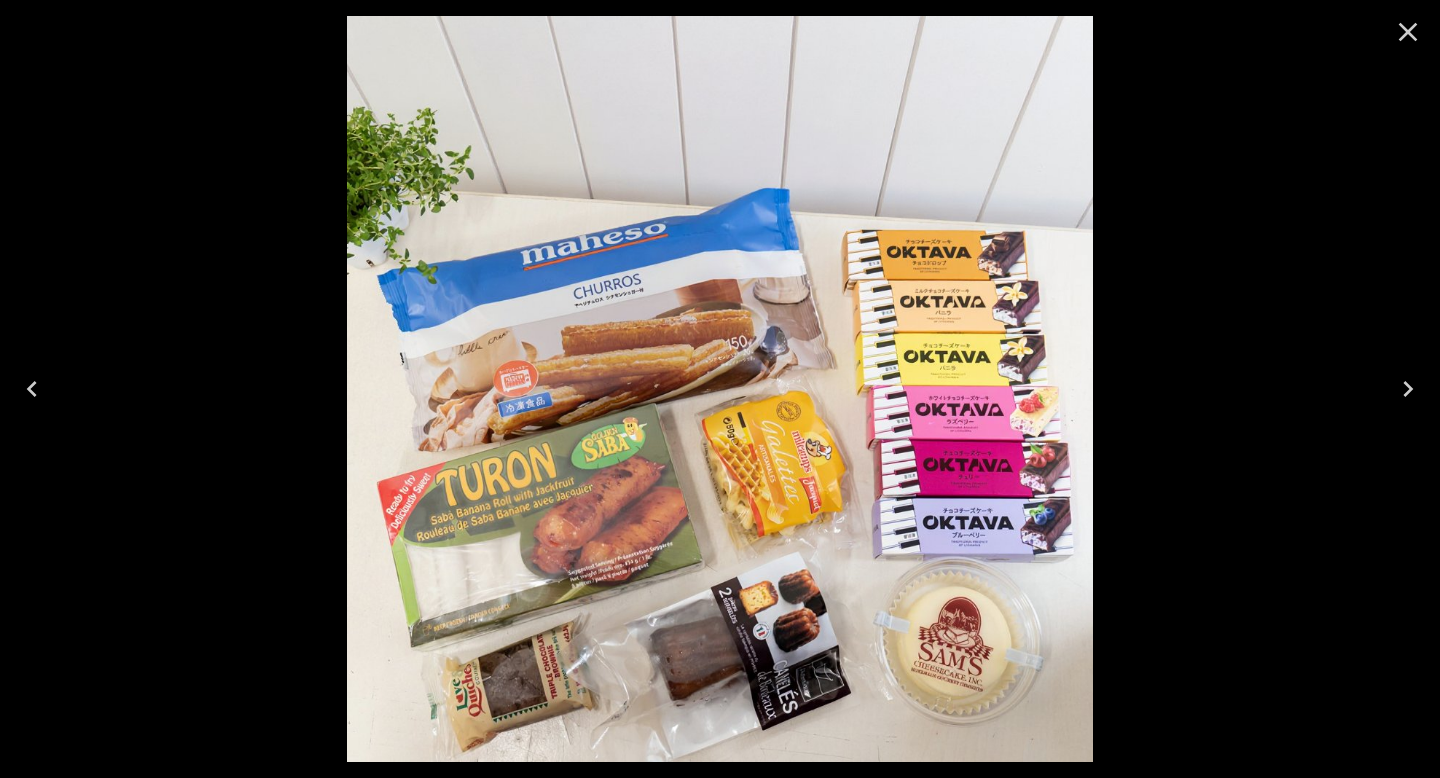 click 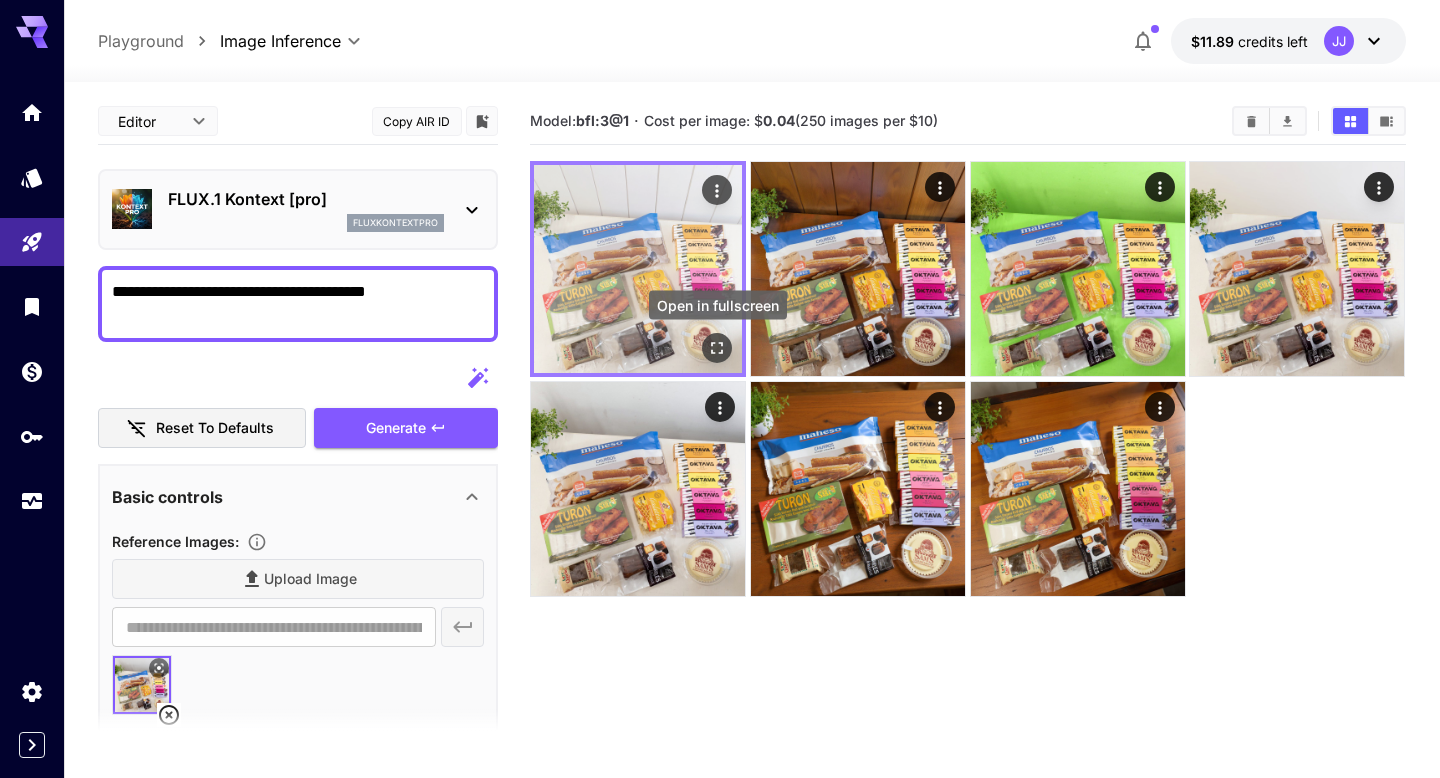 click 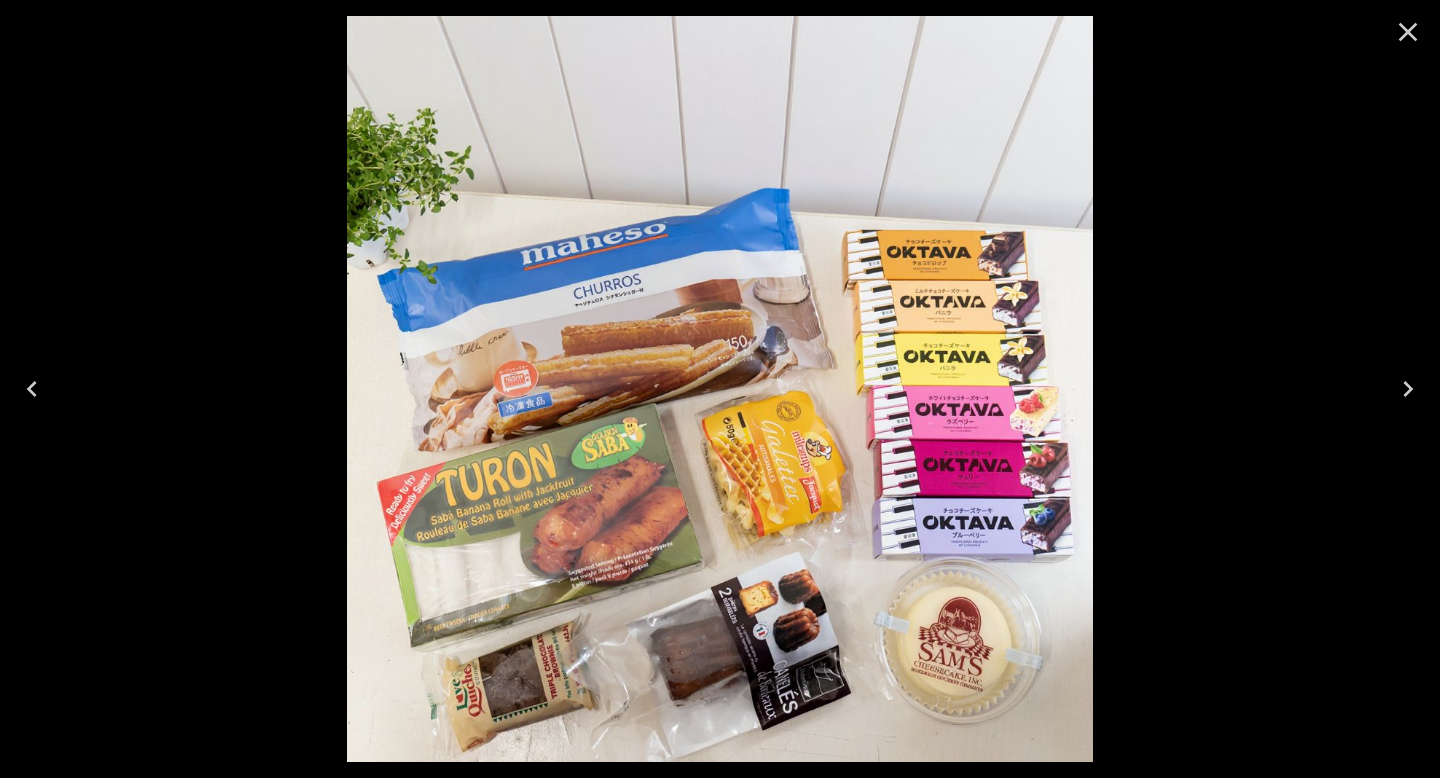 click 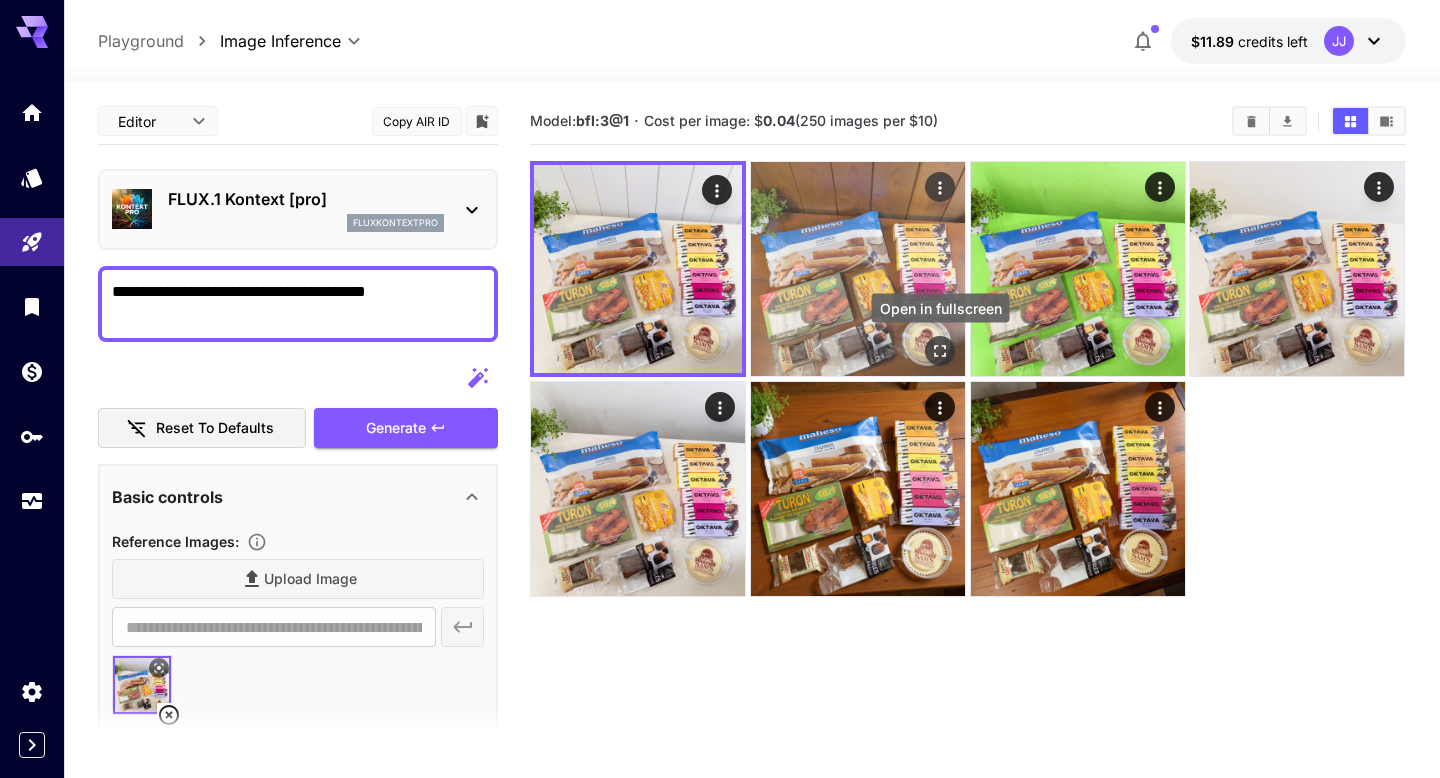 click 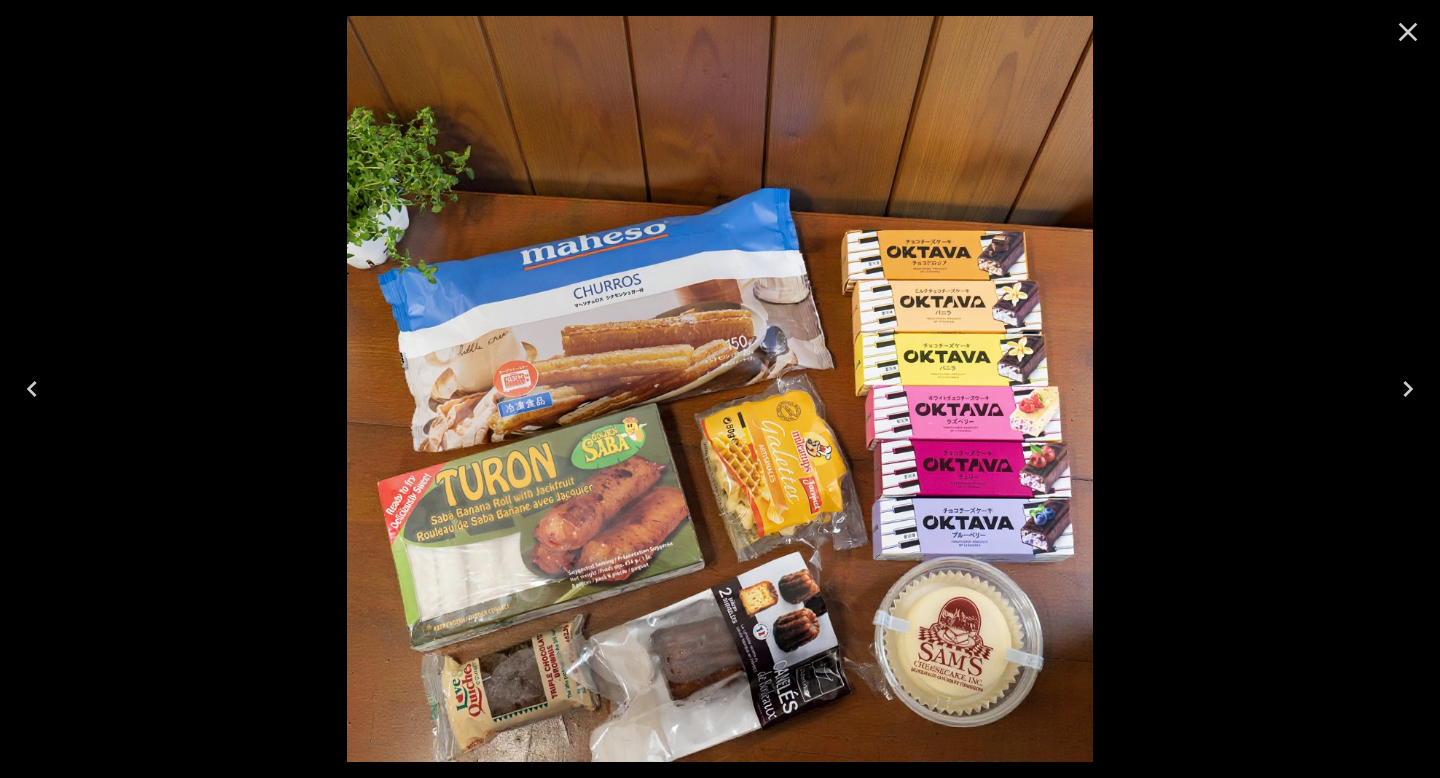 click 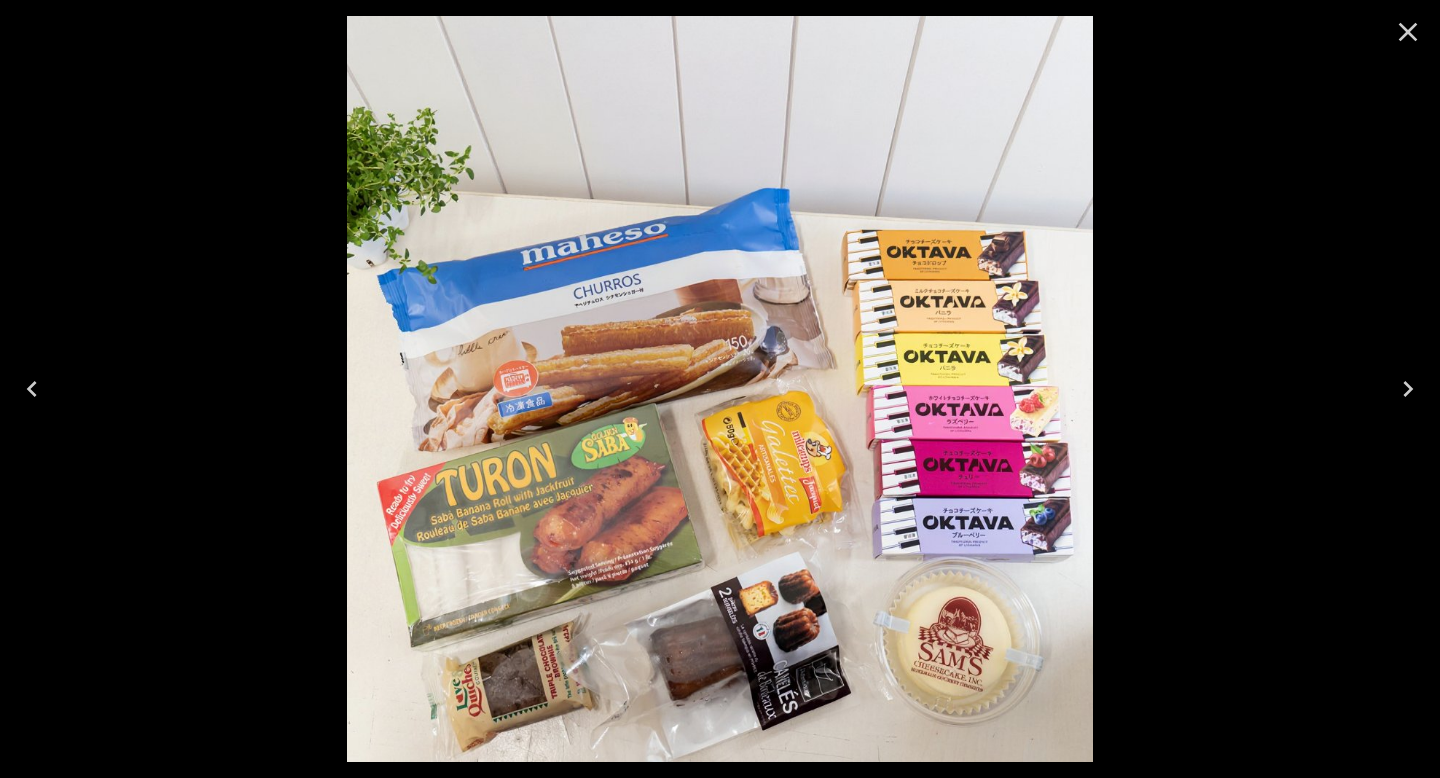 click 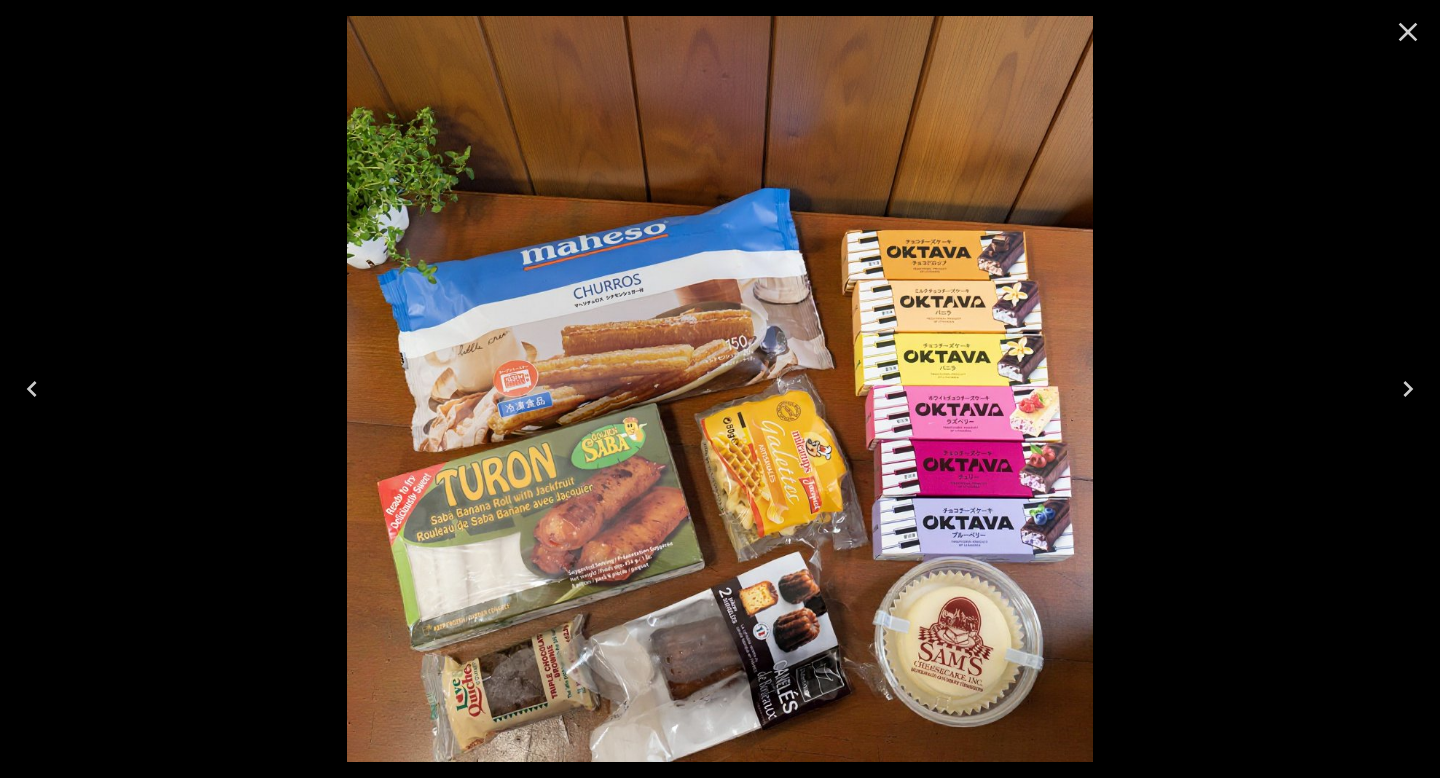 click 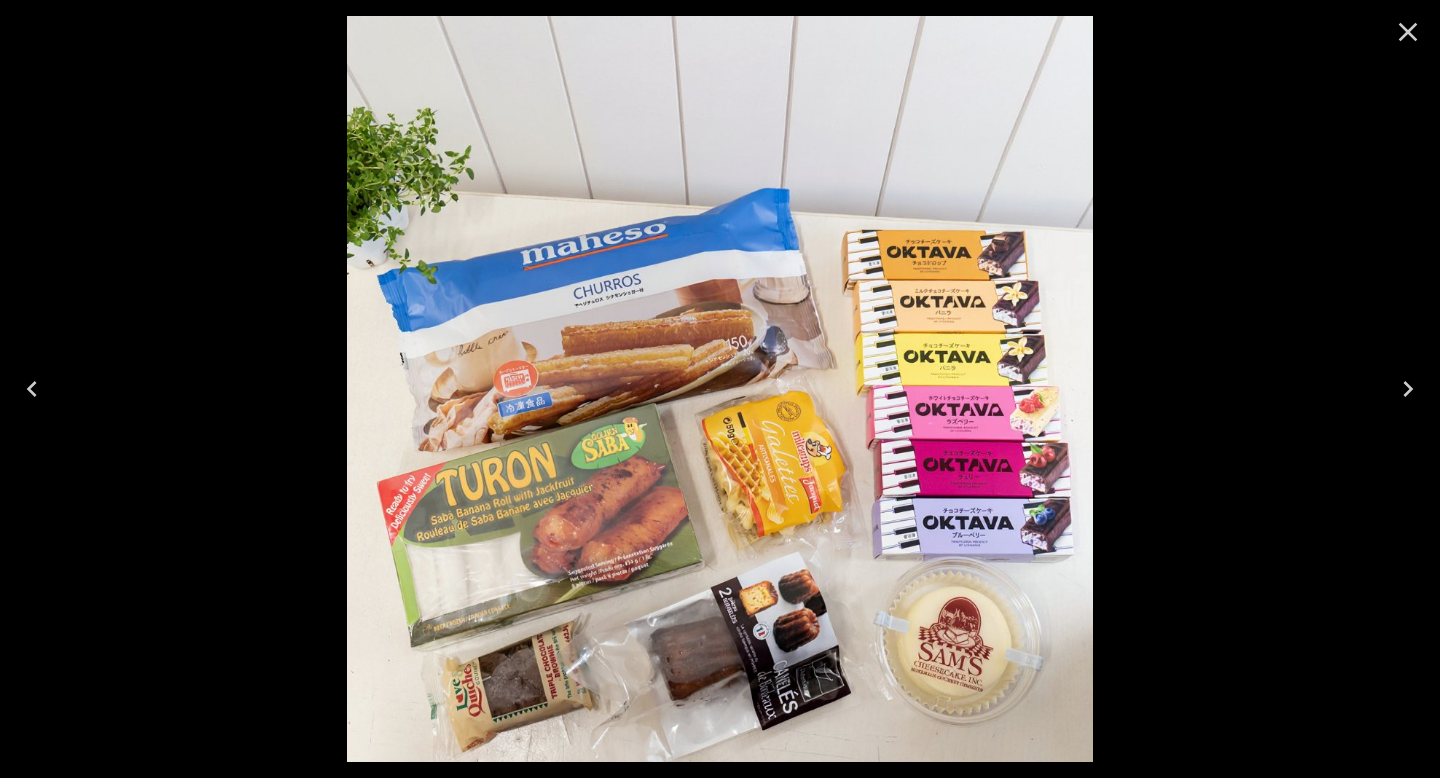click 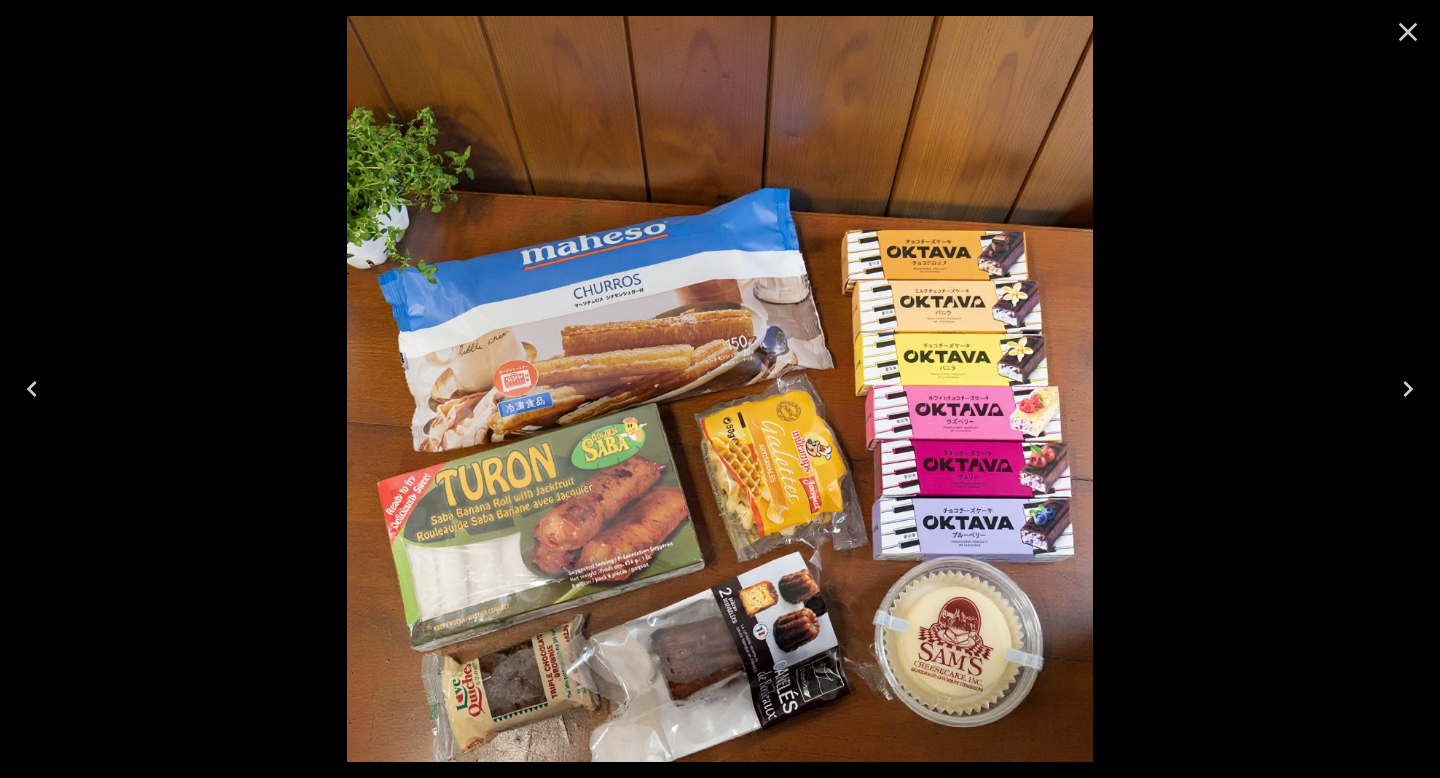 click 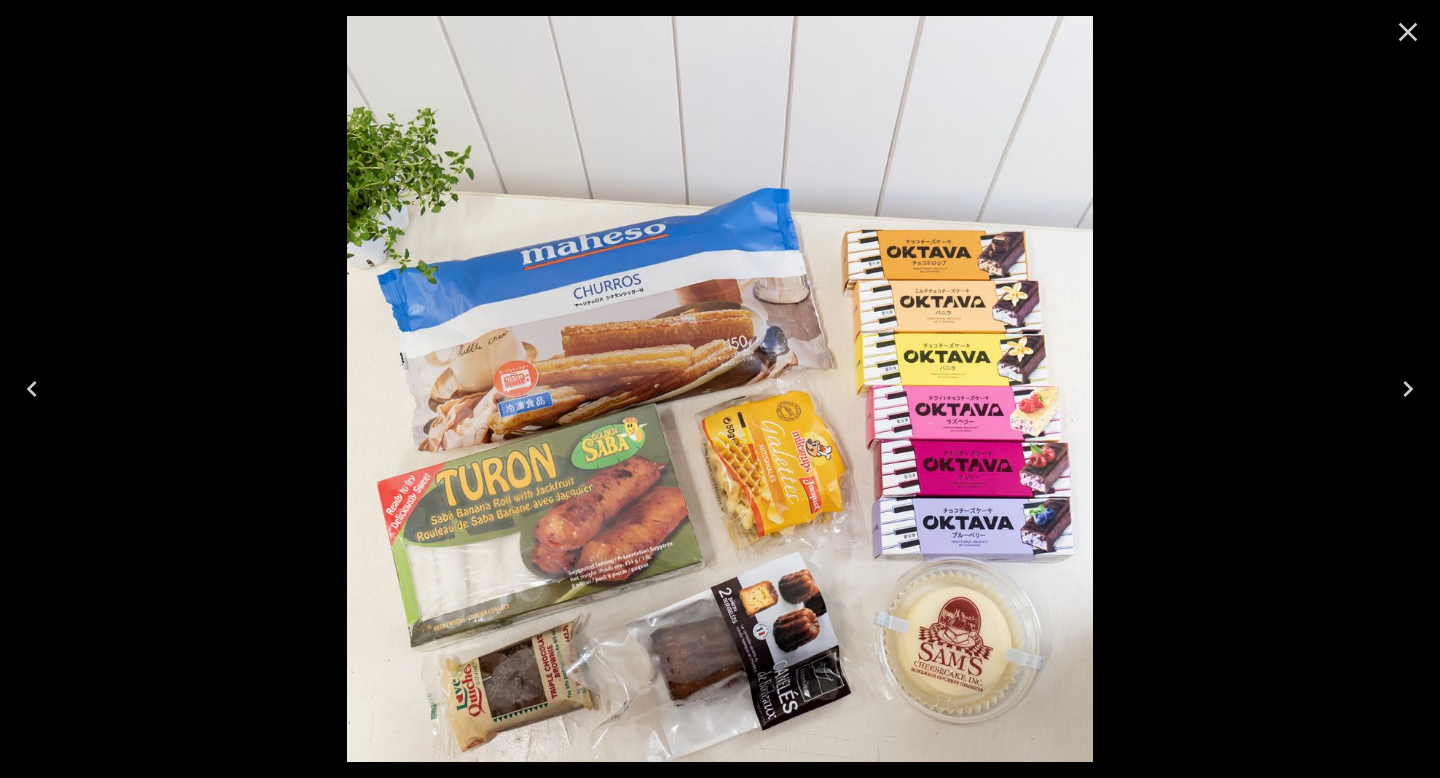 click 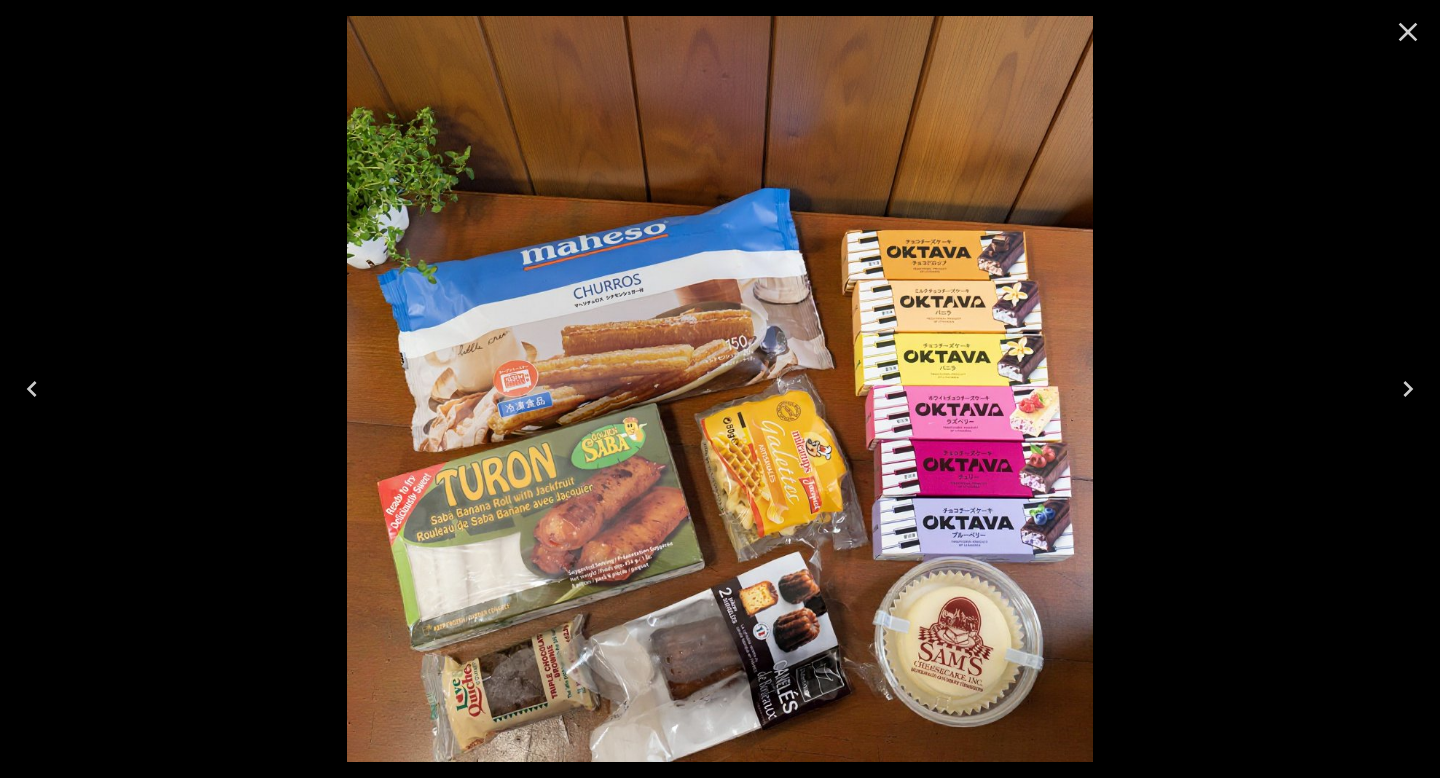 click 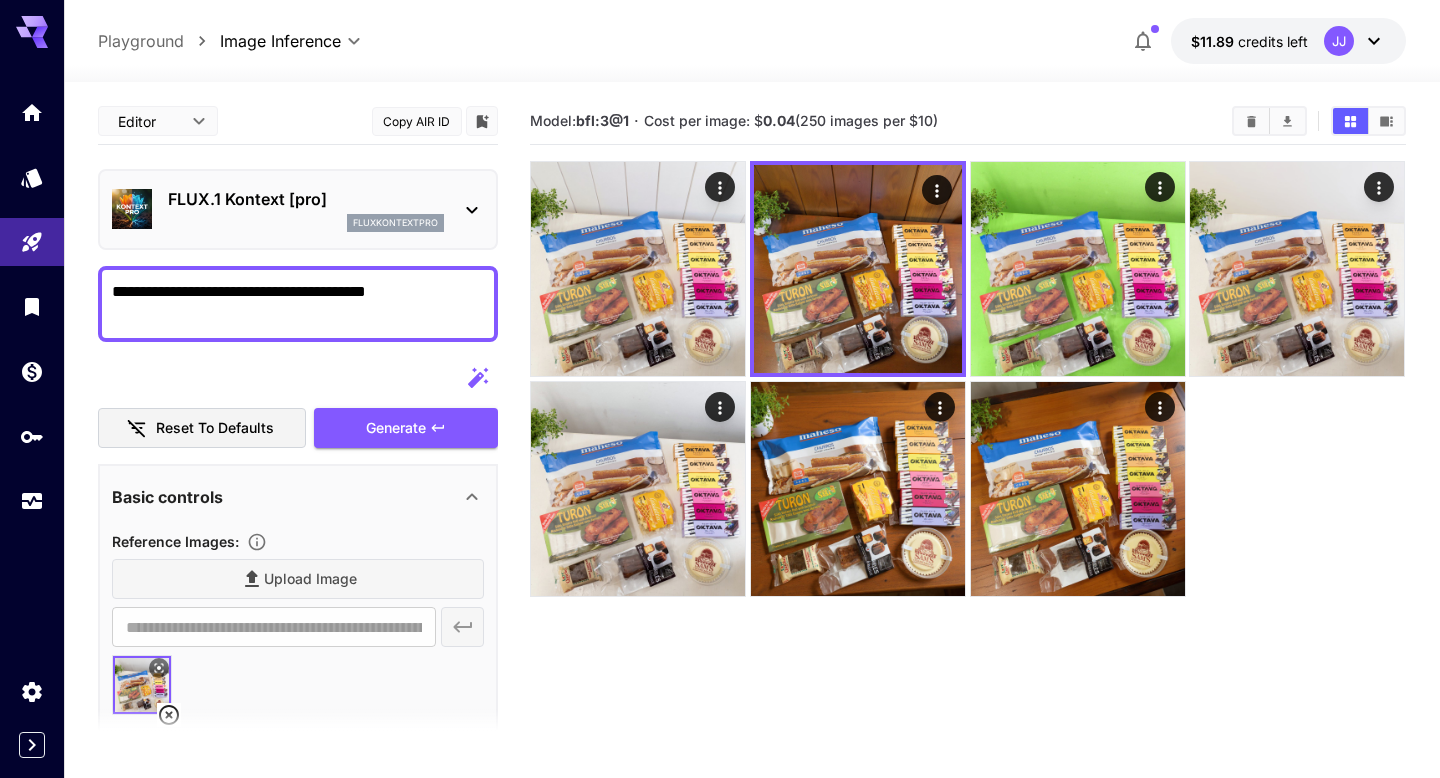 drag, startPoint x: 274, startPoint y: 294, endPoint x: 311, endPoint y: 292, distance: 37.054016 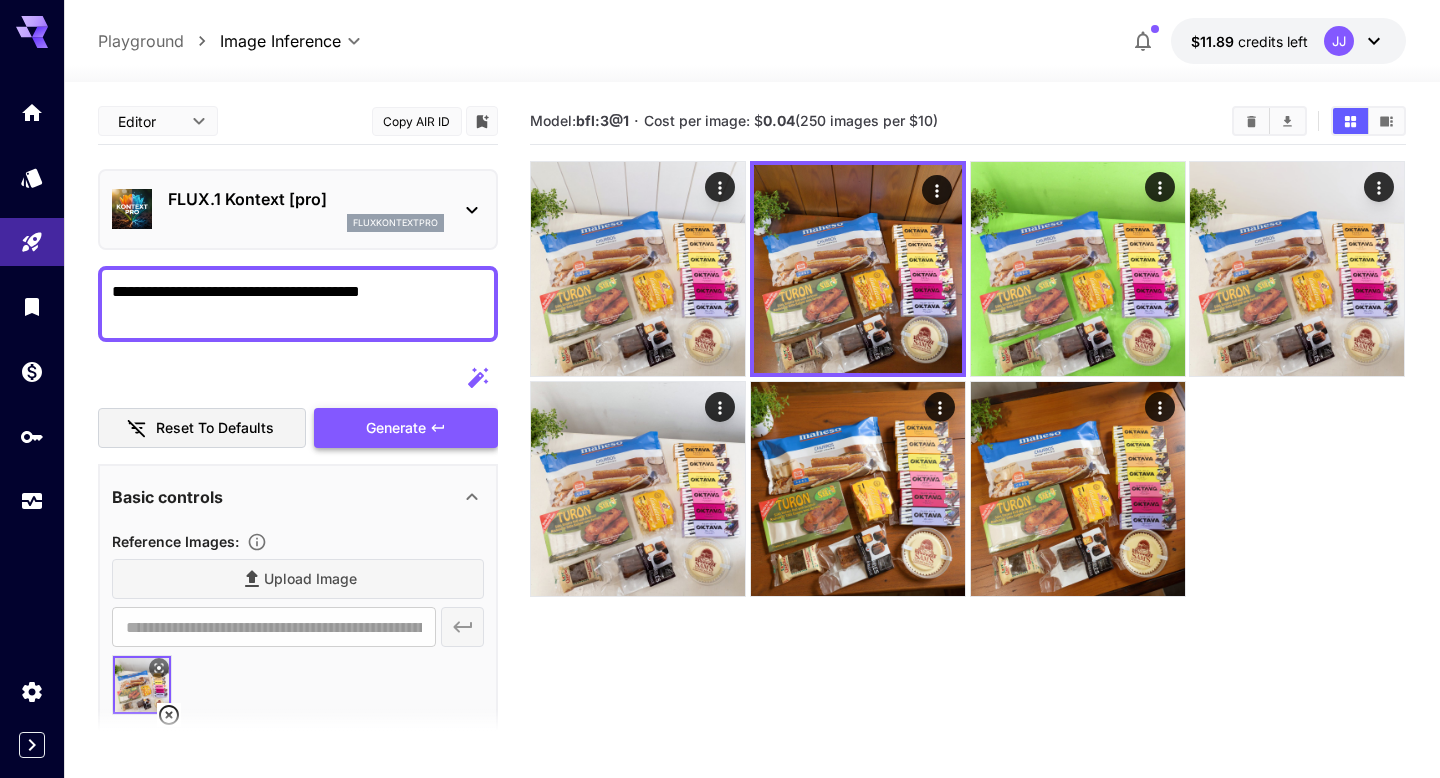 click on "Generate" at bounding box center (396, 428) 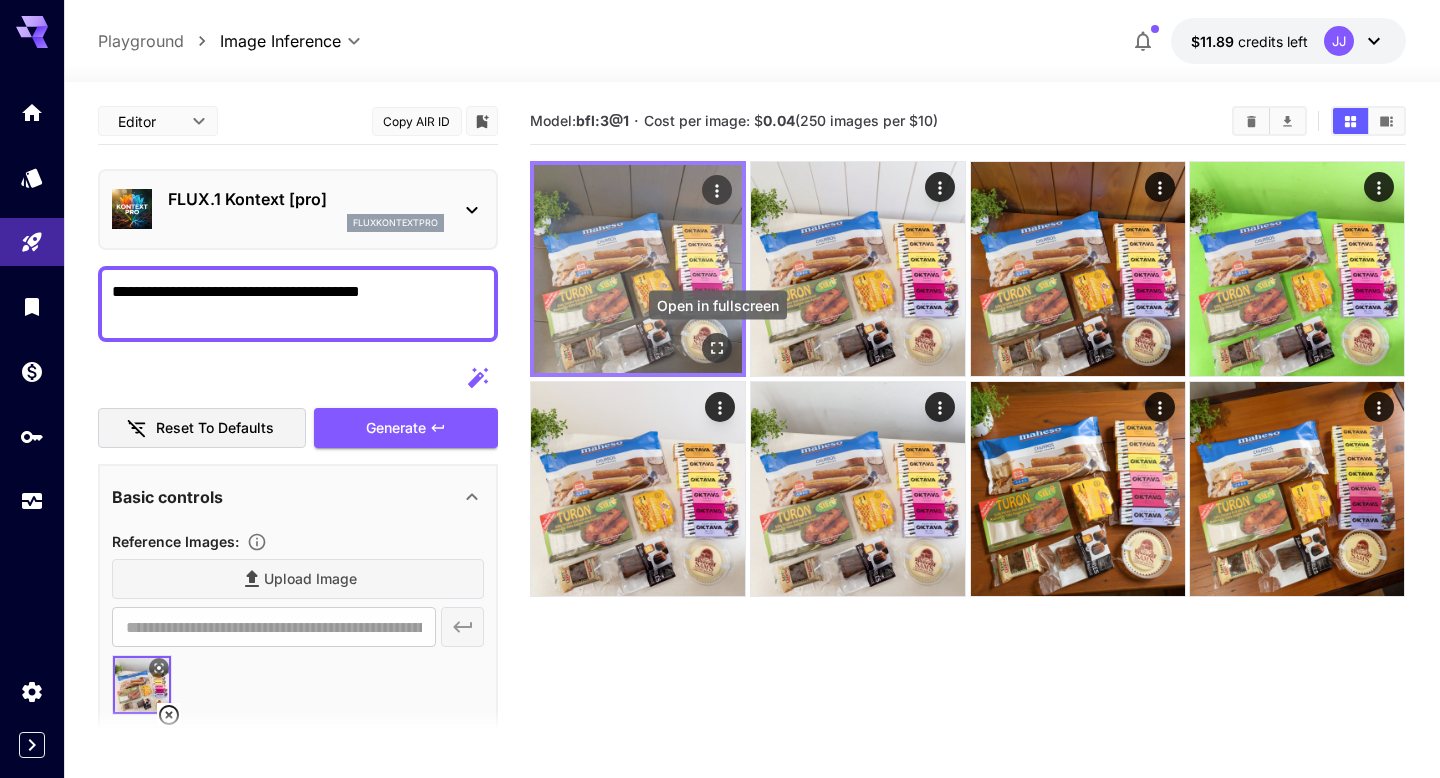 click 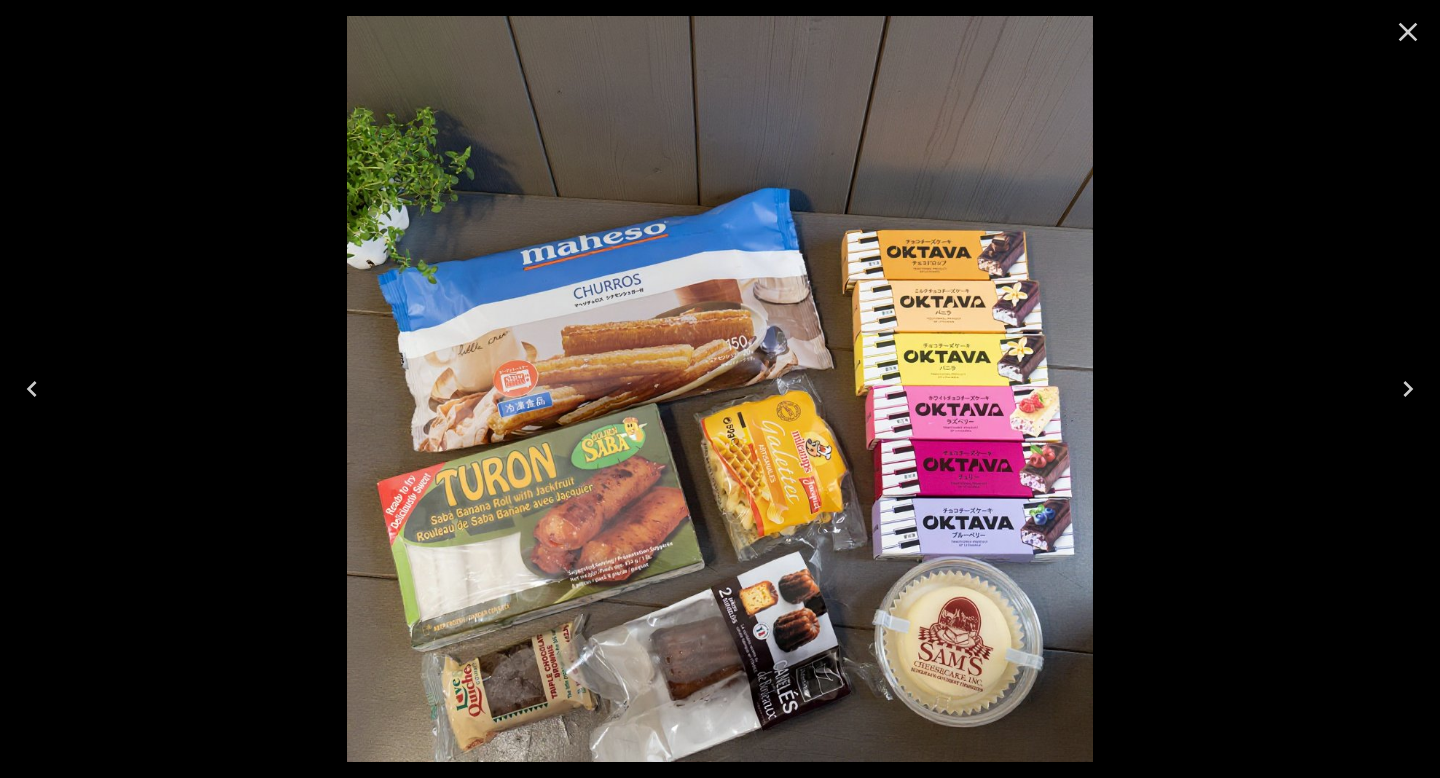 click 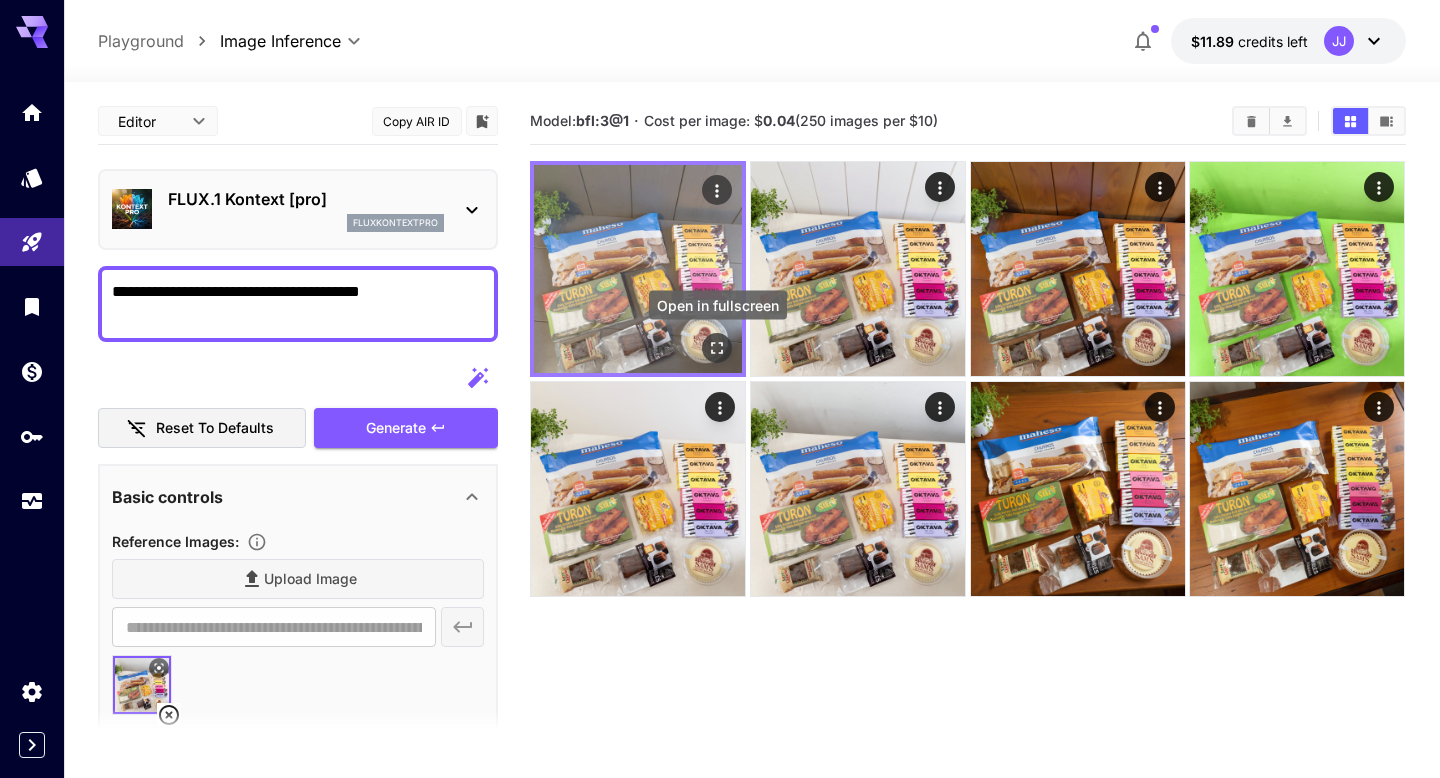 click 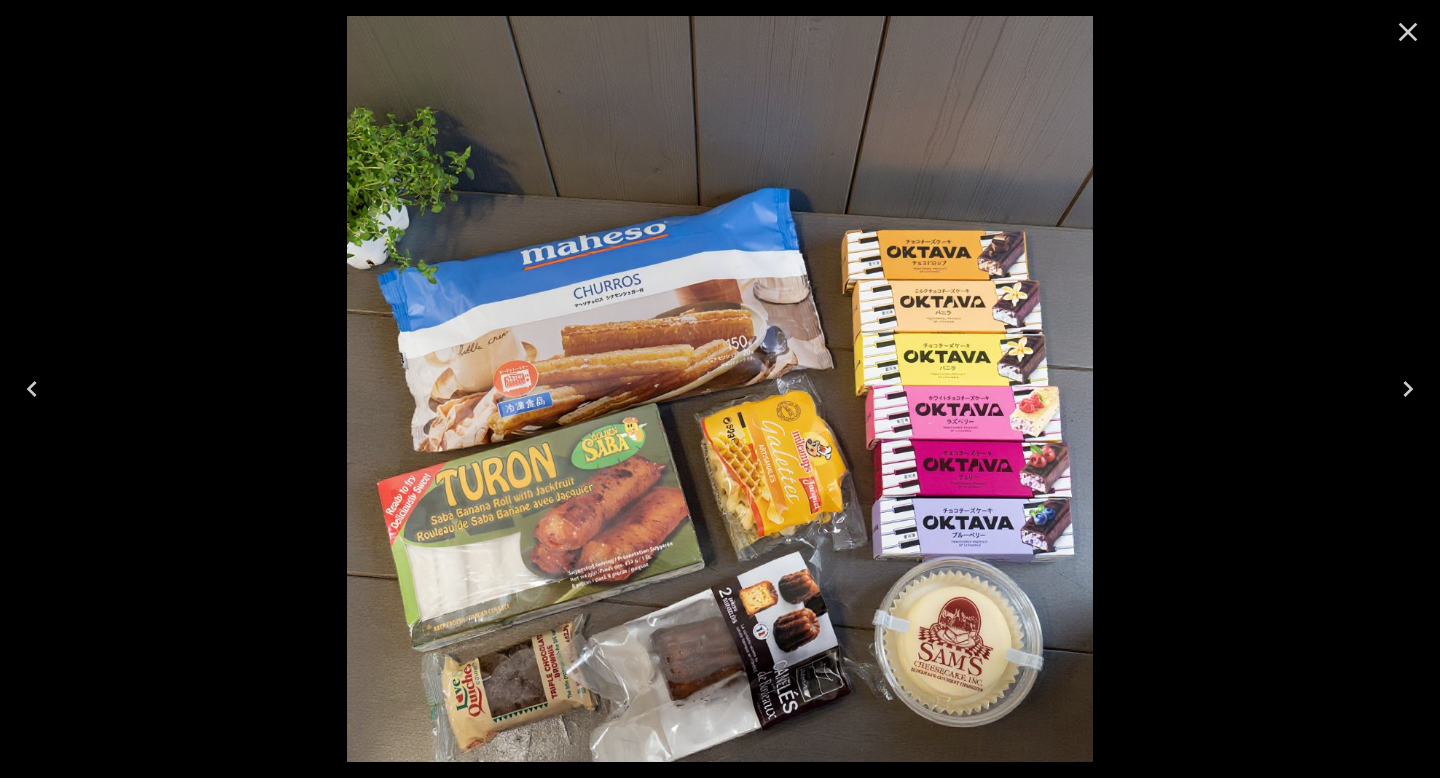 click 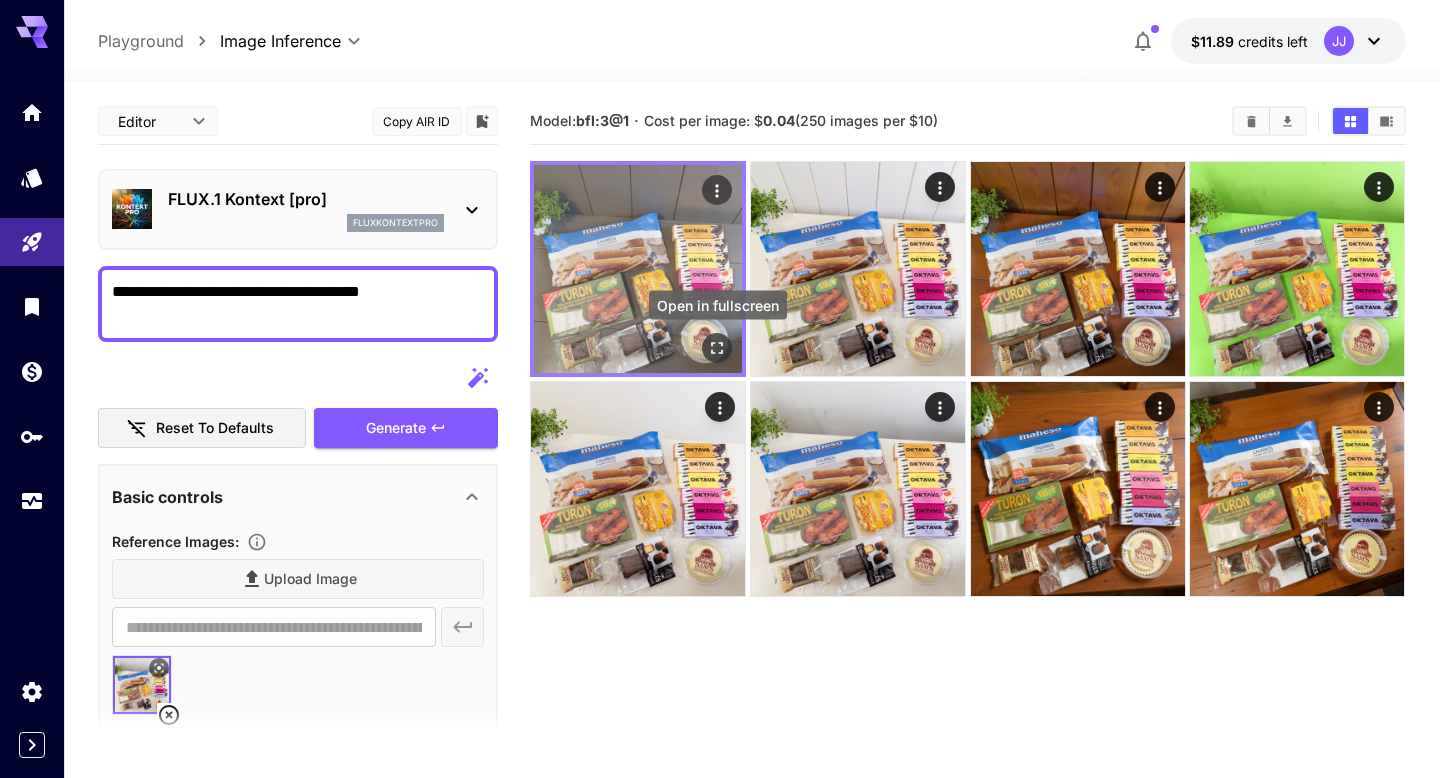 click 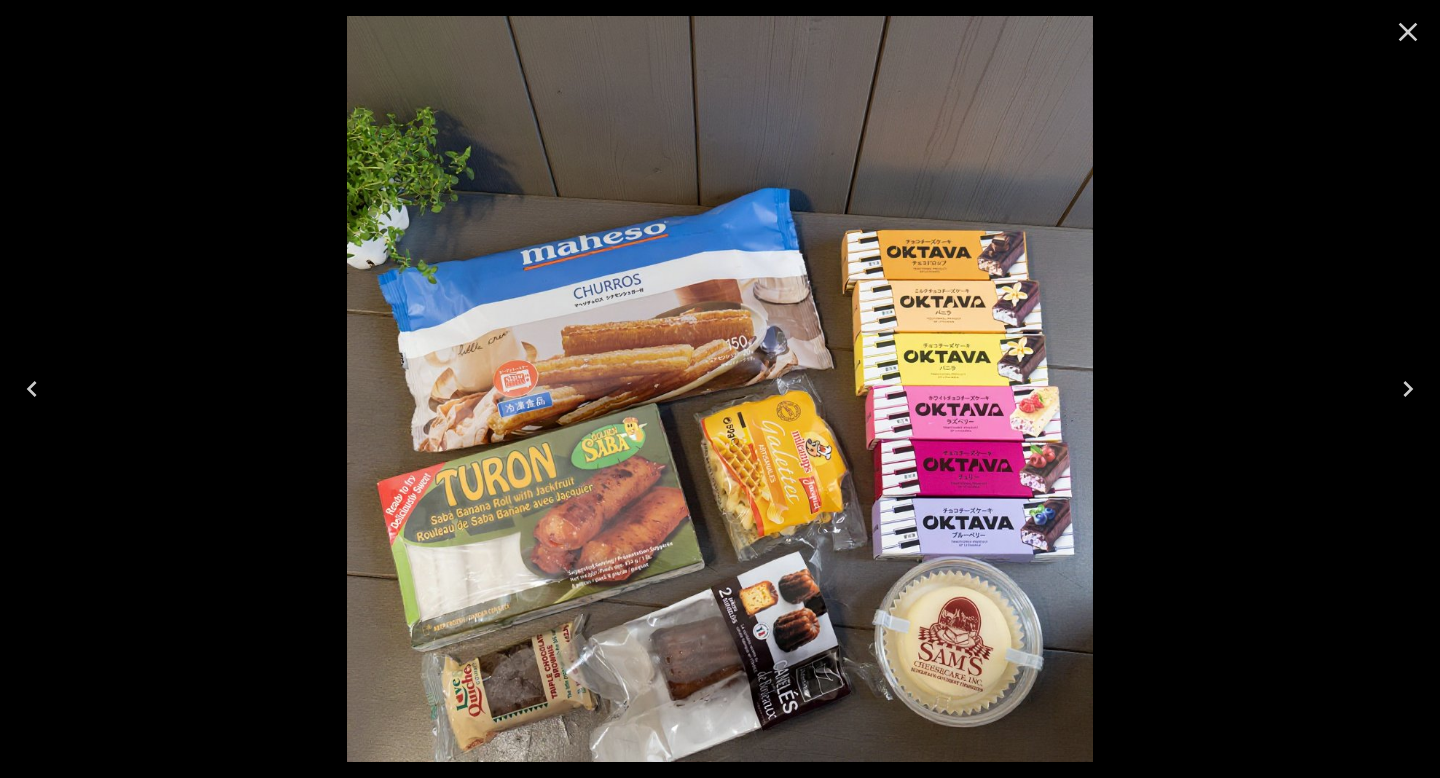 click 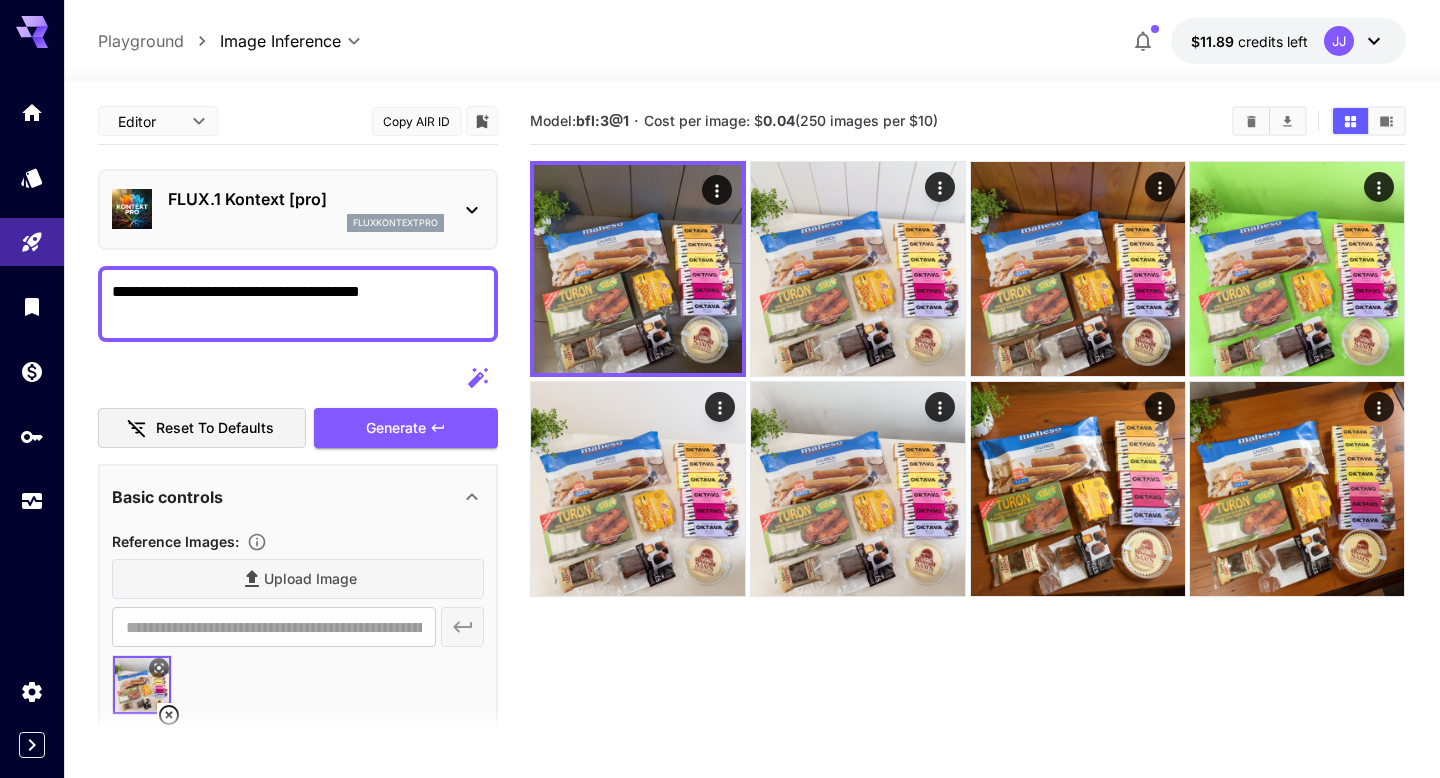 drag, startPoint x: 278, startPoint y: 297, endPoint x: 426, endPoint y: 299, distance: 148.01352 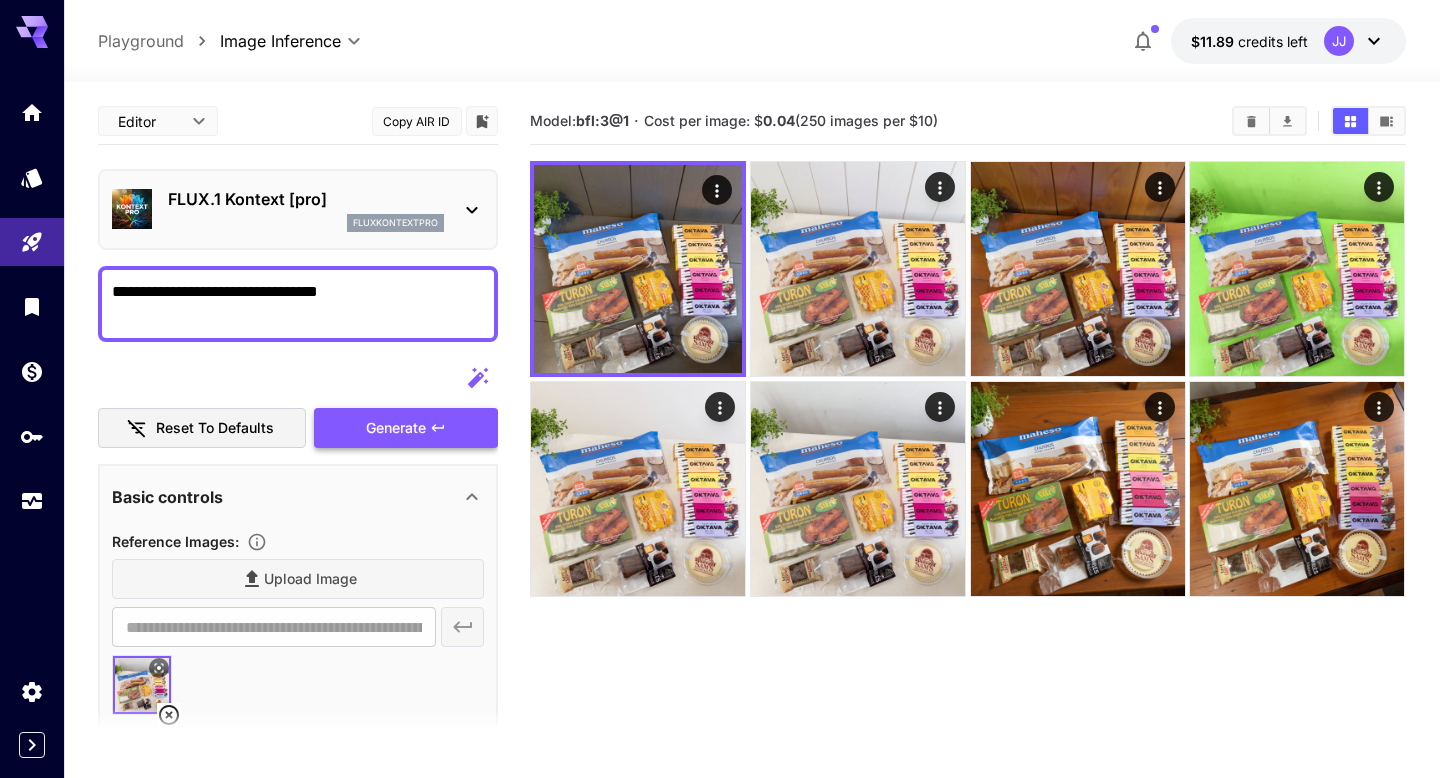 click on "Generate" at bounding box center (396, 428) 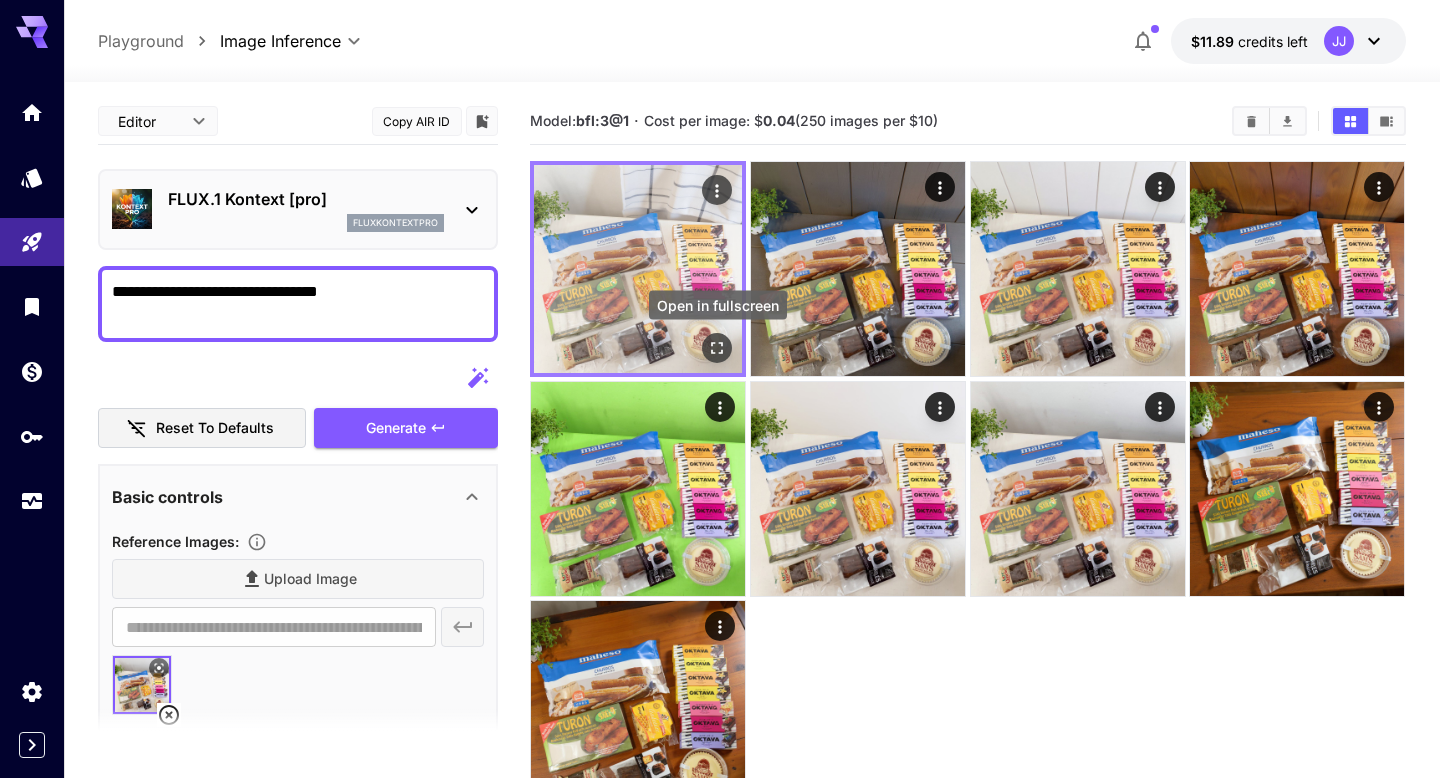 click 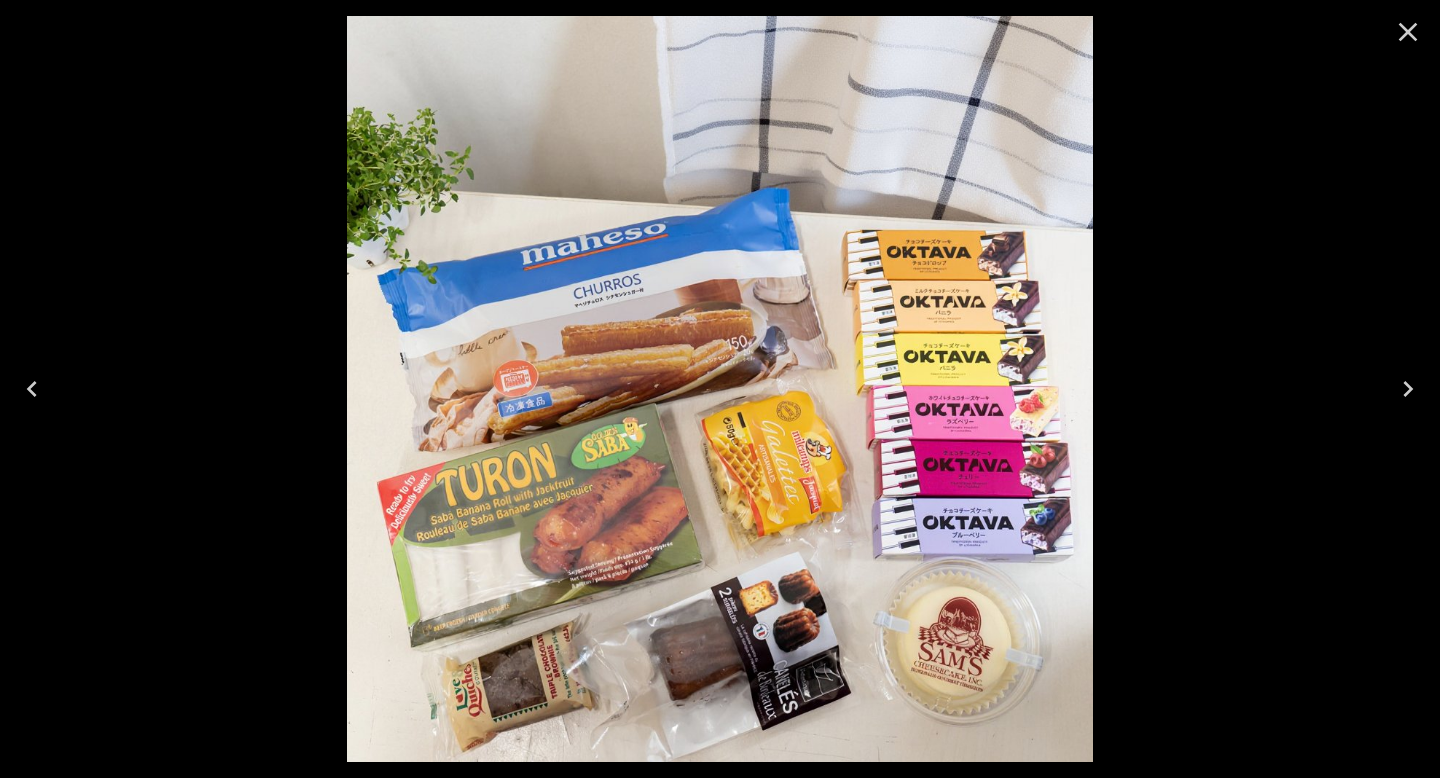 click 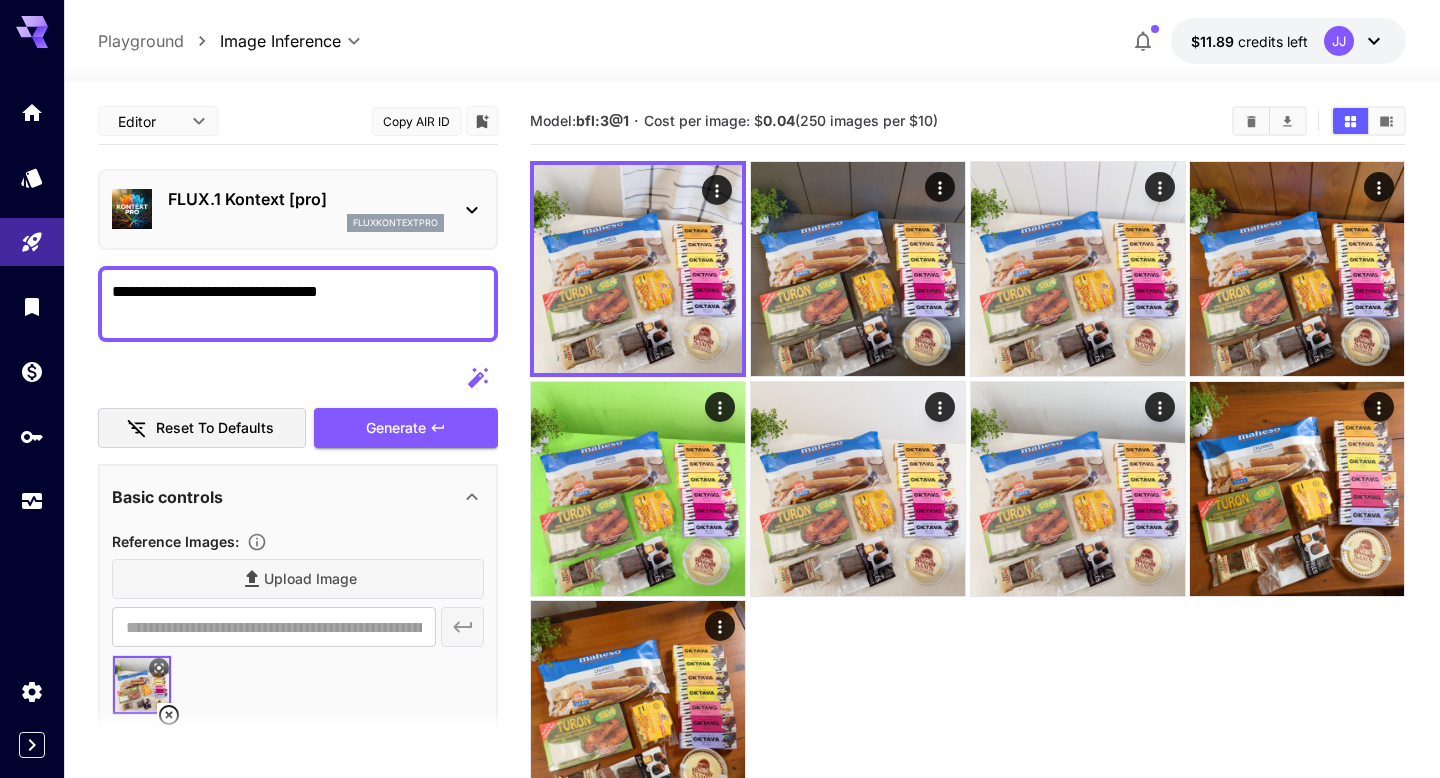 drag, startPoint x: 262, startPoint y: 292, endPoint x: 449, endPoint y: 303, distance: 187.32326 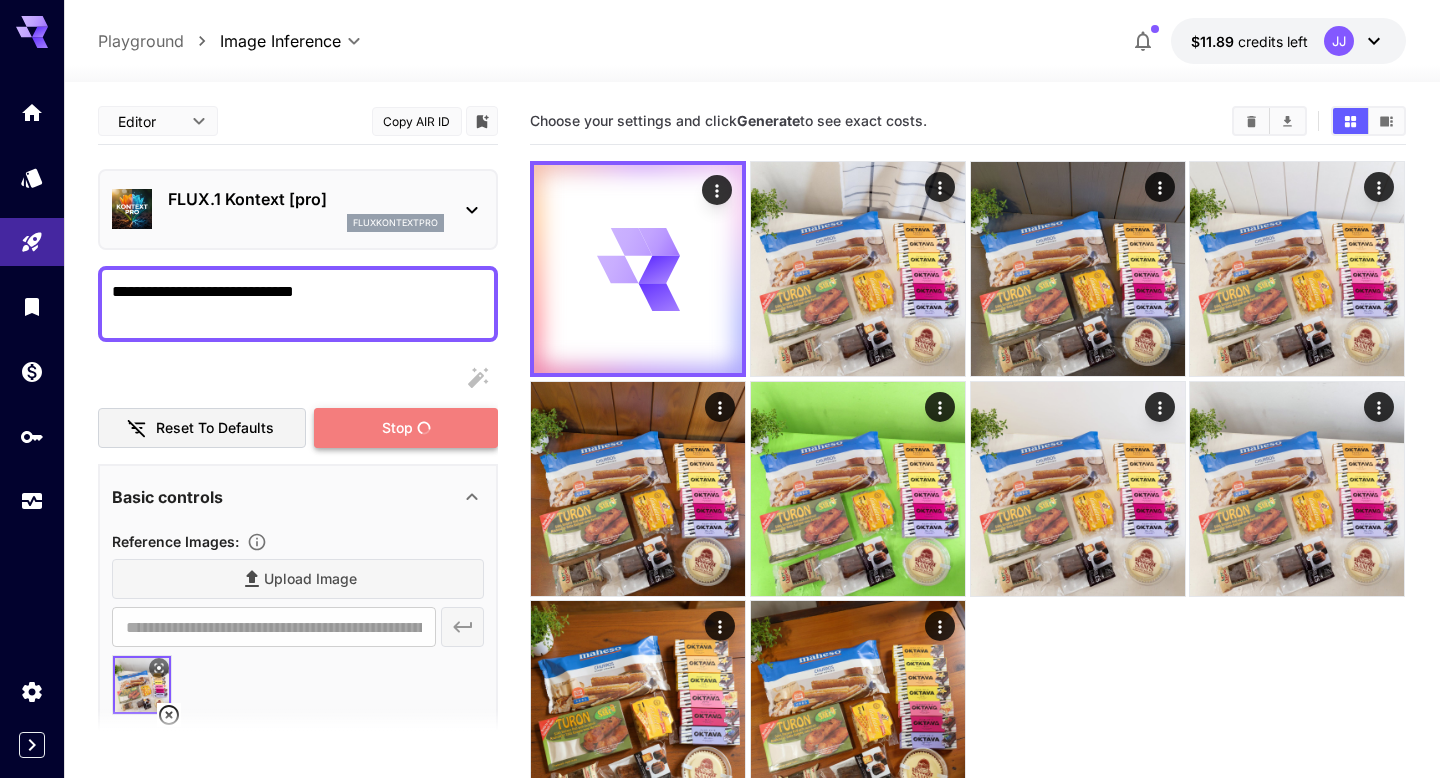 click on "Stop" at bounding box center [397, 428] 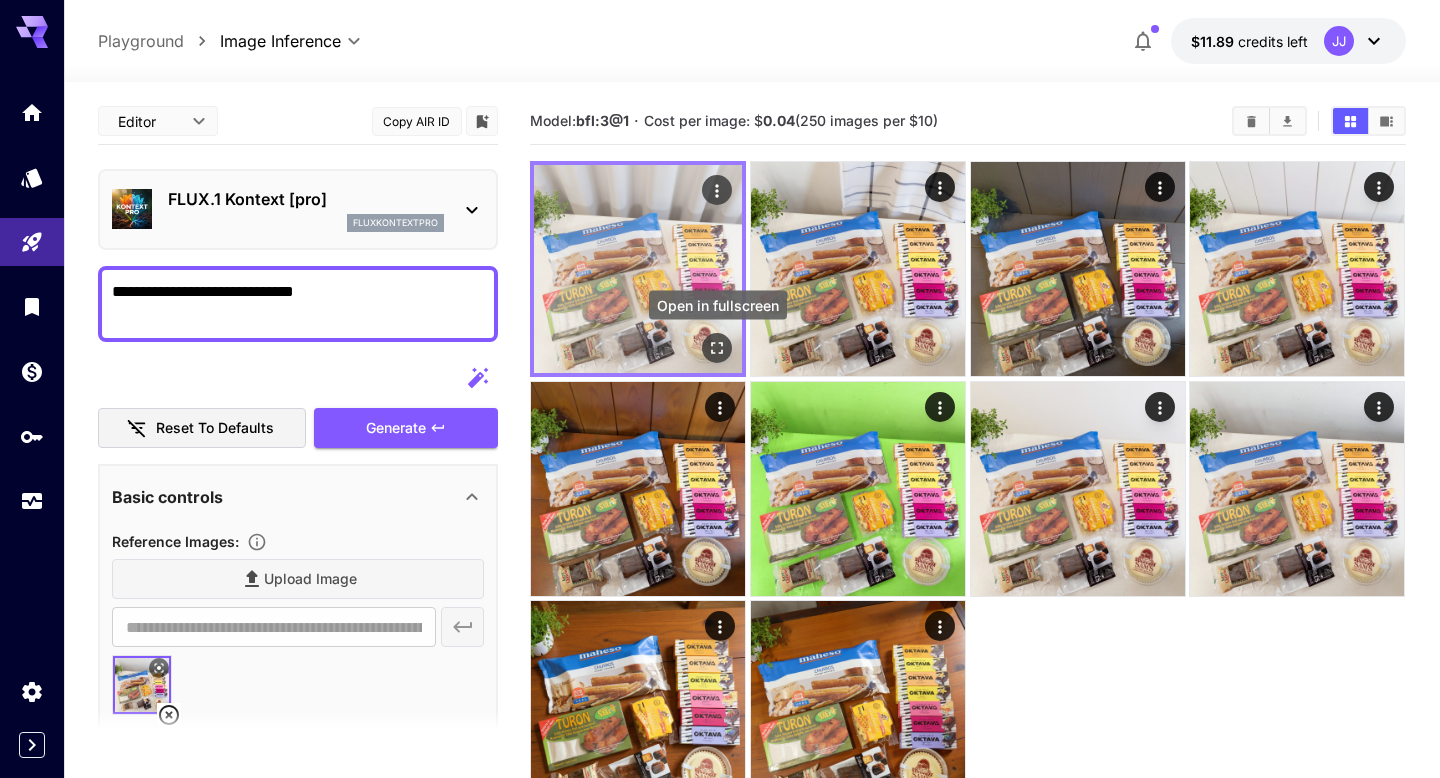 click 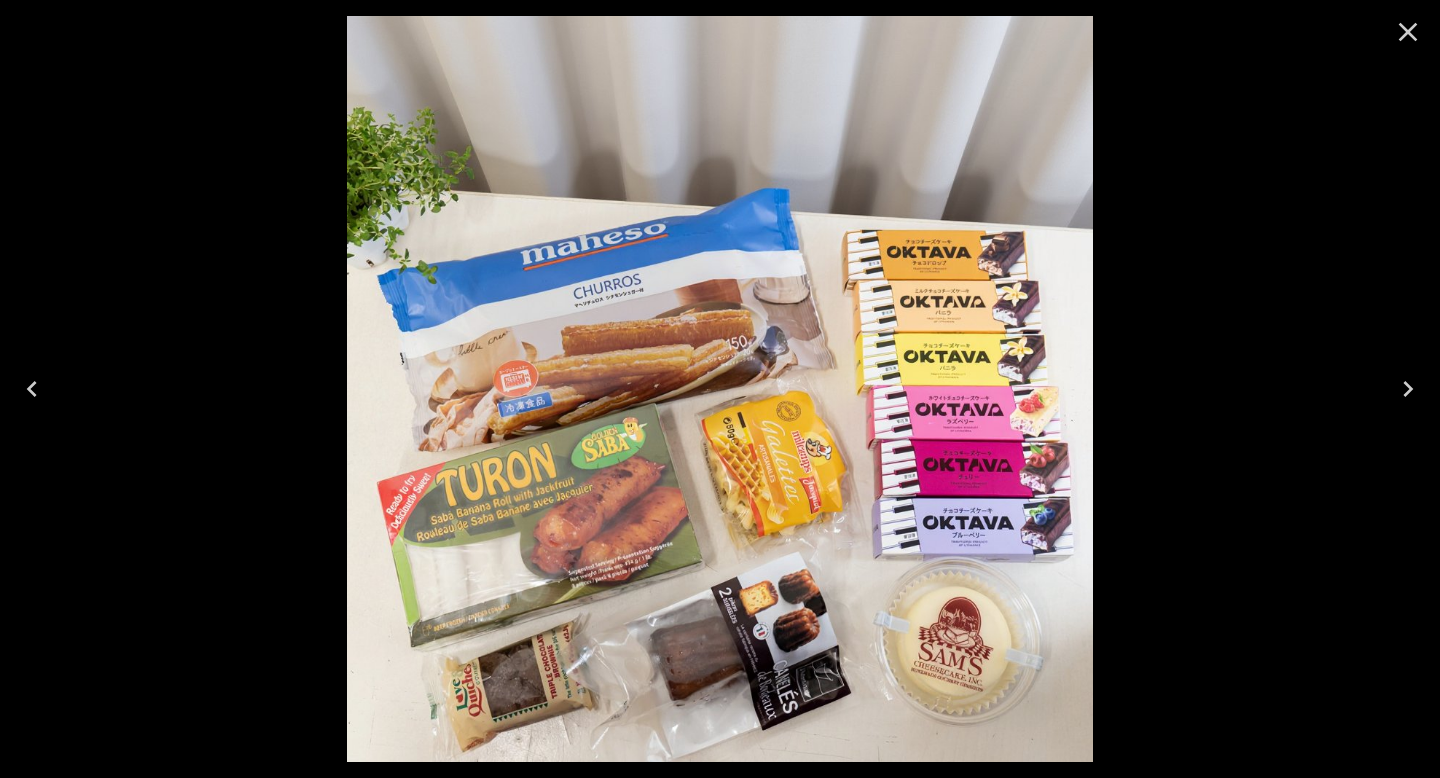click 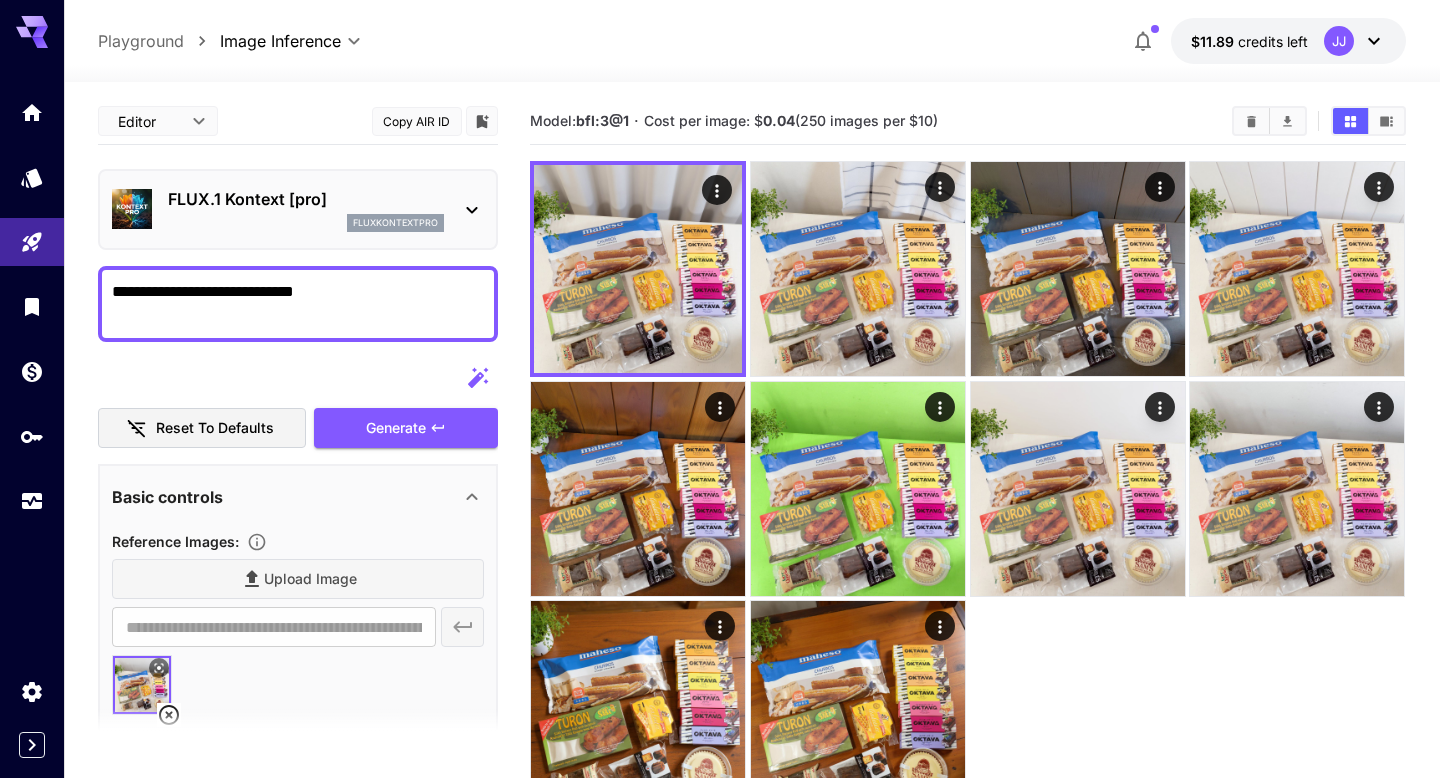 drag, startPoint x: 267, startPoint y: 292, endPoint x: 399, endPoint y: 297, distance: 132.09467 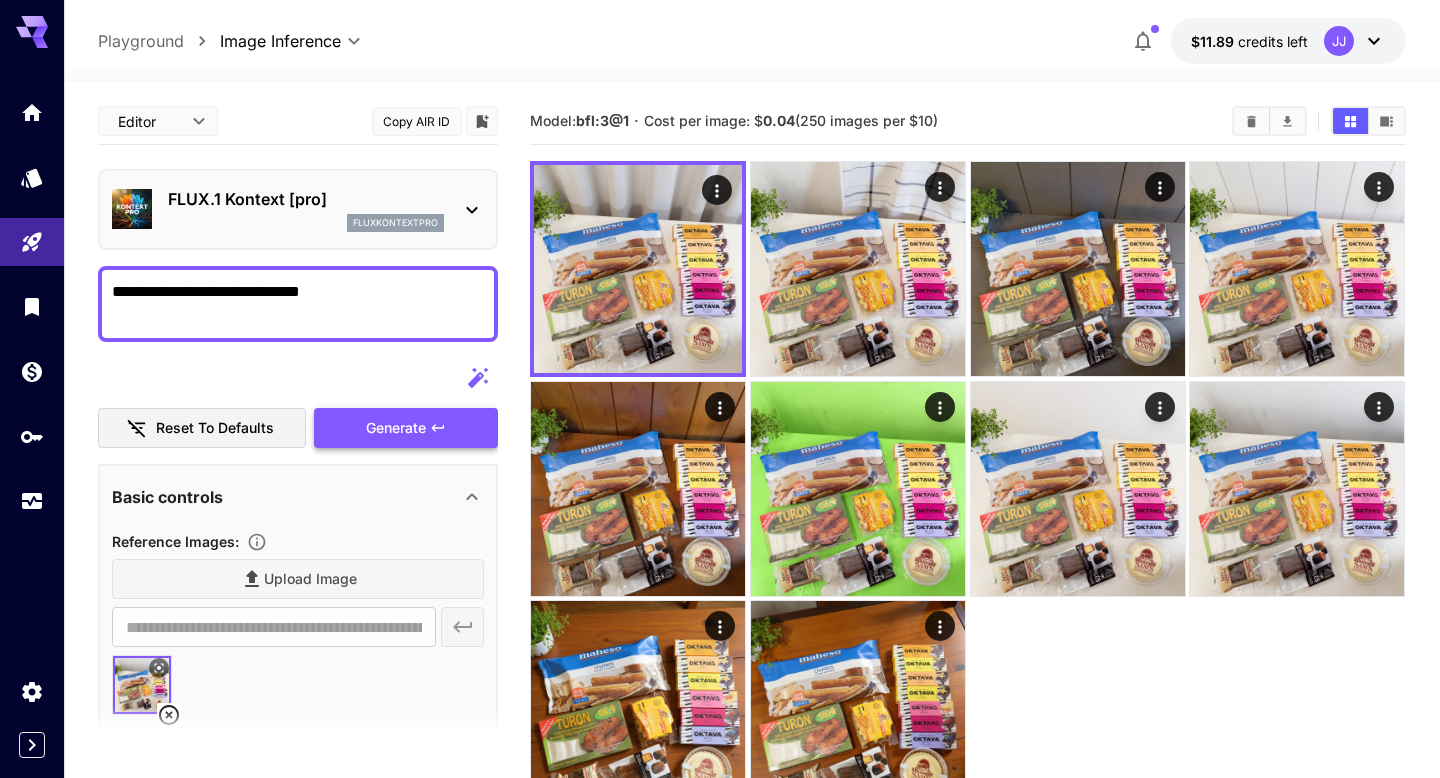 click on "Generate" at bounding box center (396, 428) 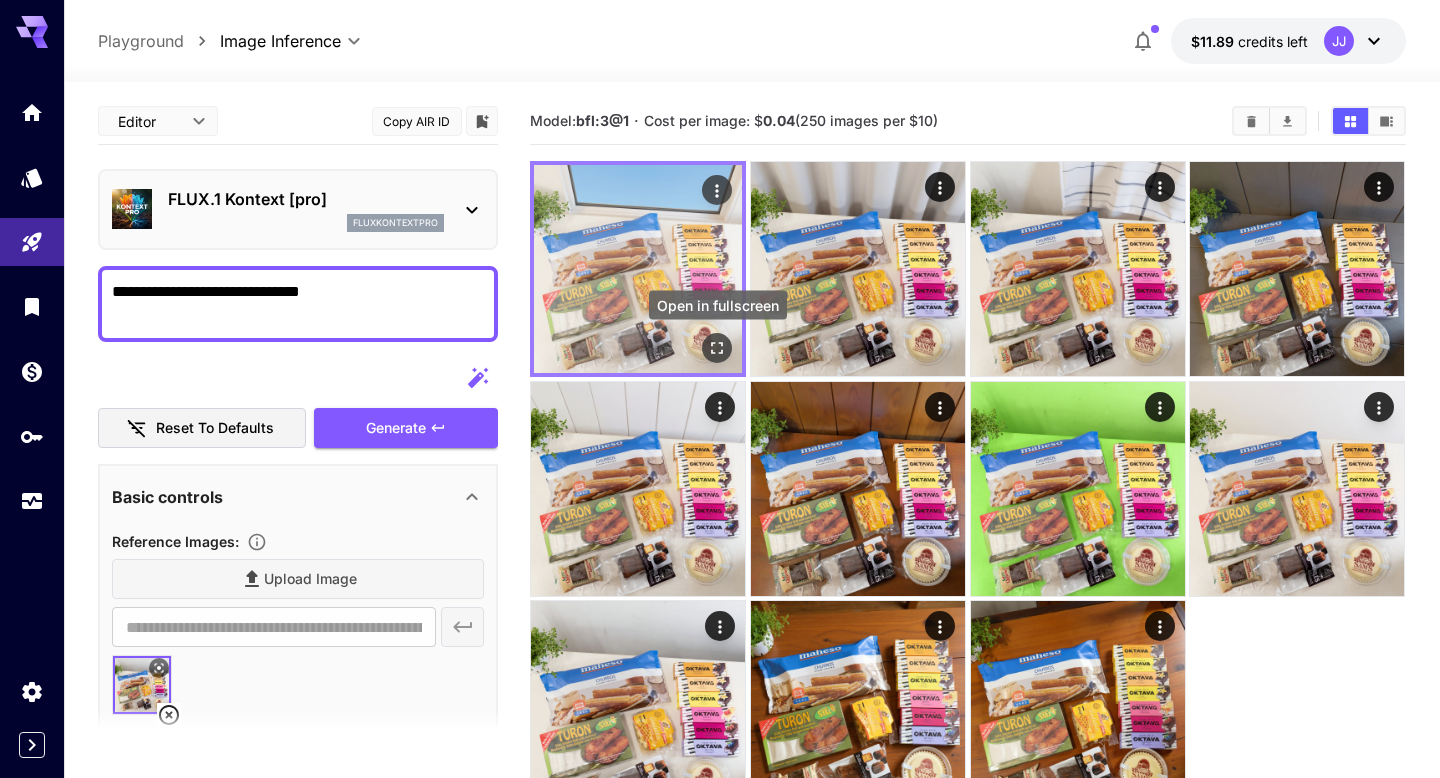 click 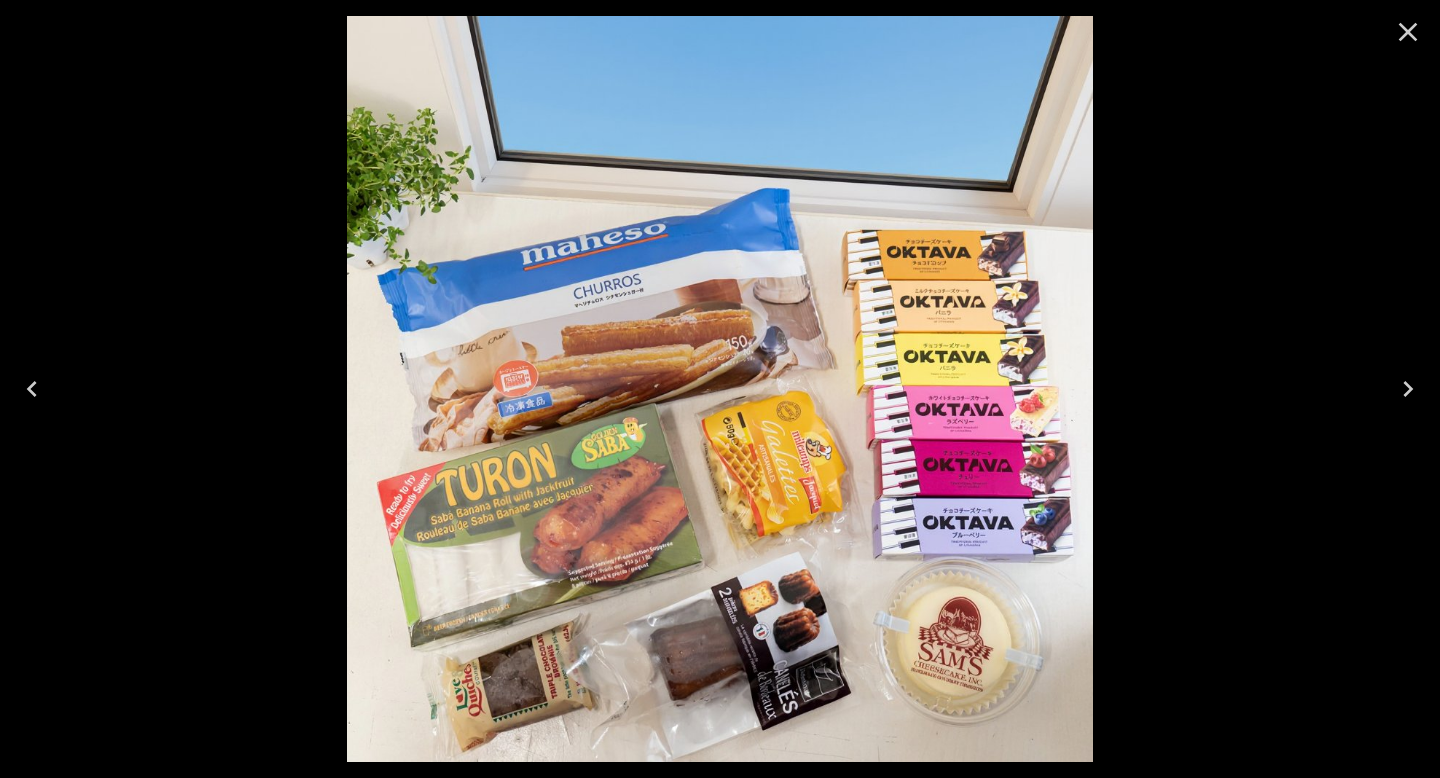 click 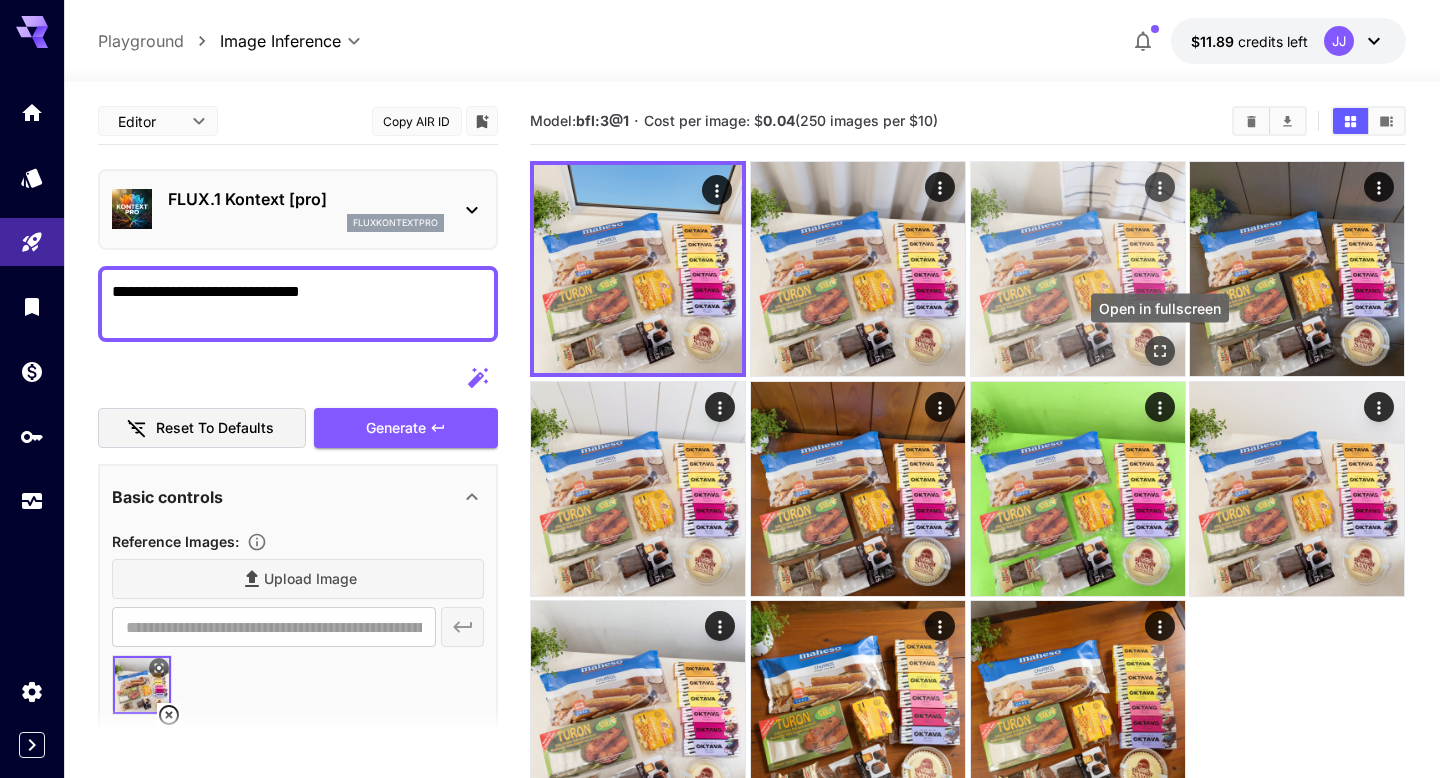click 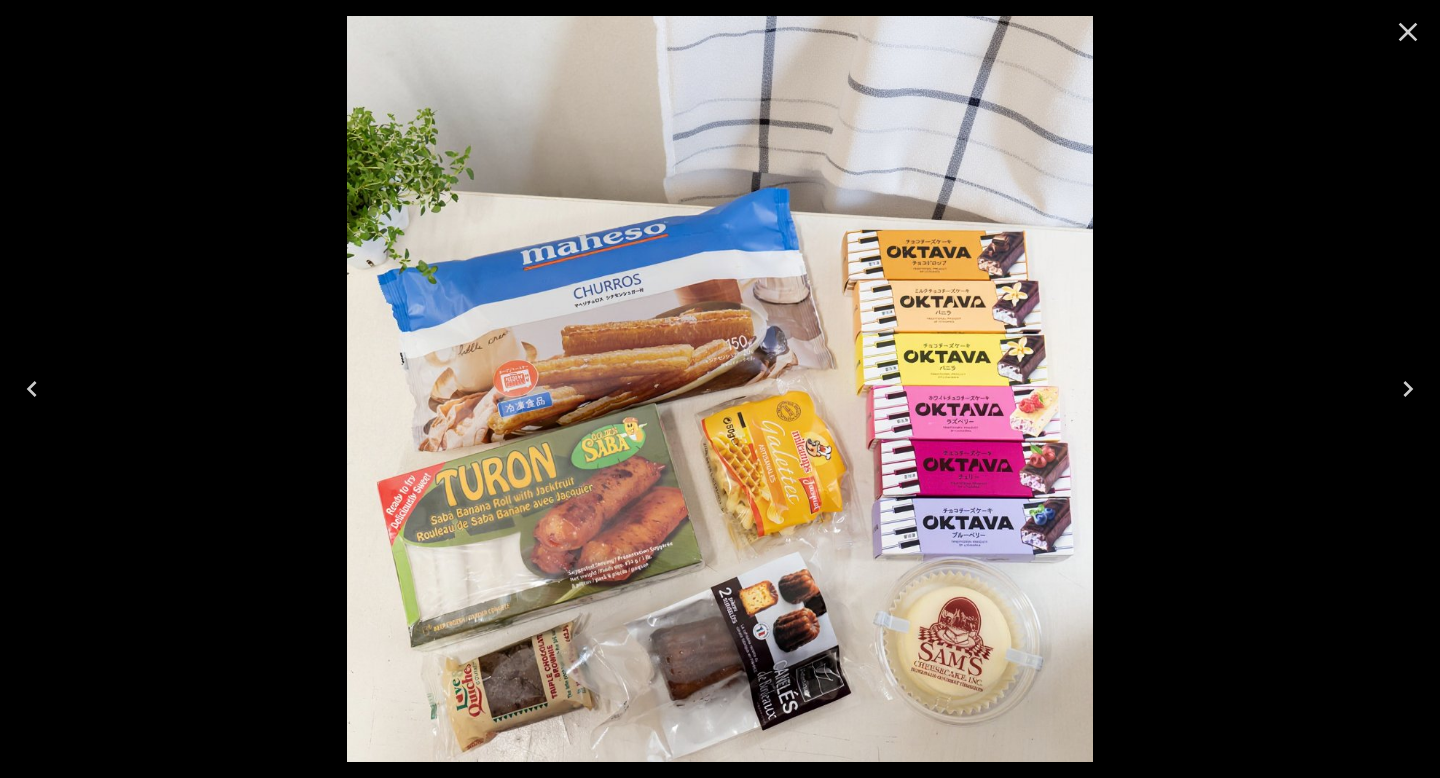 click 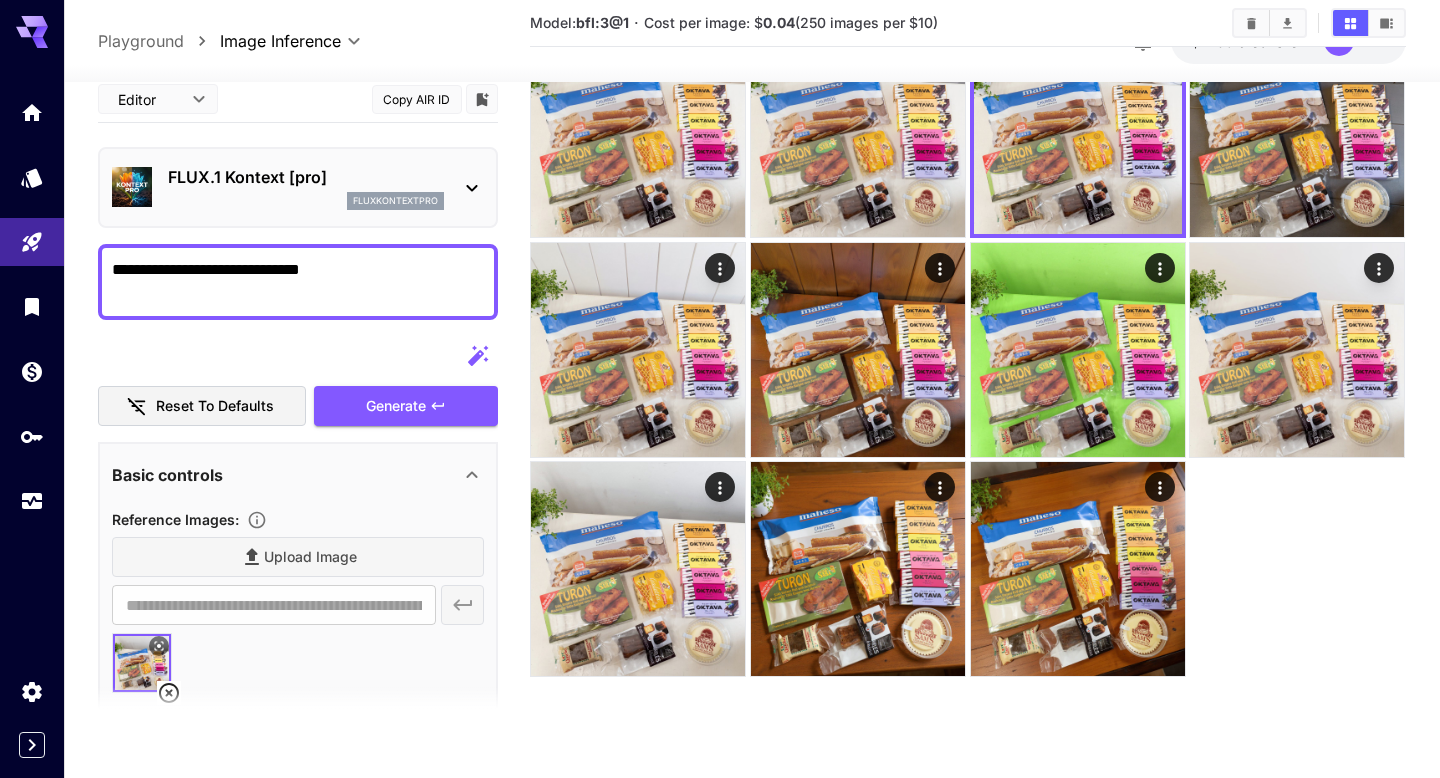 scroll, scrollTop: 158, scrollLeft: 0, axis: vertical 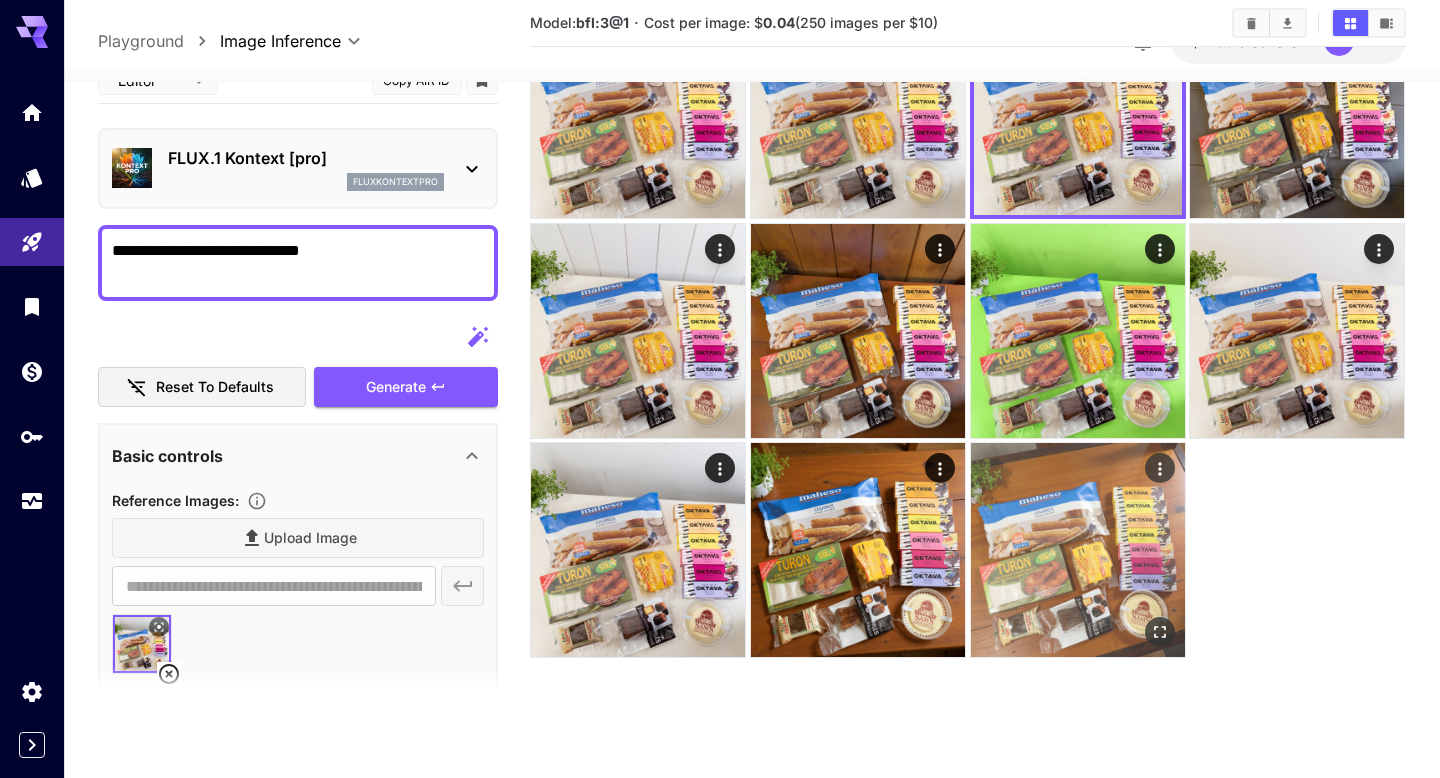 click at bounding box center (1078, 550) 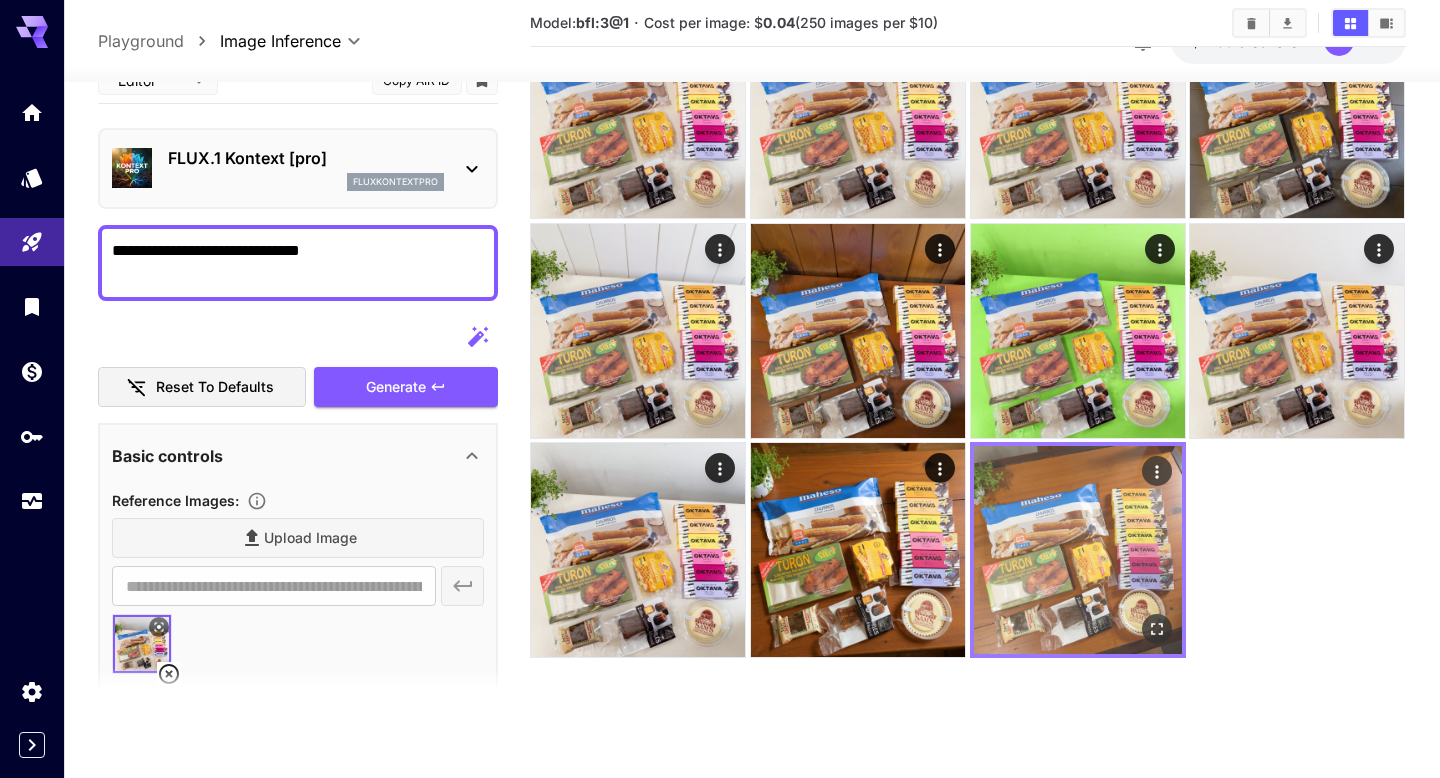 click at bounding box center [1078, 550] 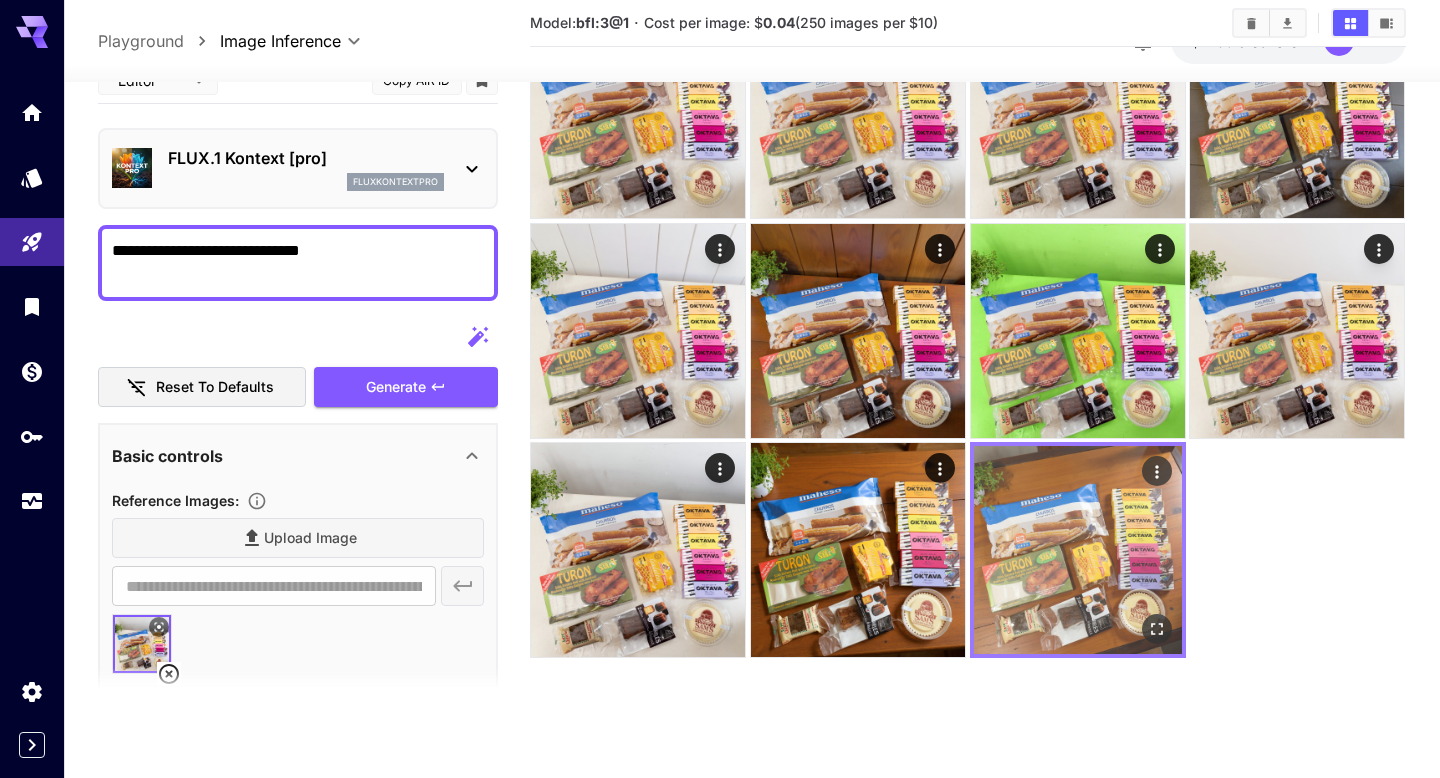 click at bounding box center [1078, 550] 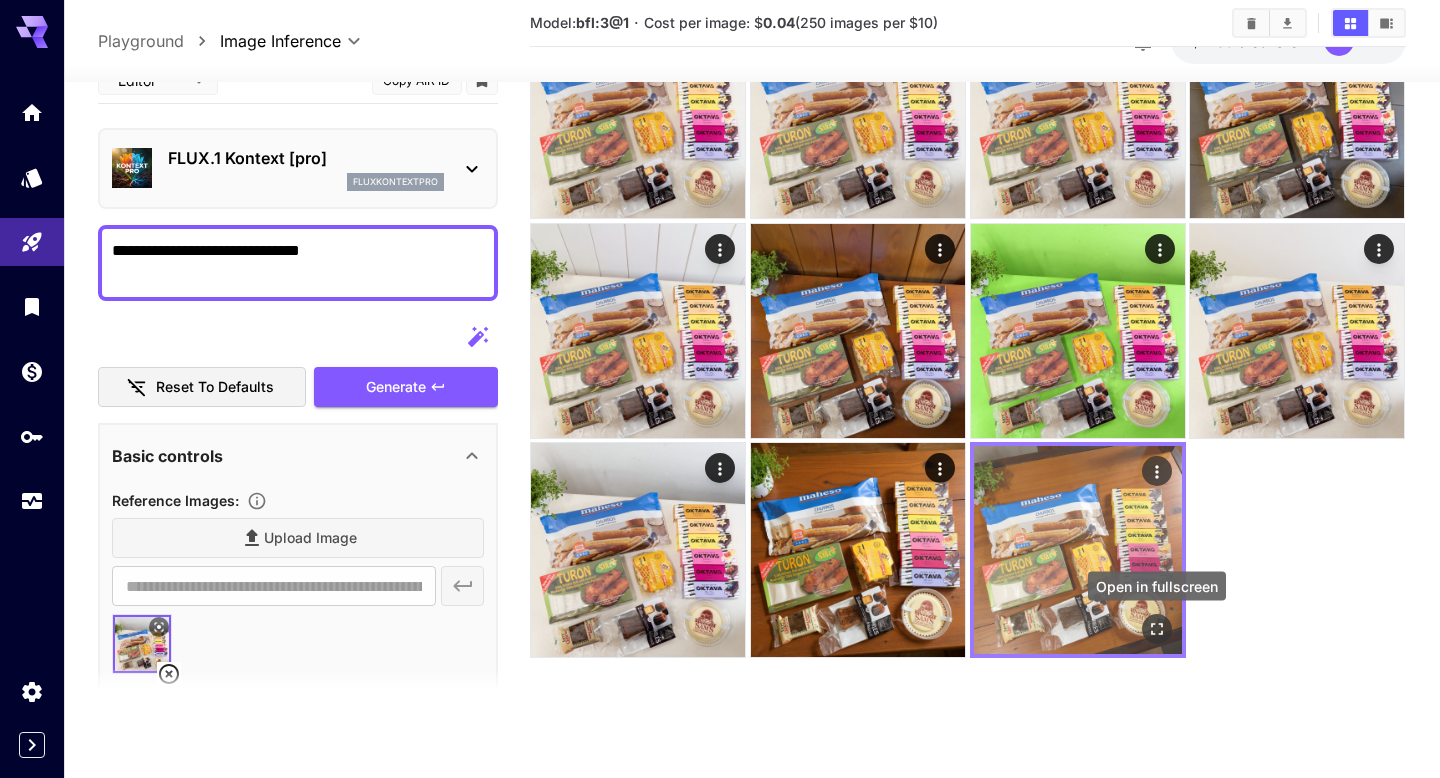 click 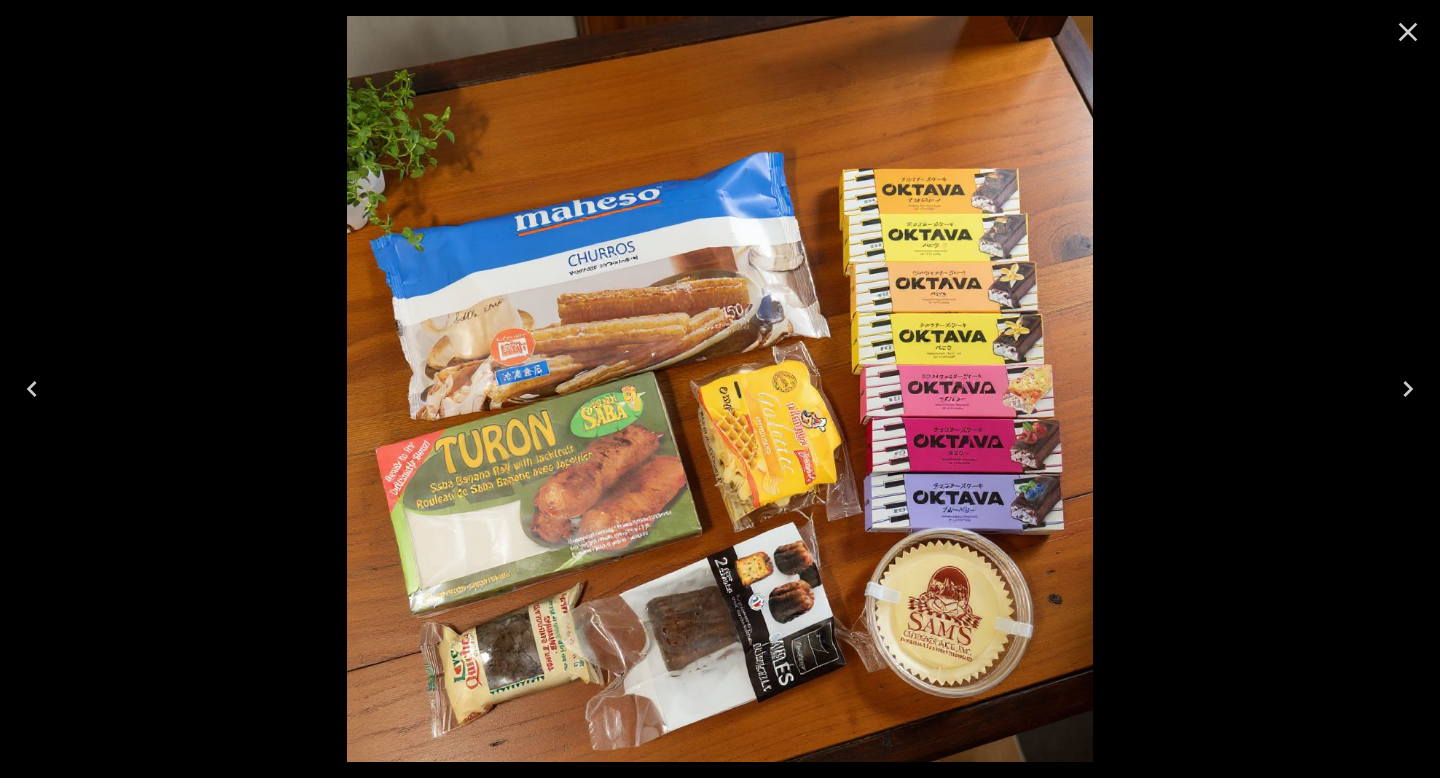 click 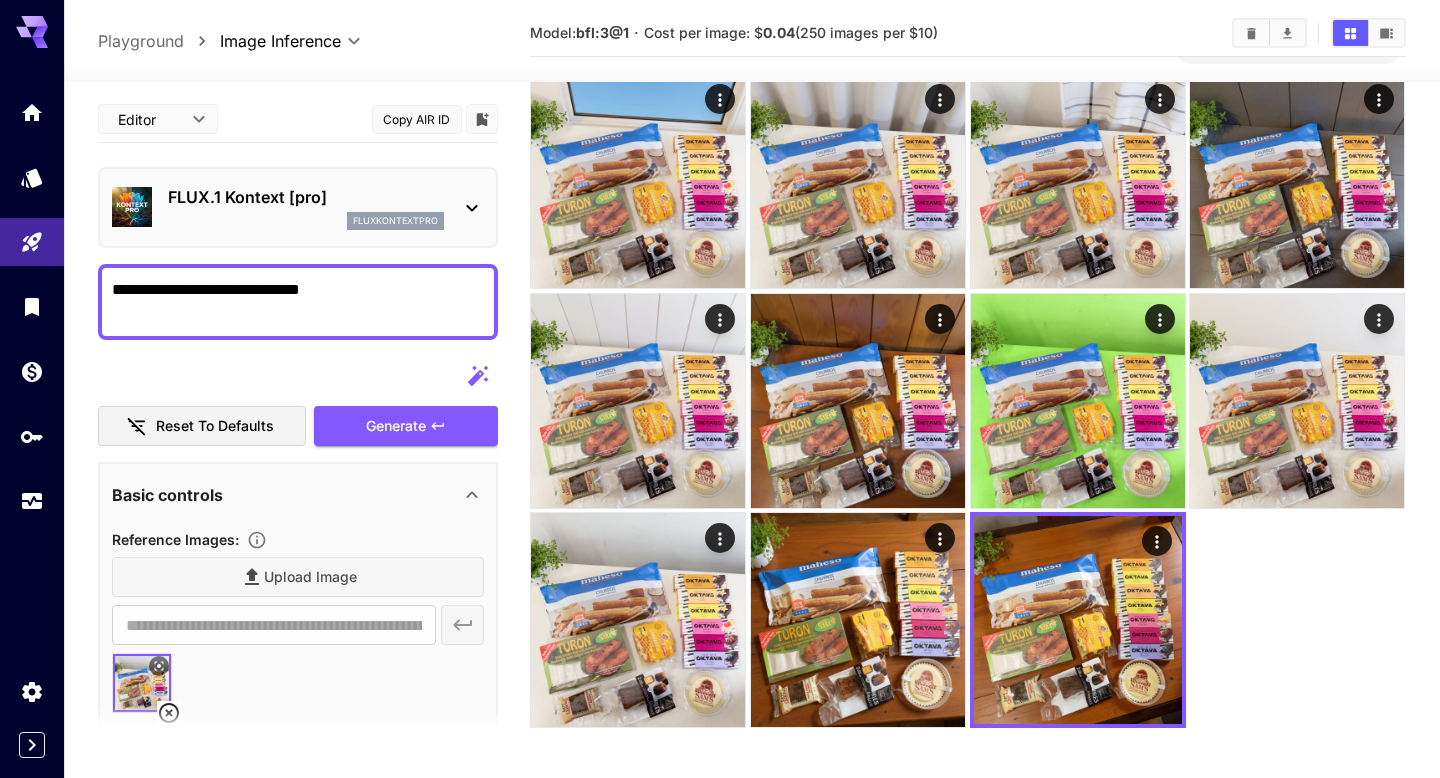 scroll, scrollTop: 0, scrollLeft: 0, axis: both 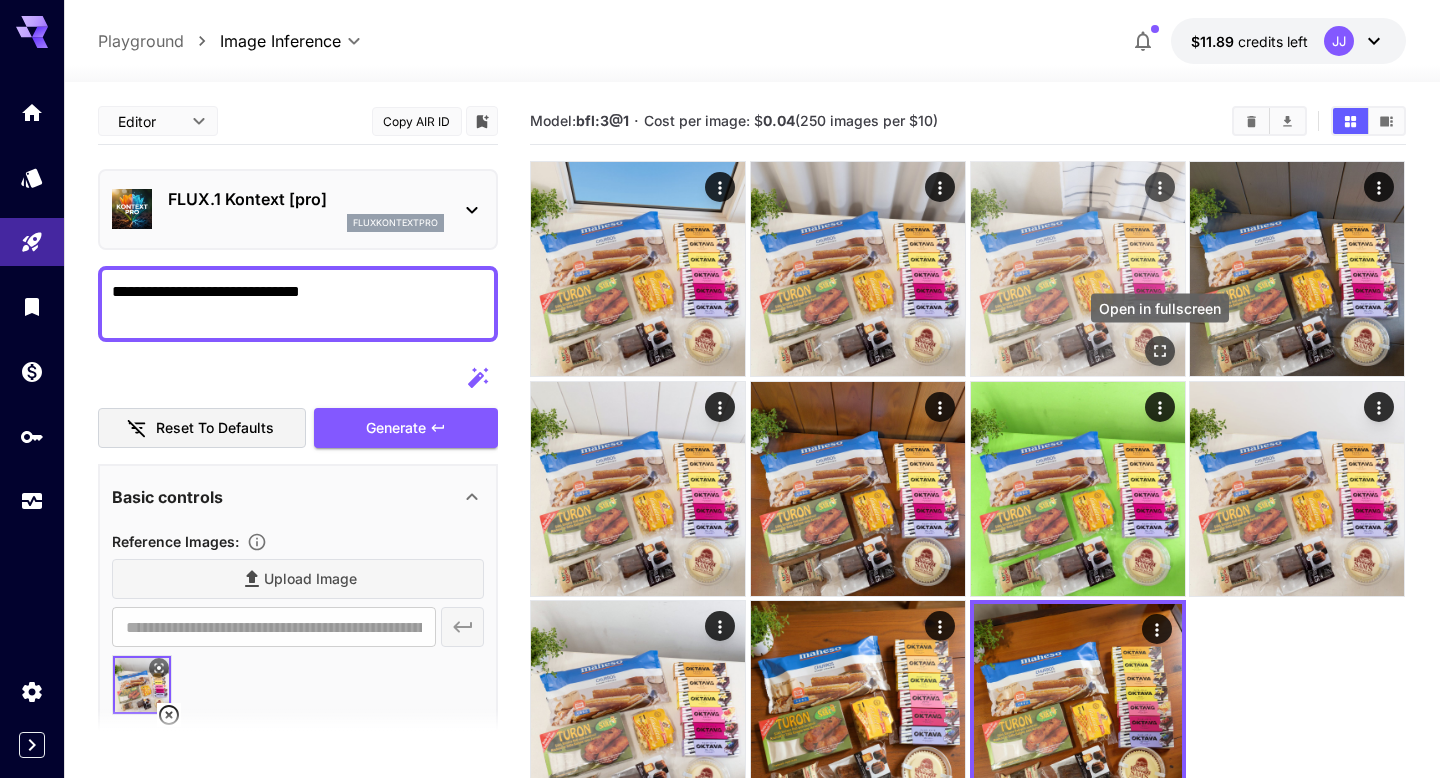 click 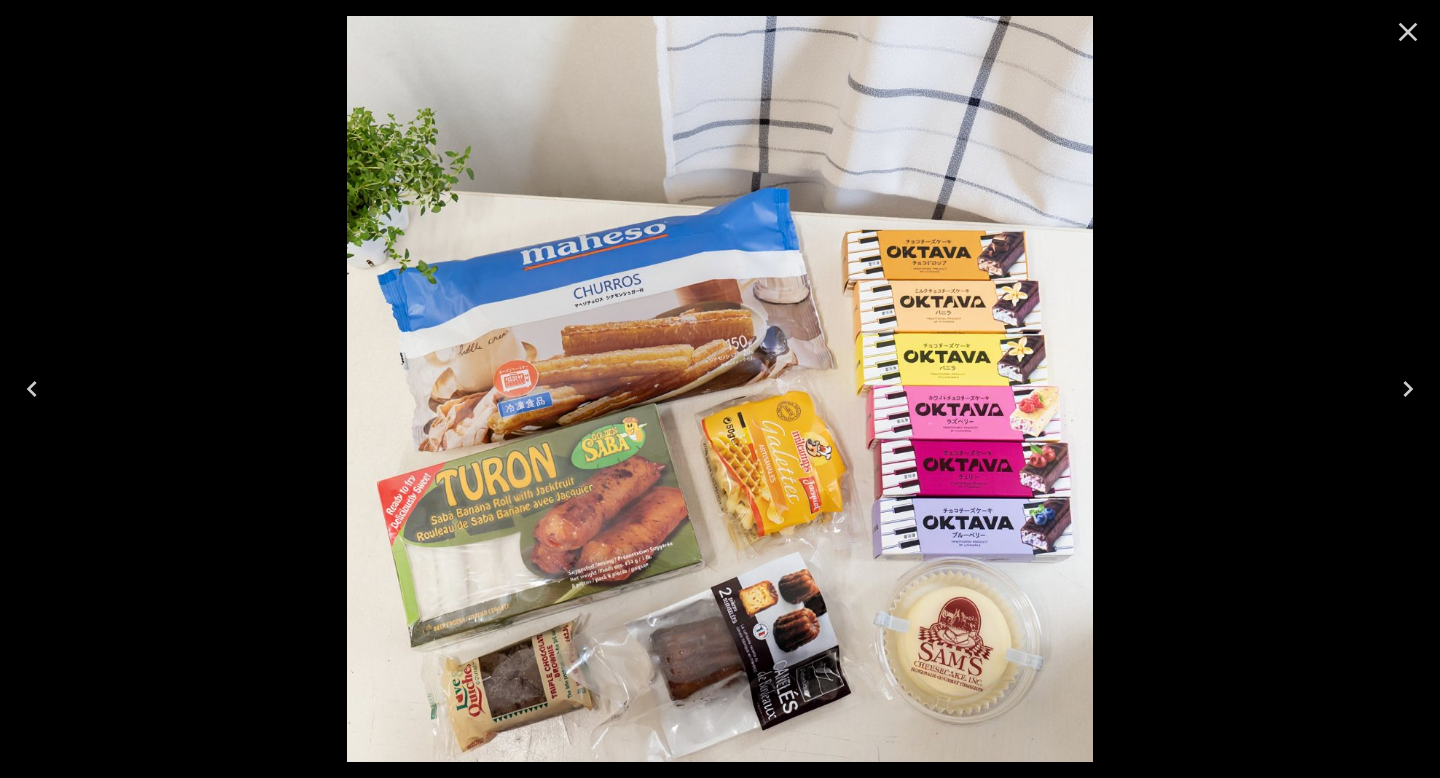 click 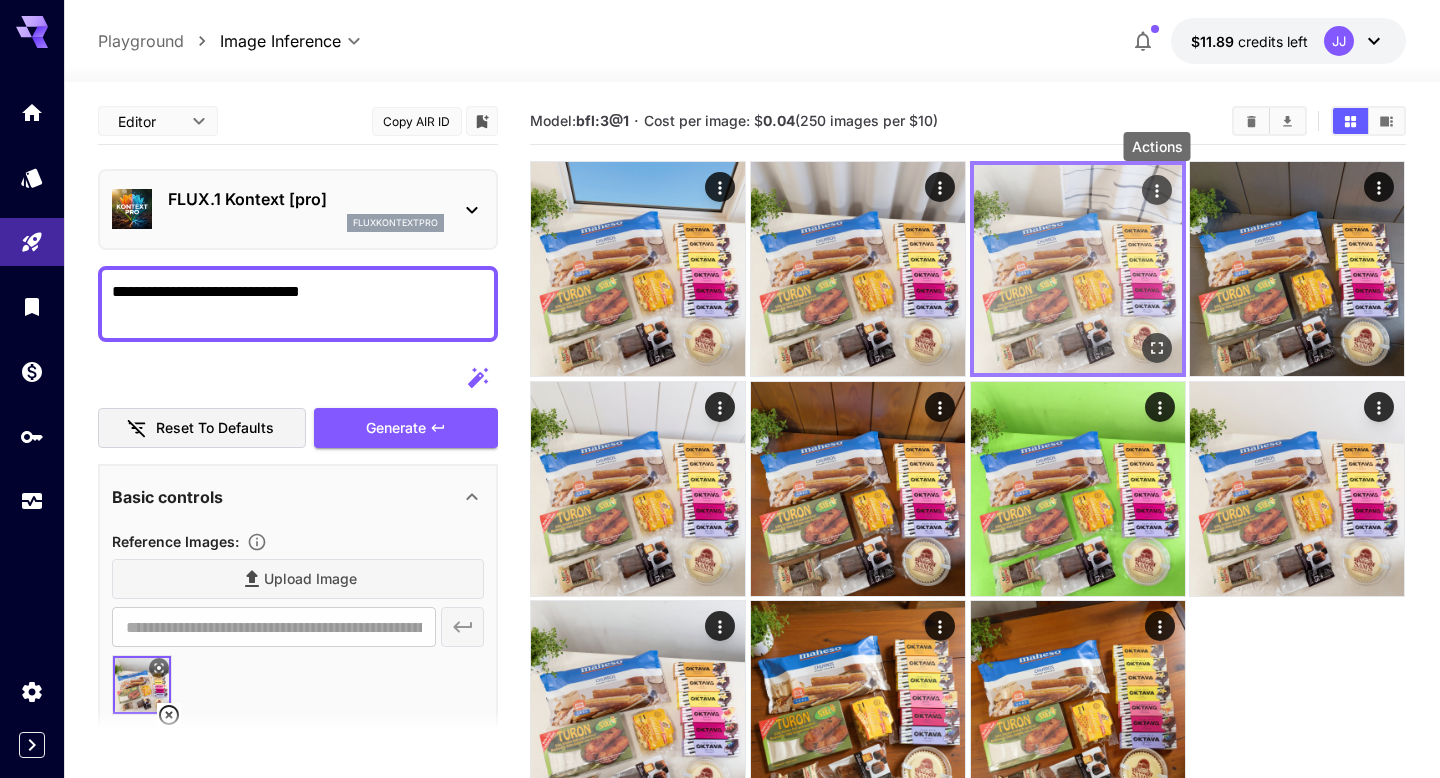 click at bounding box center [1157, 190] 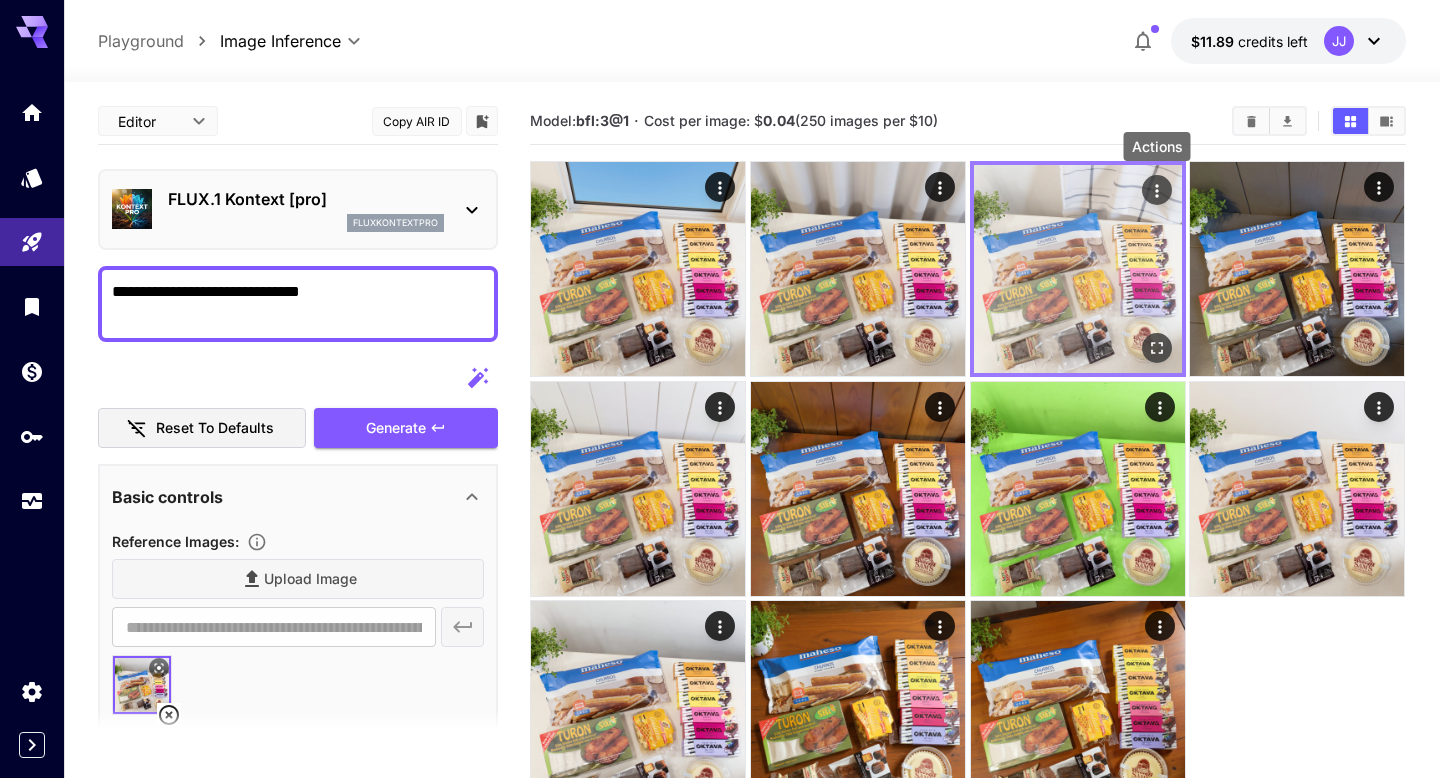 click 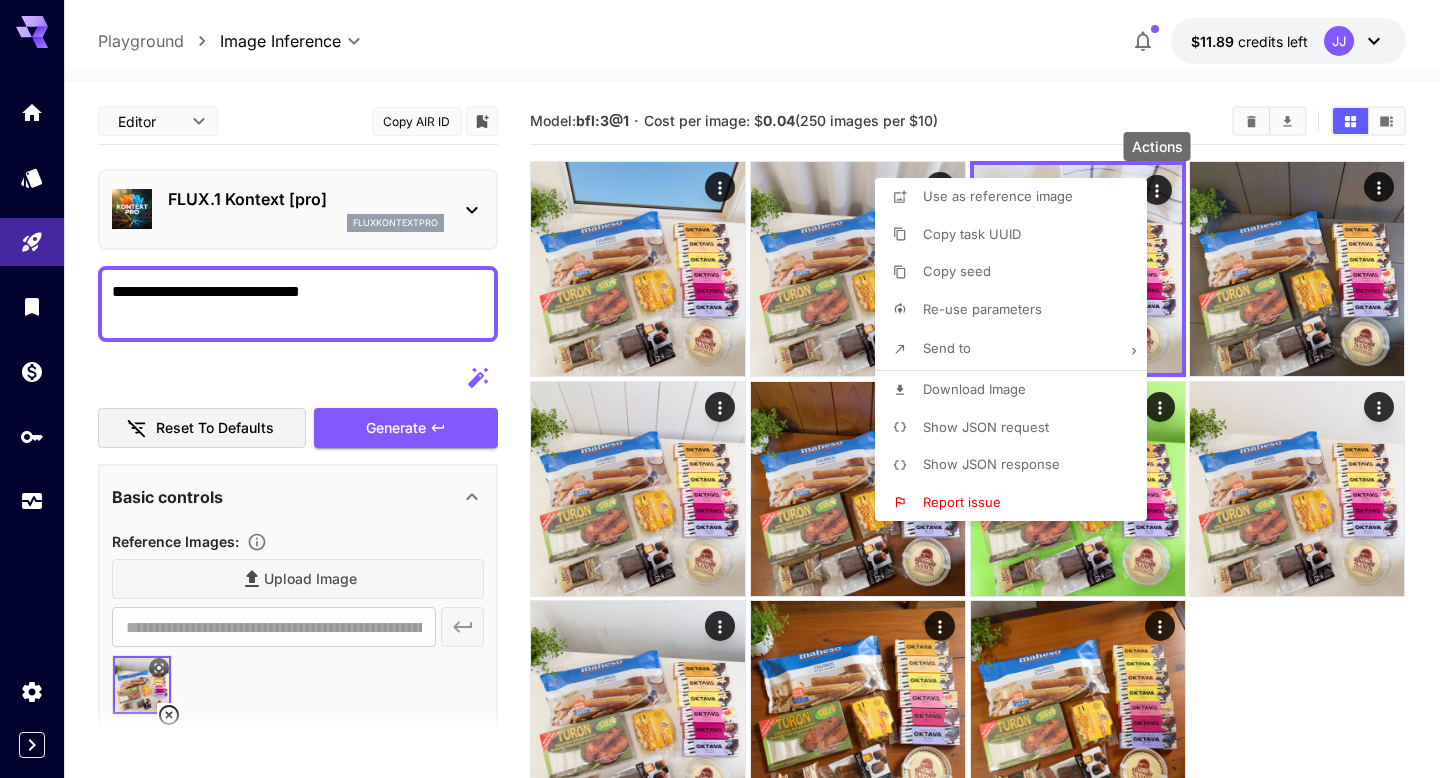 click on "Download Image" at bounding box center [974, 389] 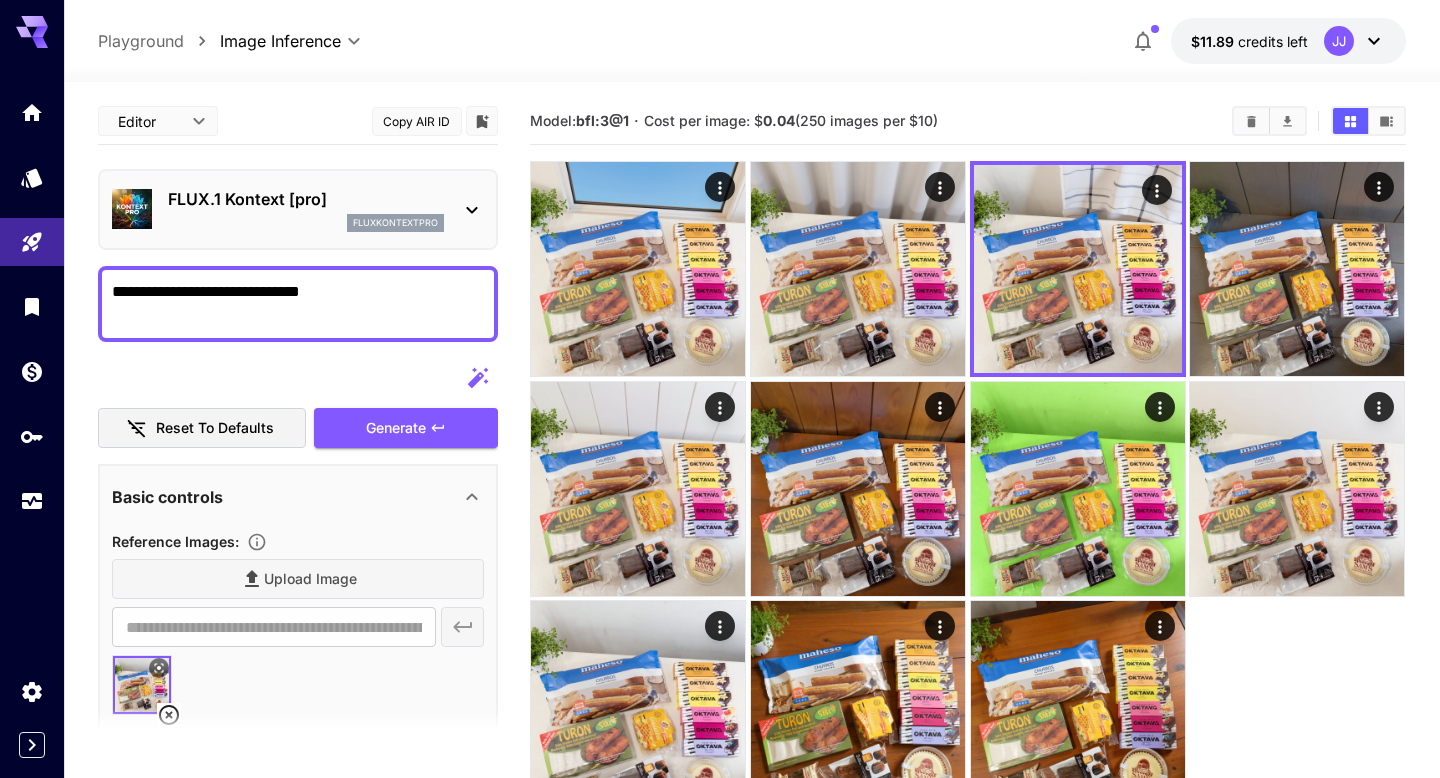 drag, startPoint x: 198, startPoint y: 294, endPoint x: 434, endPoint y: 306, distance: 236.30489 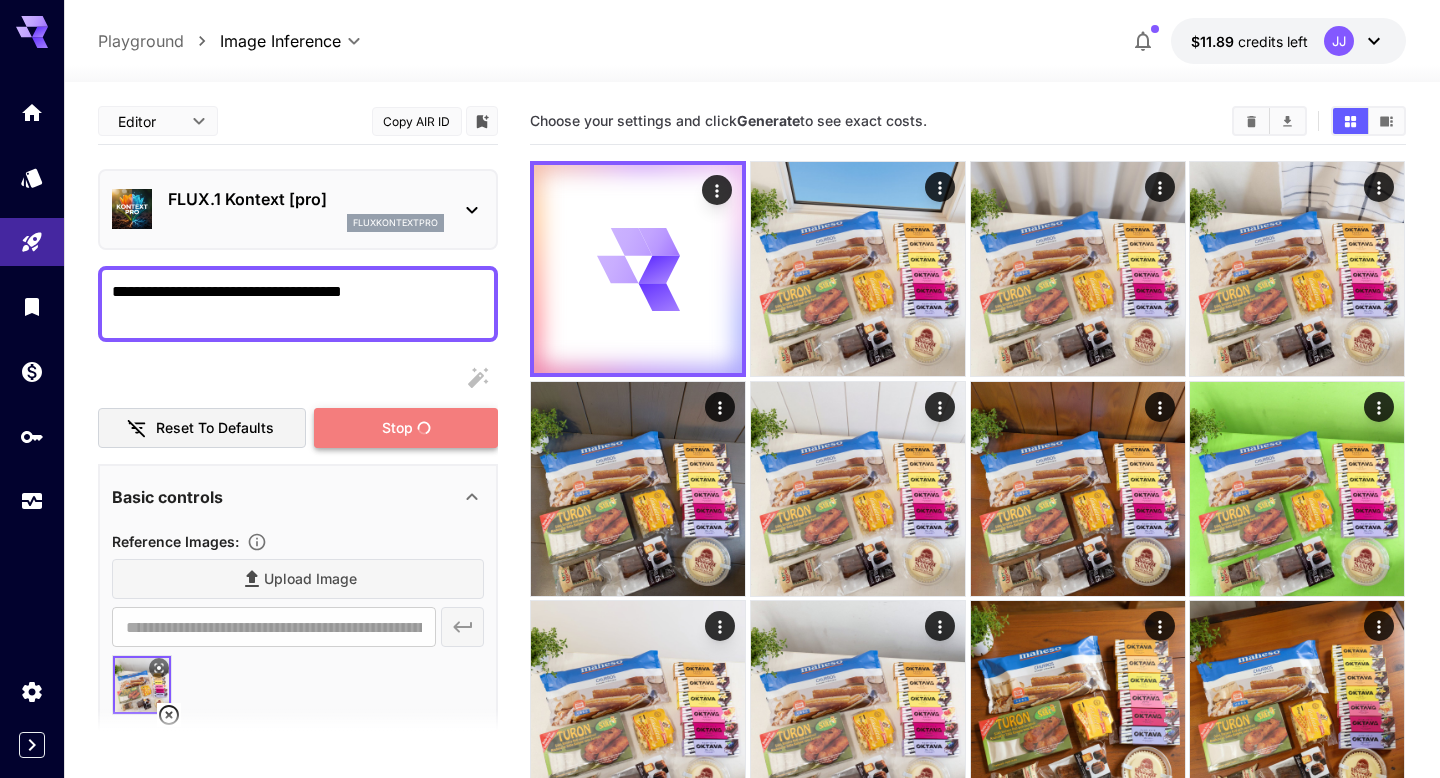 click on "Stop" at bounding box center (397, 428) 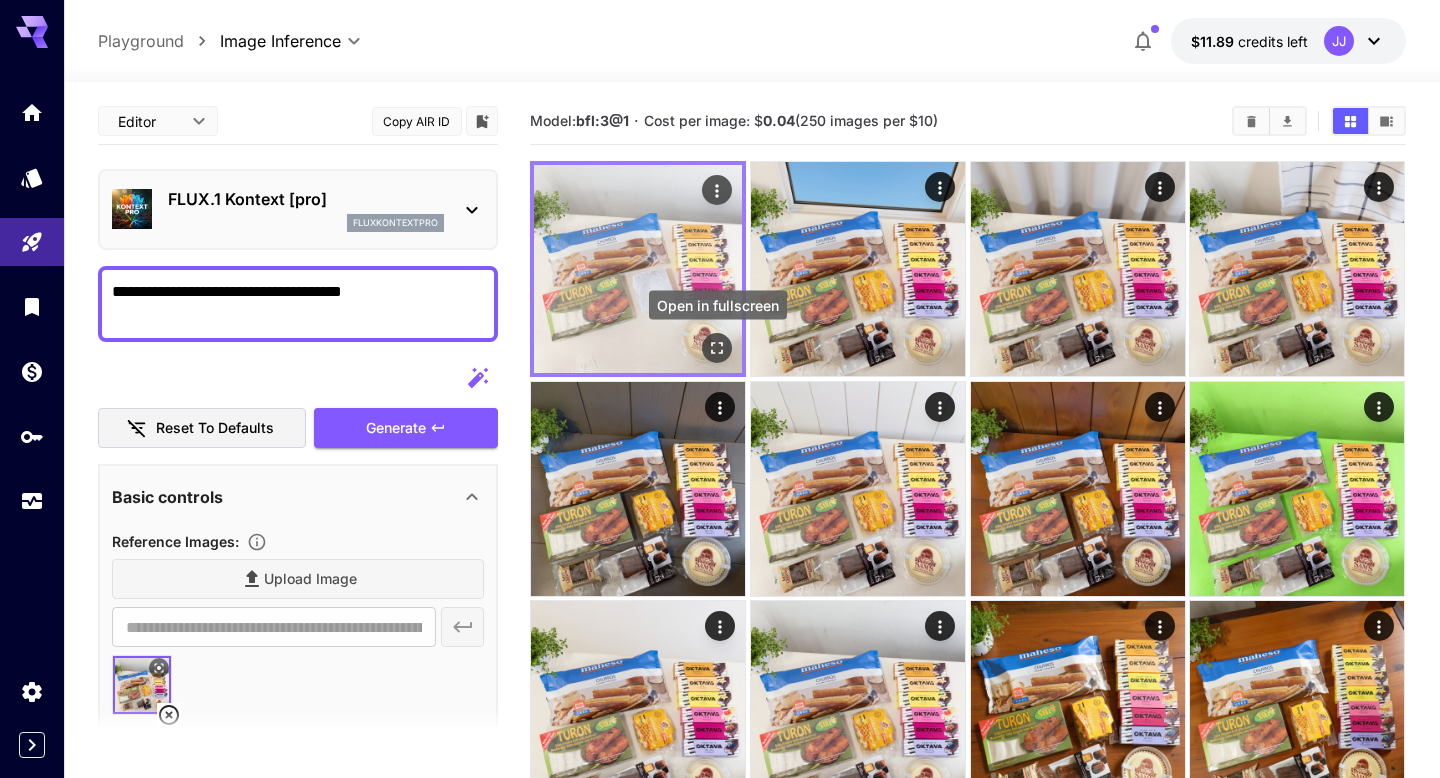 click 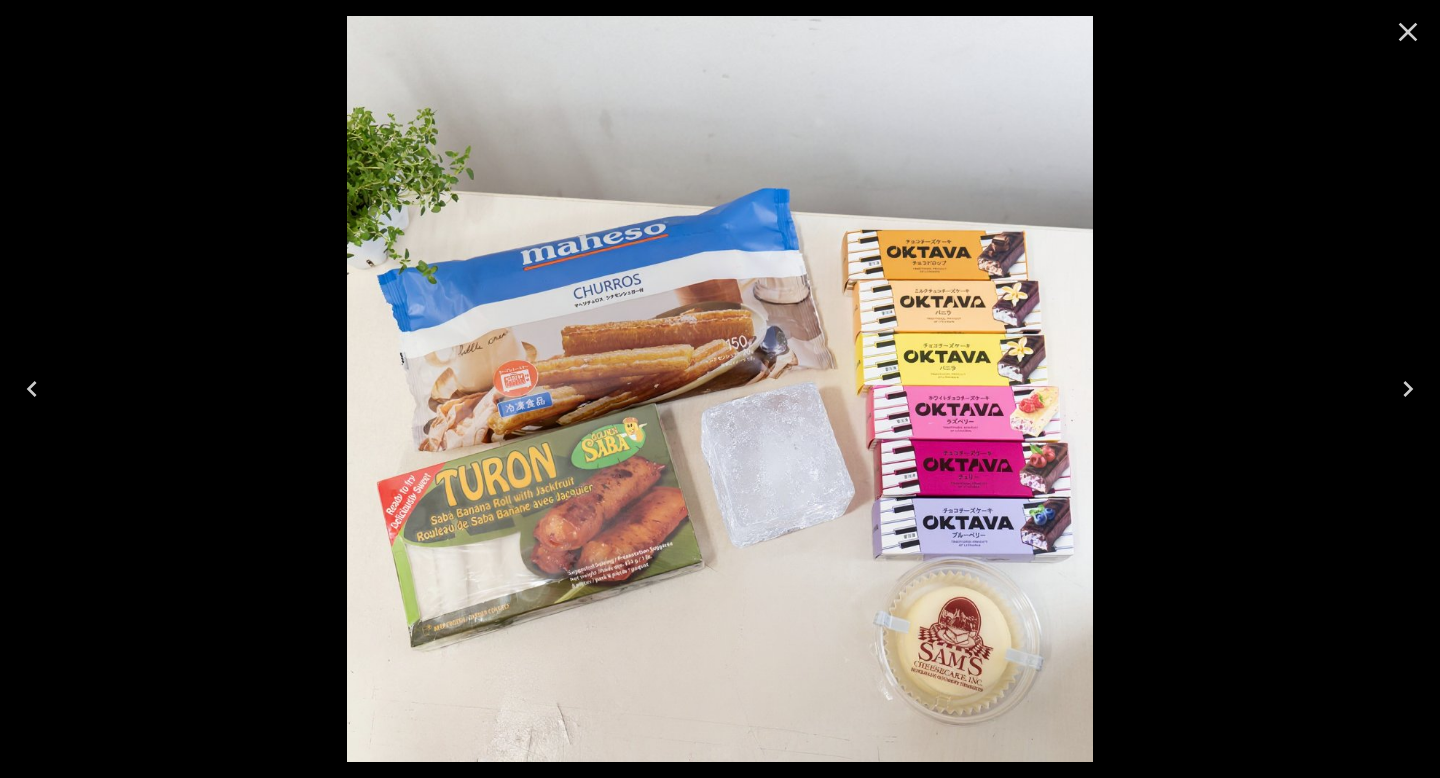 click 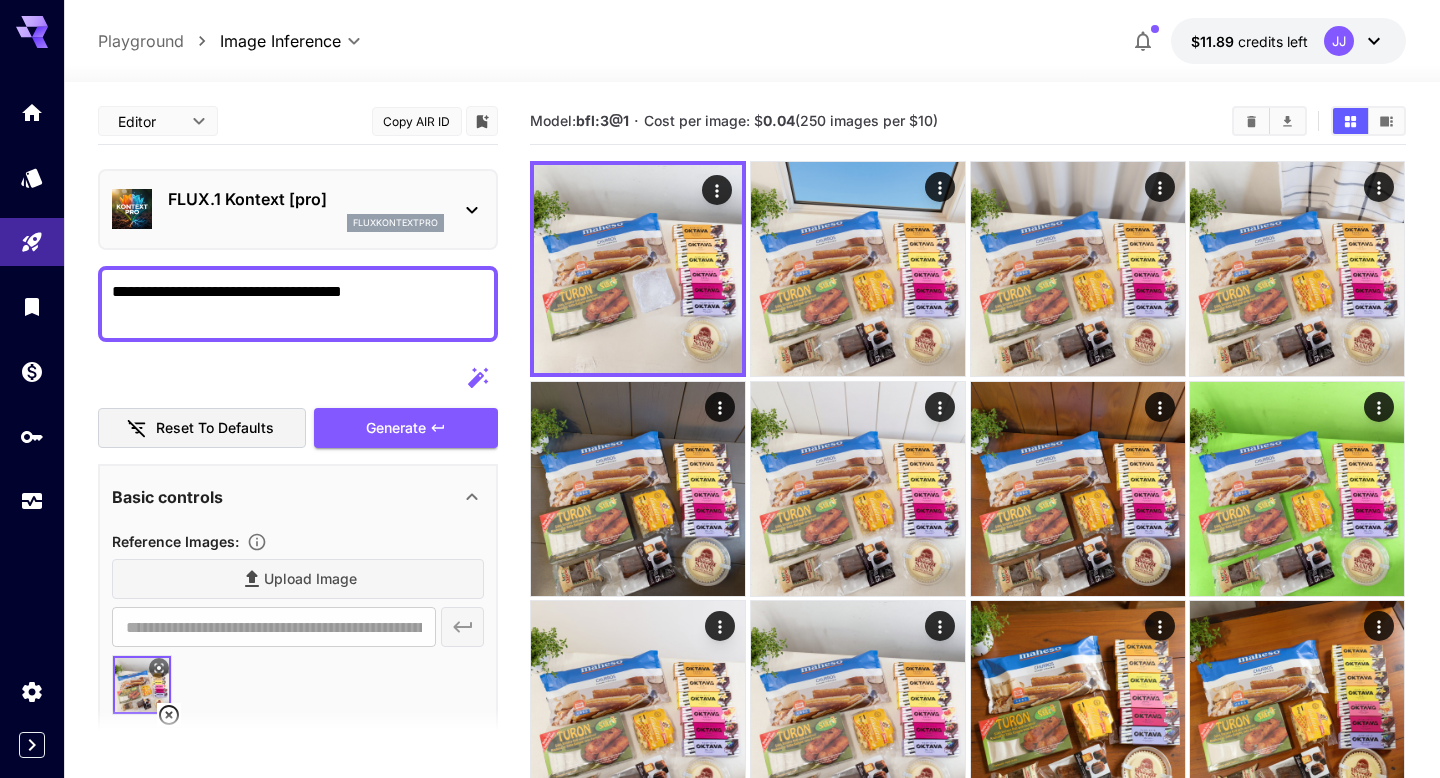 drag, startPoint x: 282, startPoint y: 292, endPoint x: 430, endPoint y: 298, distance: 148.12157 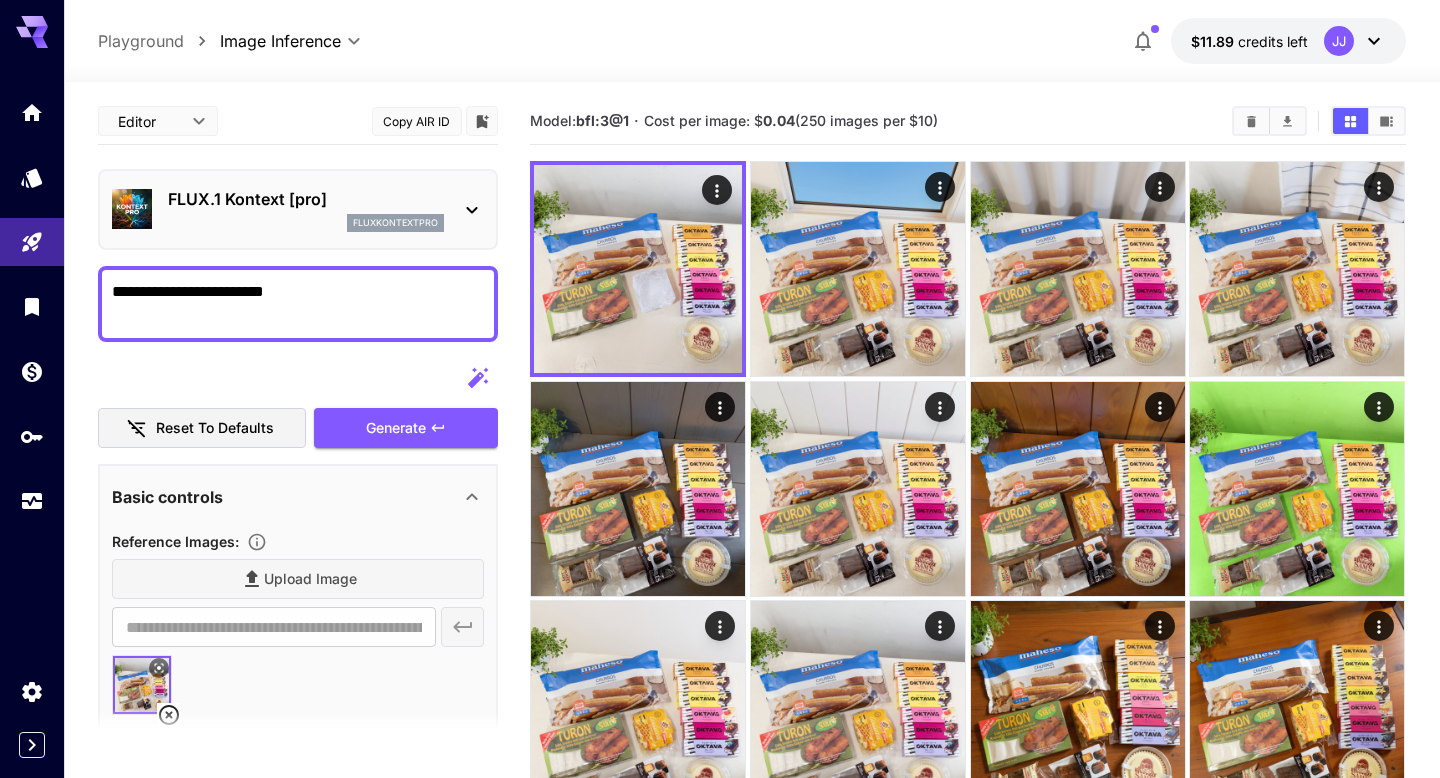 paste on "**********" 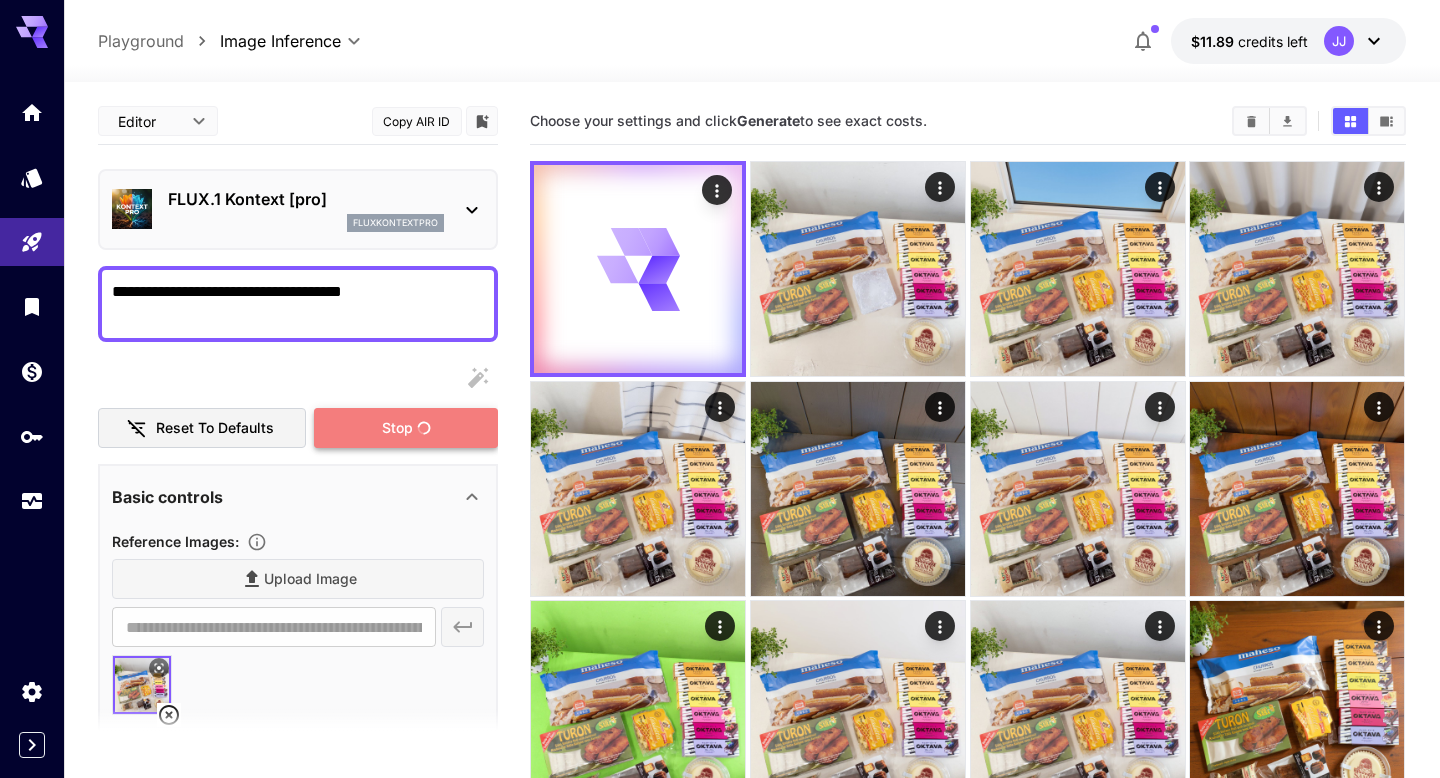 click on "Stop" at bounding box center (397, 428) 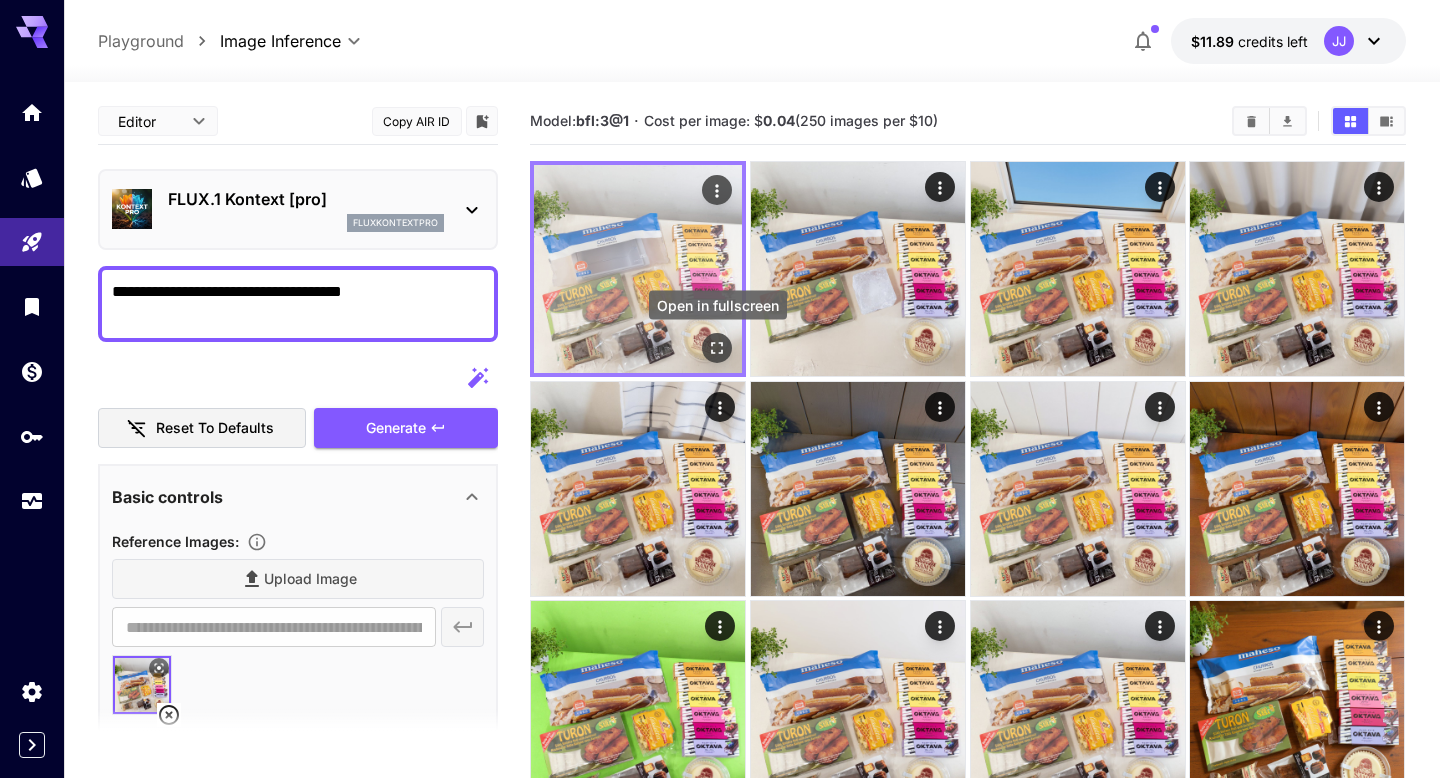 click 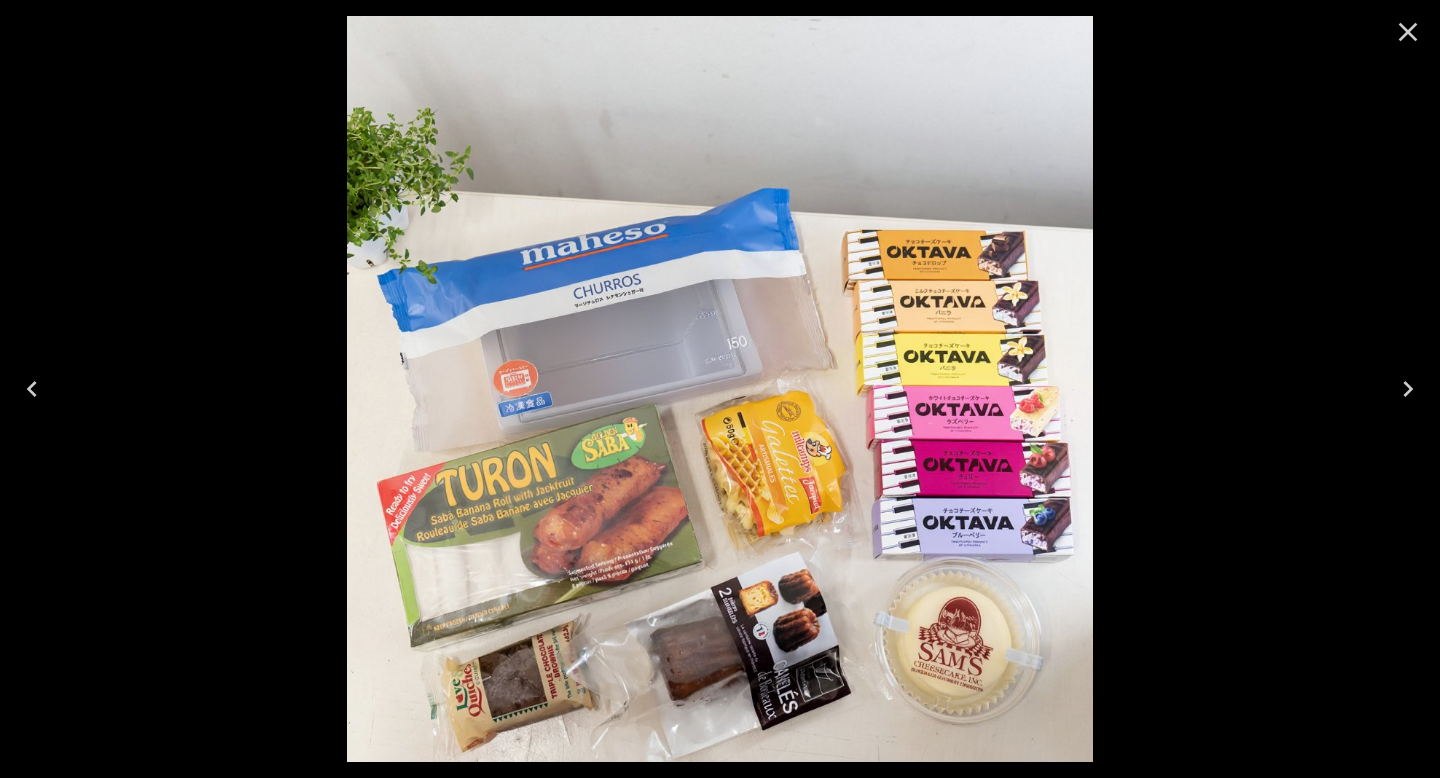 click 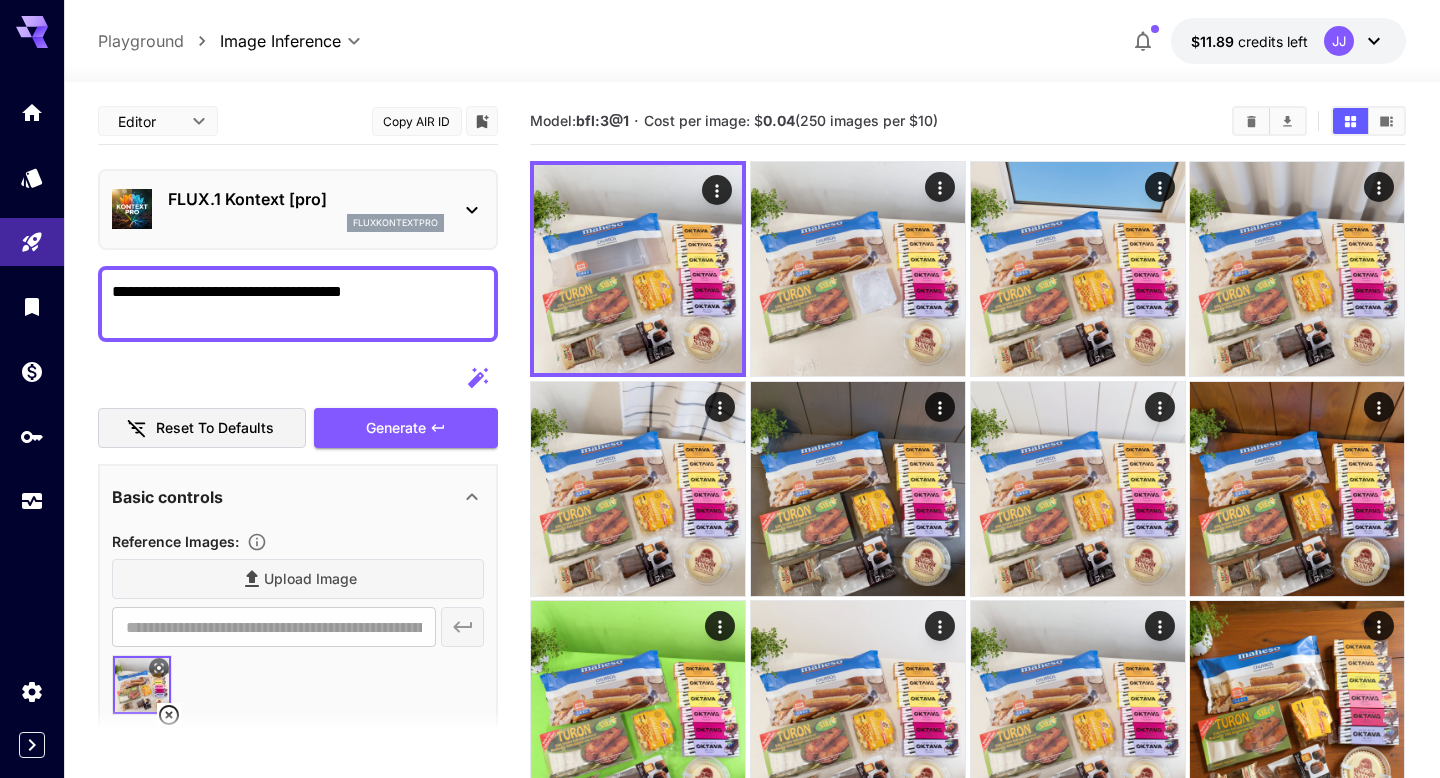 click on "**********" at bounding box center [298, 304] 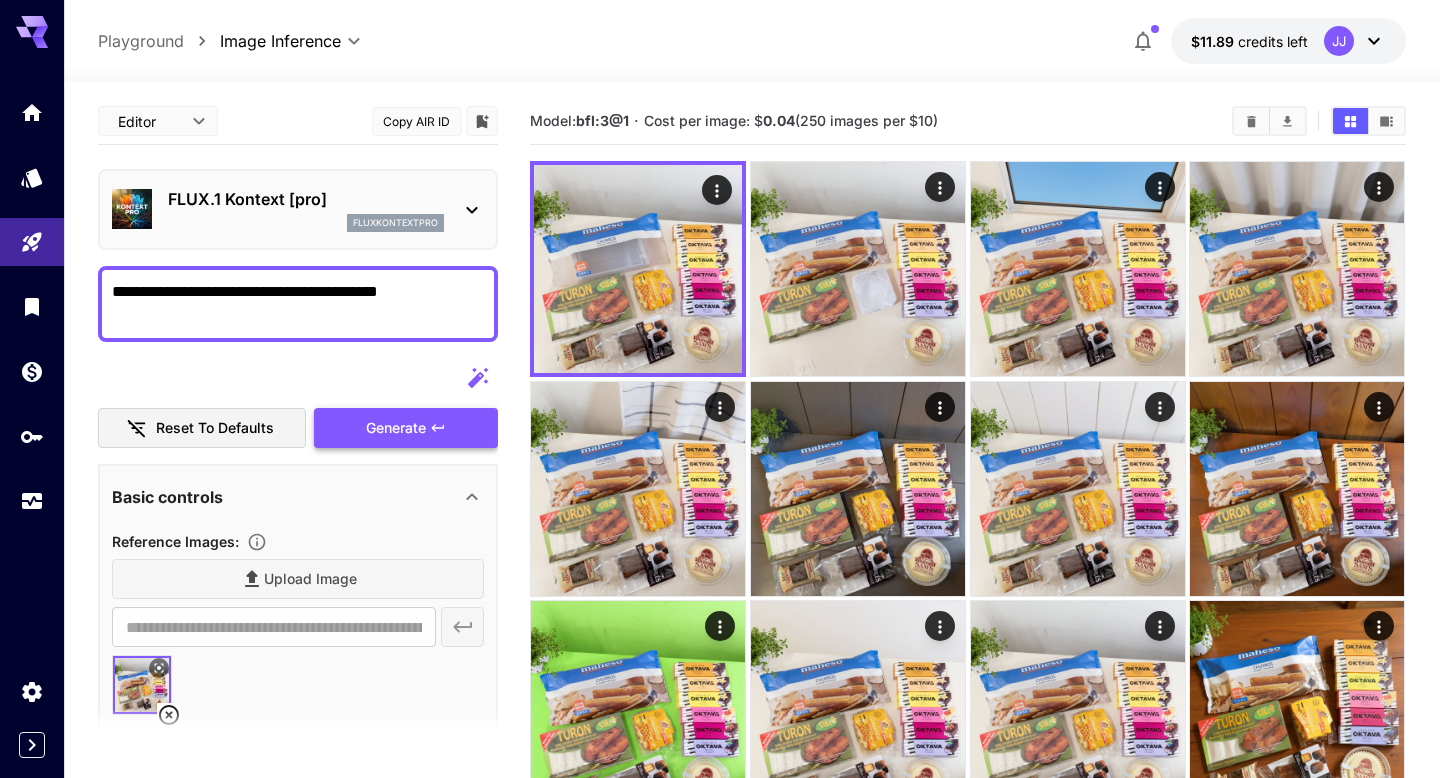 click on "Generate" at bounding box center (396, 428) 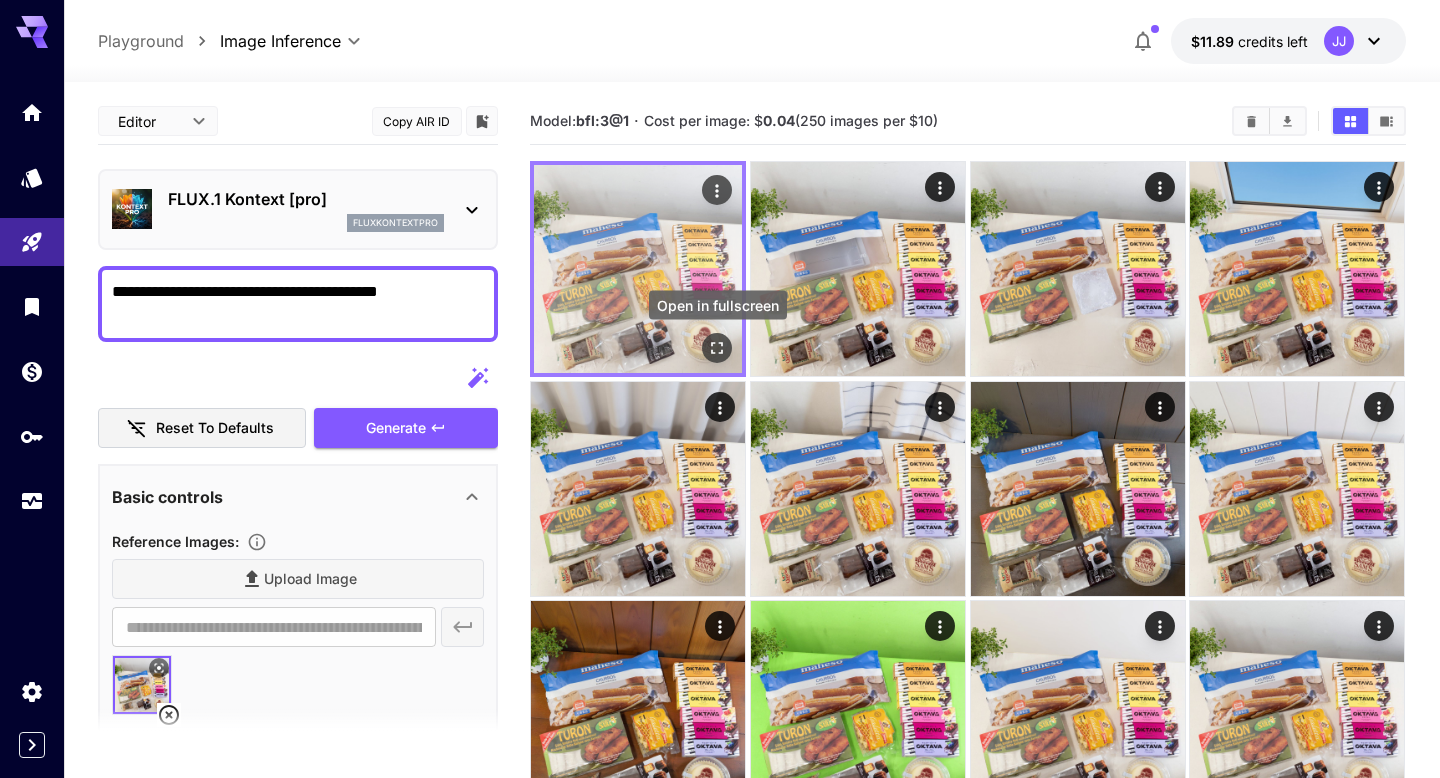 click 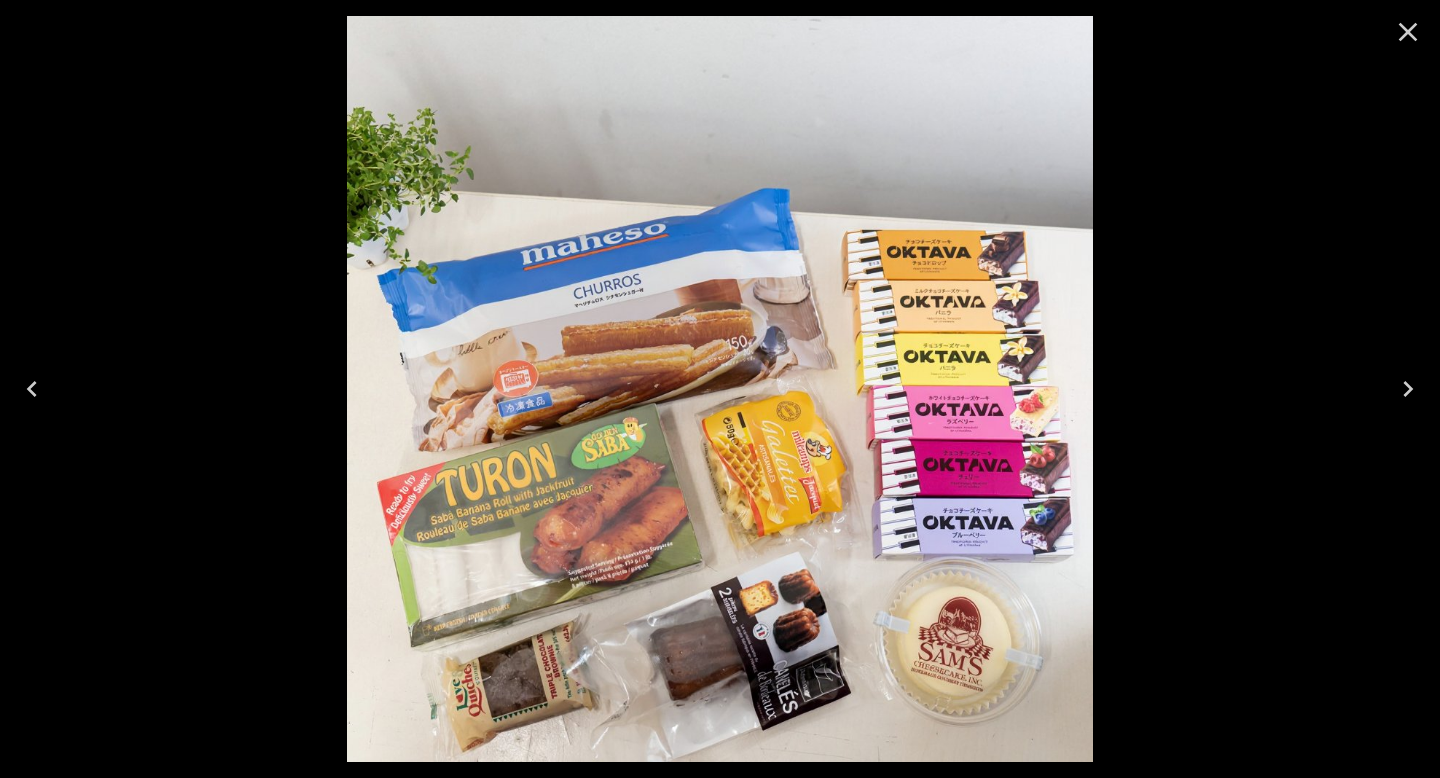 click 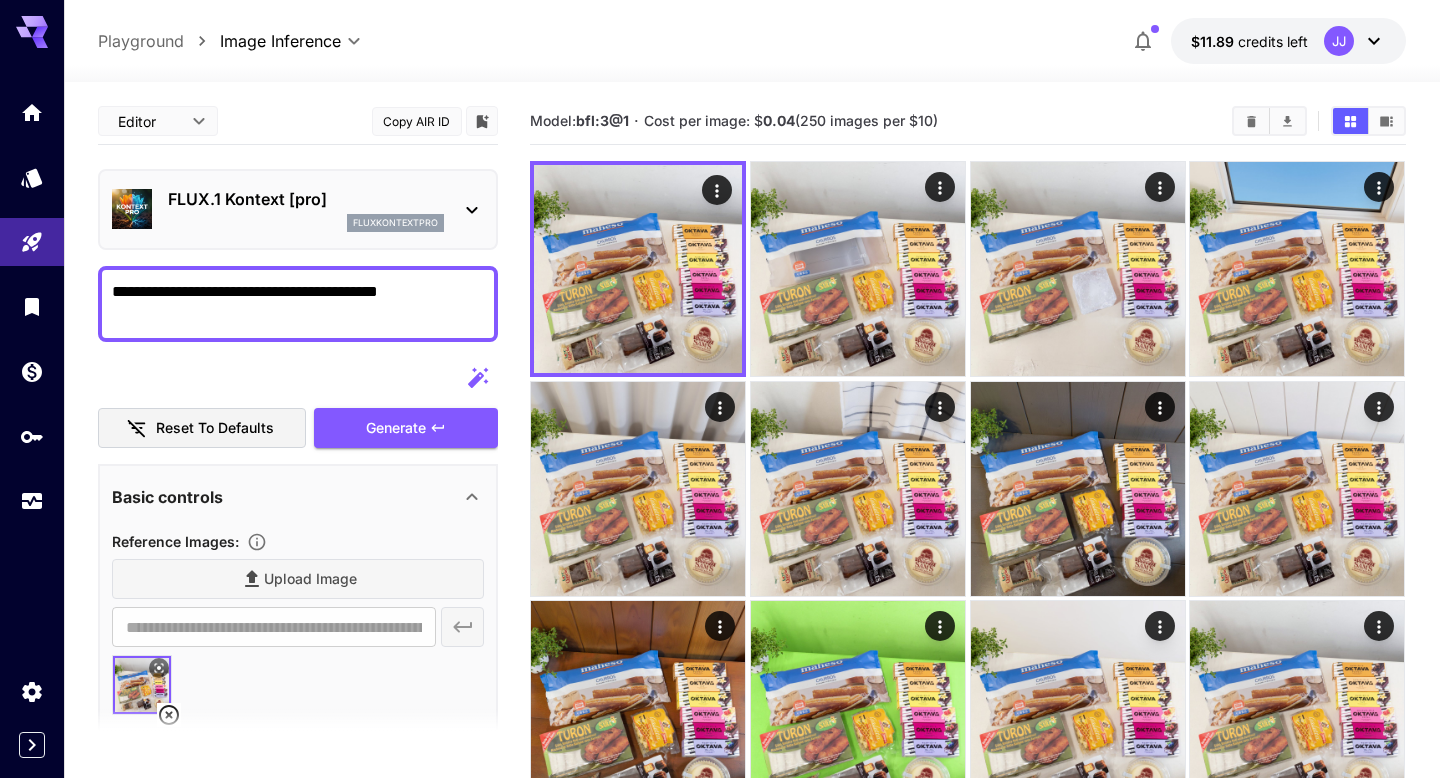 drag, startPoint x: 280, startPoint y: 297, endPoint x: 461, endPoint y: 307, distance: 181.27603 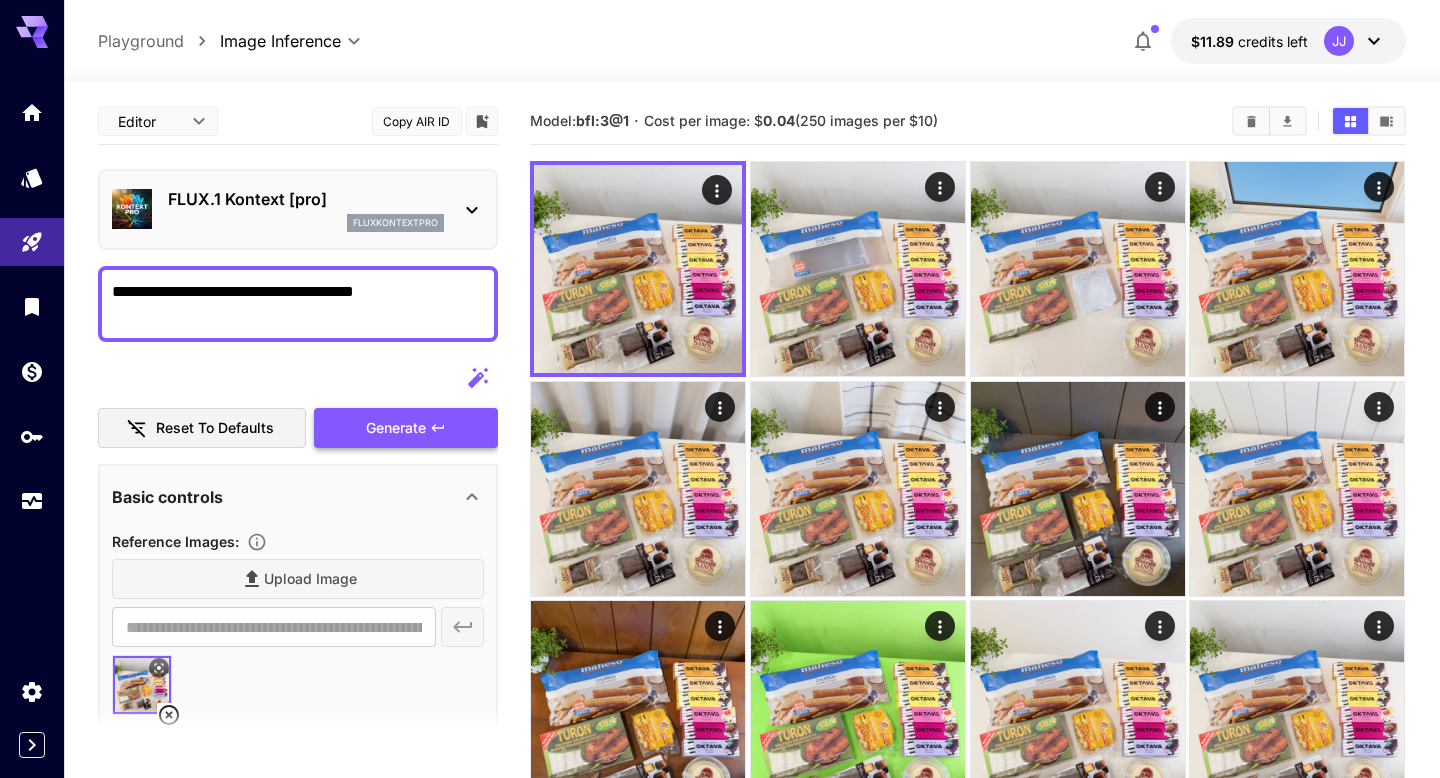 click on "Generate" at bounding box center (396, 428) 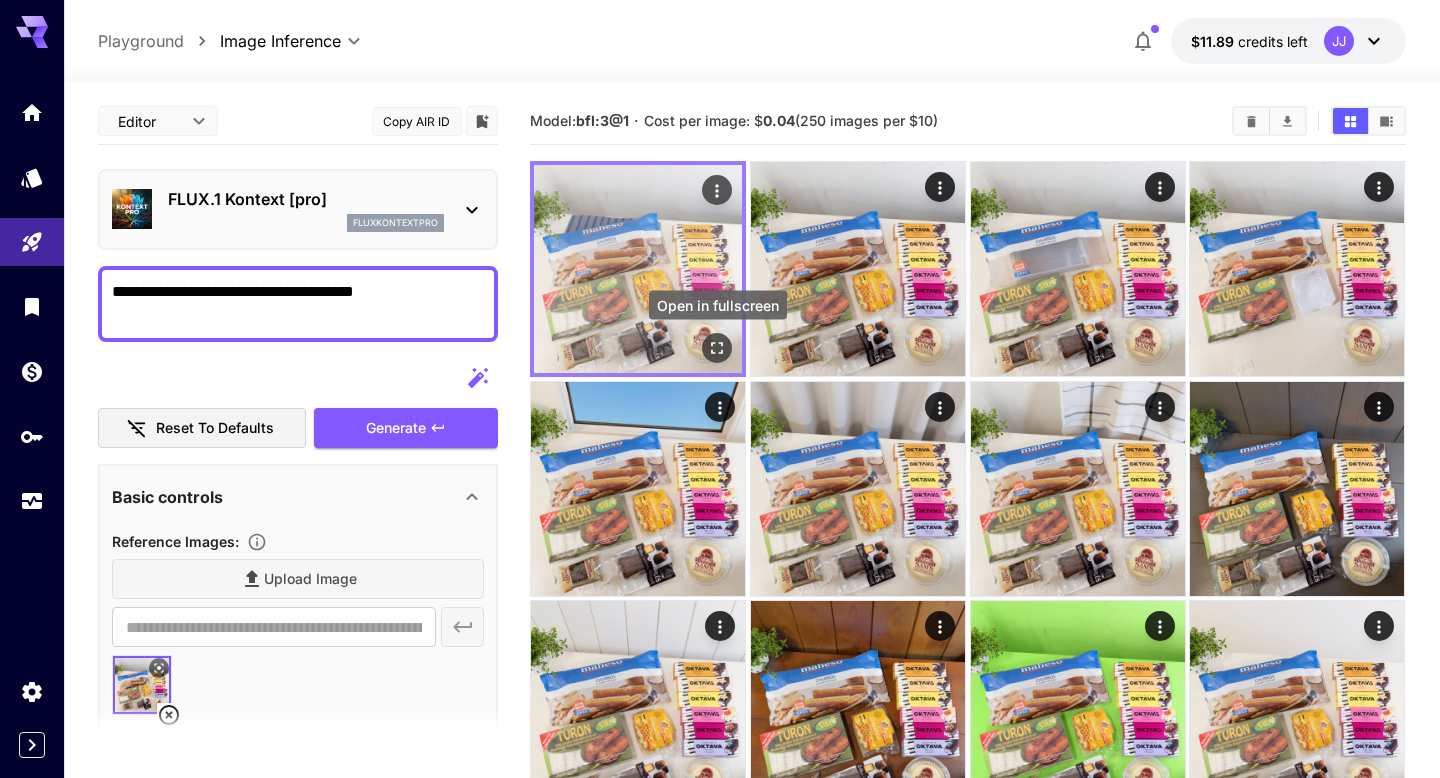 click 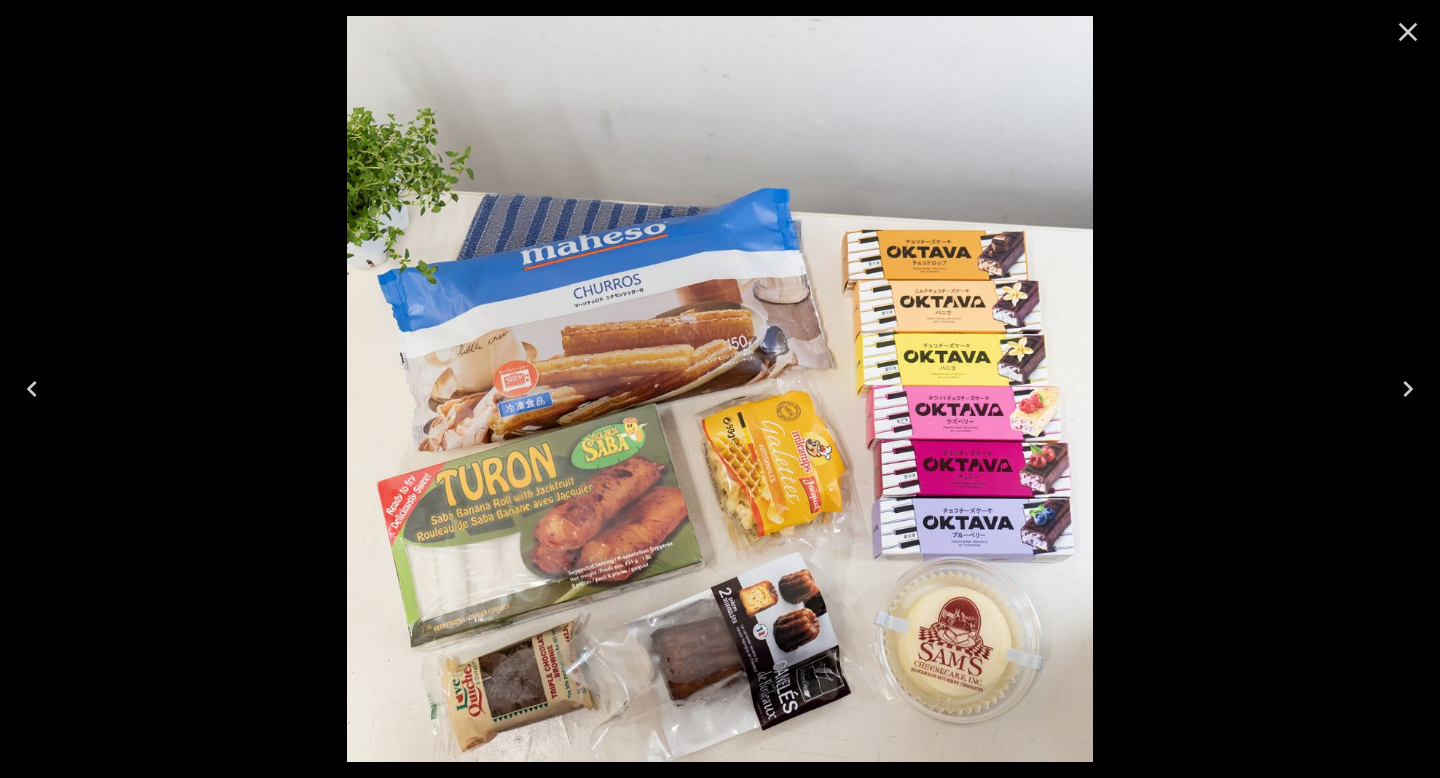 click 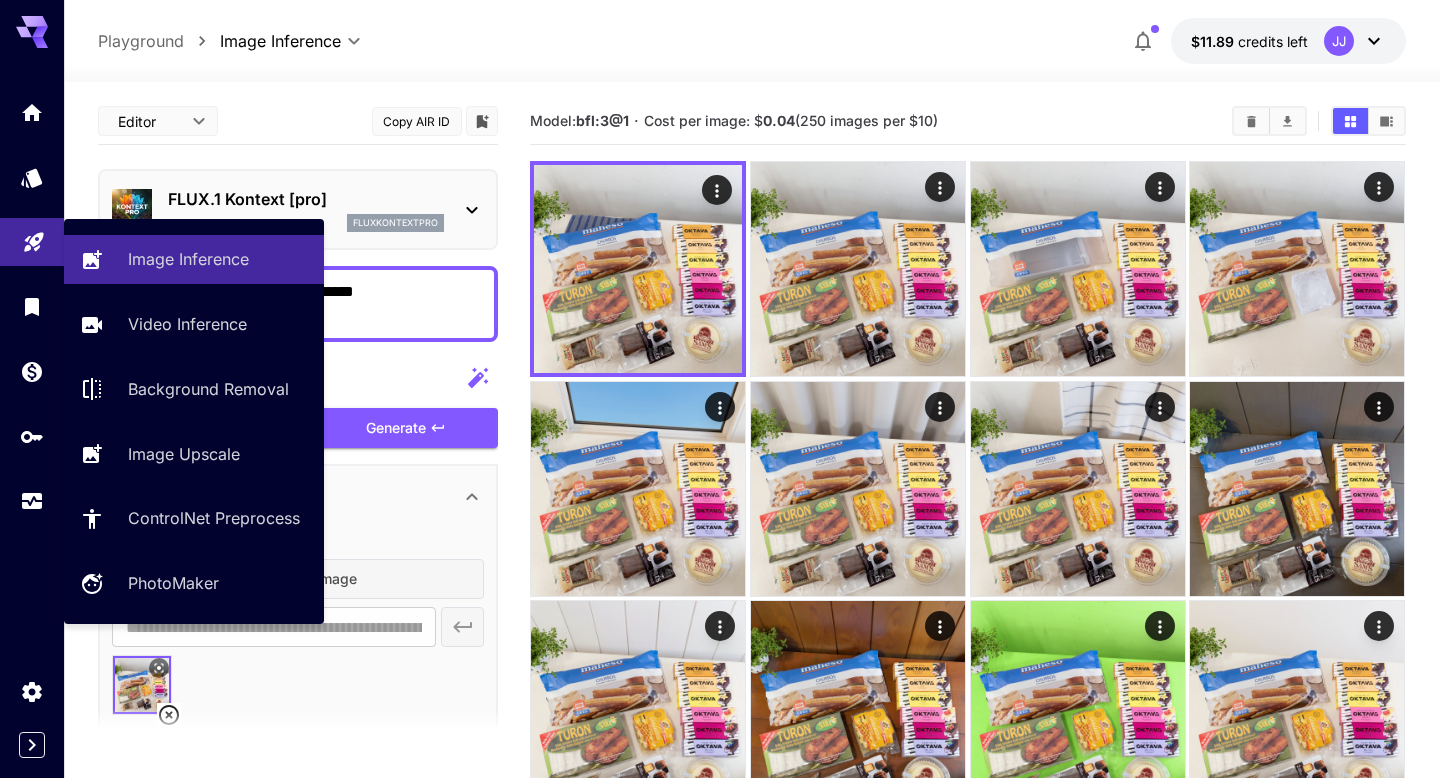 drag, startPoint x: 432, startPoint y: 295, endPoint x: 0, endPoint y: 239, distance: 435.6145 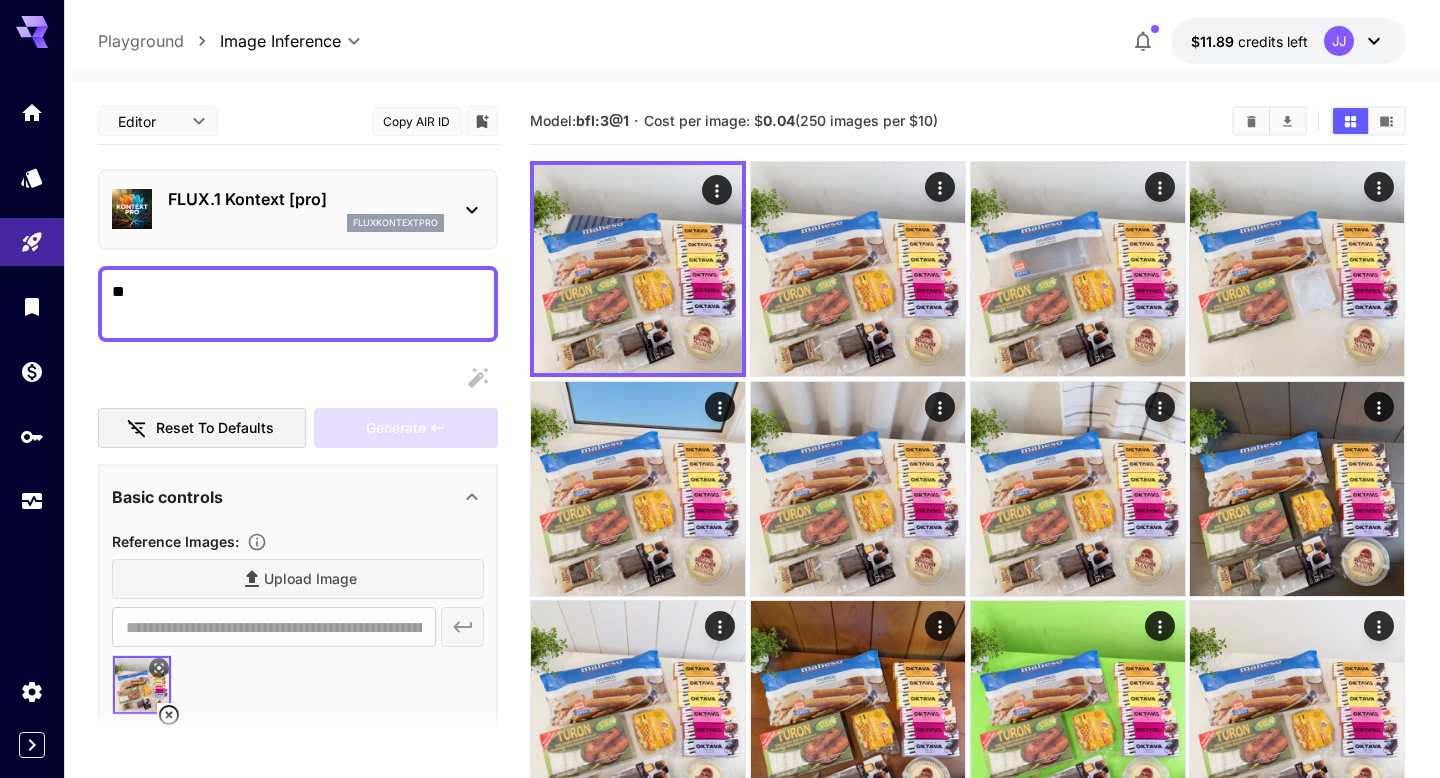 type on "*" 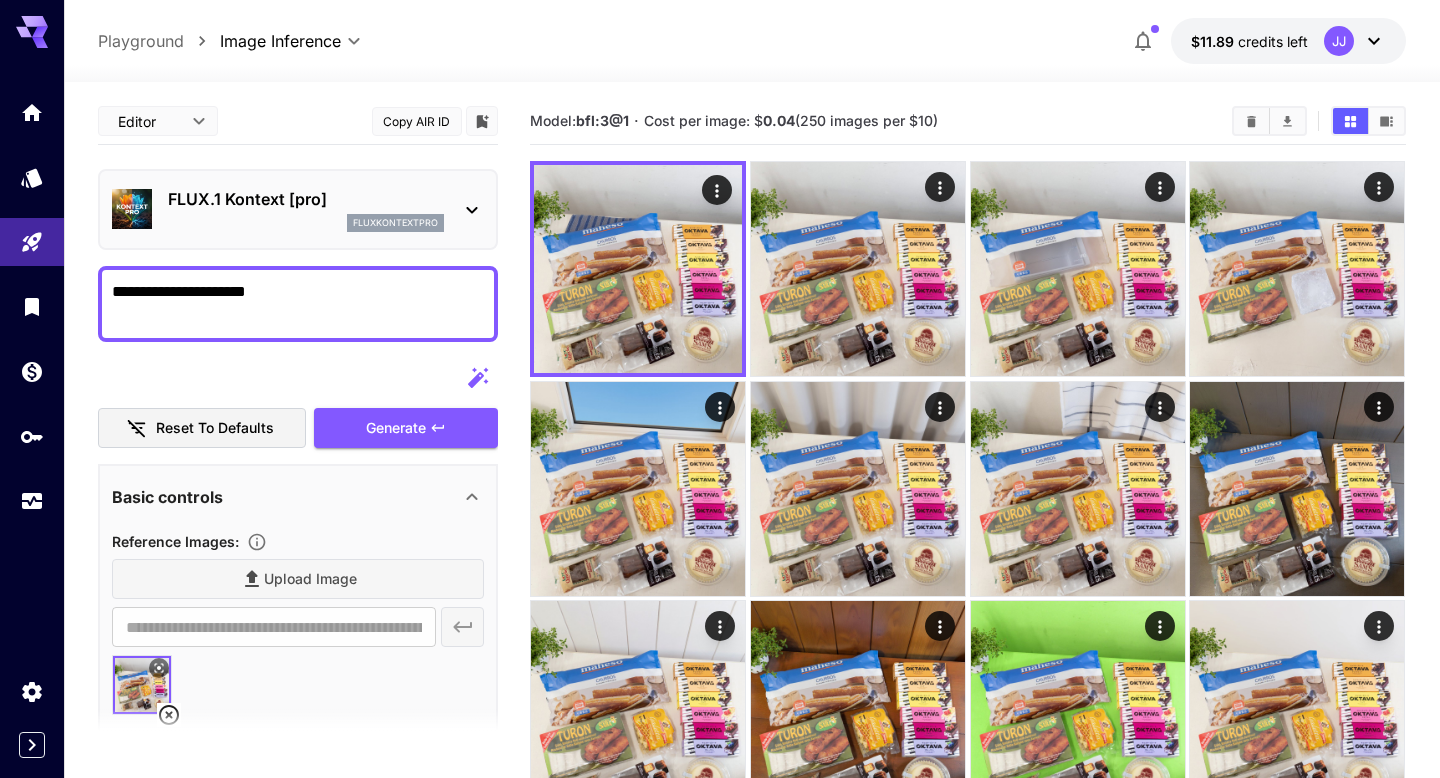 drag, startPoint x: 162, startPoint y: 292, endPoint x: 0, endPoint y: 276, distance: 162.78821 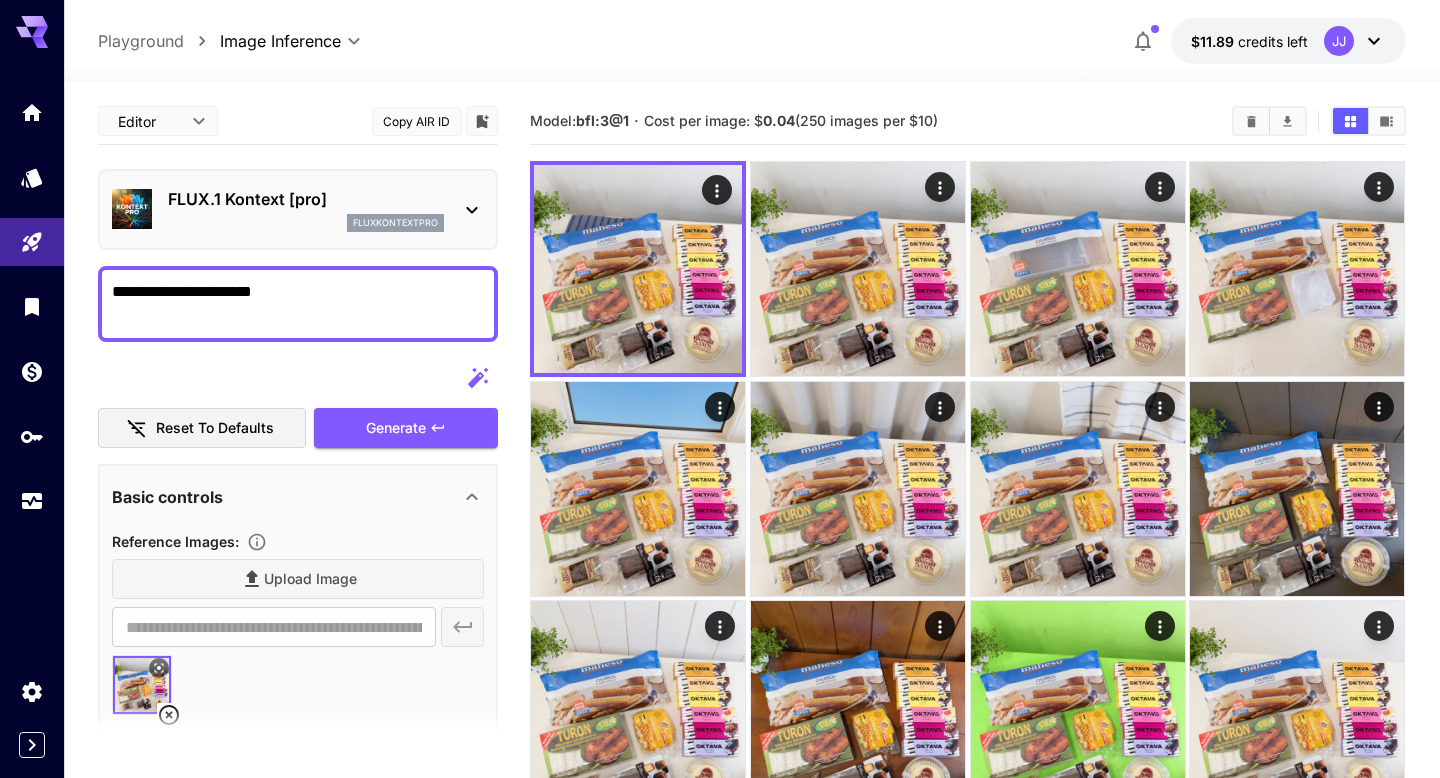 click on "**********" at bounding box center [298, 304] 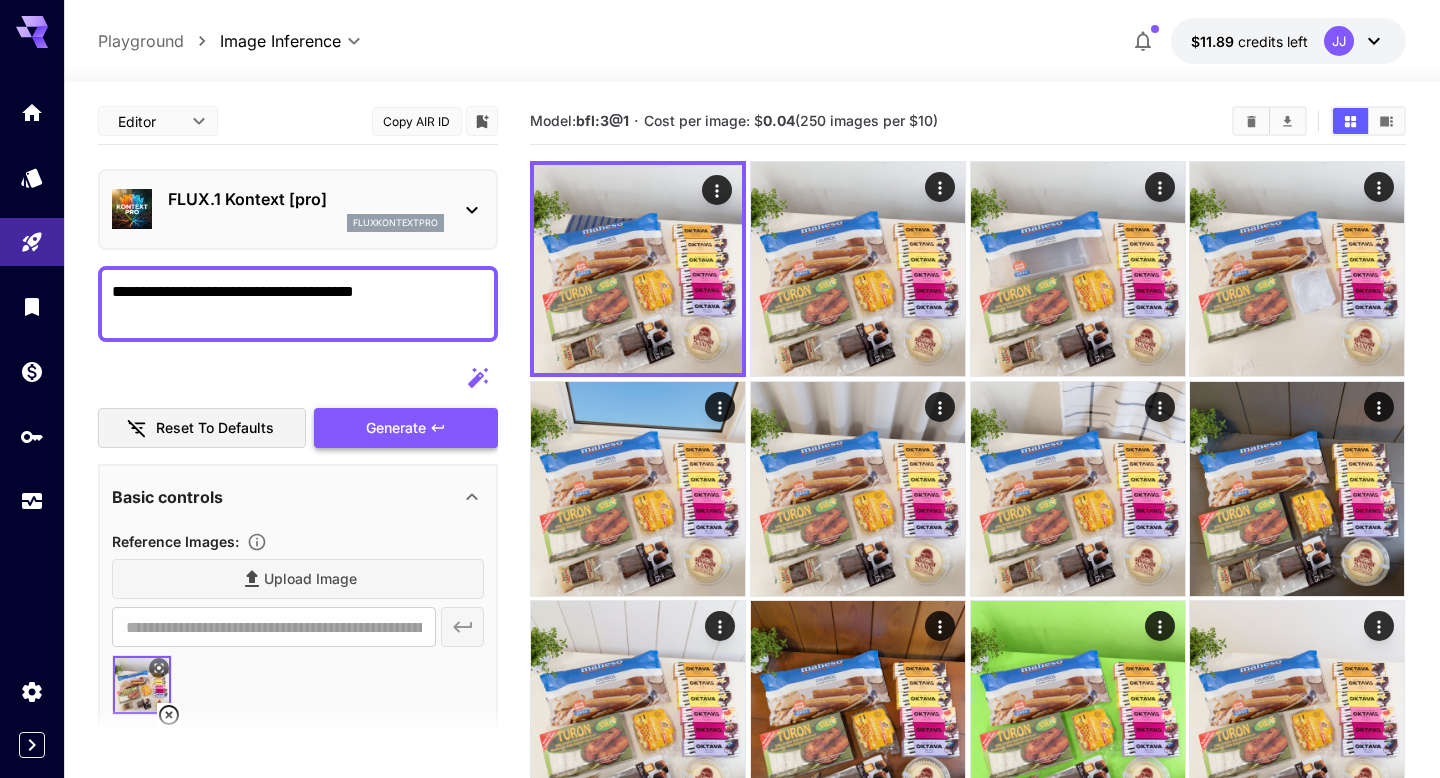 type on "**********" 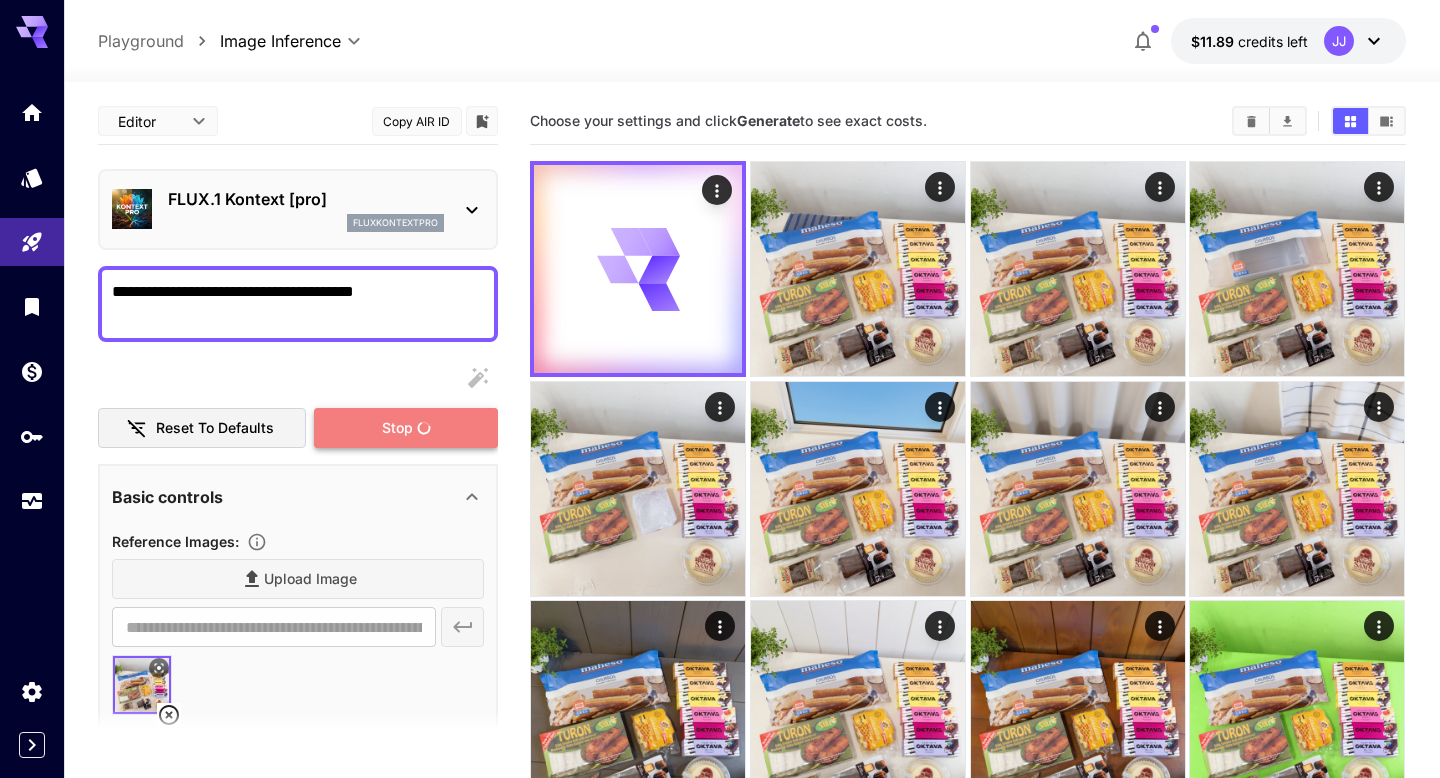 click on "Stop" at bounding box center (406, 428) 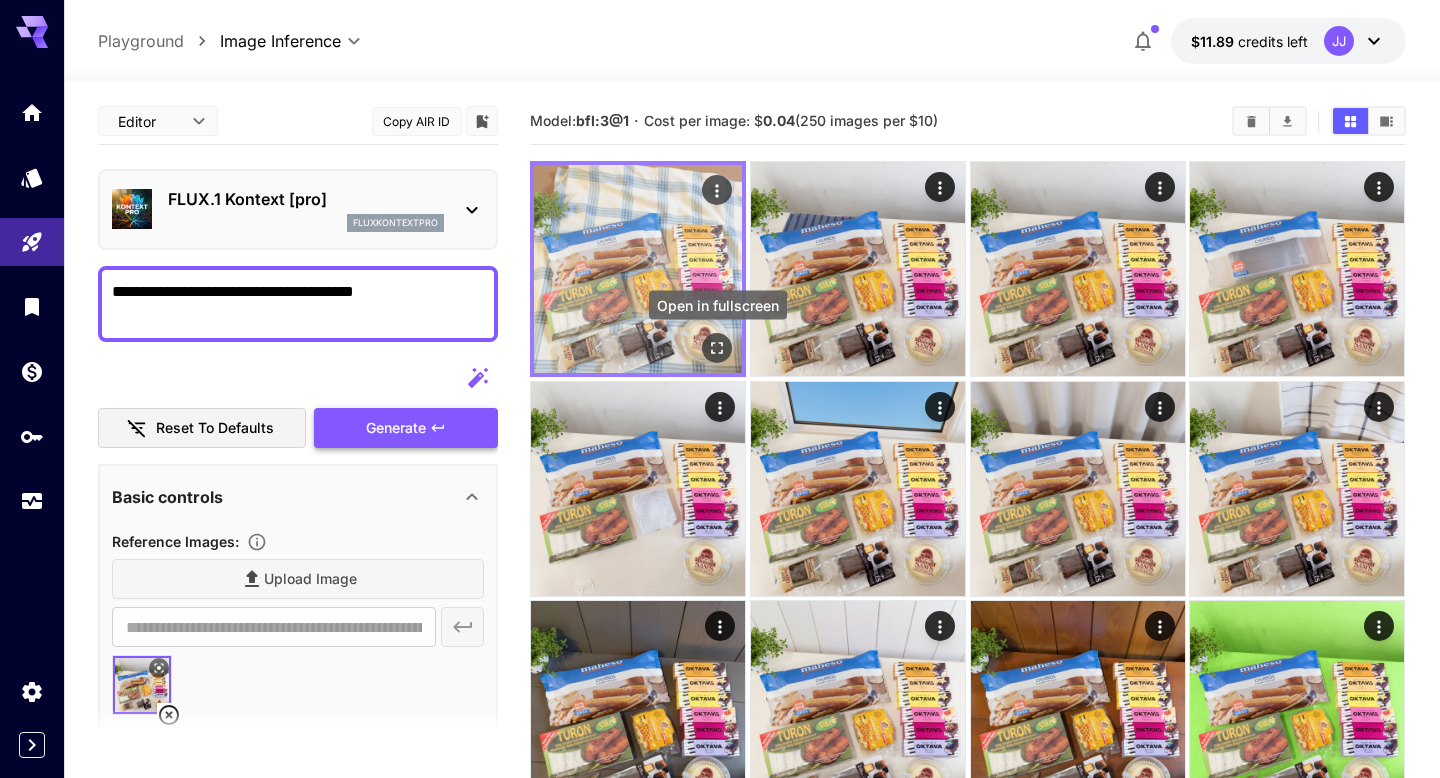 click at bounding box center (718, 348) 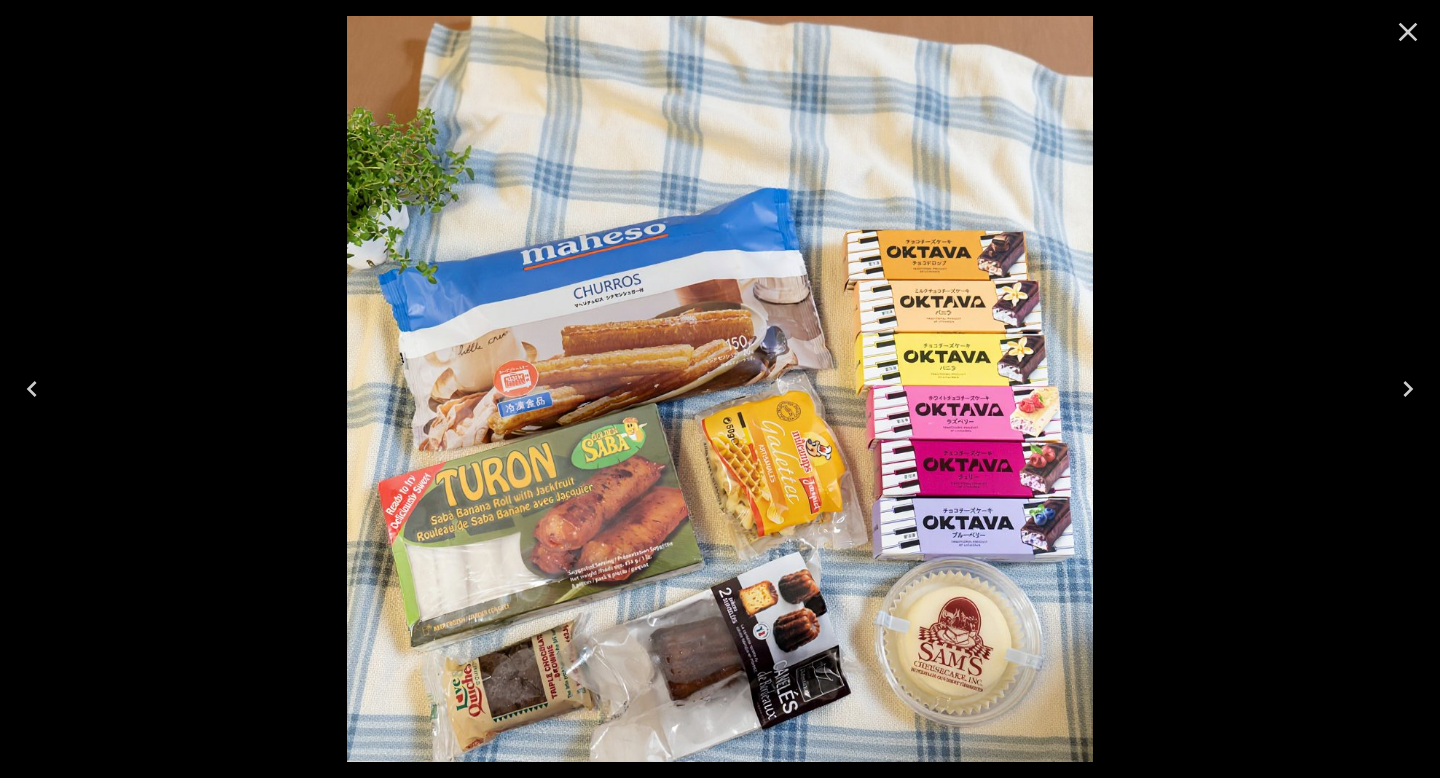click 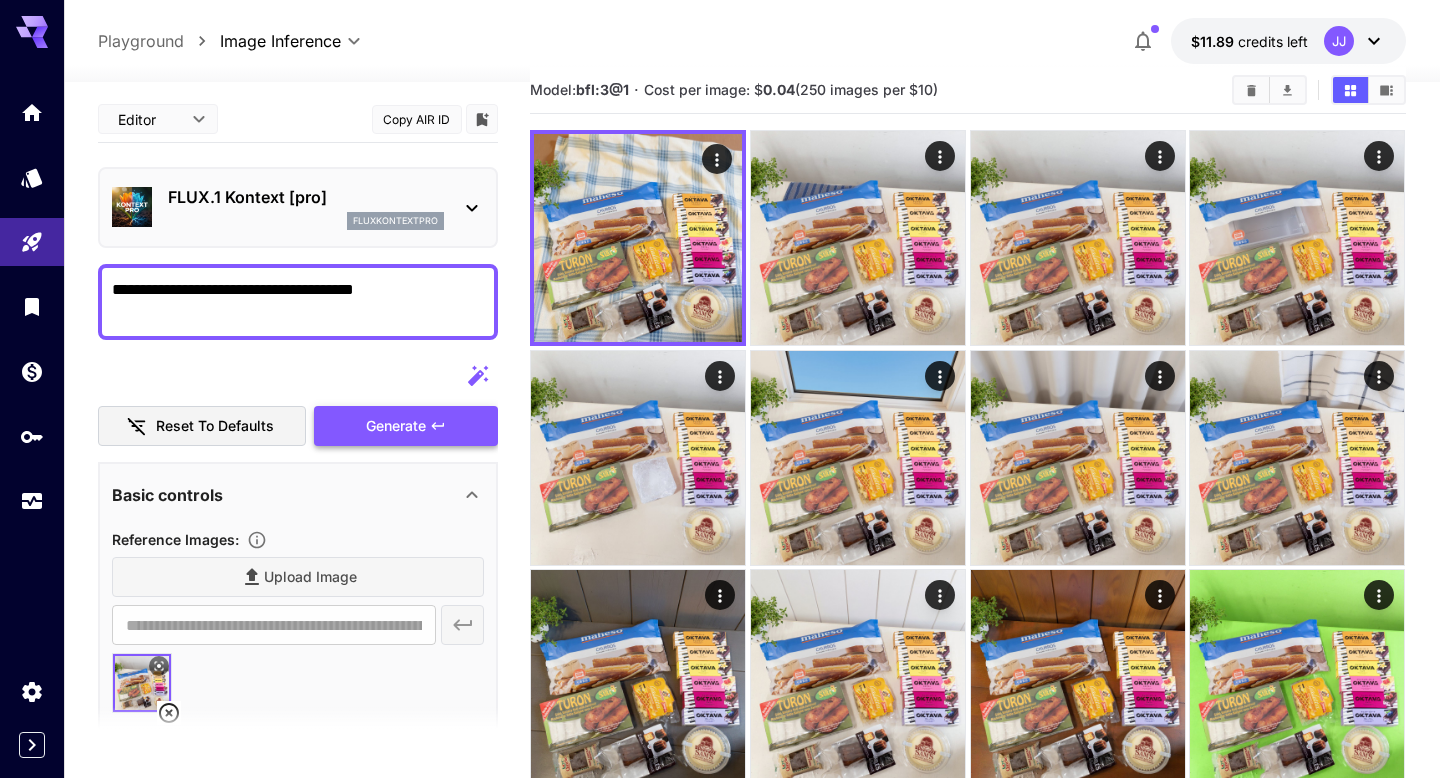 scroll, scrollTop: 0, scrollLeft: 0, axis: both 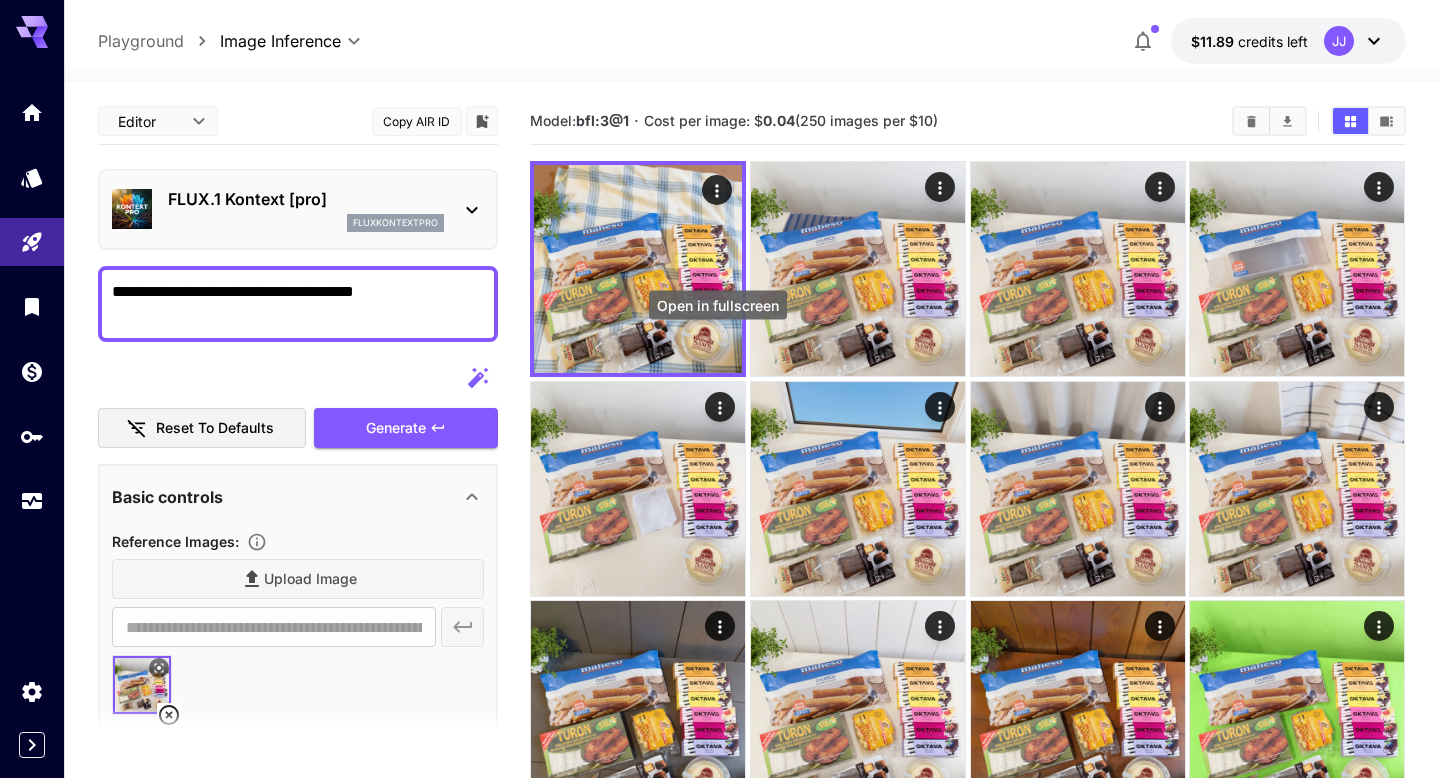 click 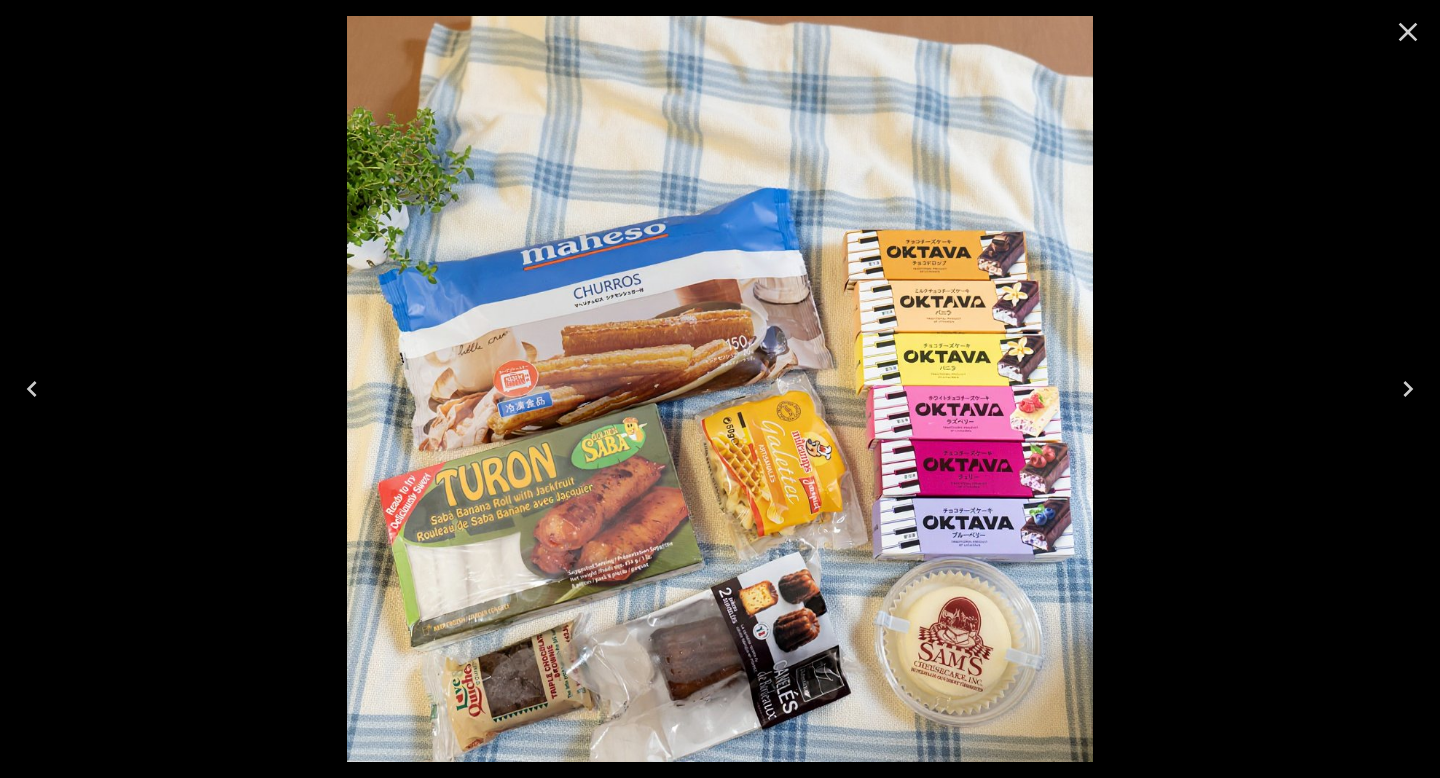 click 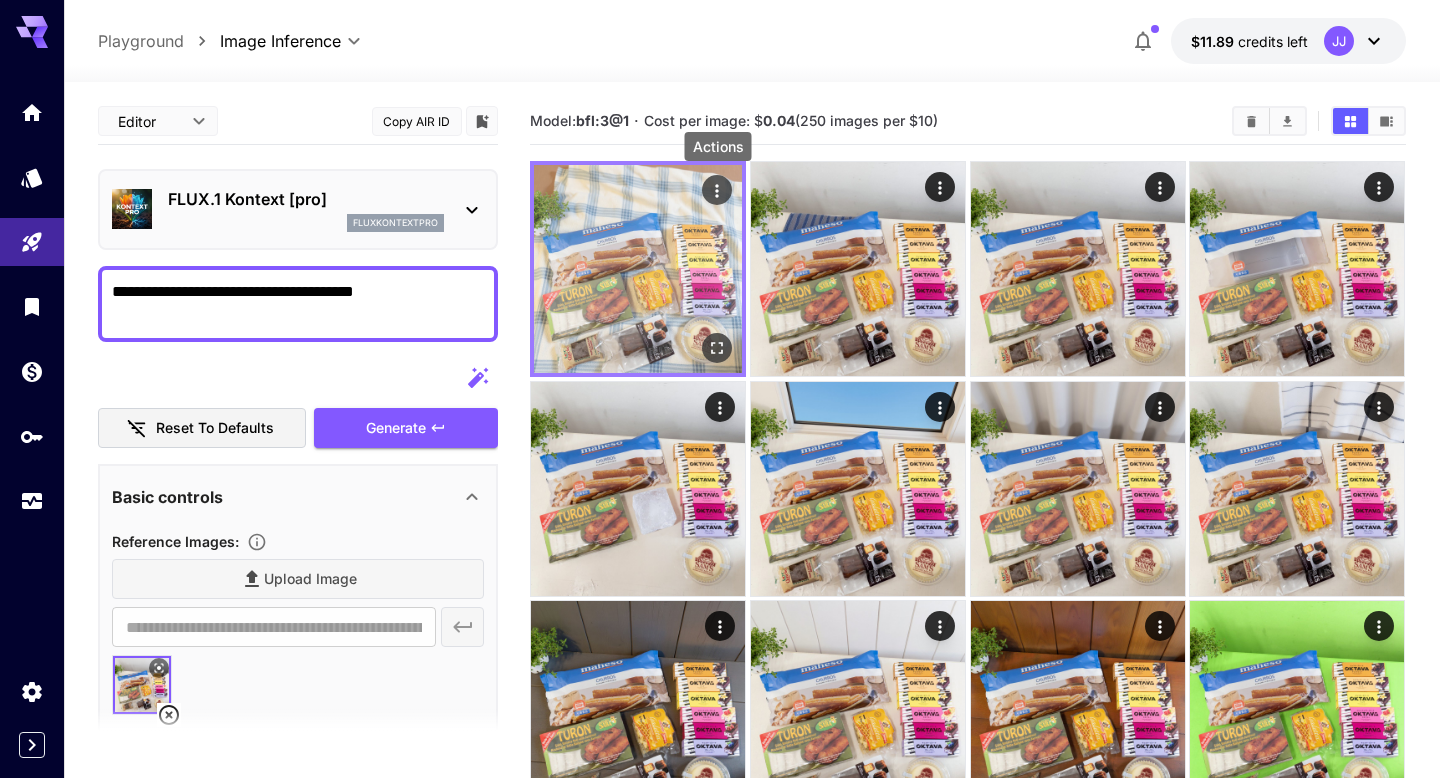 click 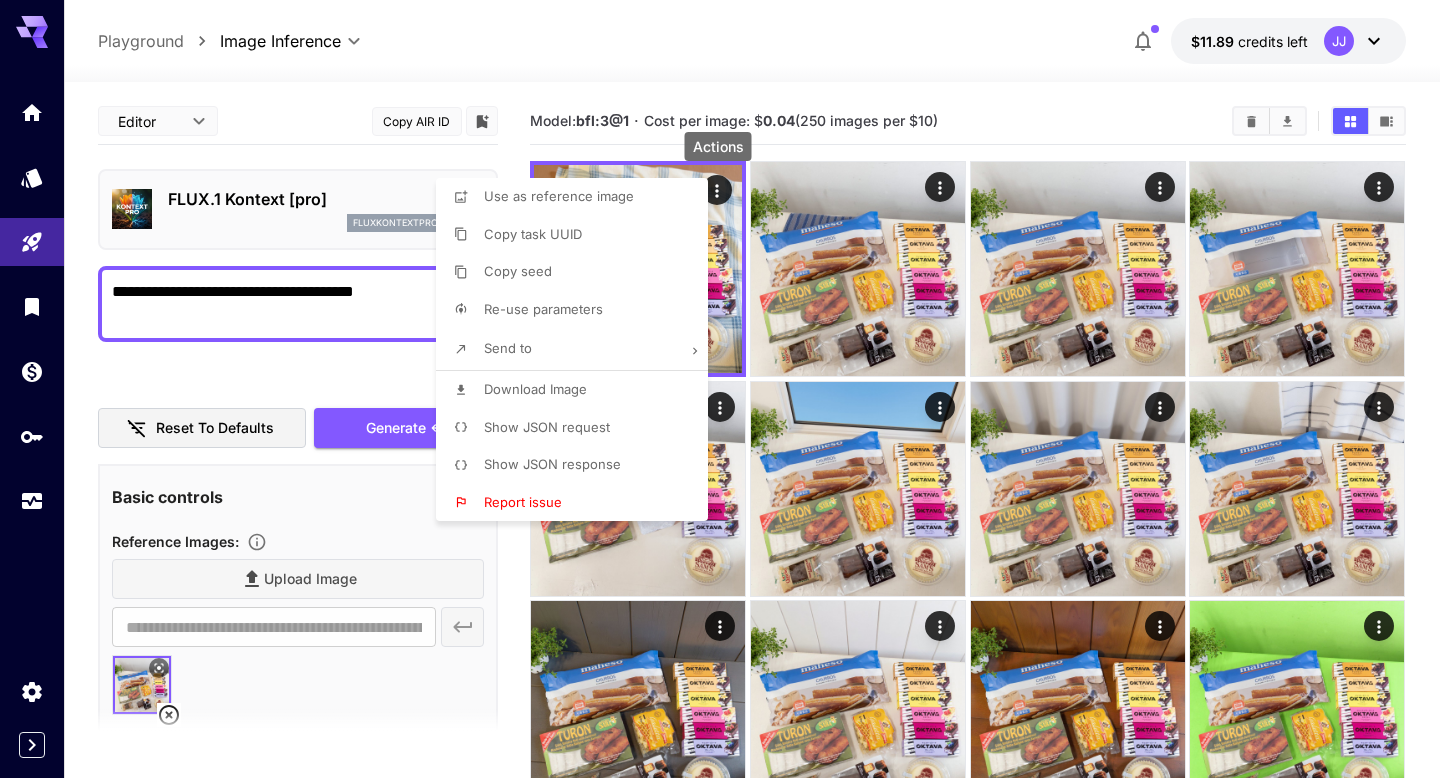 click on "Download Image" at bounding box center [578, 390] 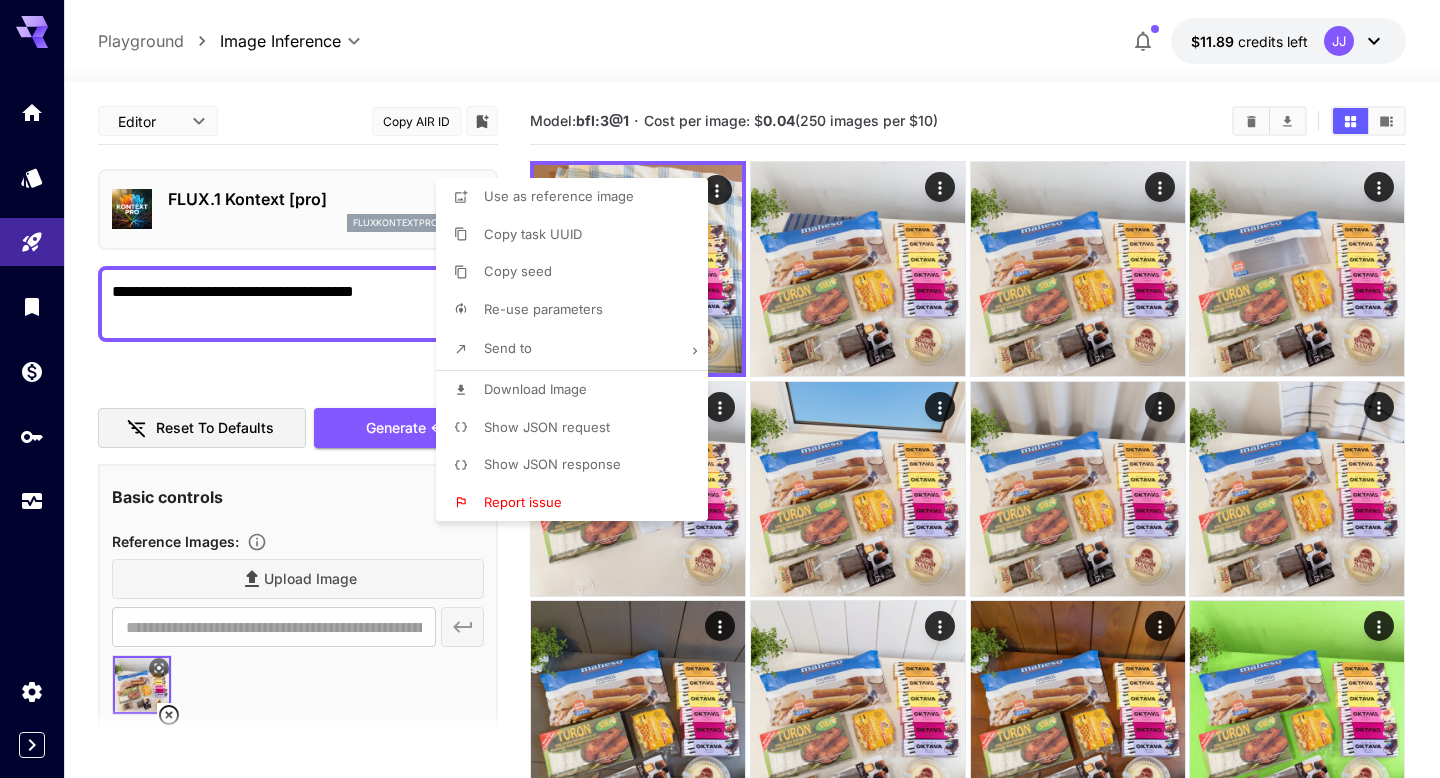 click at bounding box center (720, 389) 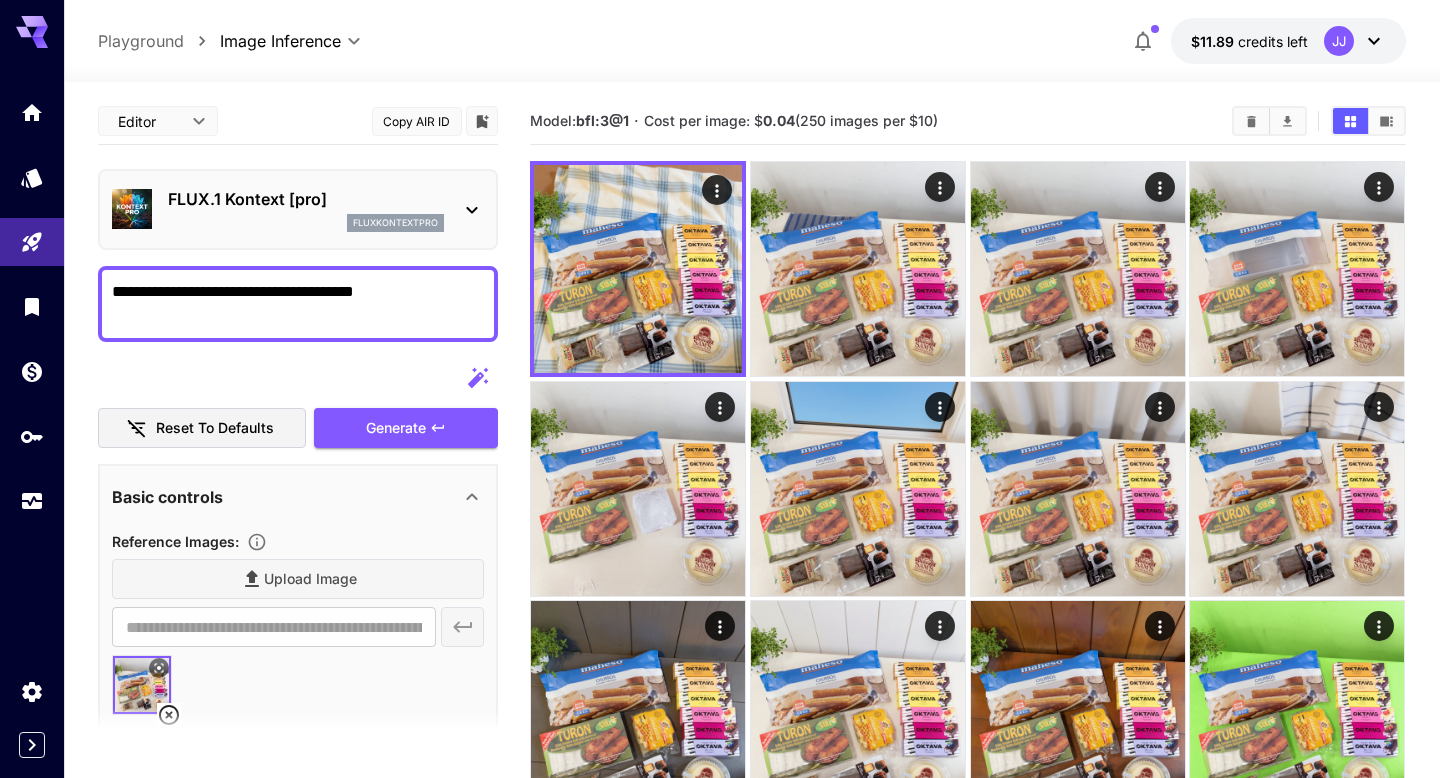 drag, startPoint x: 327, startPoint y: 291, endPoint x: 430, endPoint y: 289, distance: 103.01942 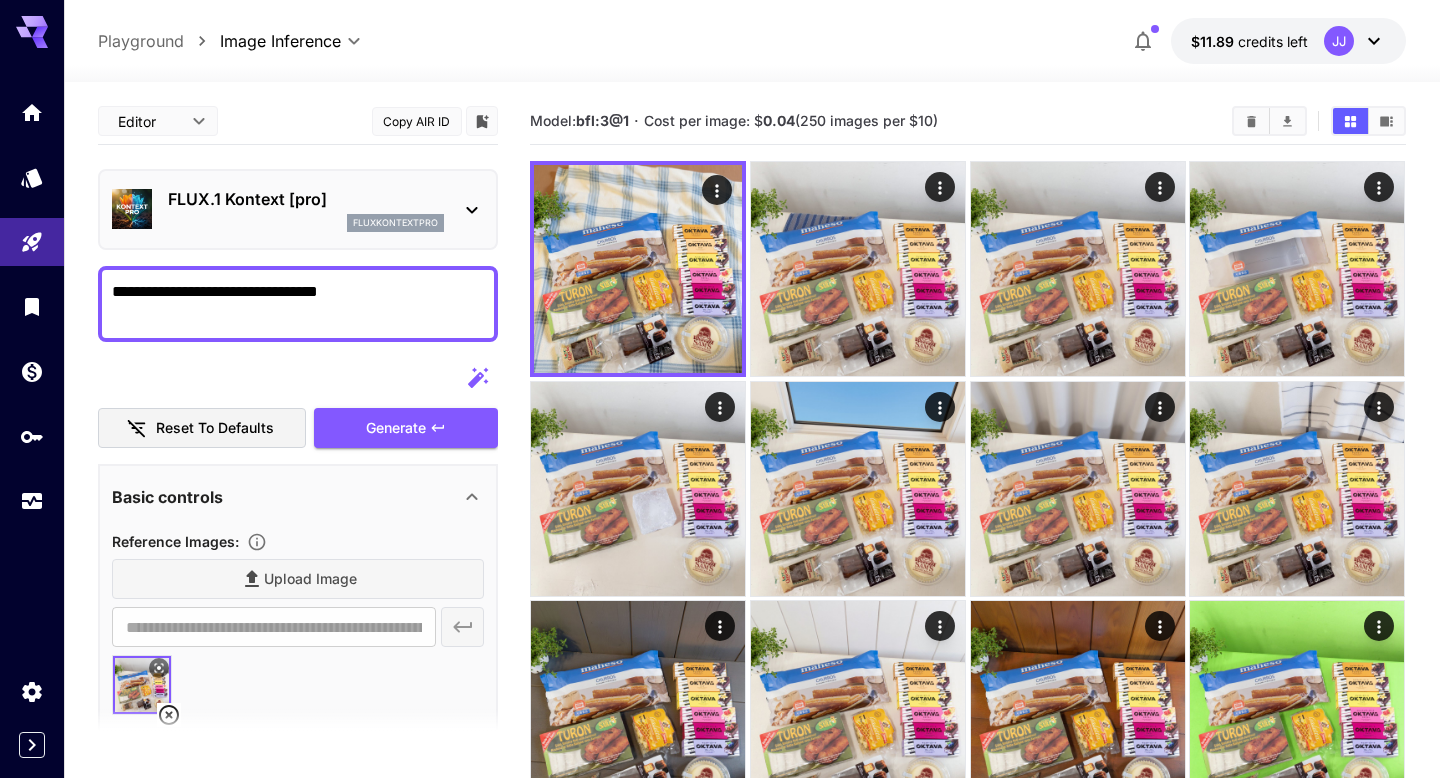 drag, startPoint x: 330, startPoint y: 296, endPoint x: 415, endPoint y: 296, distance: 85 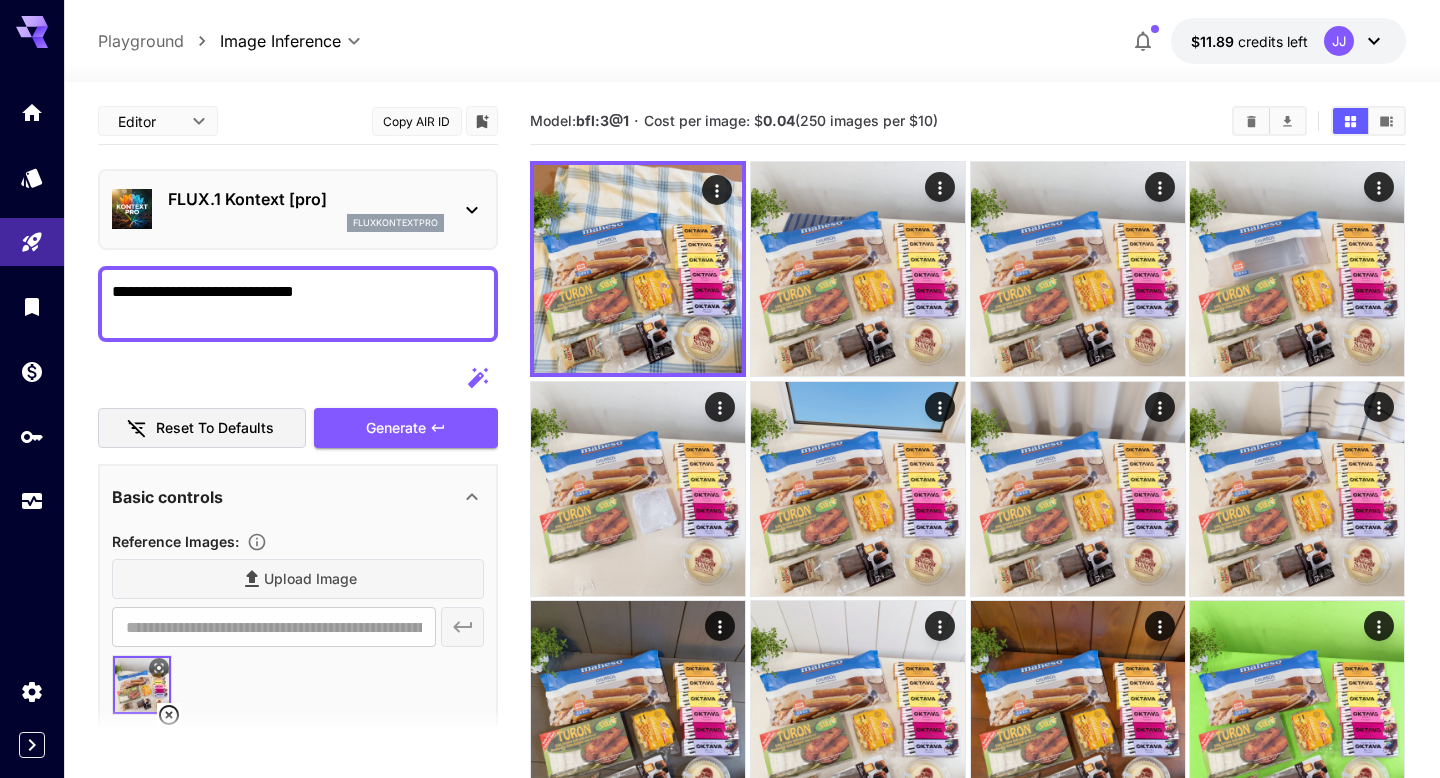 paste on "**********" 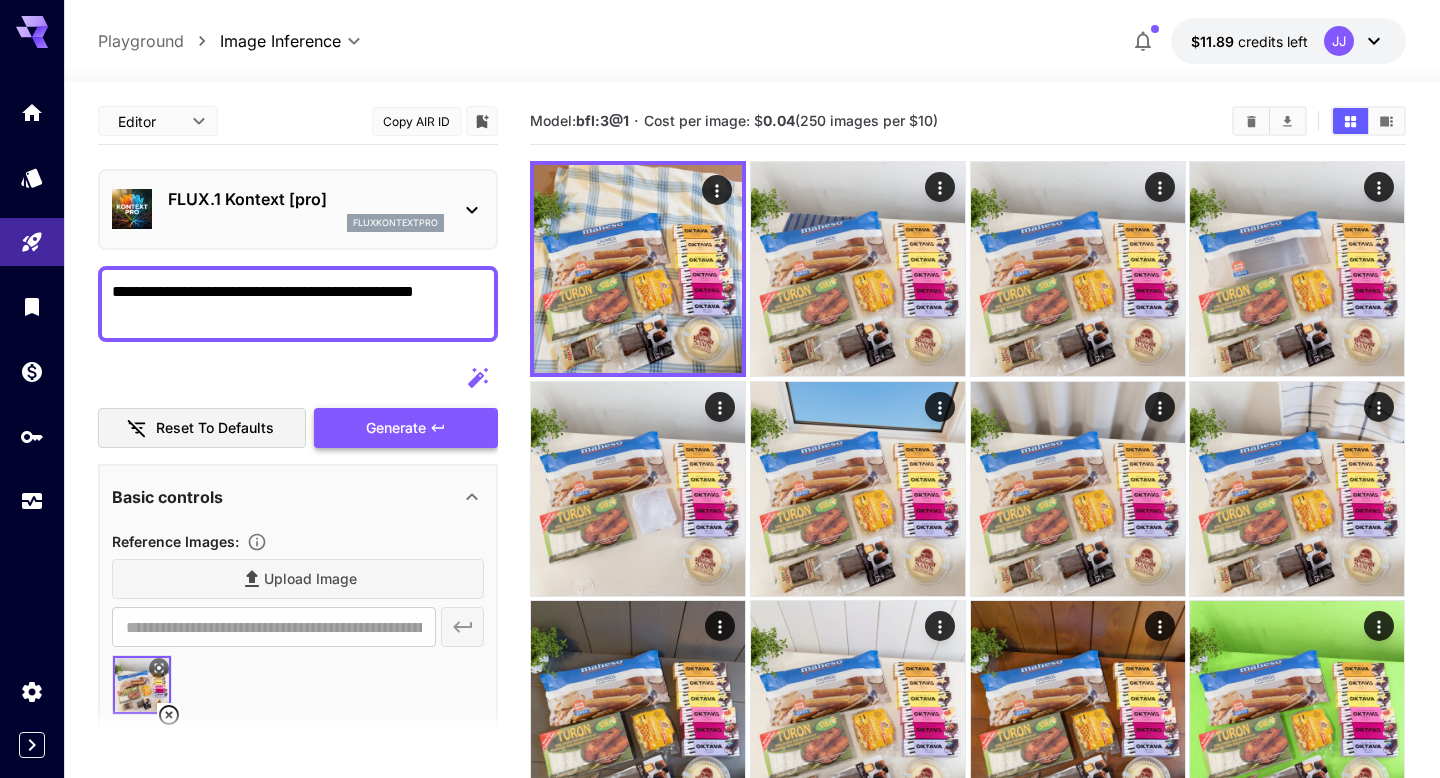 click on "Generate" at bounding box center (396, 428) 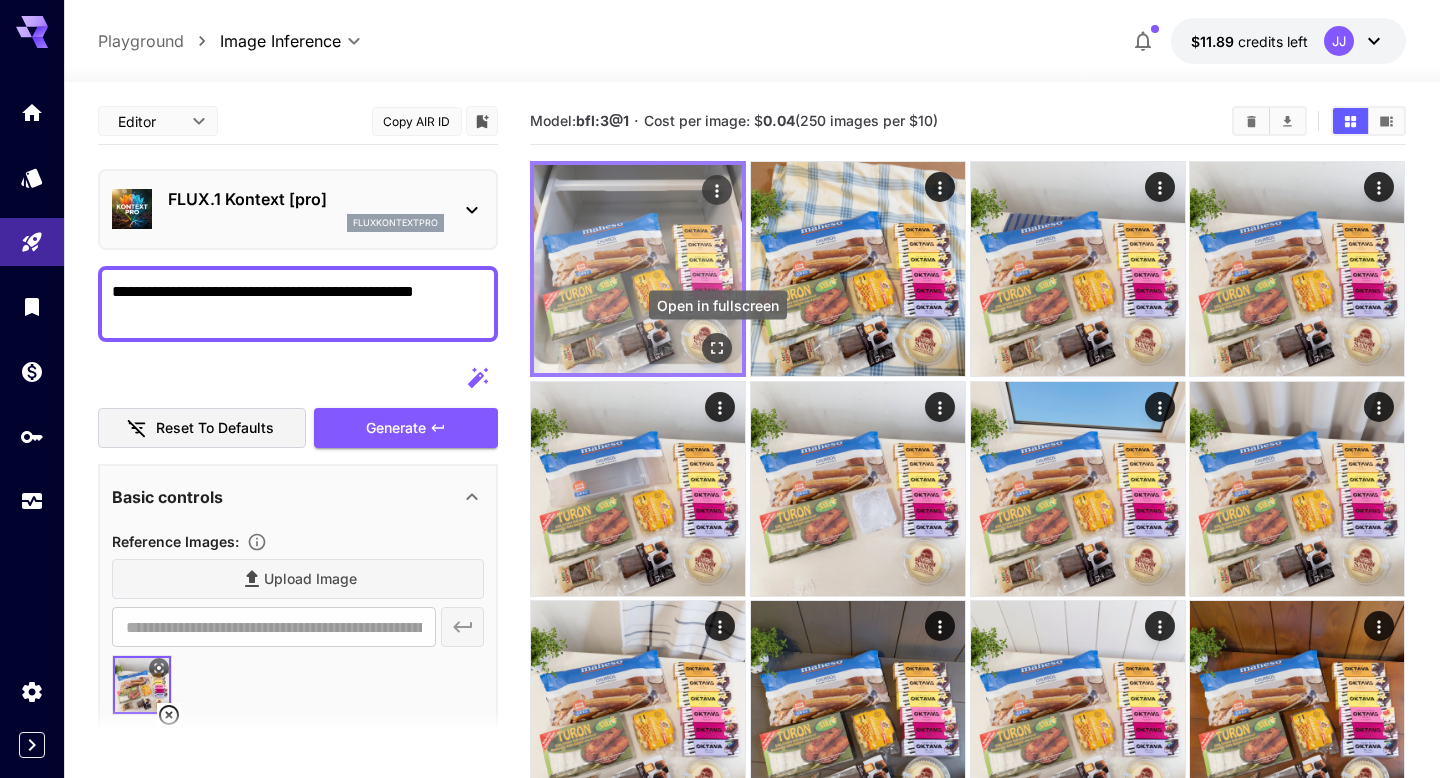 click 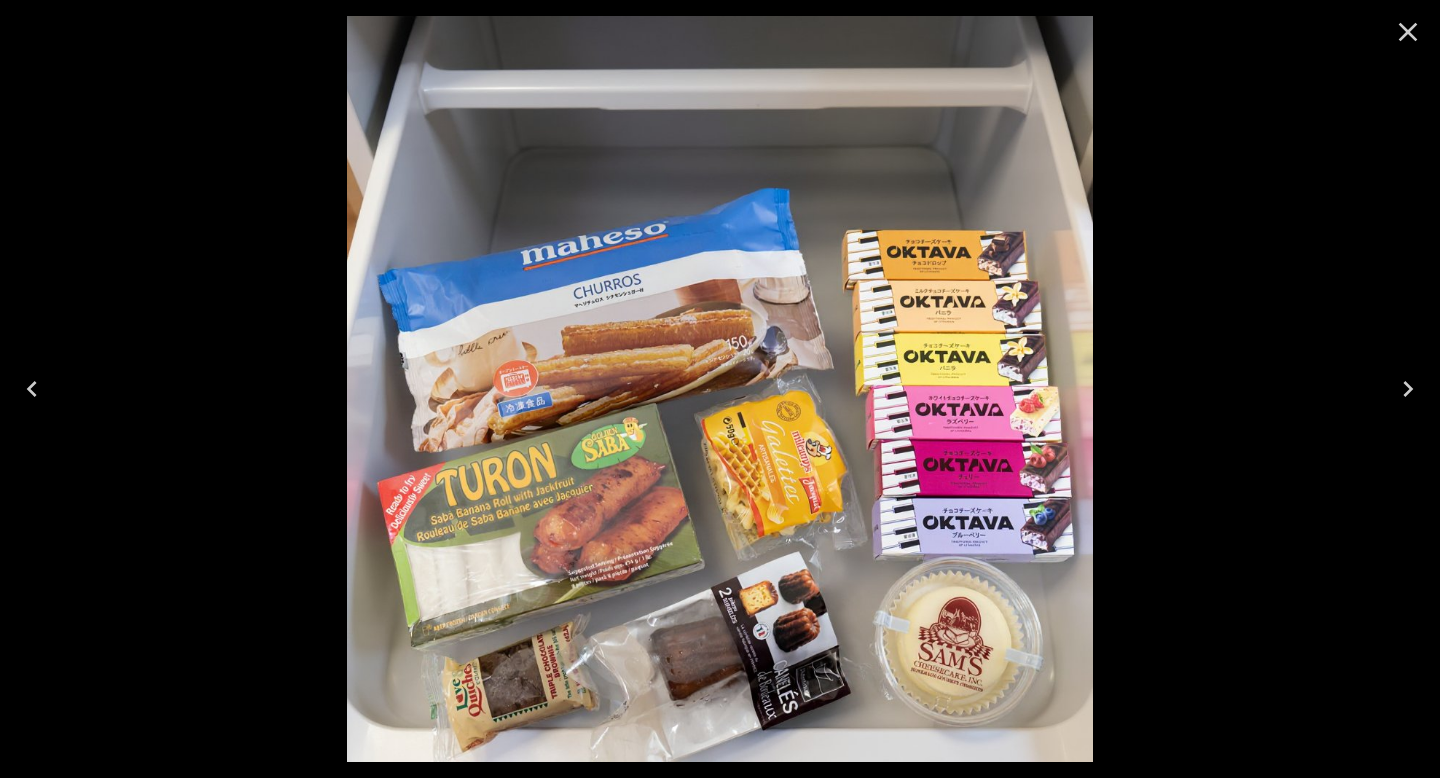 click 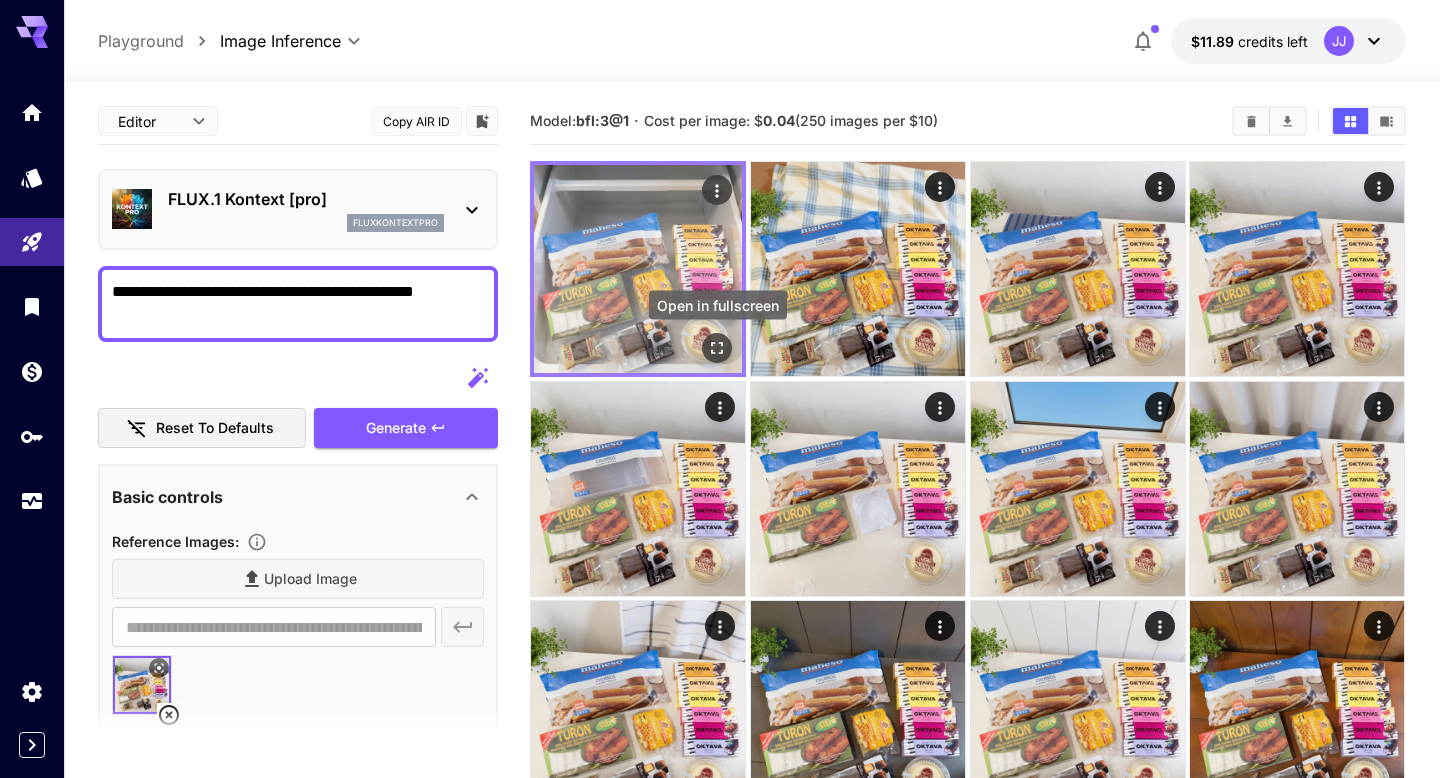click 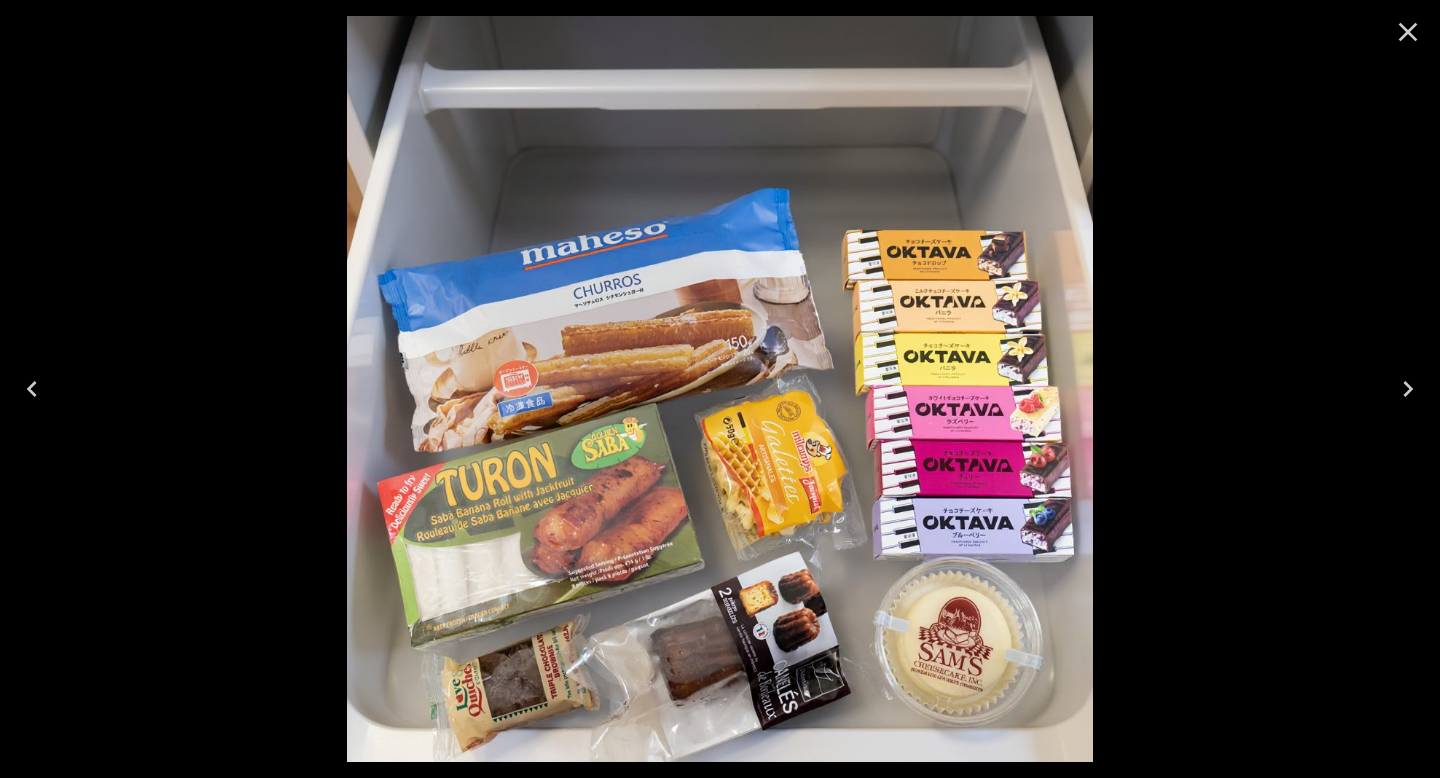 click 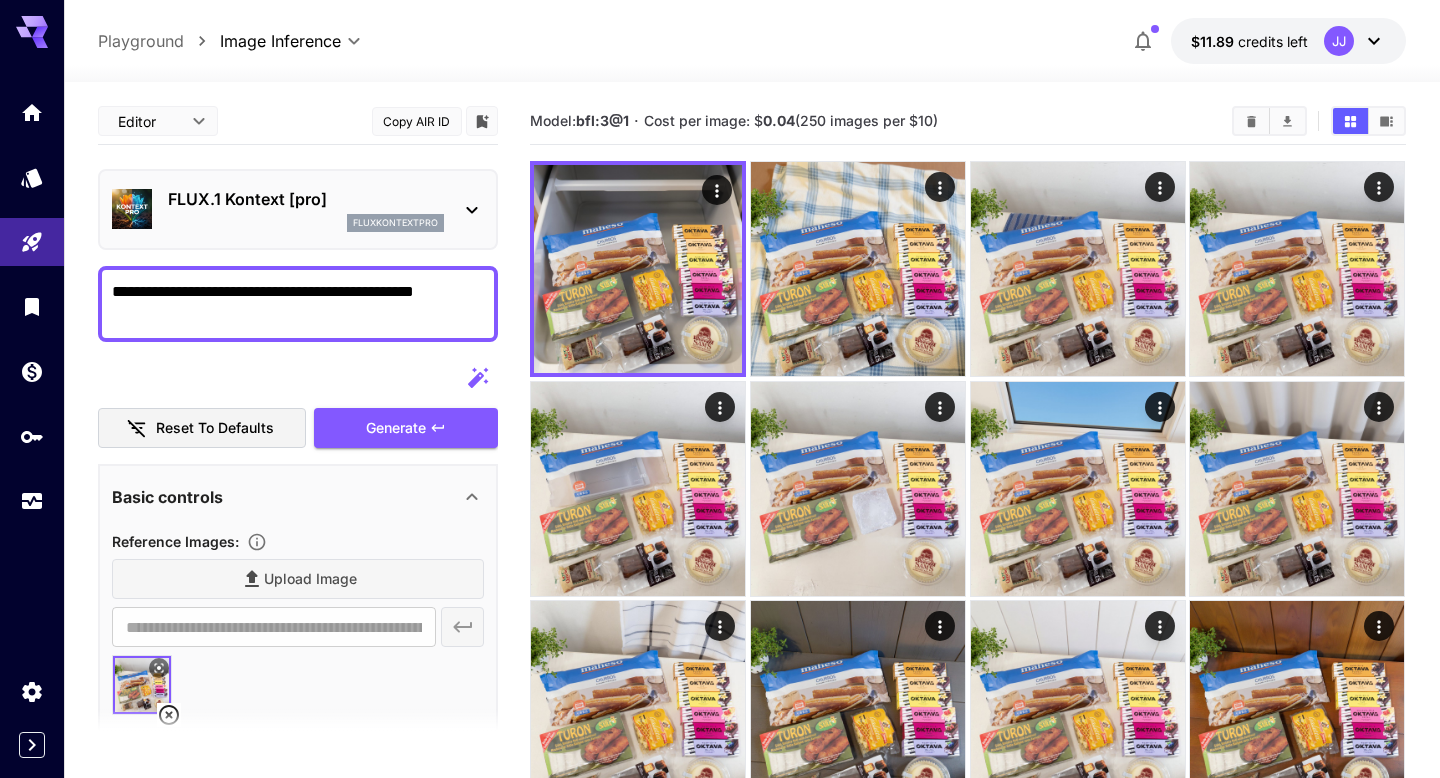click on "FLUX.1 Kontext [pro] fluxkontextpro" at bounding box center (298, 209) 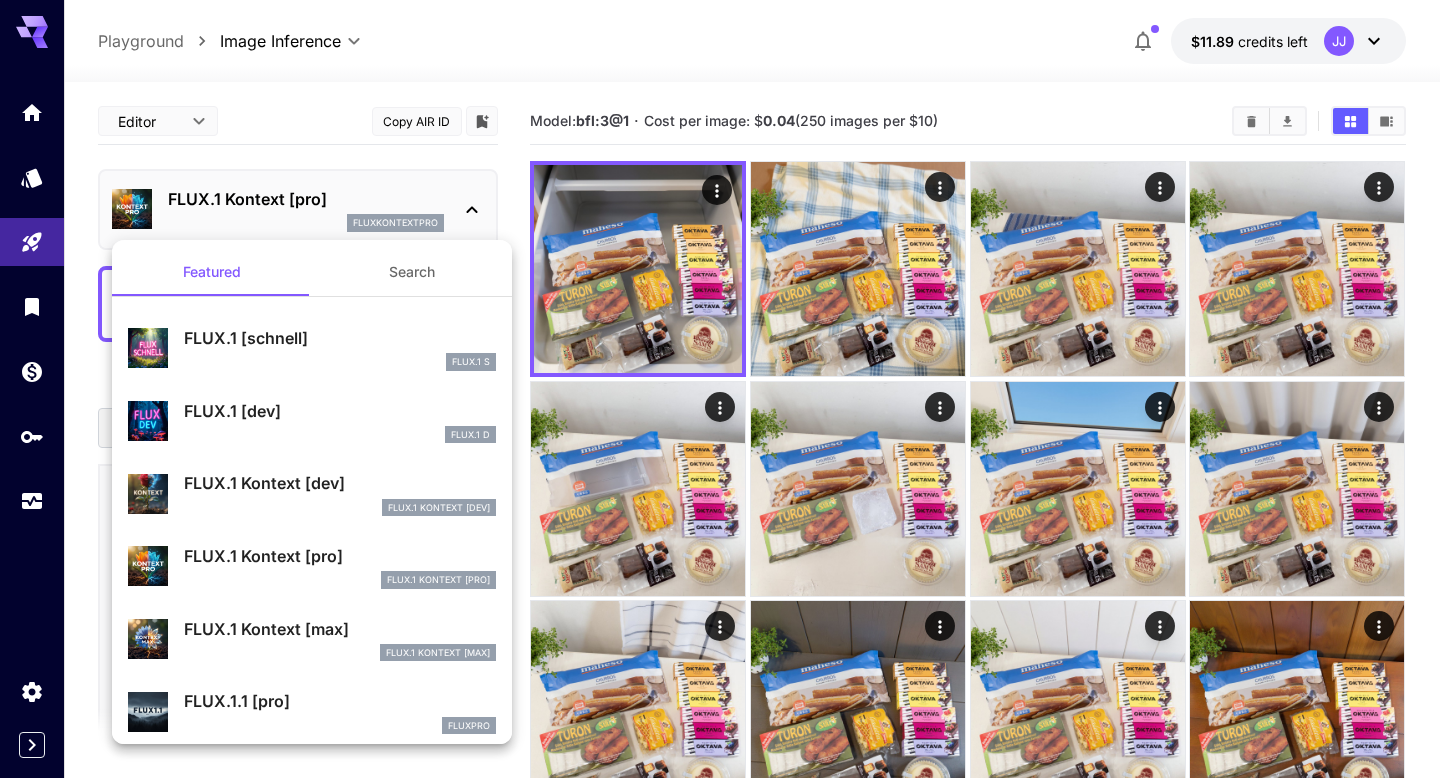 click on "FLUX.1 Kontext [max]" at bounding box center [340, 629] 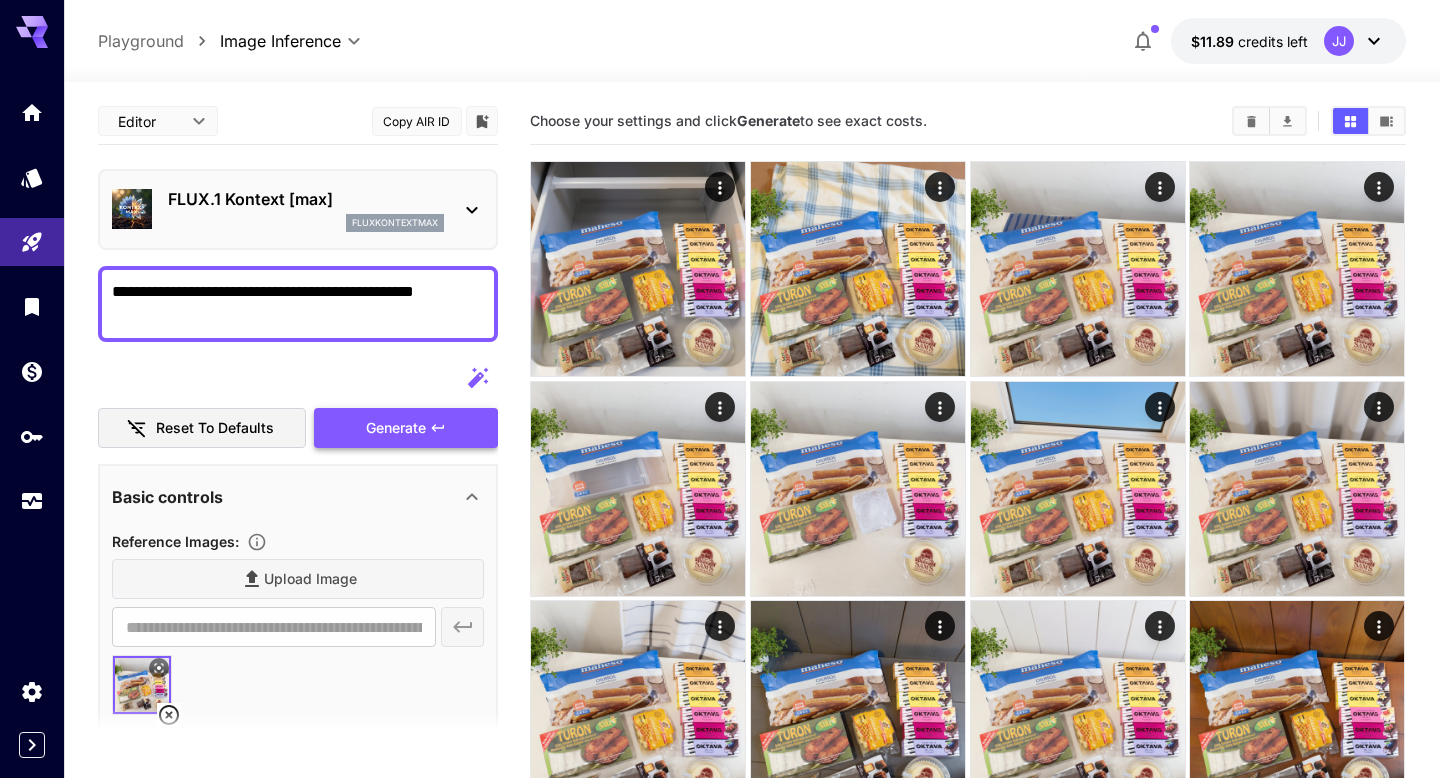 click on "Generate" at bounding box center [406, 428] 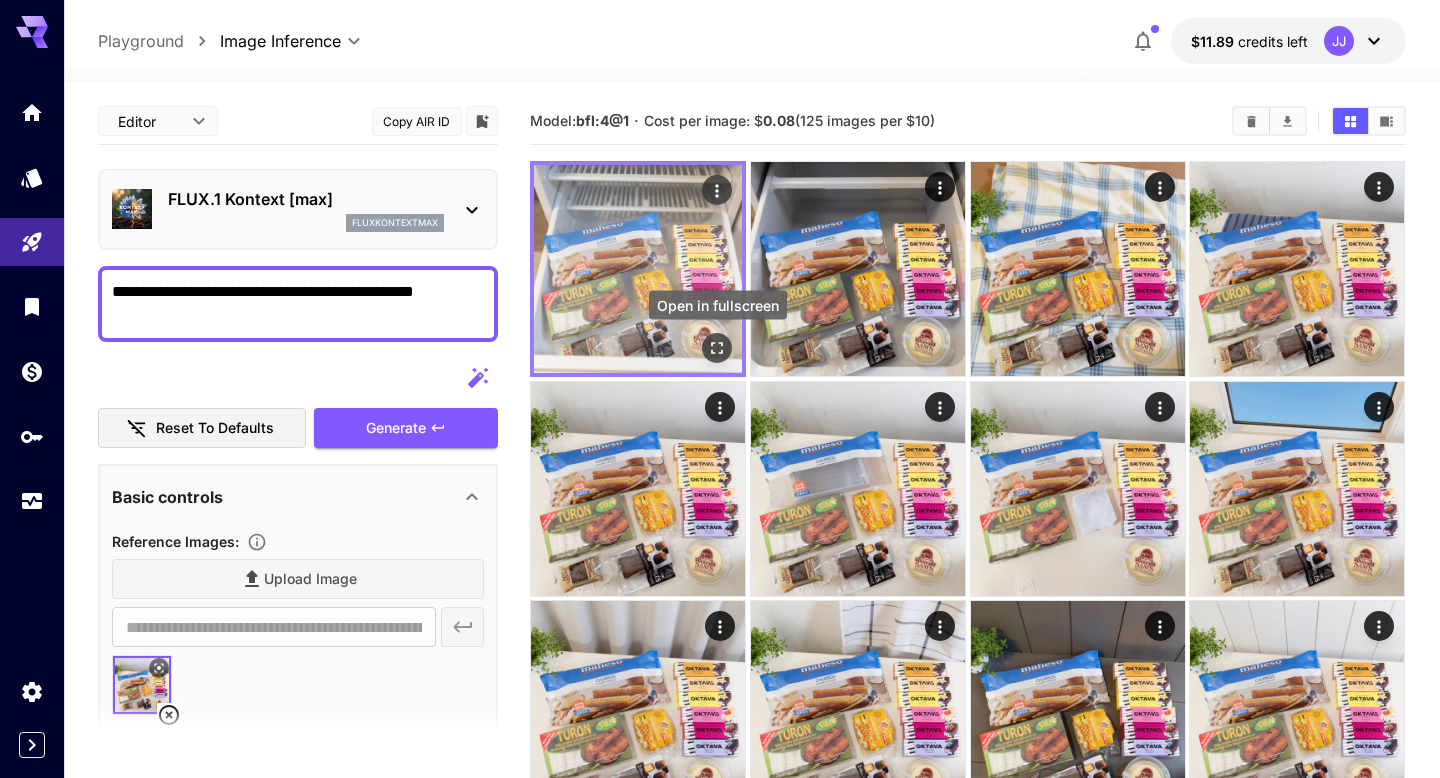 click 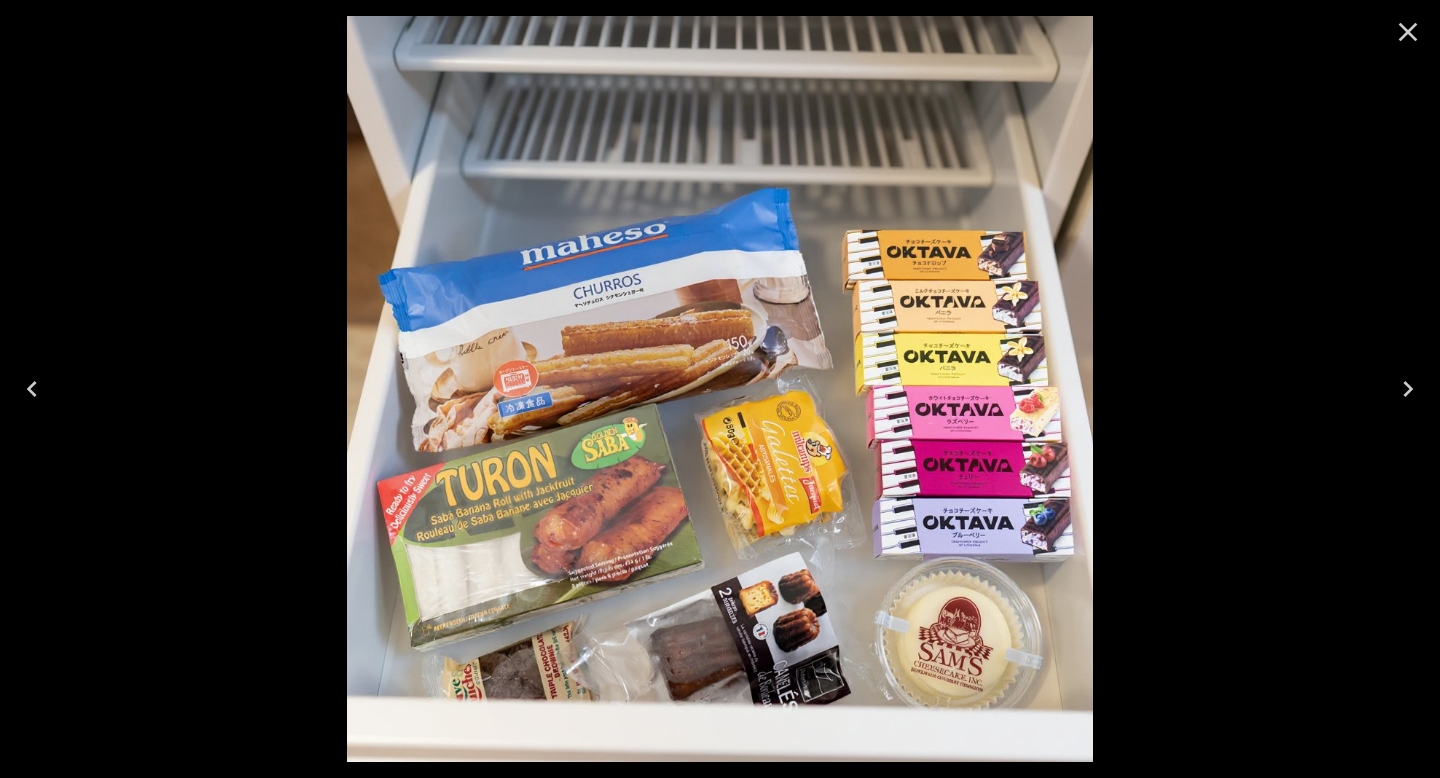 click 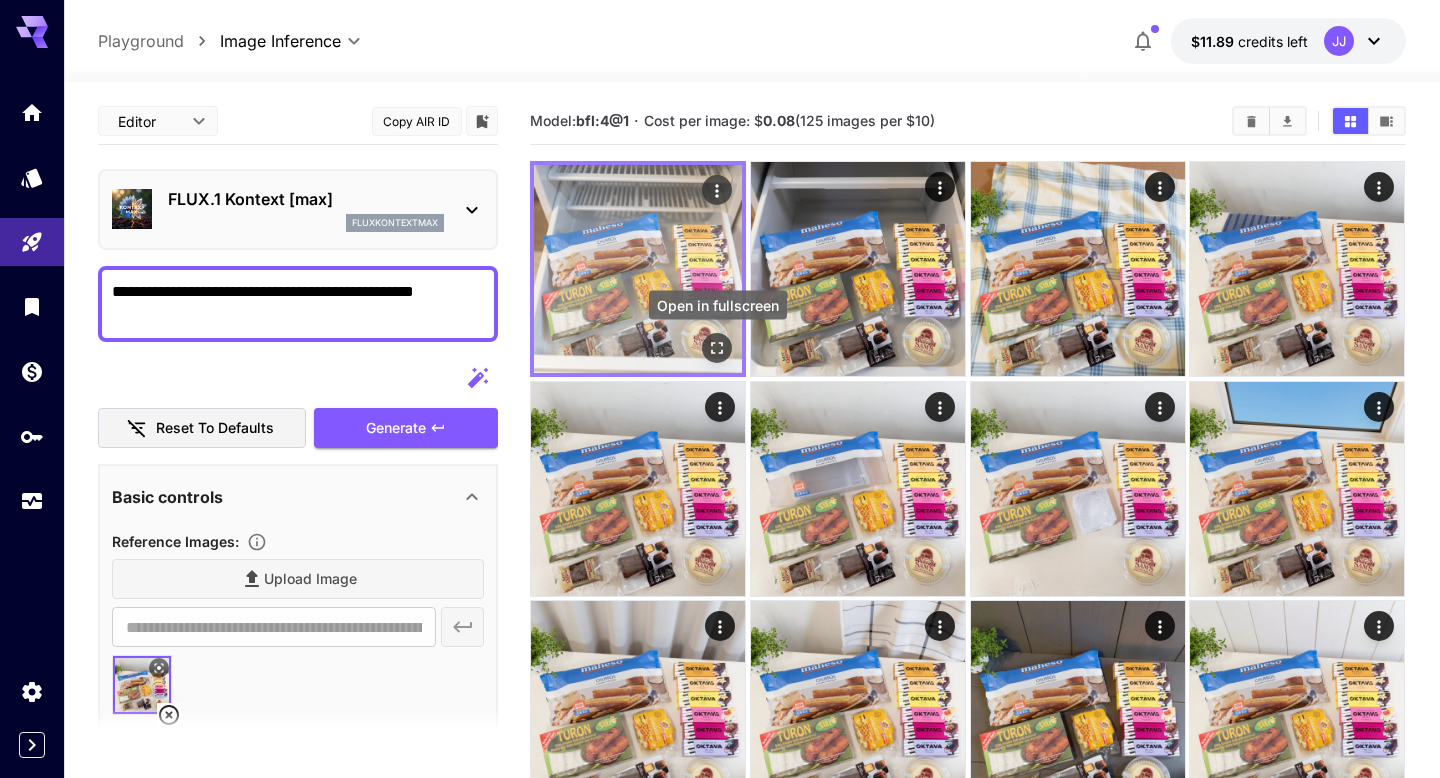 click 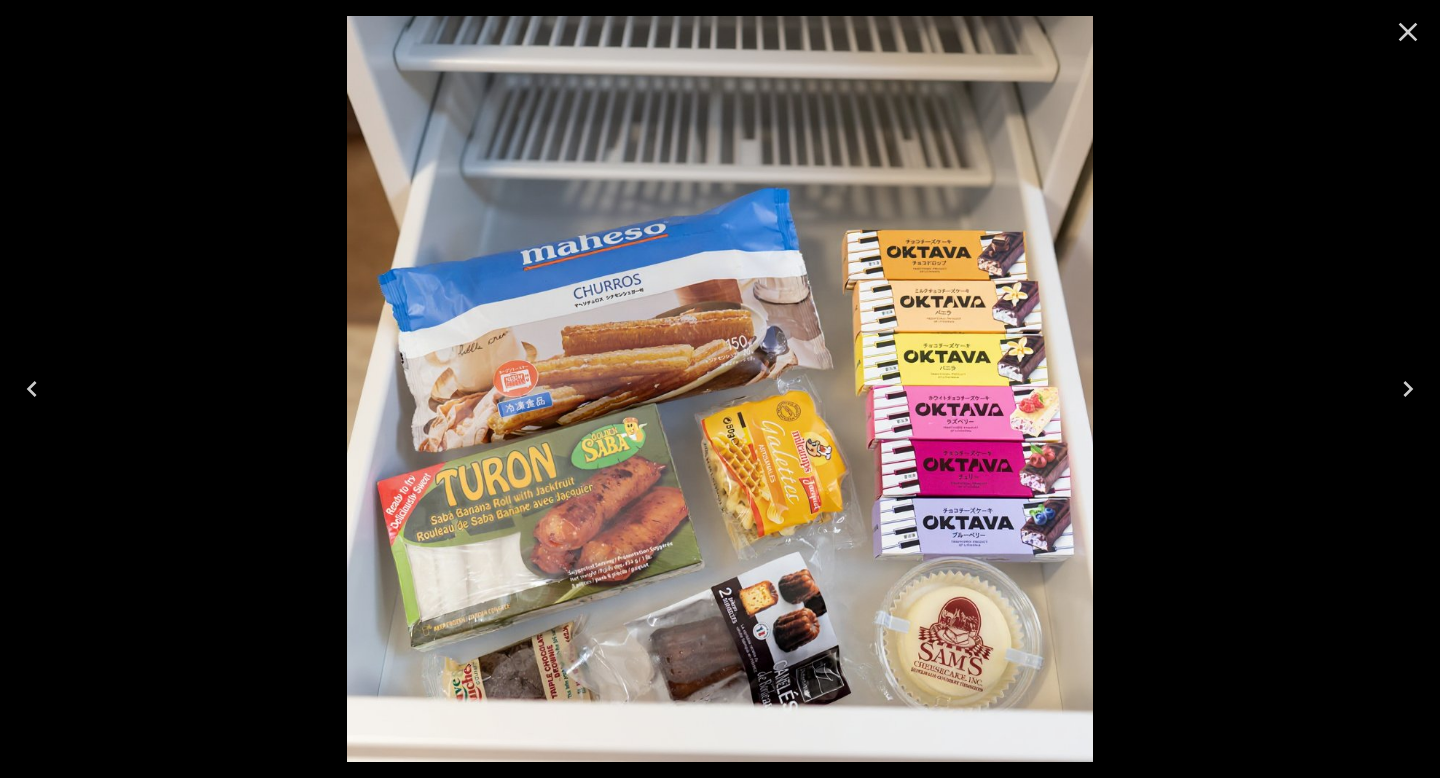 click 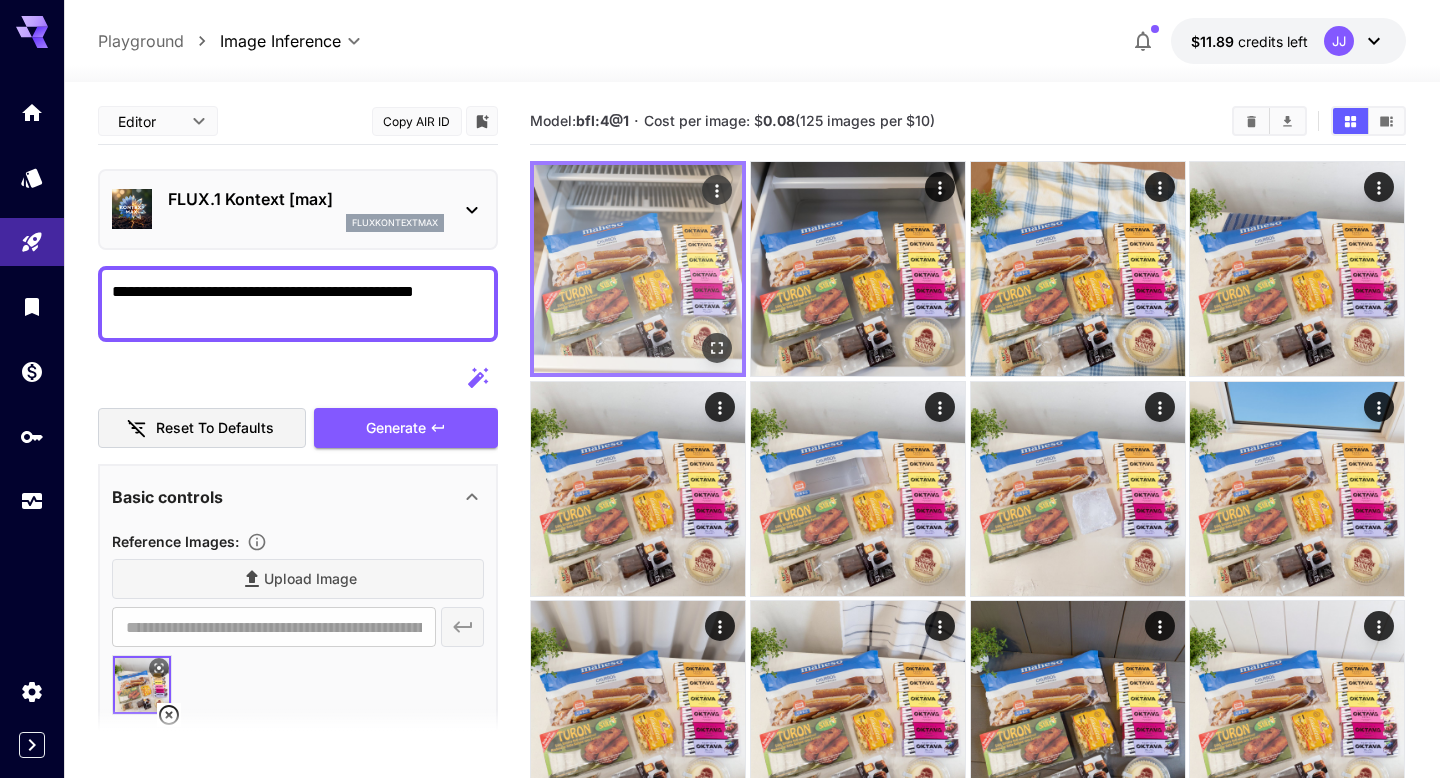 click at bounding box center [638, 269] 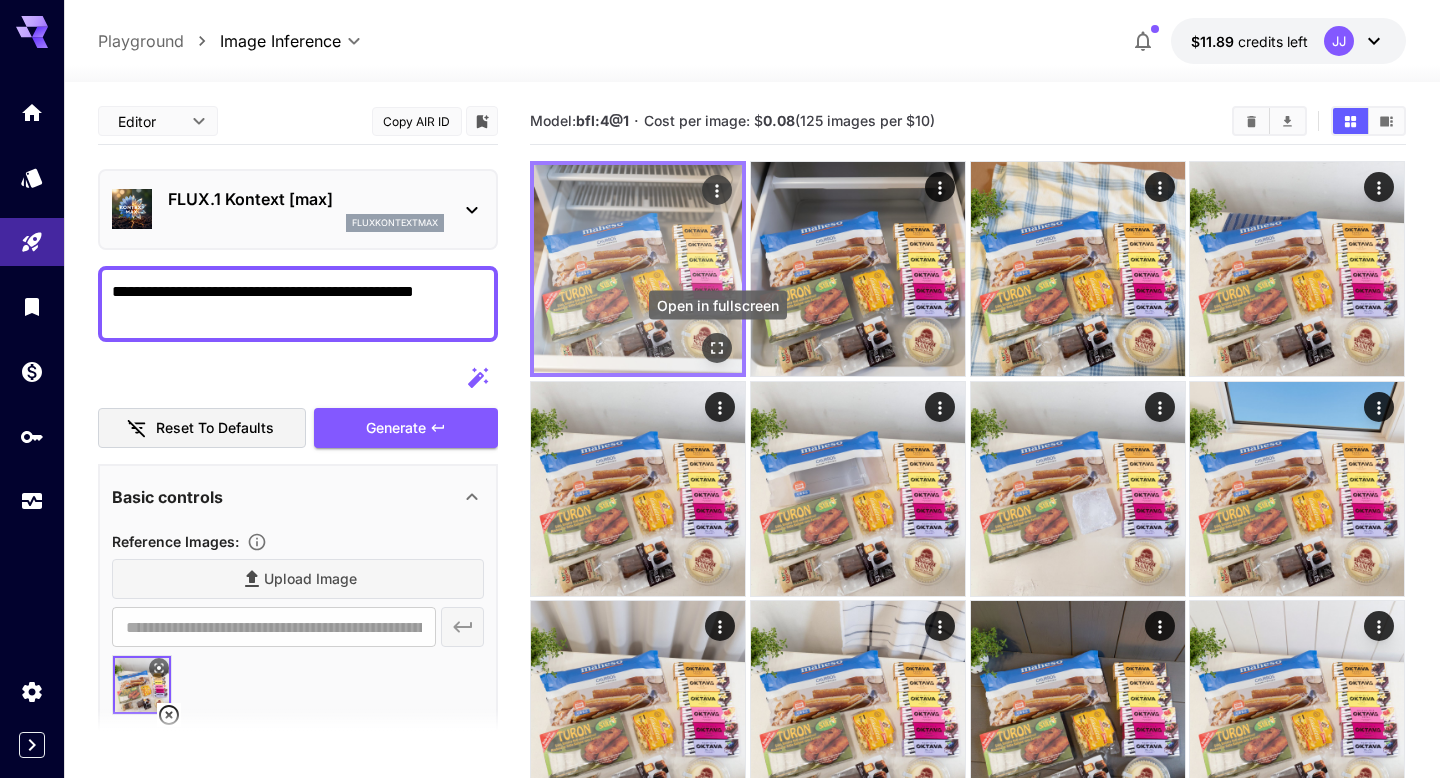 click 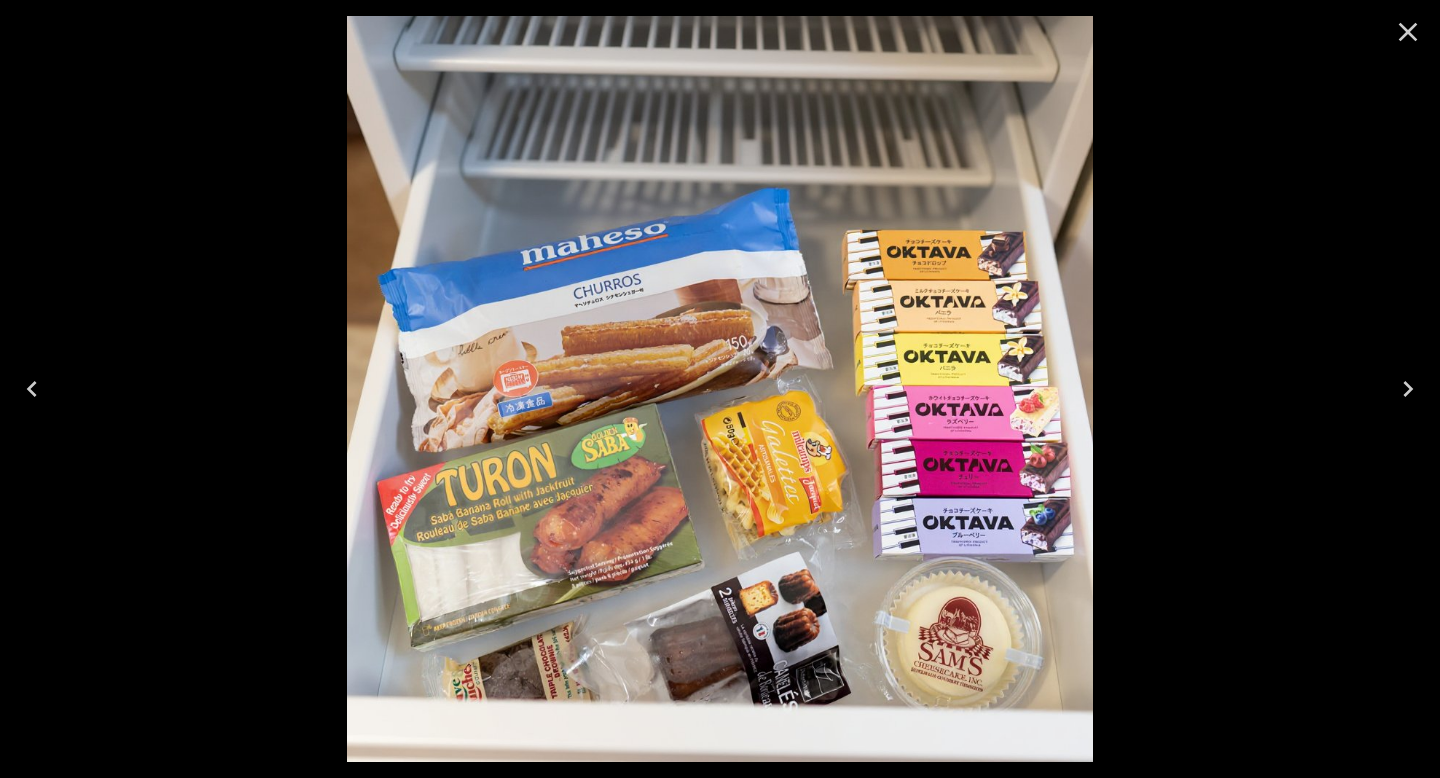 click 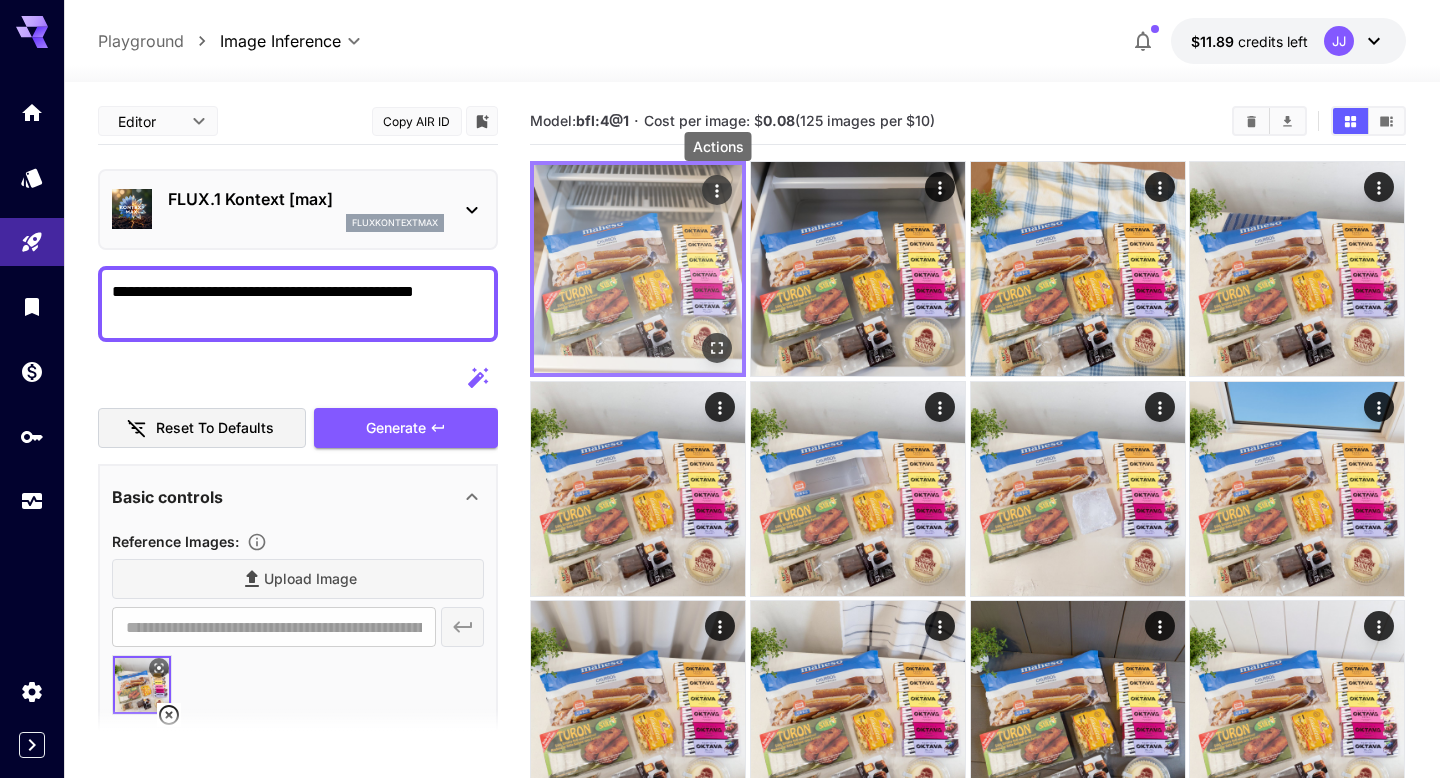 click 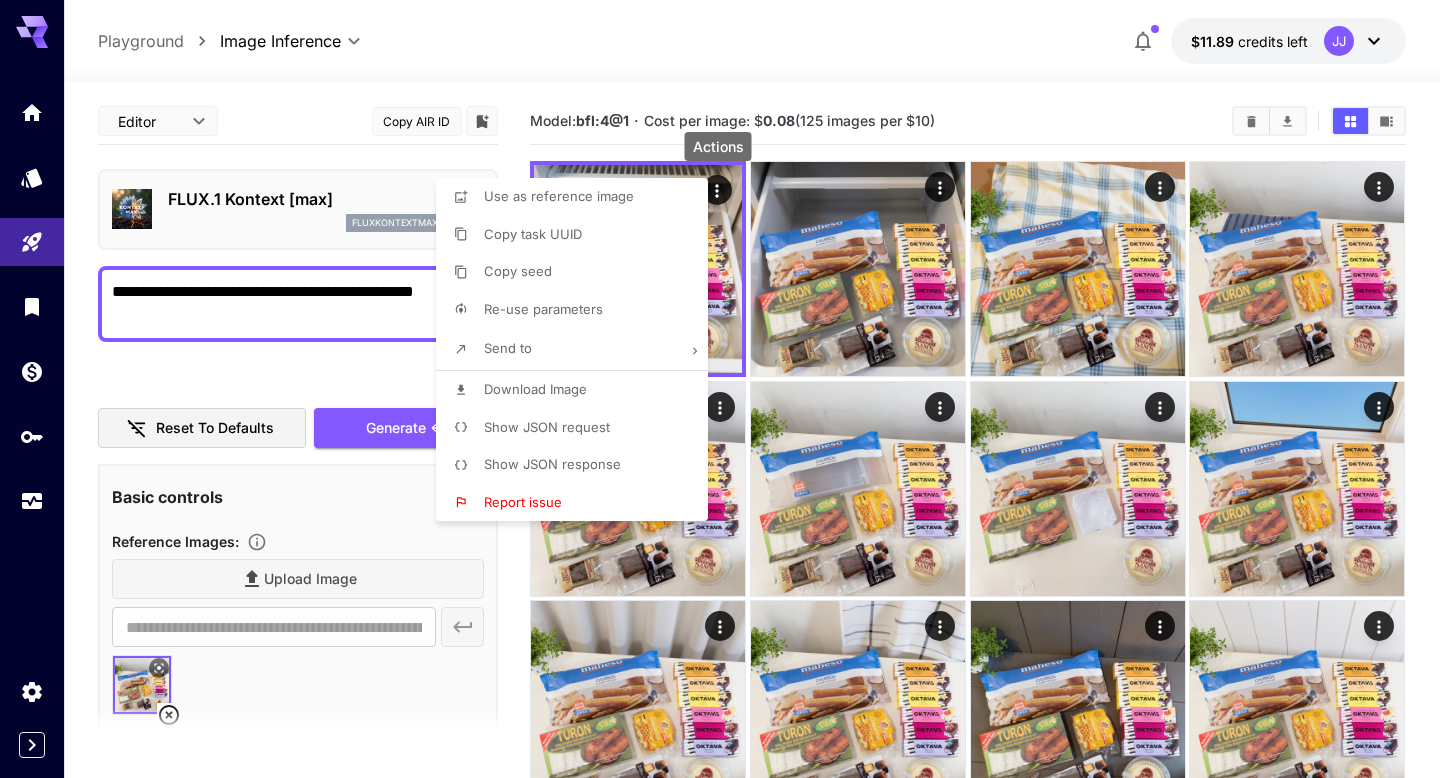 click on "Download Image" at bounding box center [535, 389] 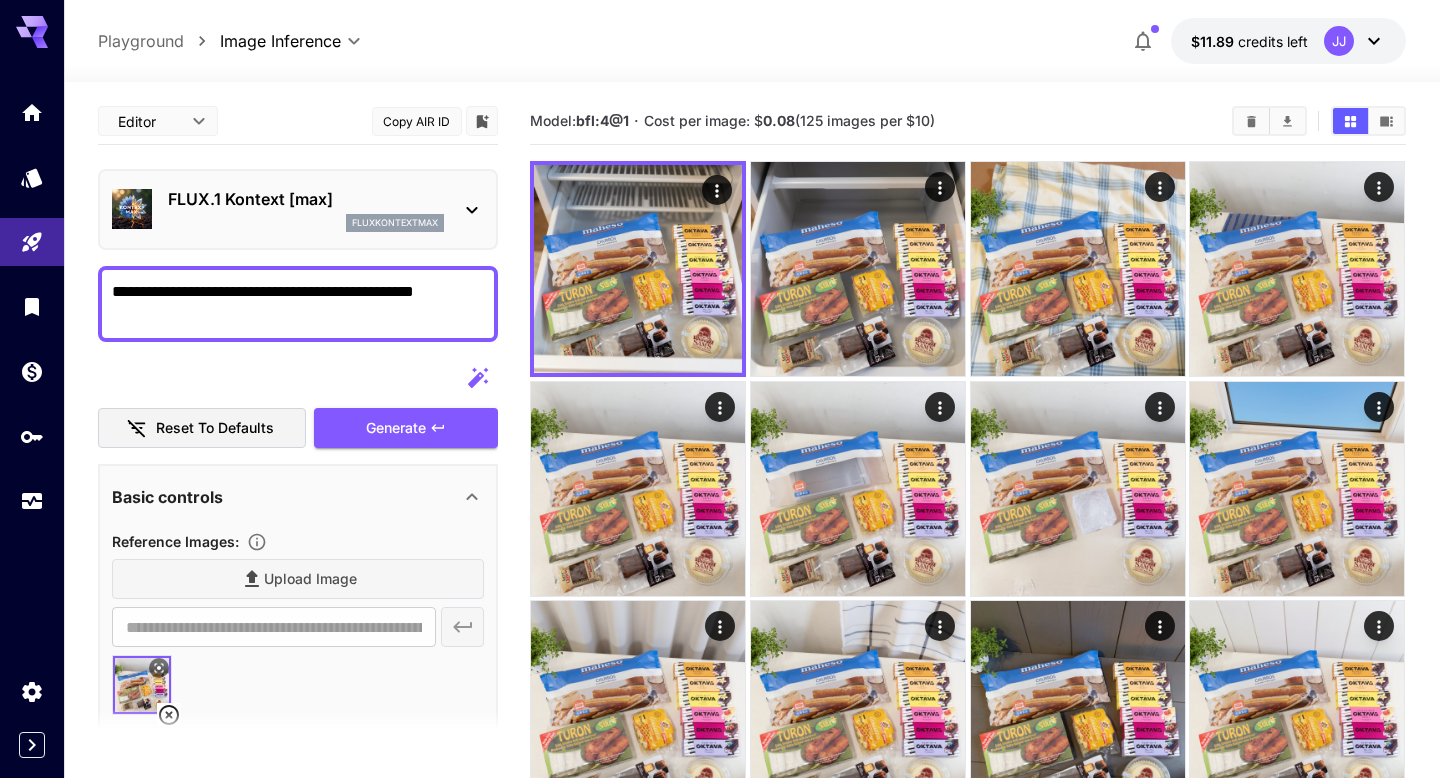 click on "**********" at bounding box center (298, 304) 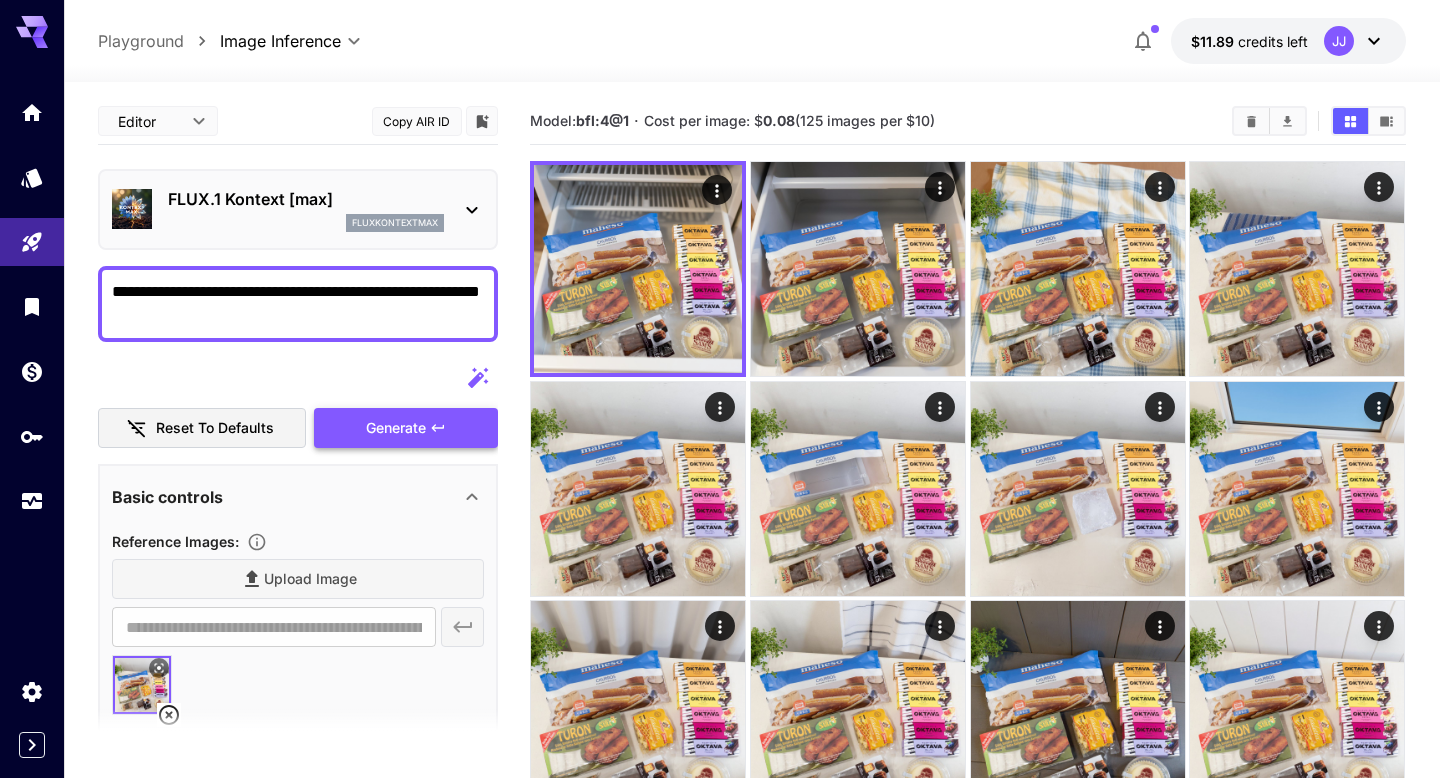 click on "Generate" at bounding box center (396, 428) 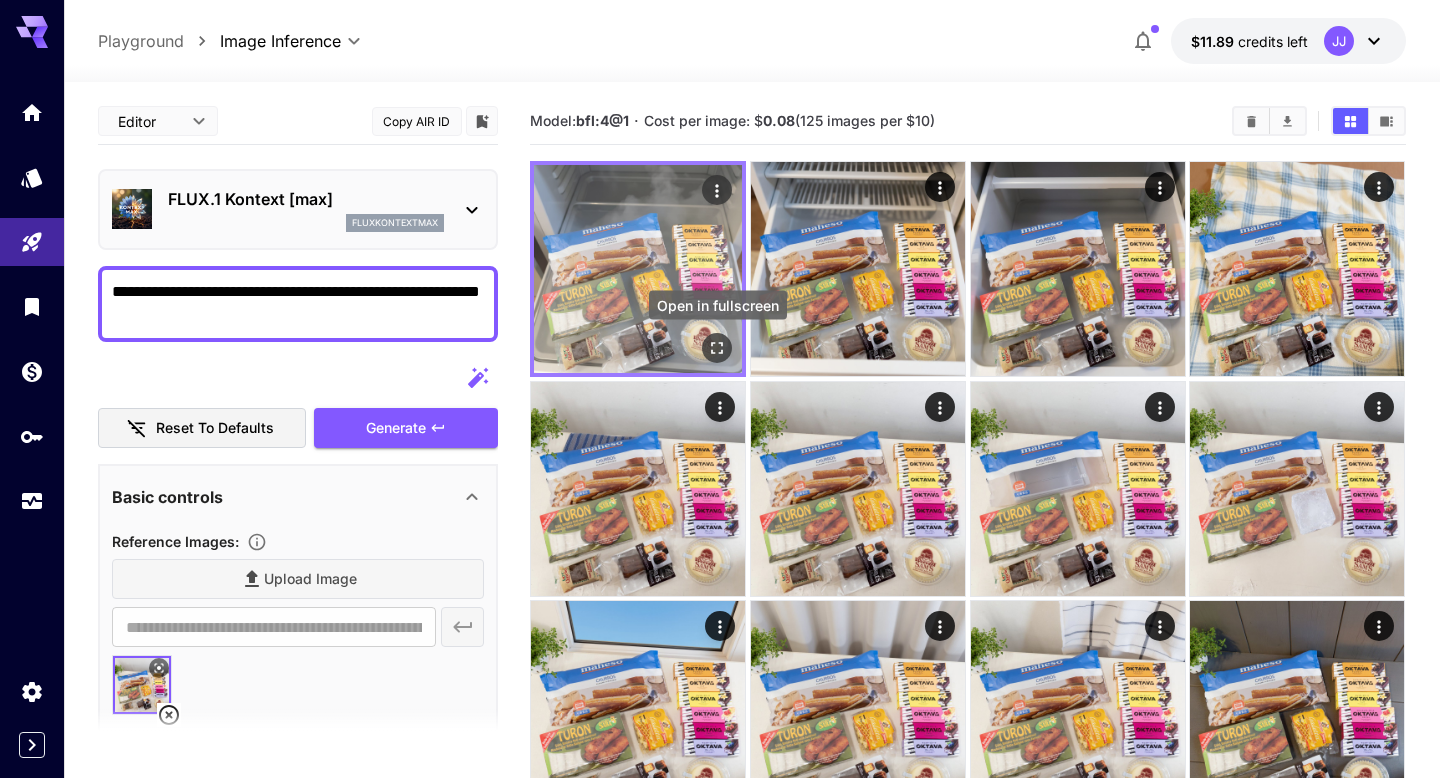 click 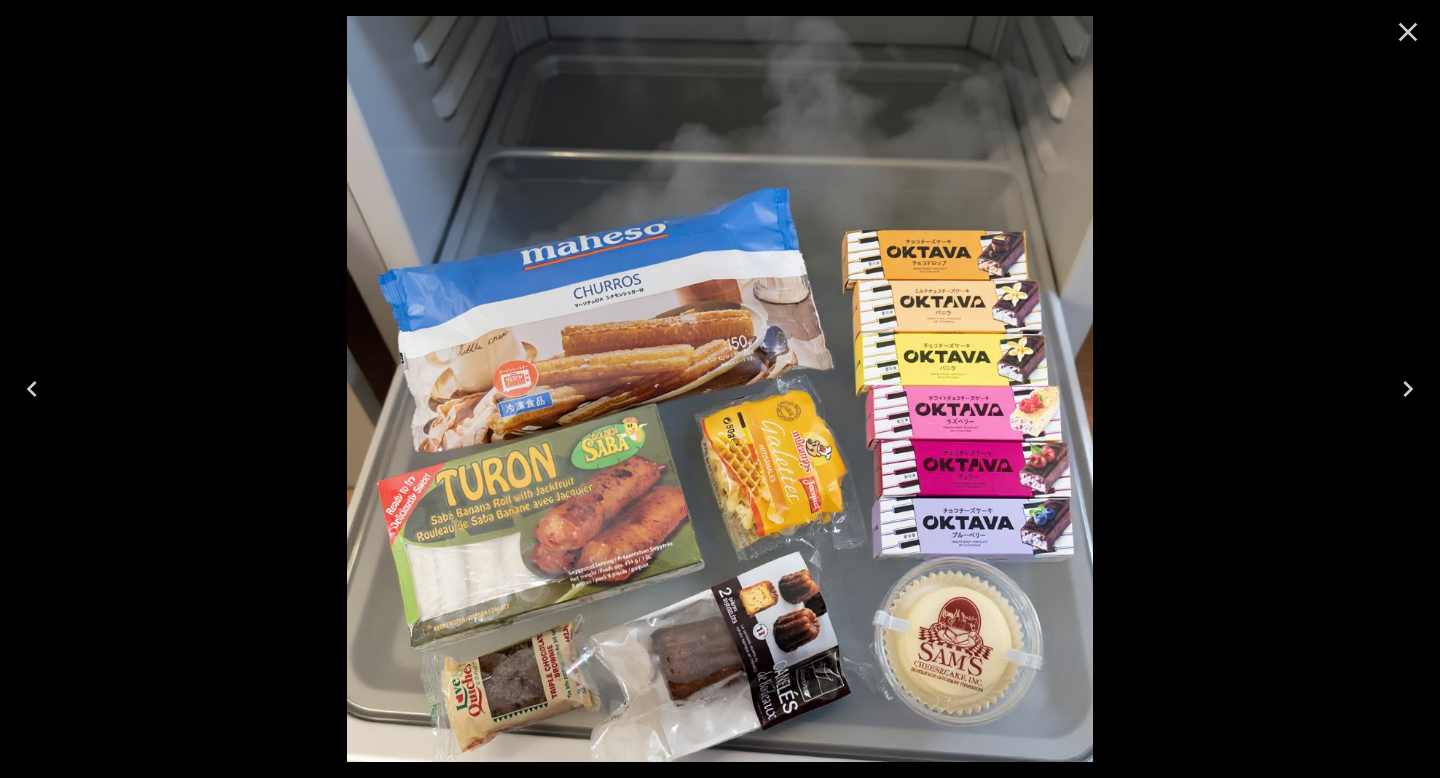 click 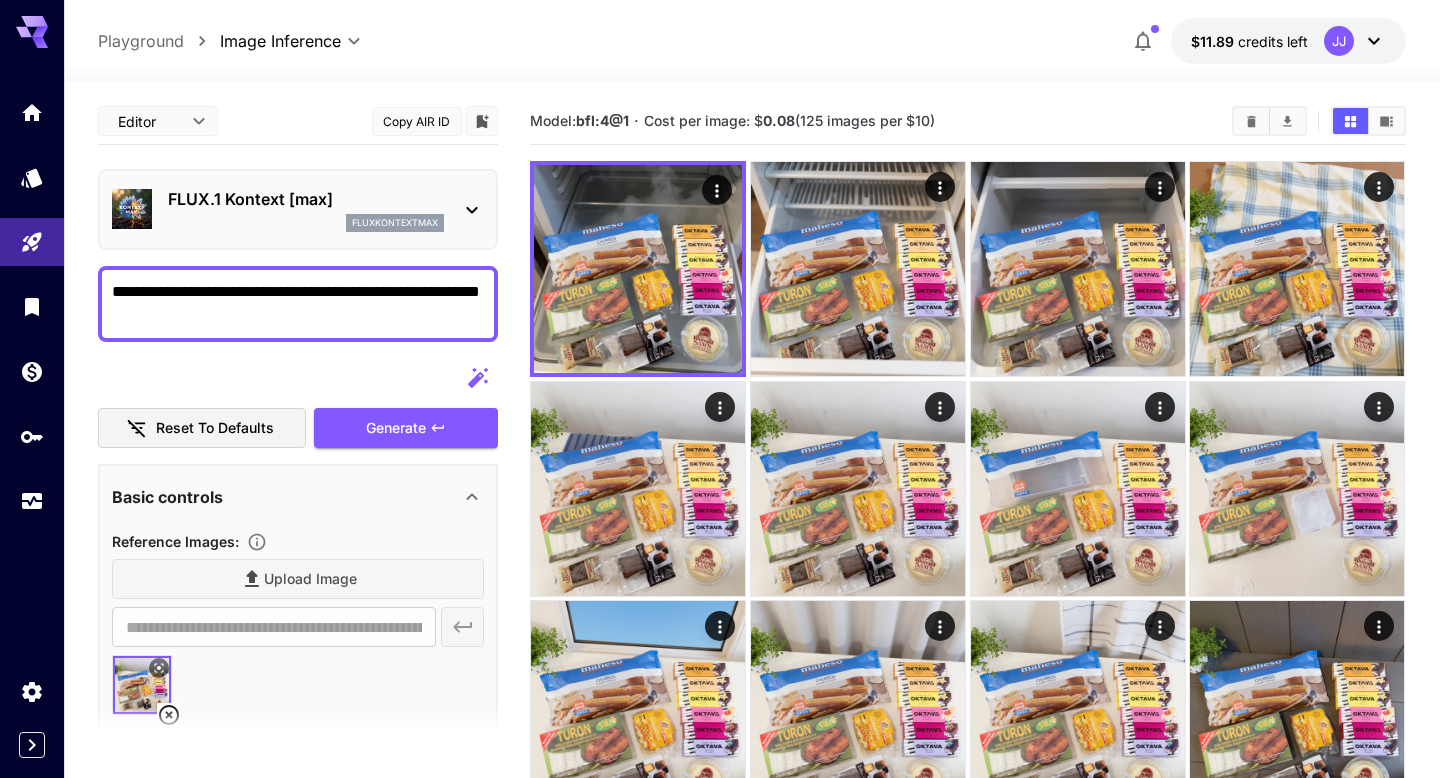 drag, startPoint x: 195, startPoint y: 315, endPoint x: 326, endPoint y: 300, distance: 131.85599 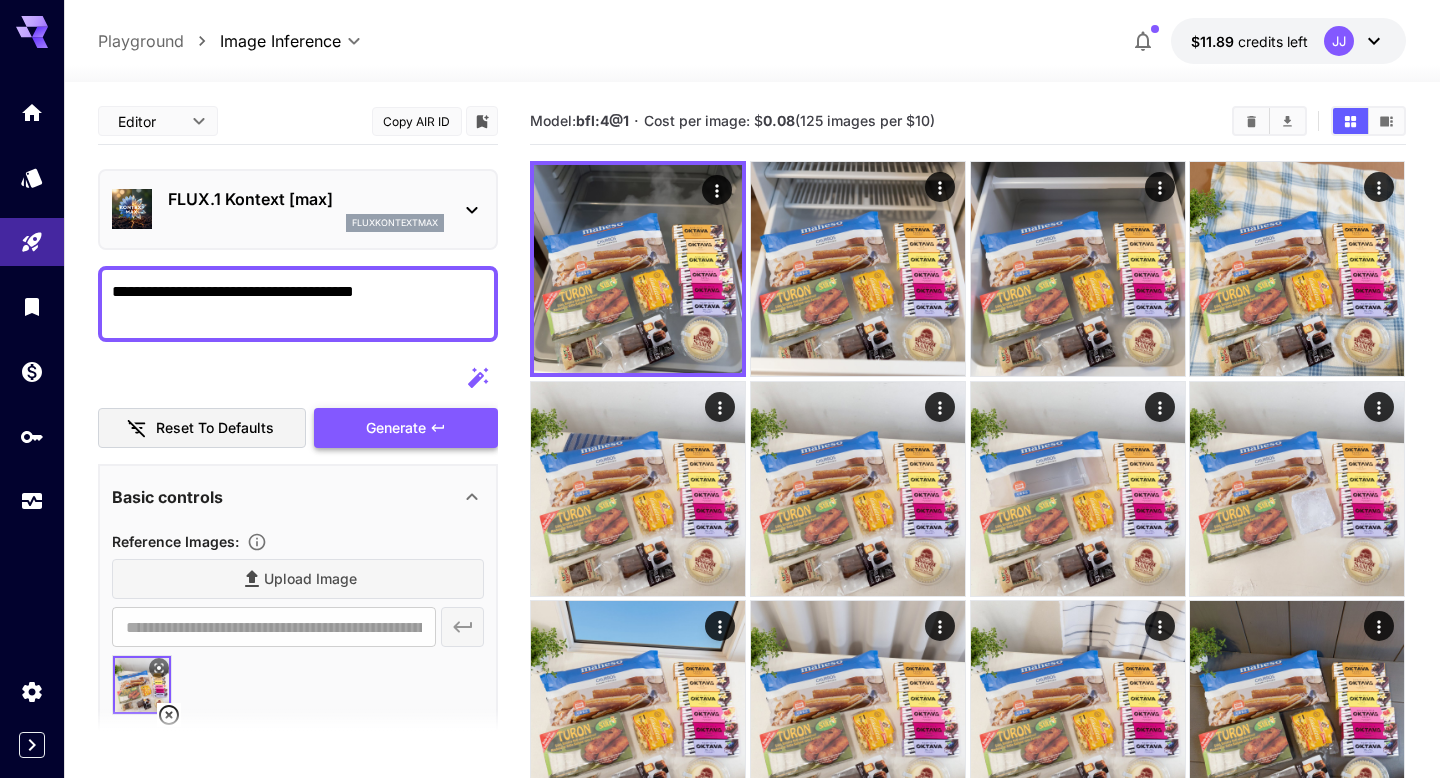 click on "Generate" at bounding box center [396, 428] 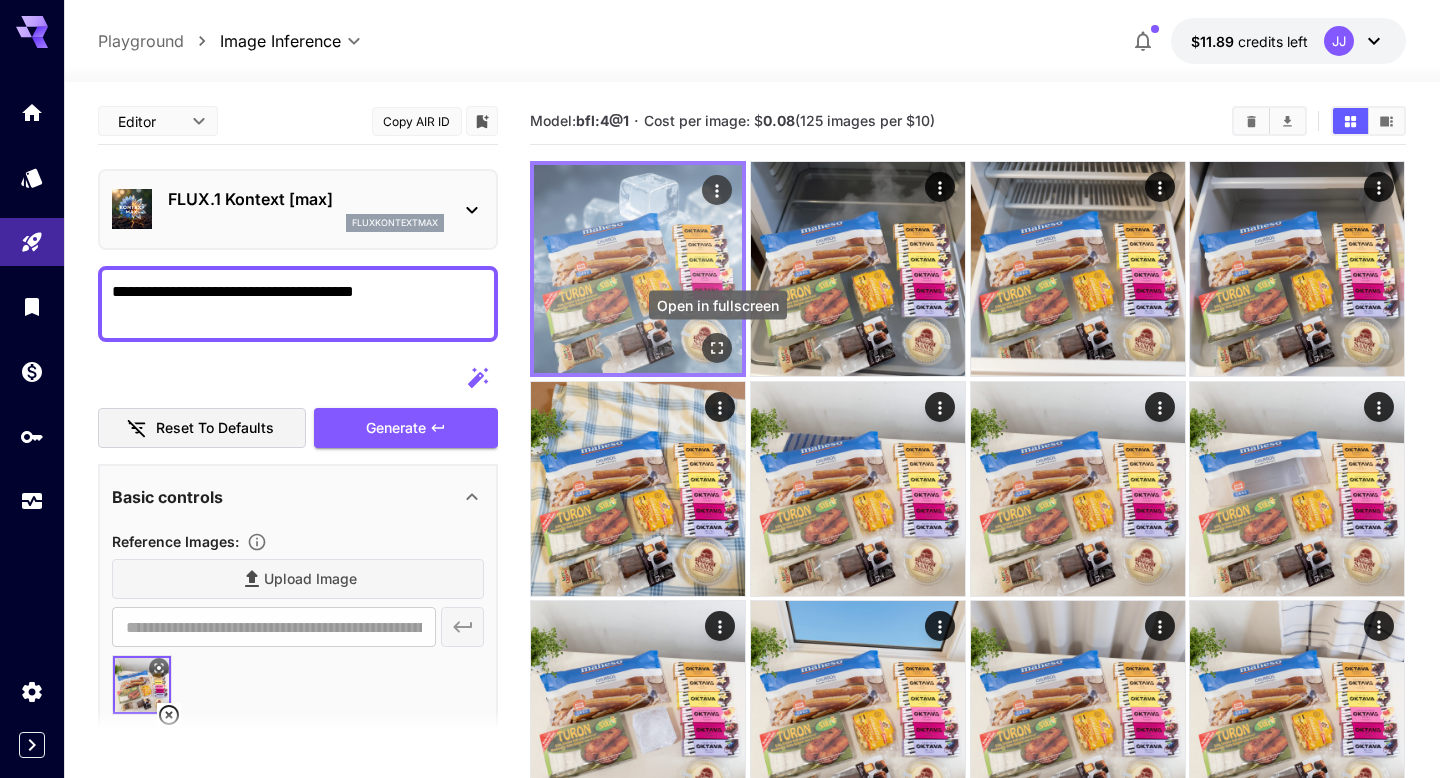 click 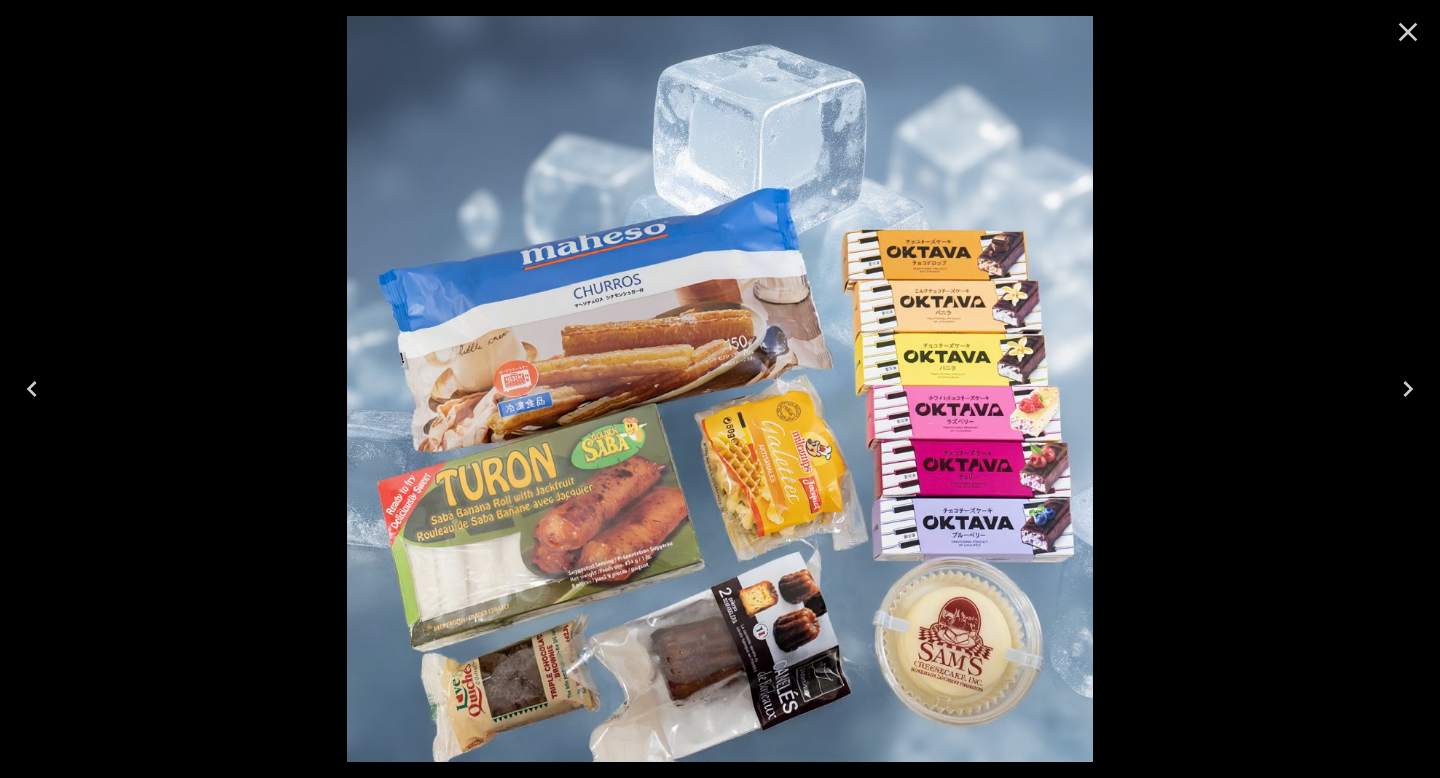 click 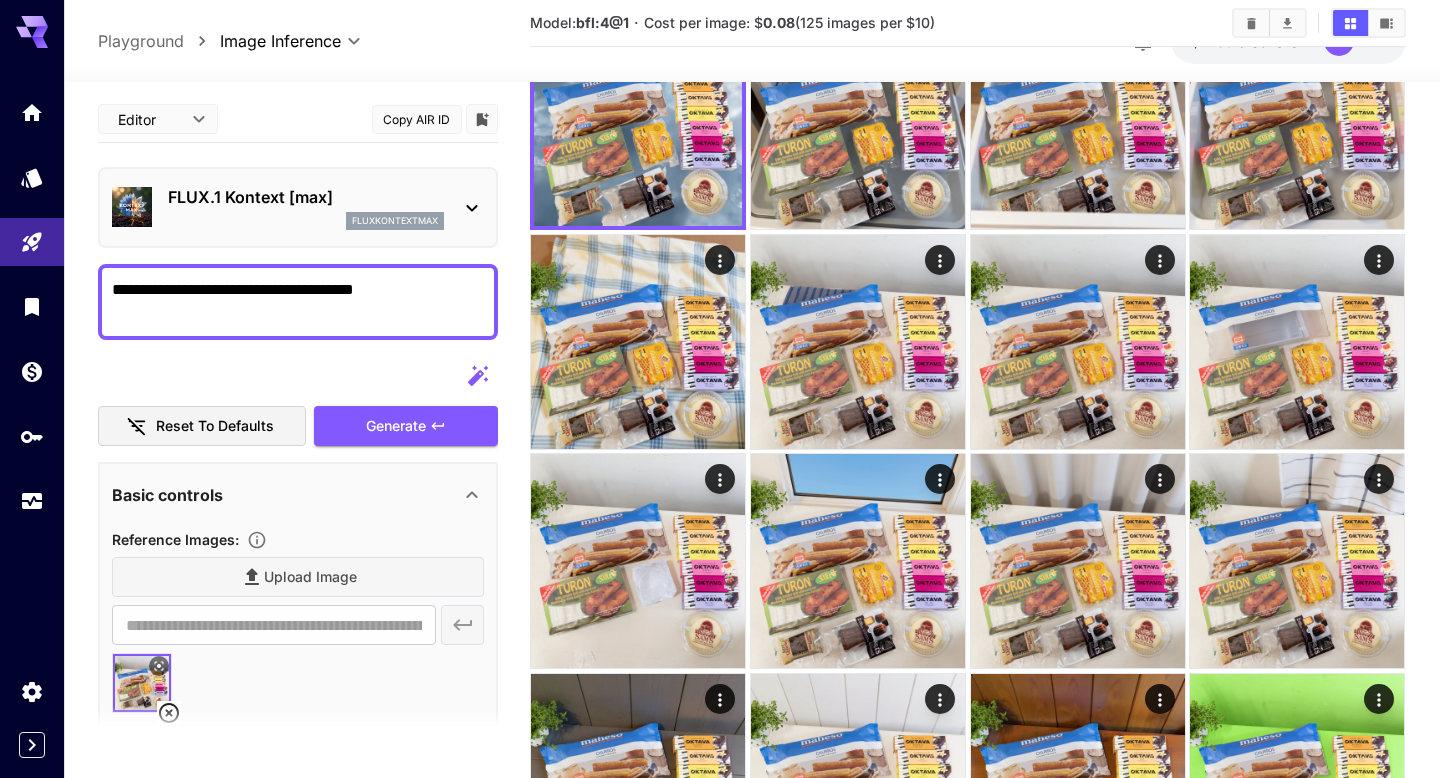 scroll, scrollTop: 150, scrollLeft: 0, axis: vertical 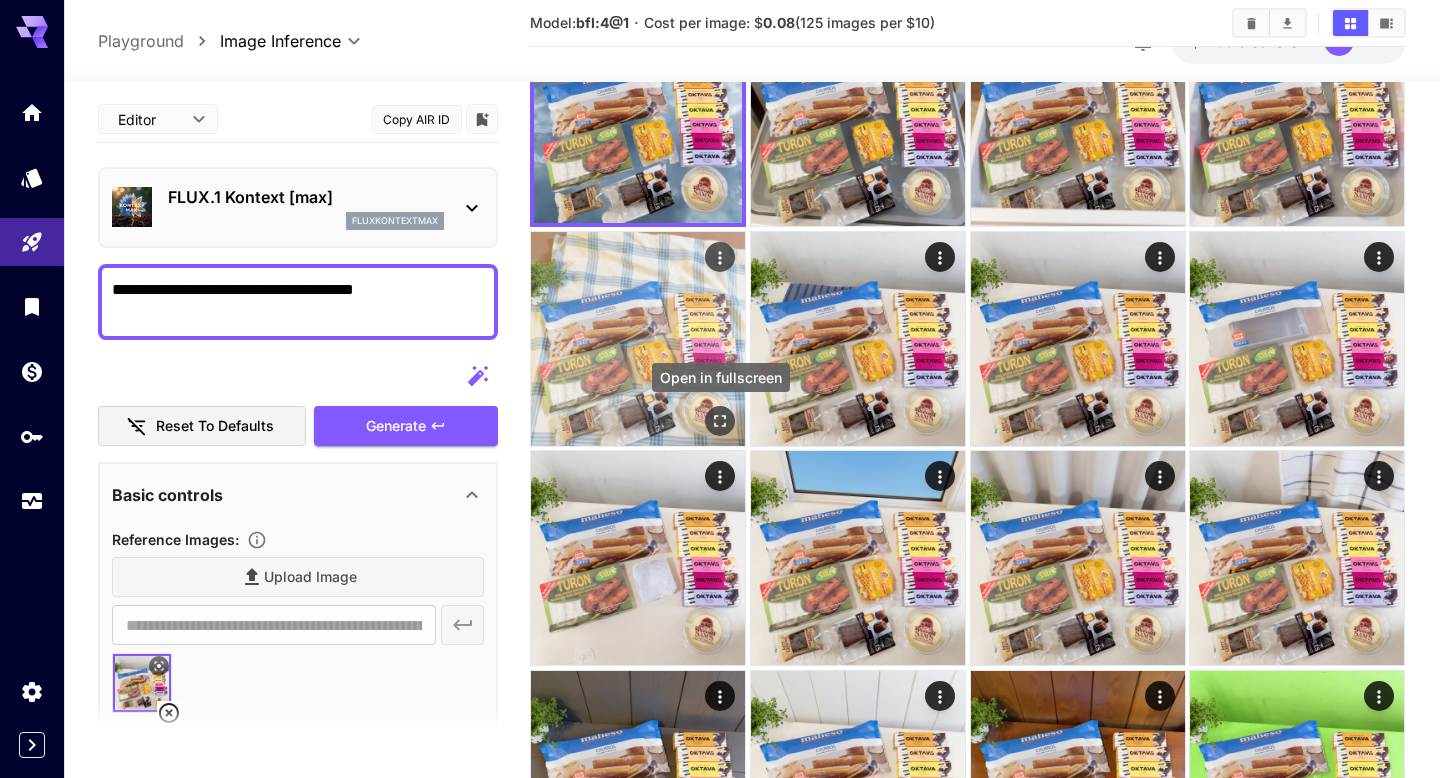 click 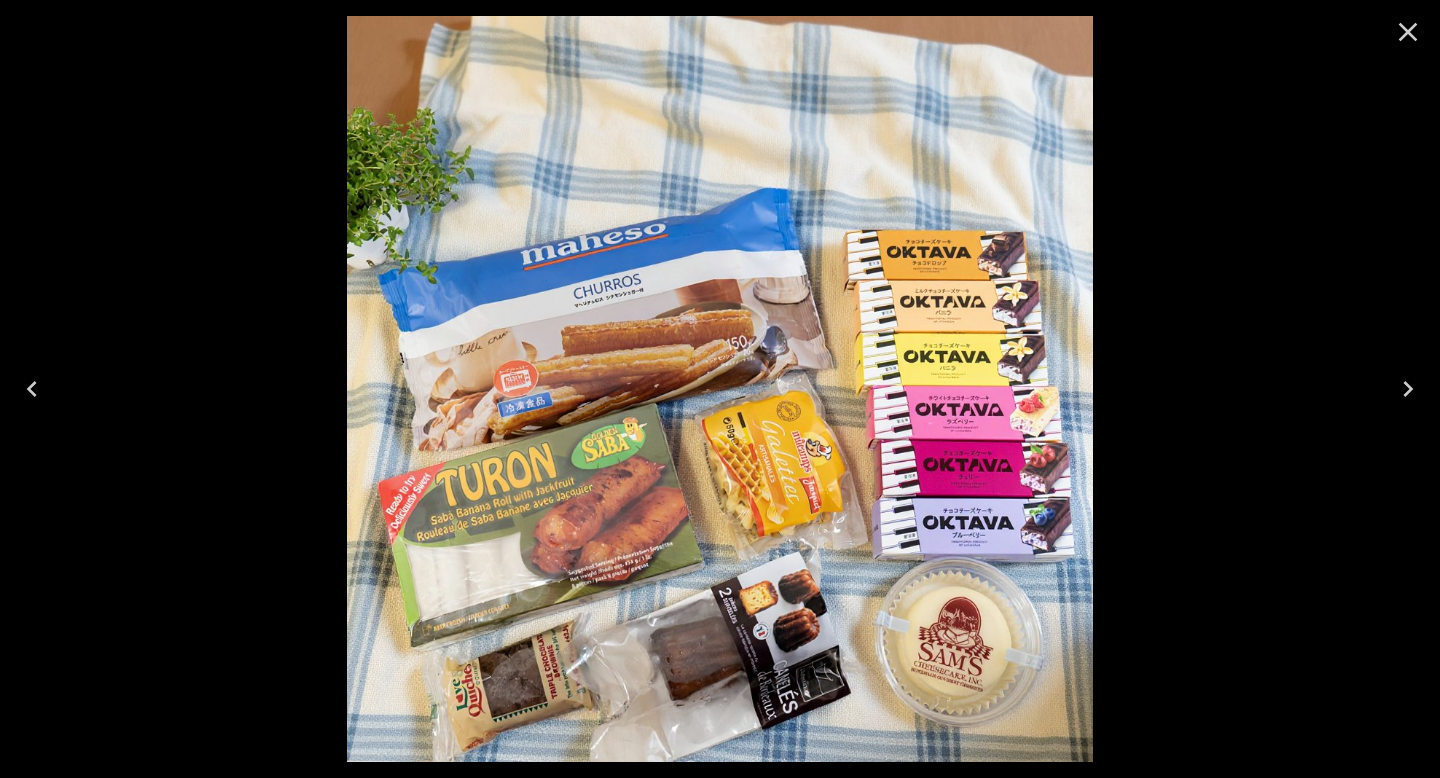 click 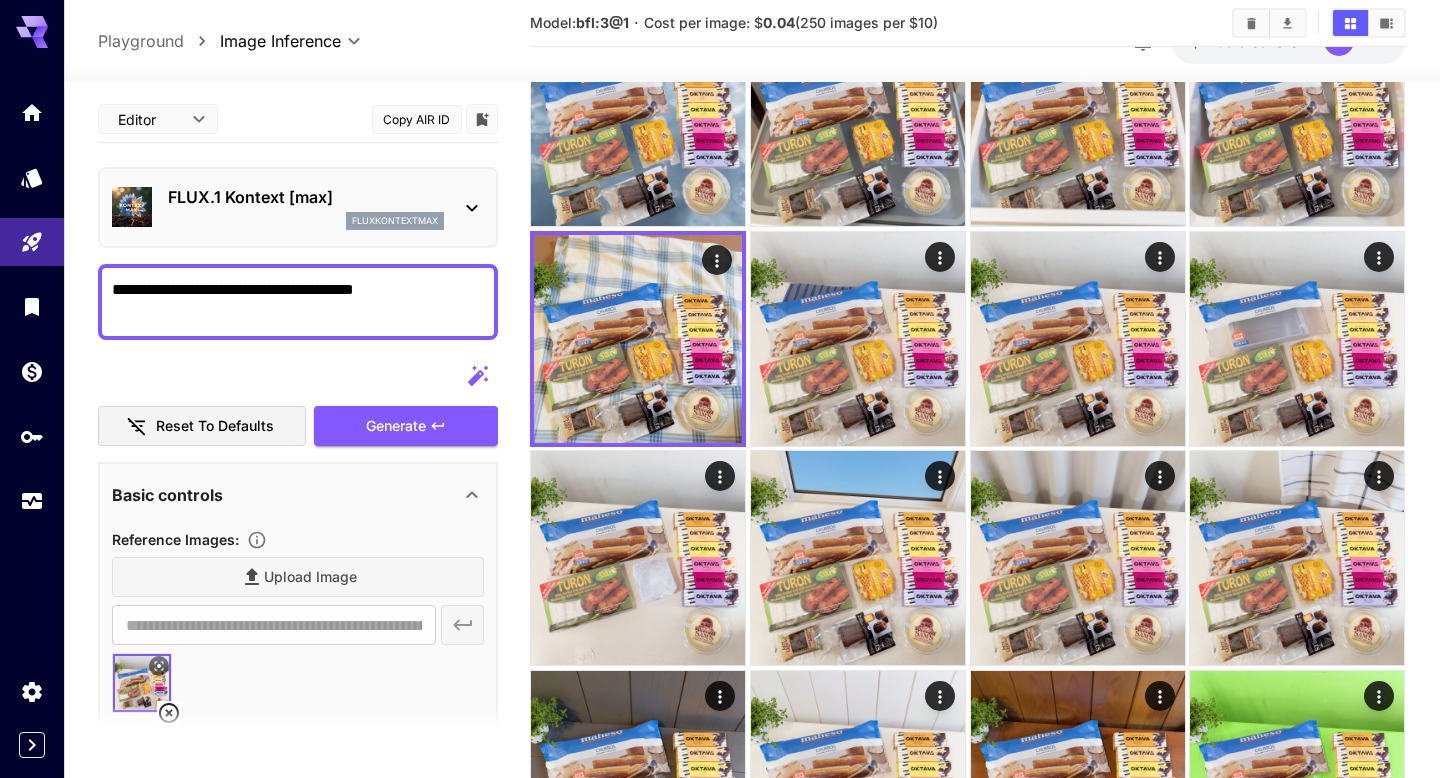 drag, startPoint x: 325, startPoint y: 291, endPoint x: 477, endPoint y: 292, distance: 152.0033 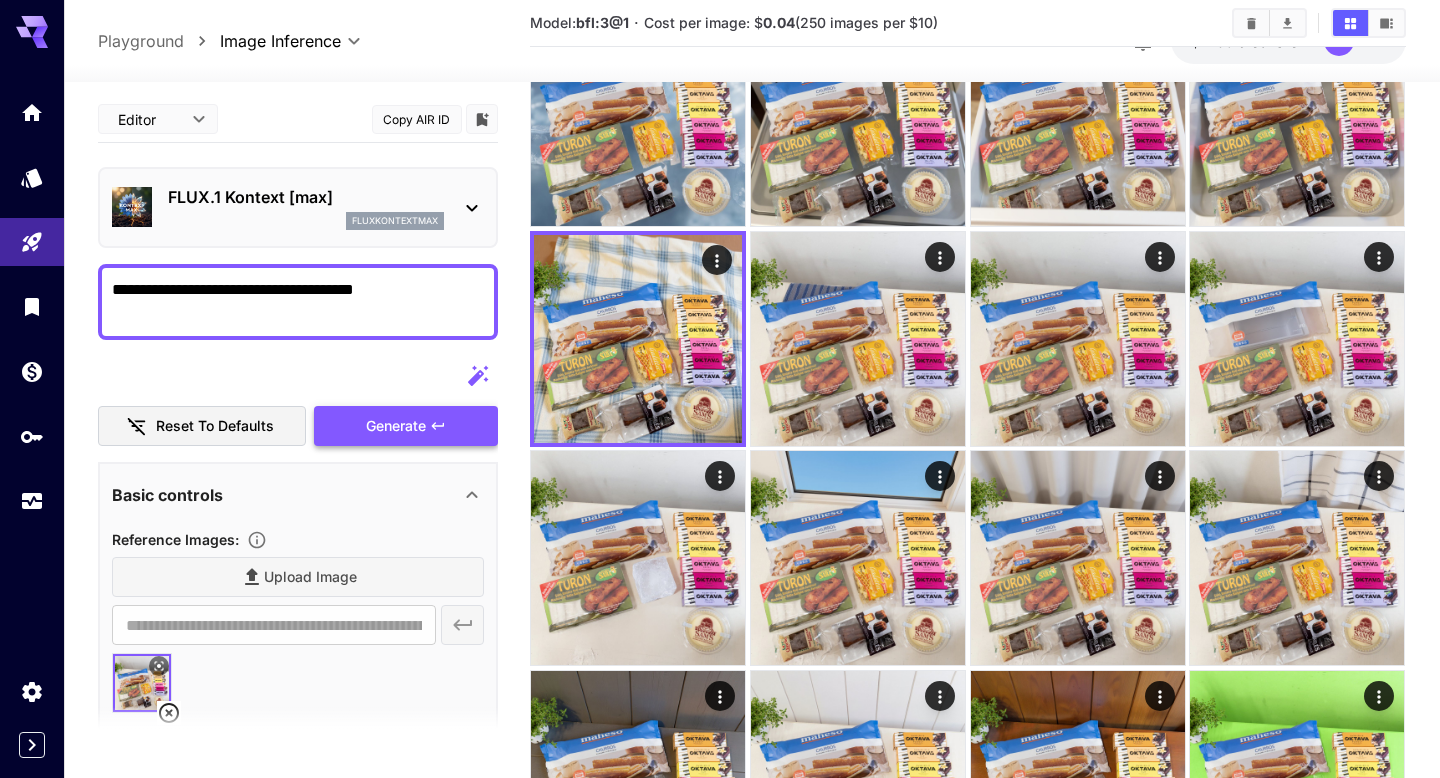 click on "Generate" at bounding box center [406, 426] 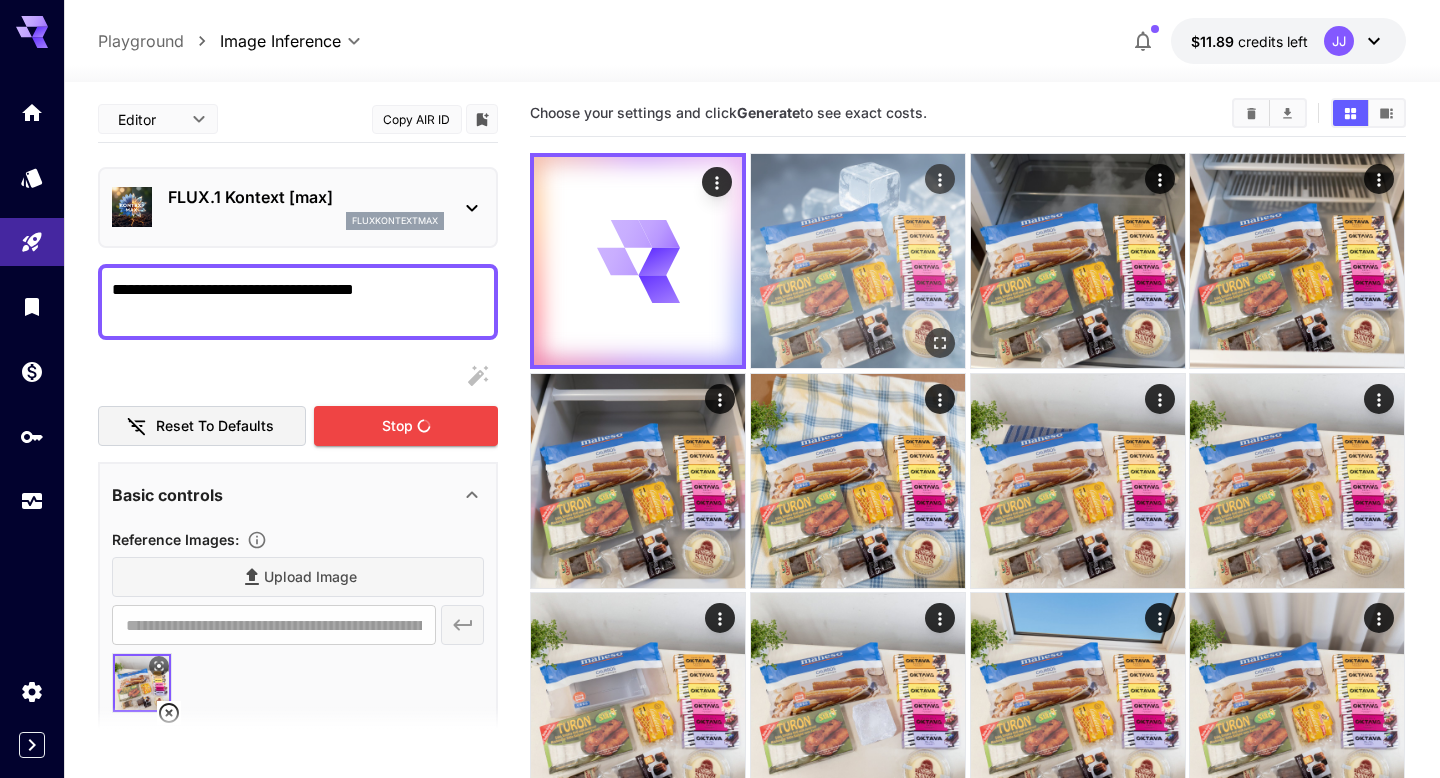 scroll, scrollTop: 0, scrollLeft: 0, axis: both 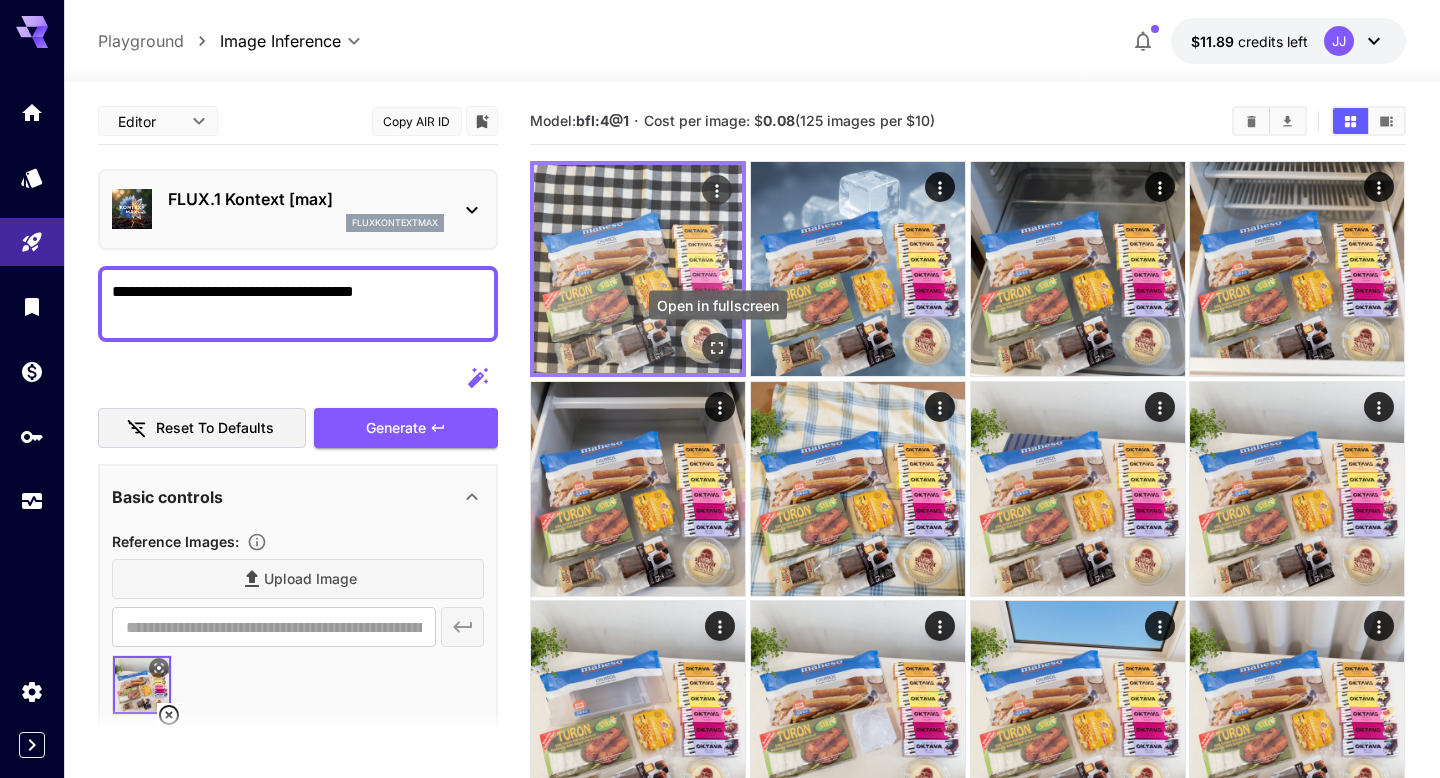 click 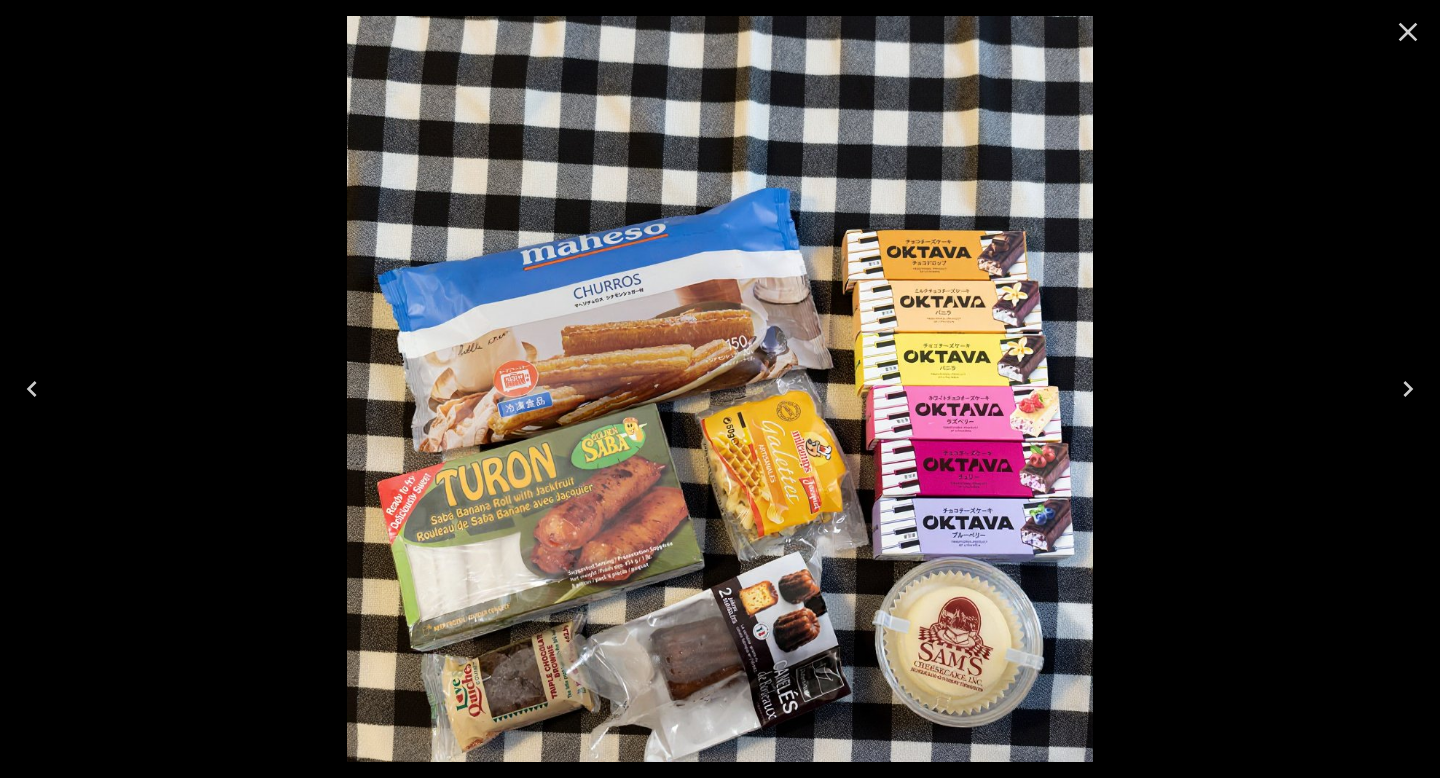 click 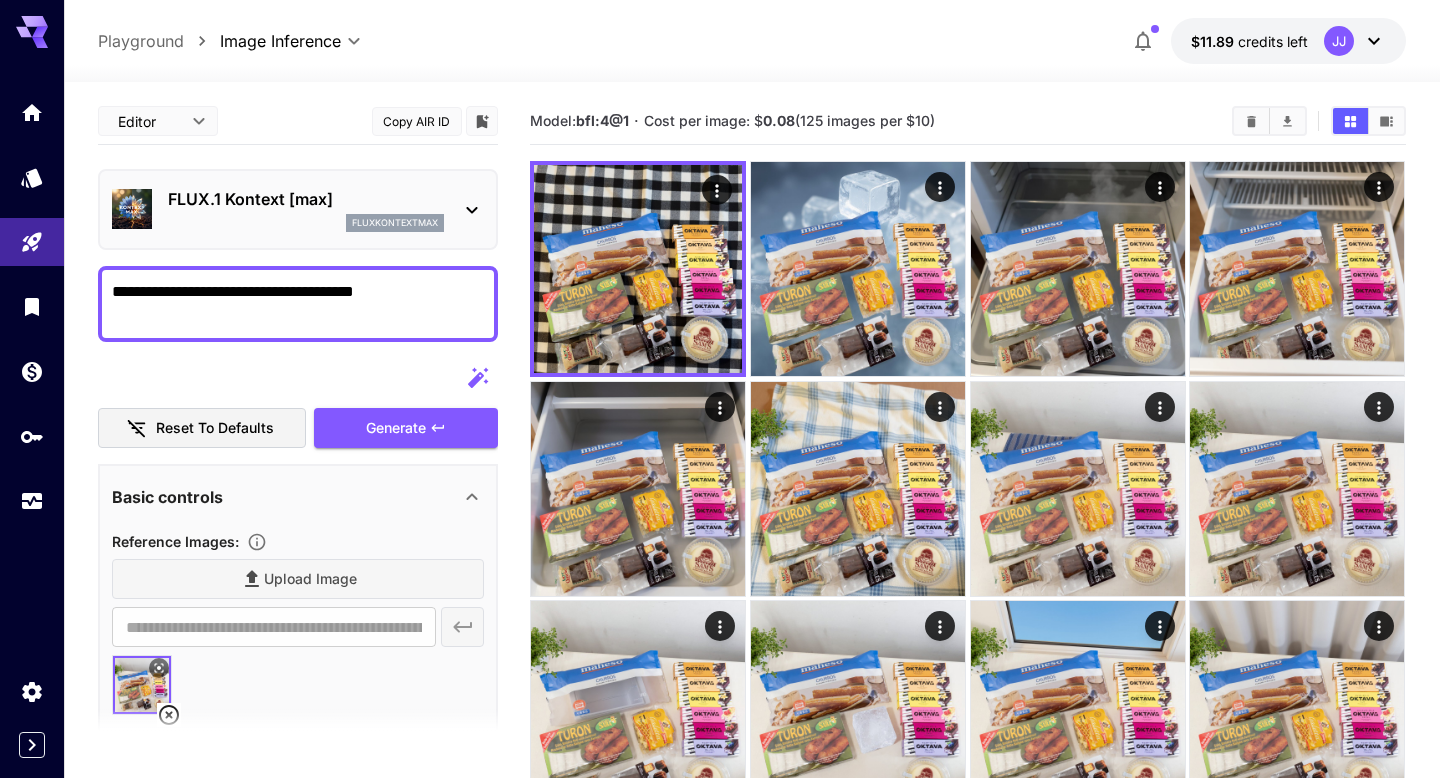 drag, startPoint x: 319, startPoint y: 295, endPoint x: 398, endPoint y: 296, distance: 79.00633 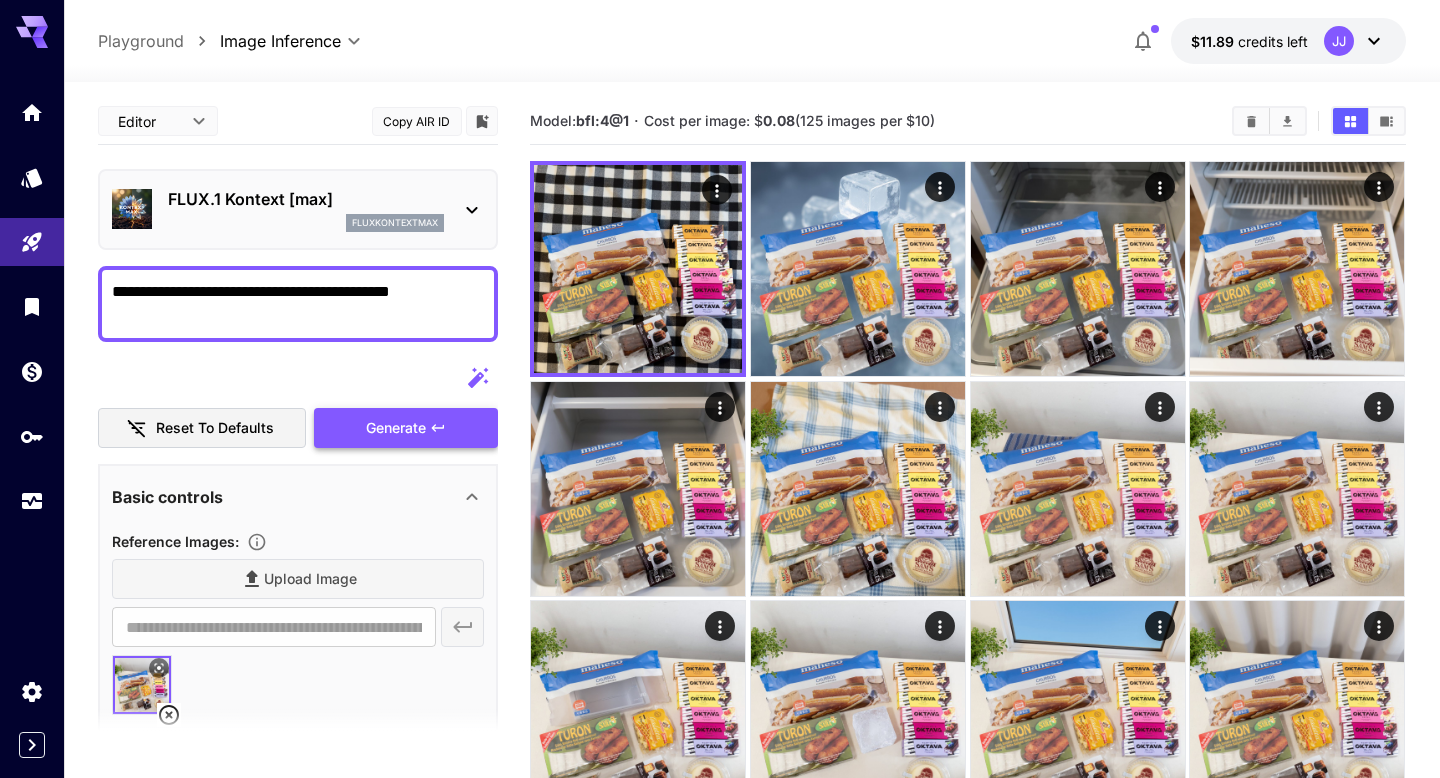 click on "Generate" at bounding box center (406, 428) 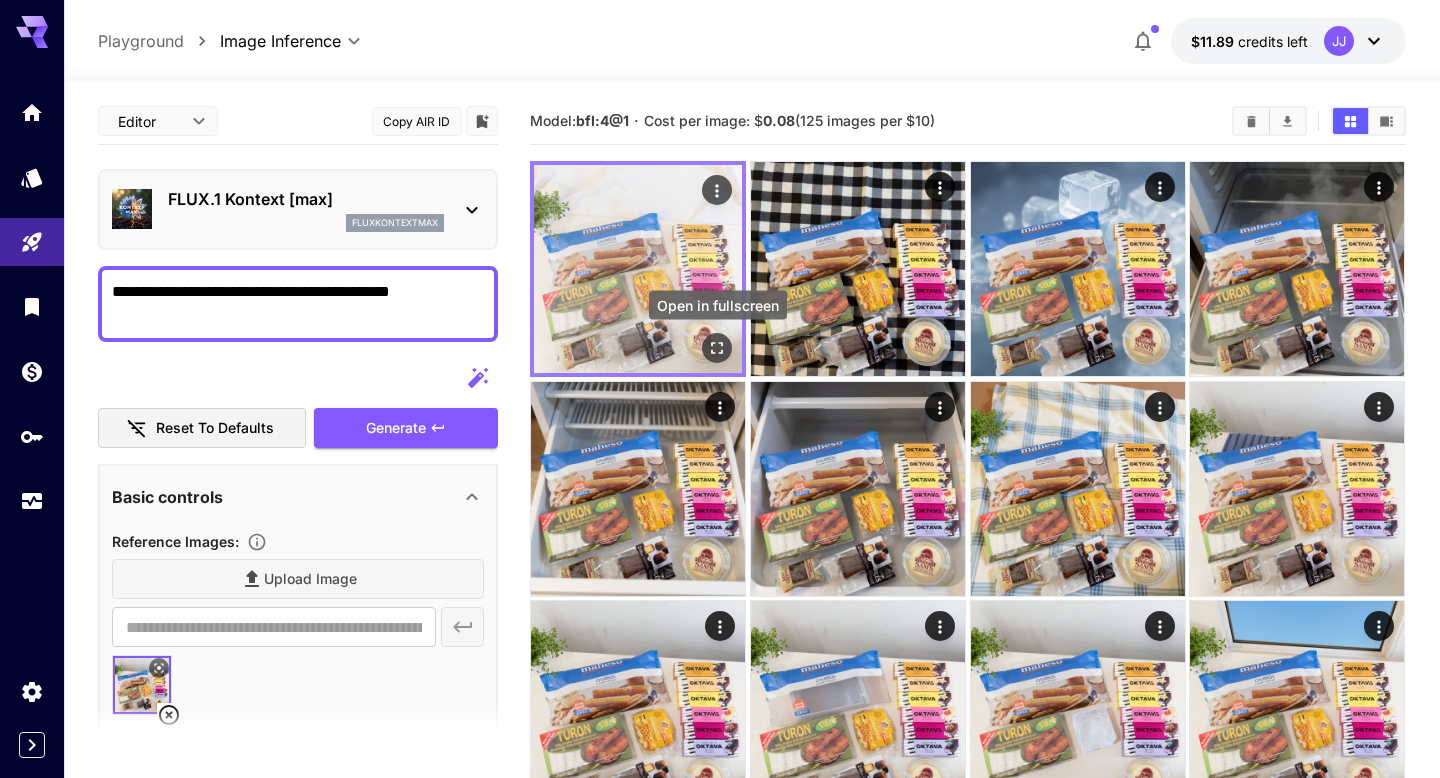 click 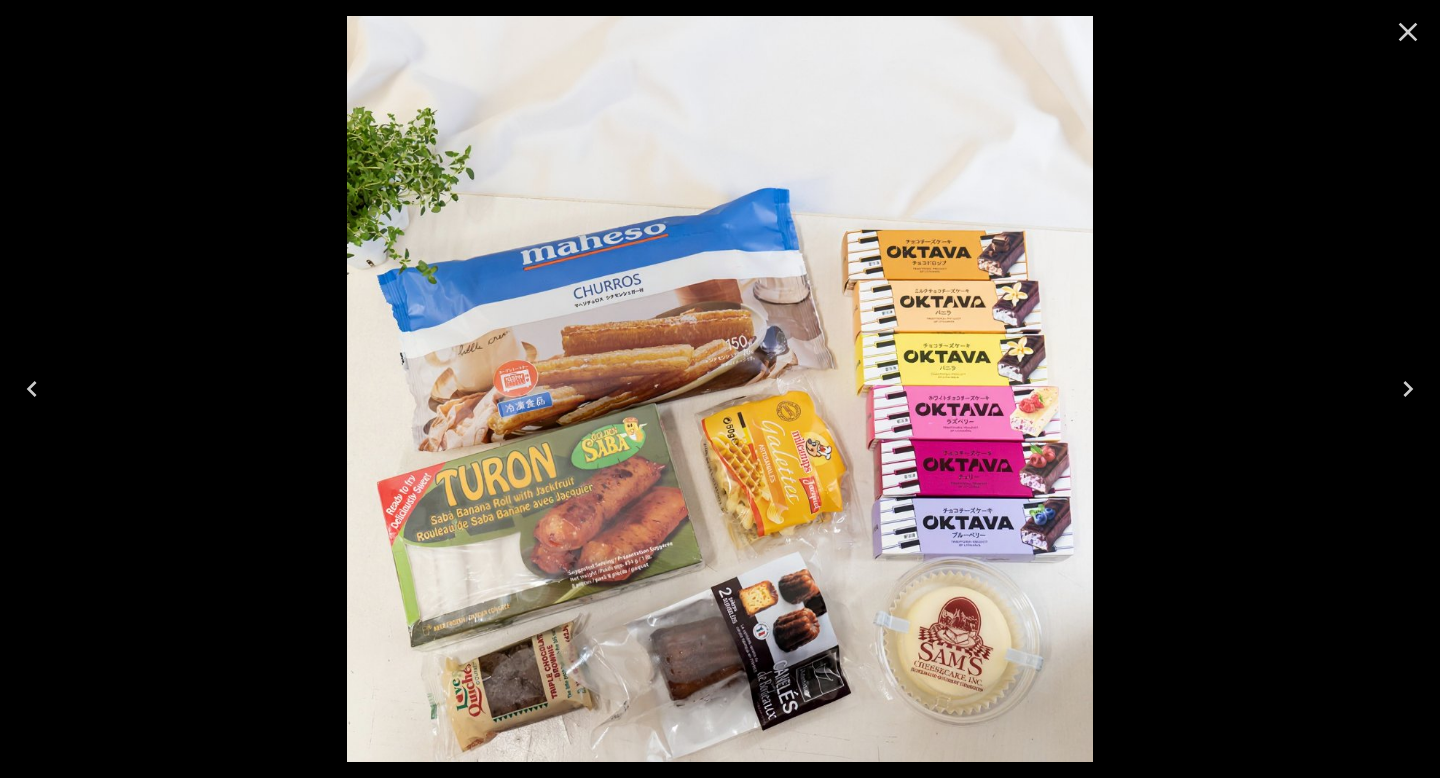 click 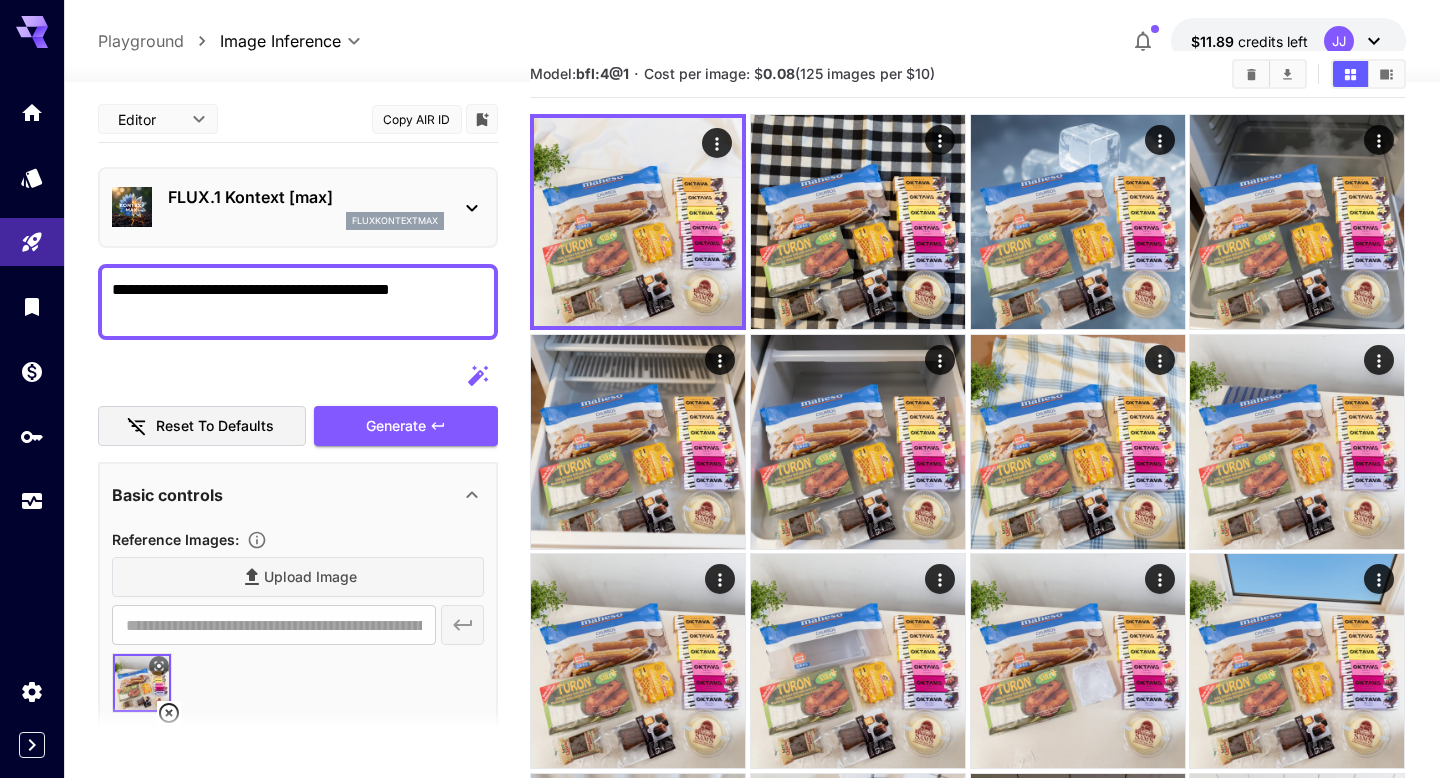 scroll, scrollTop: 42, scrollLeft: 0, axis: vertical 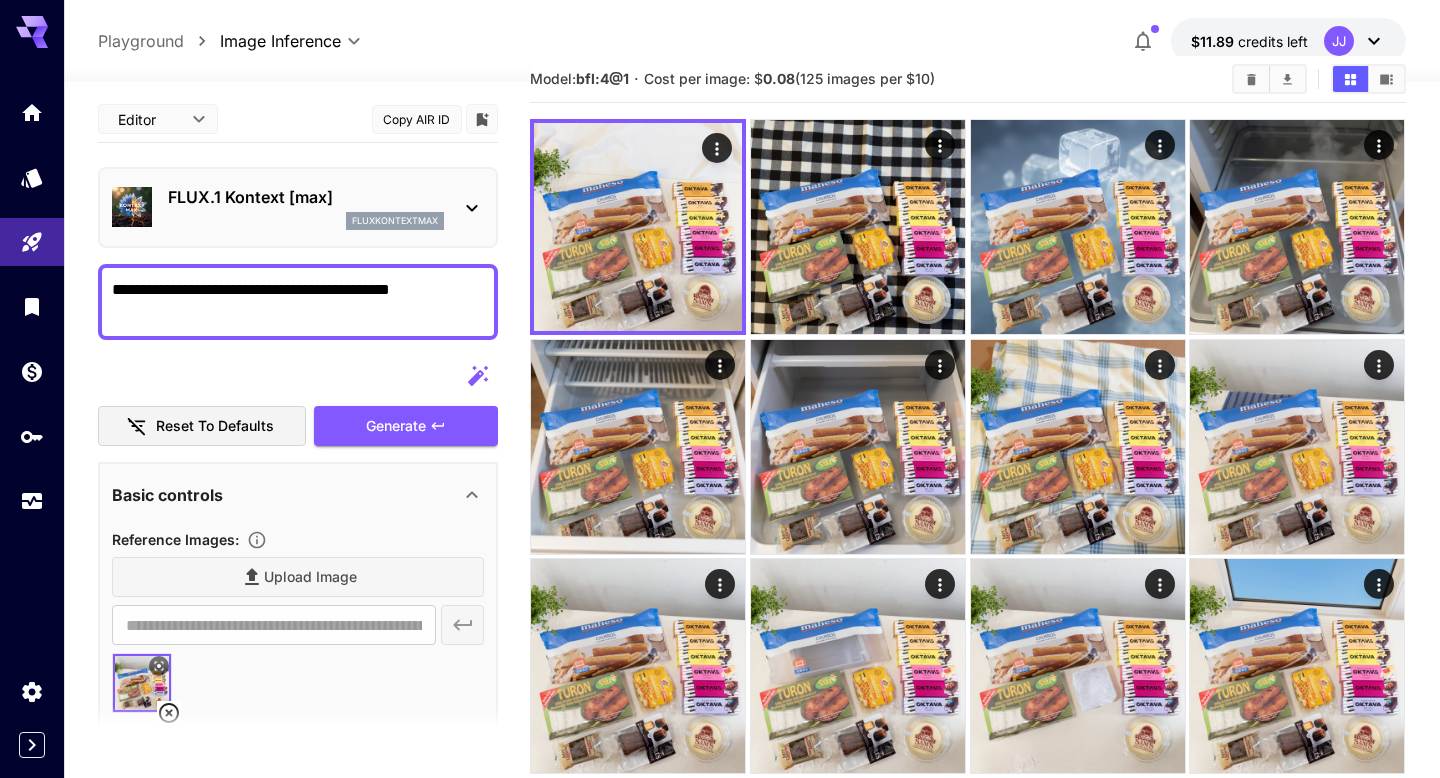 drag, startPoint x: 333, startPoint y: 291, endPoint x: 367, endPoint y: 287, distance: 34.234486 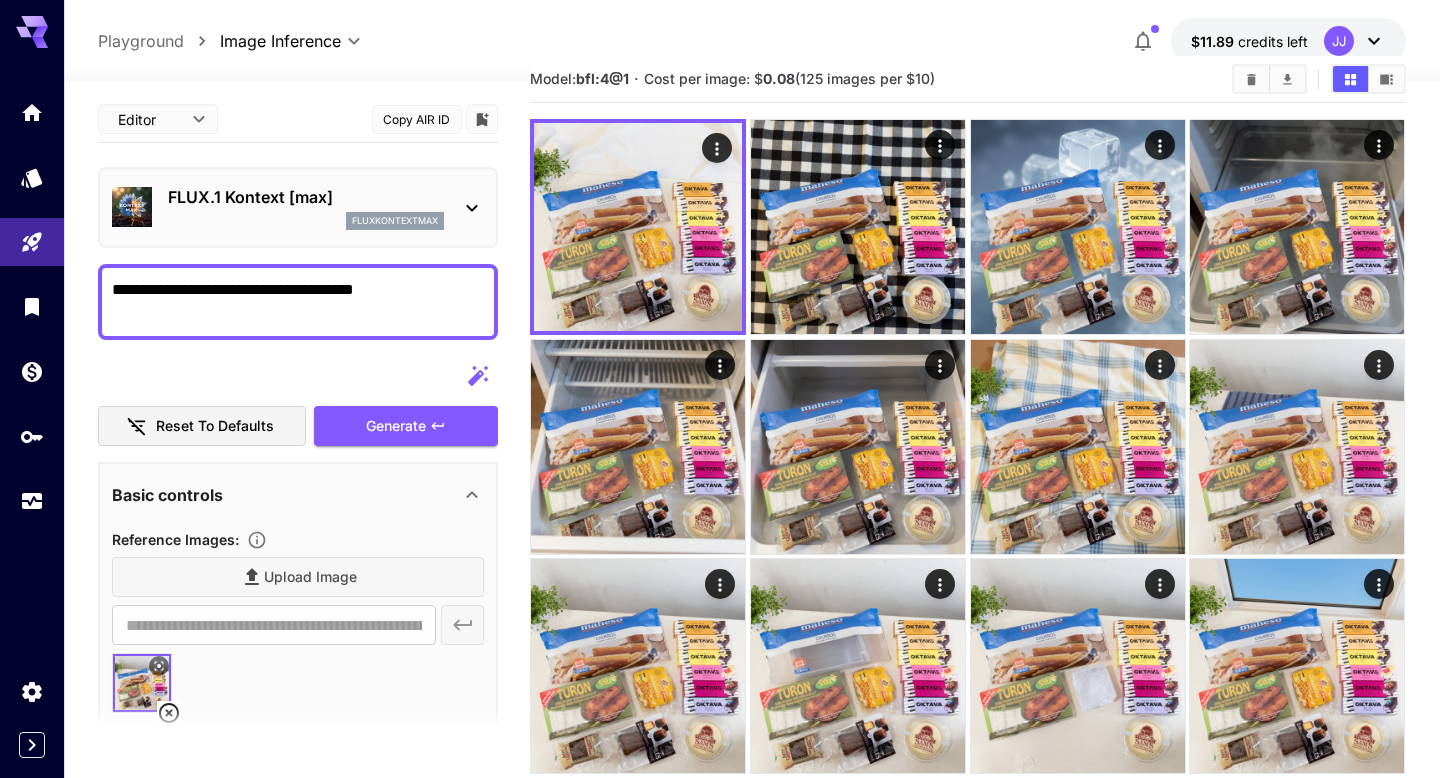 drag, startPoint x: 397, startPoint y: 293, endPoint x: 474, endPoint y: 283, distance: 77.64664 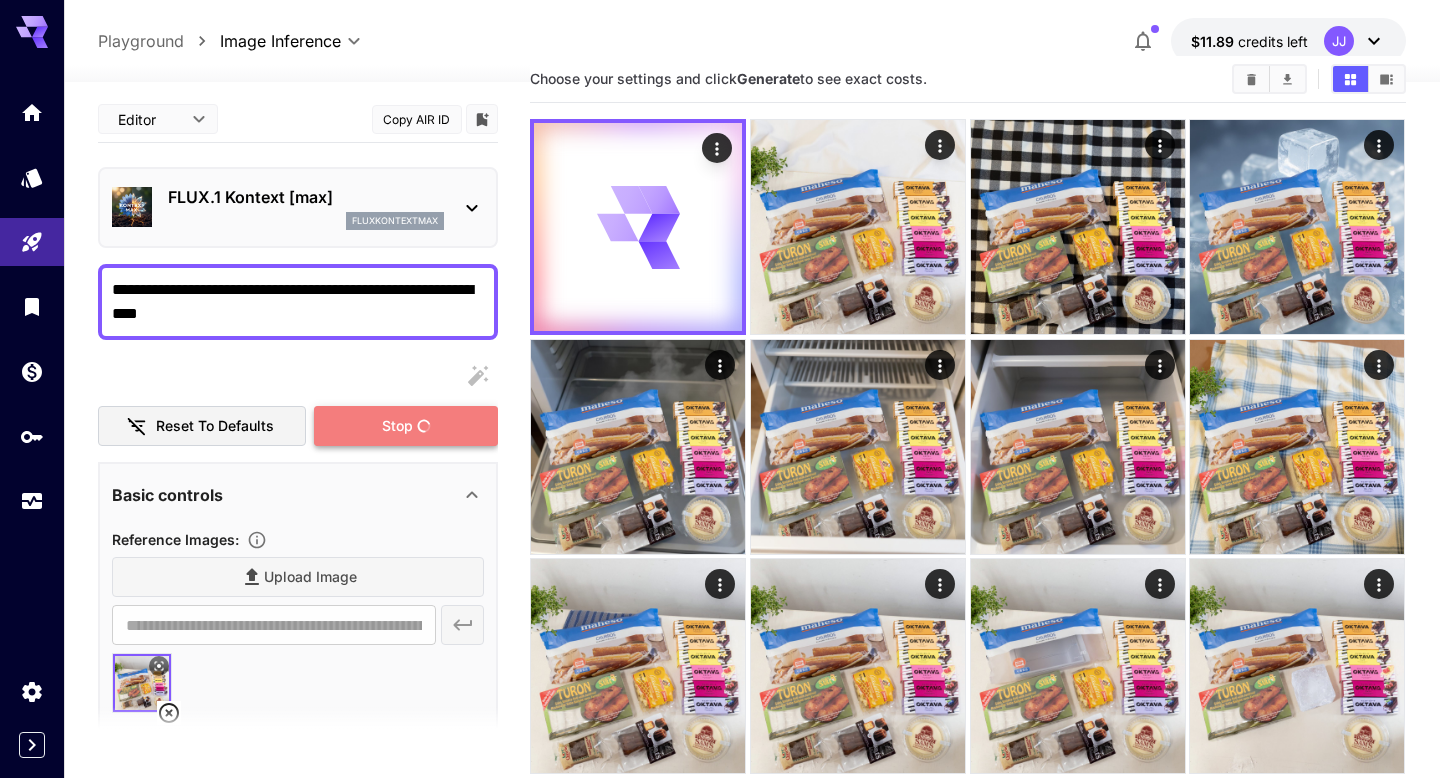 click on "Stop" at bounding box center (406, 426) 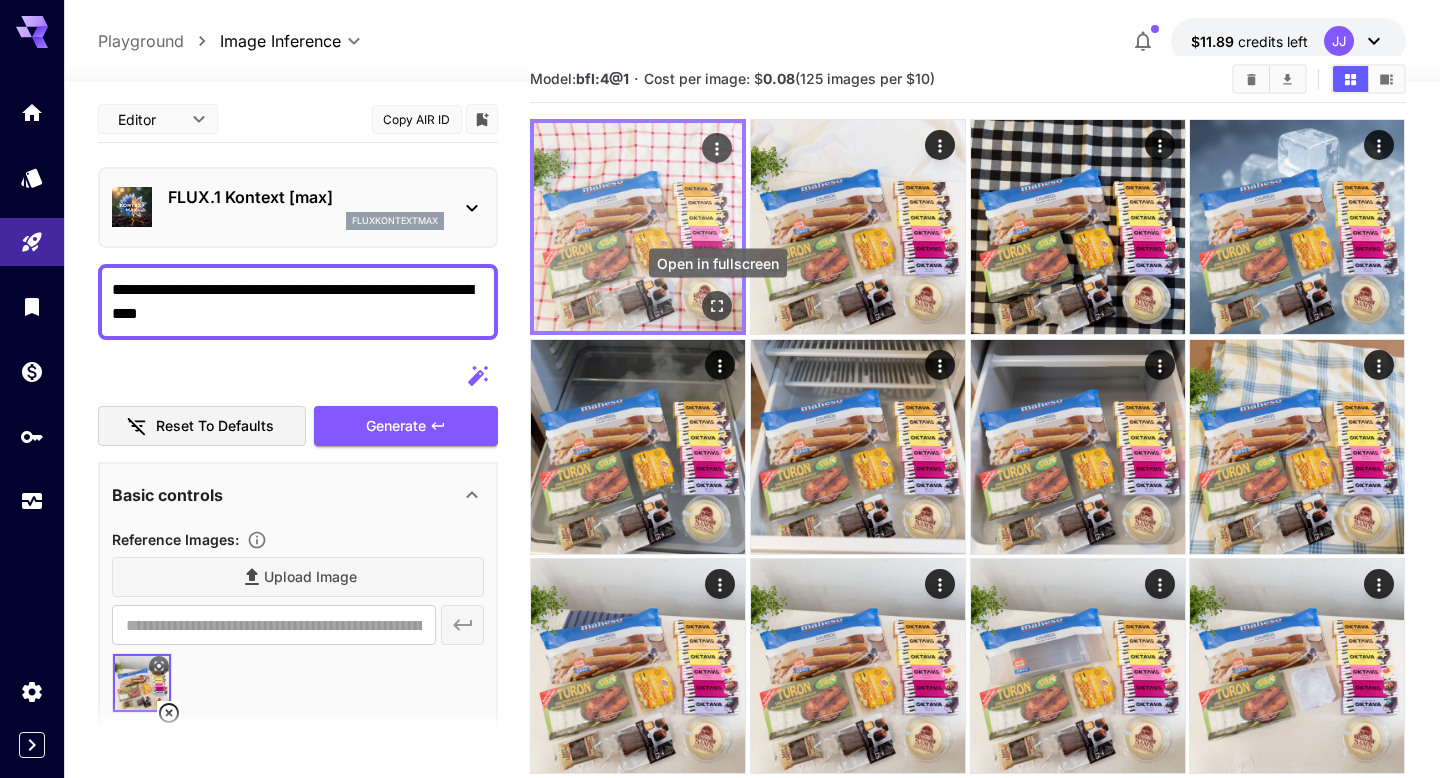 click 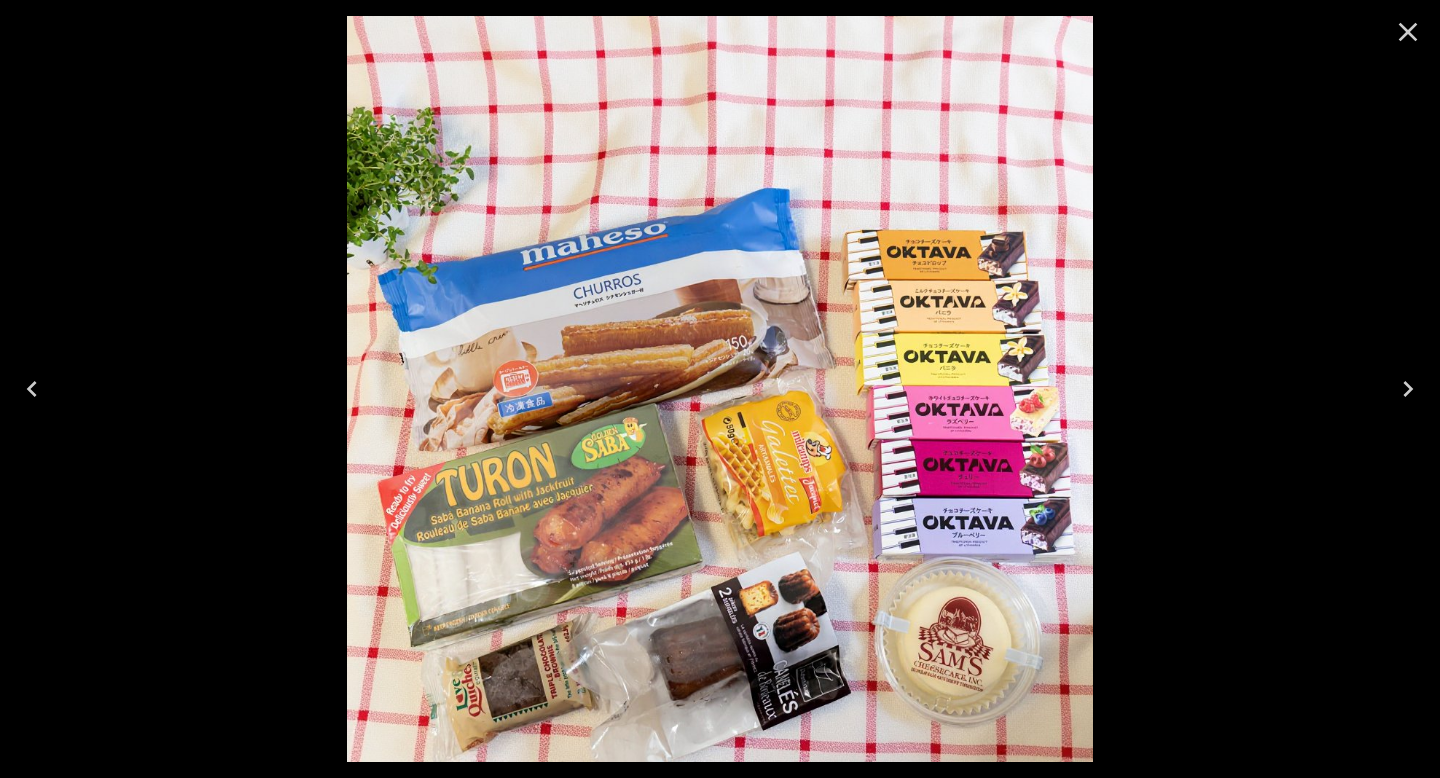 click 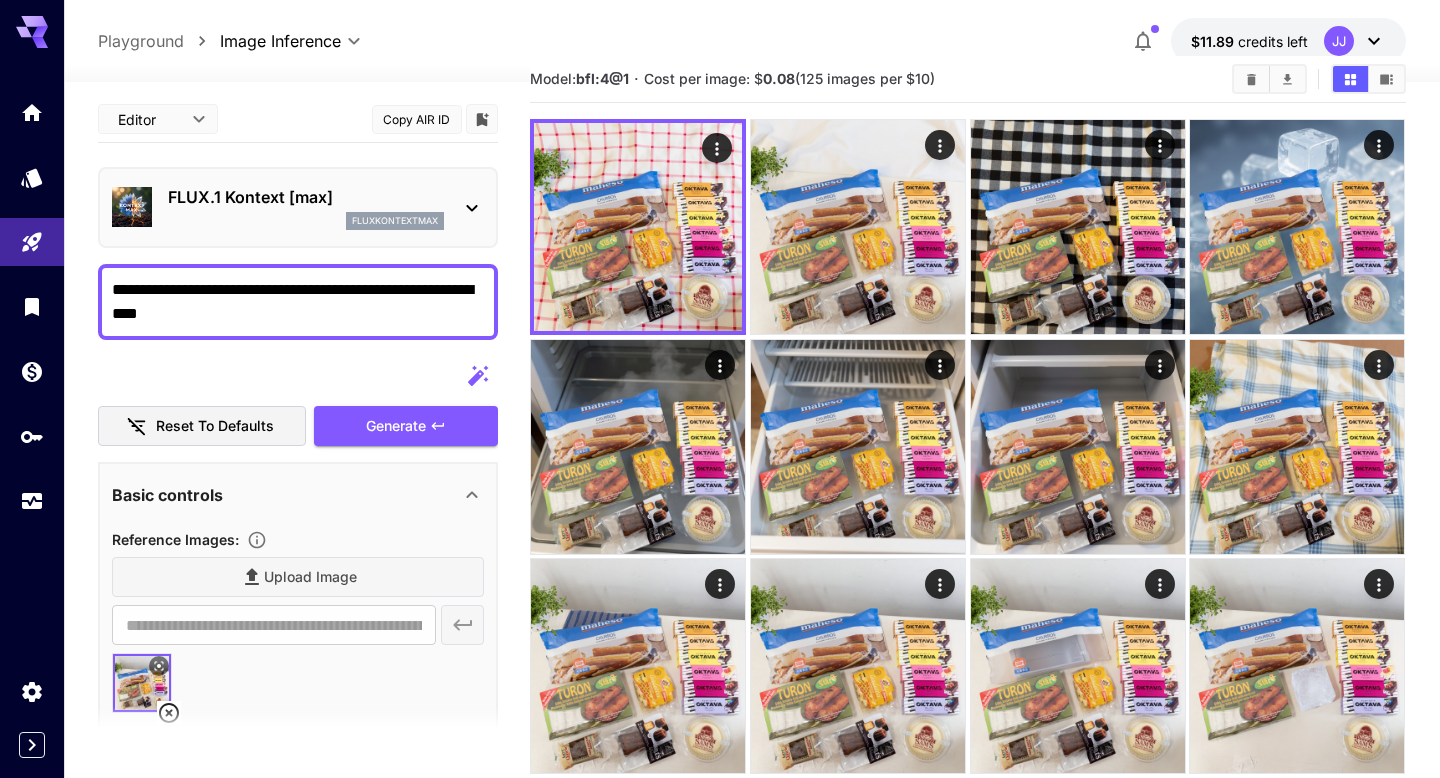 click on "**********" at bounding box center [298, 302] 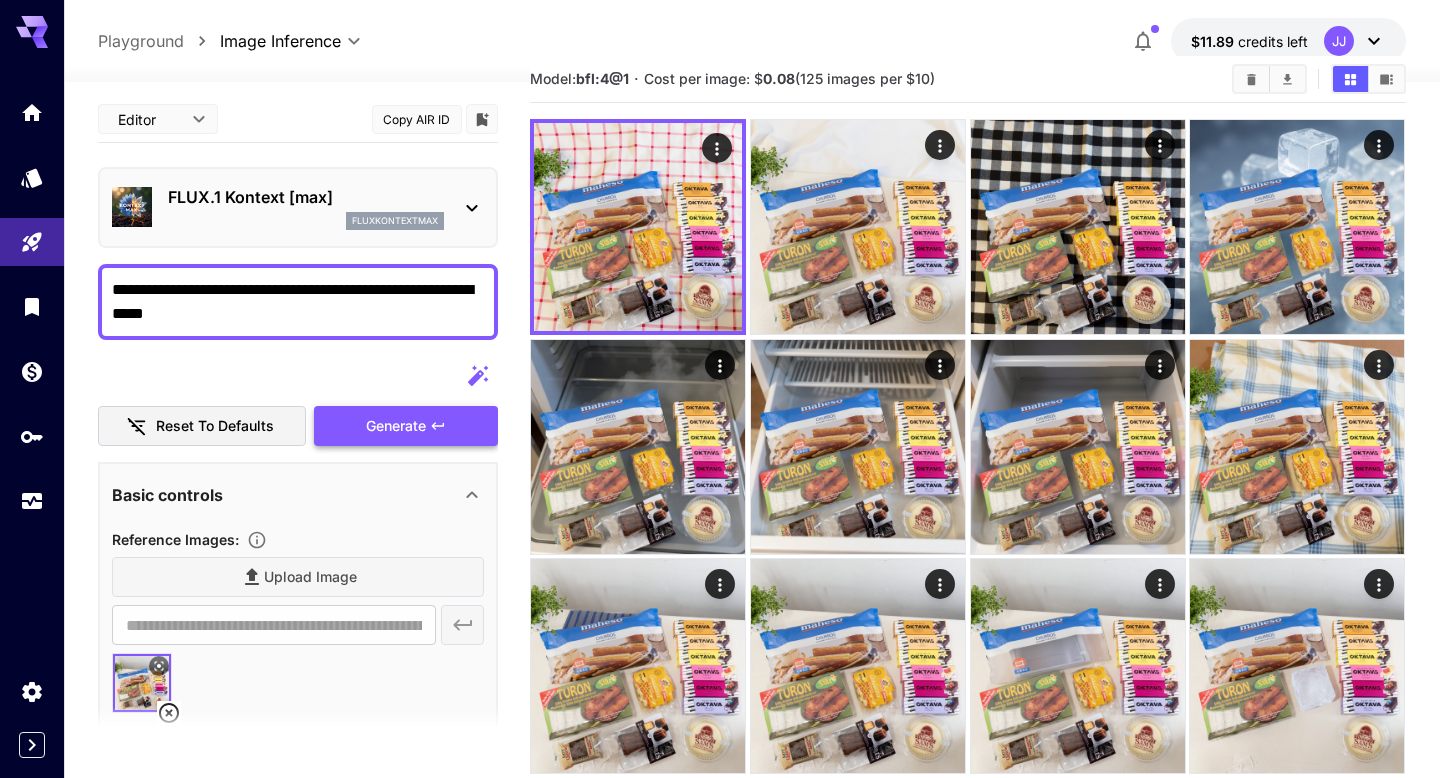 click on "Generate" at bounding box center (406, 426) 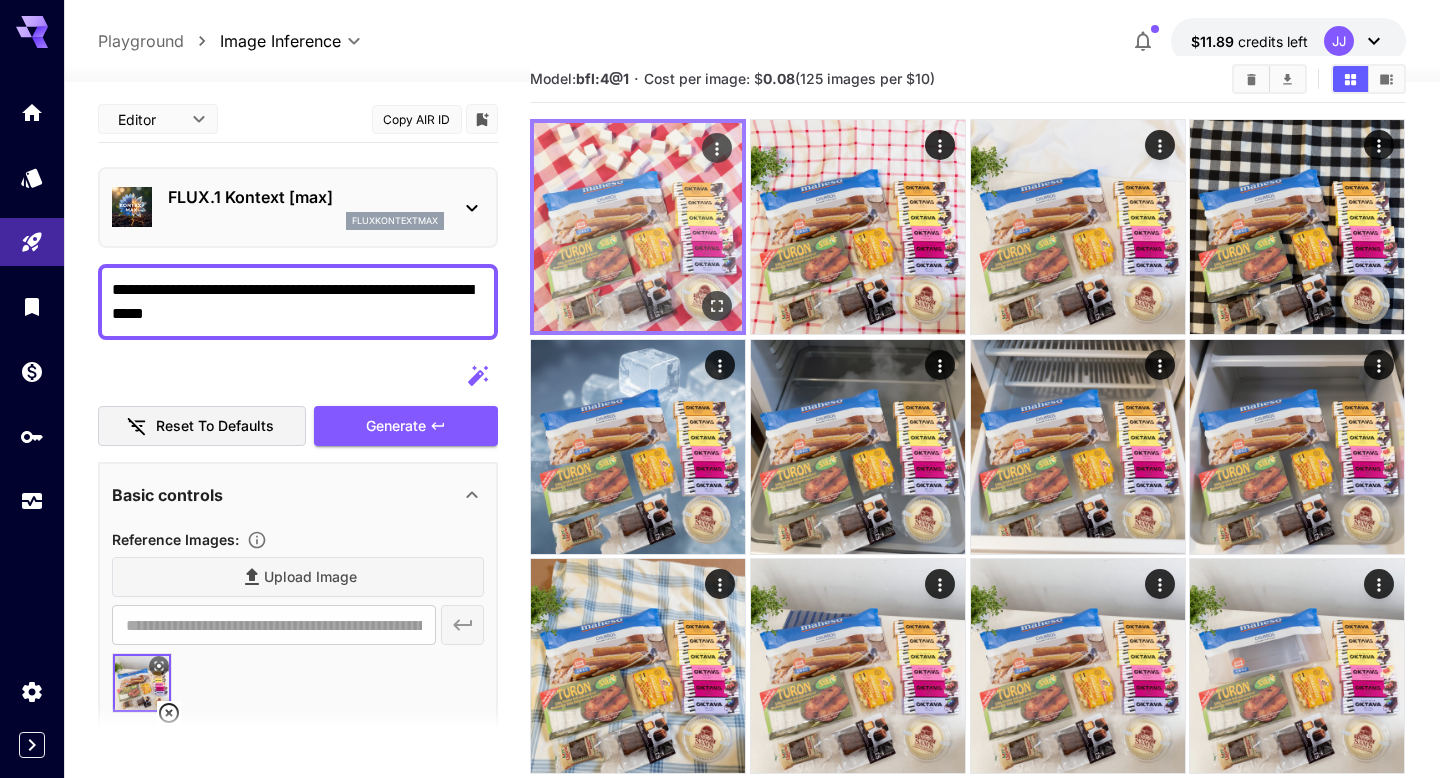 click 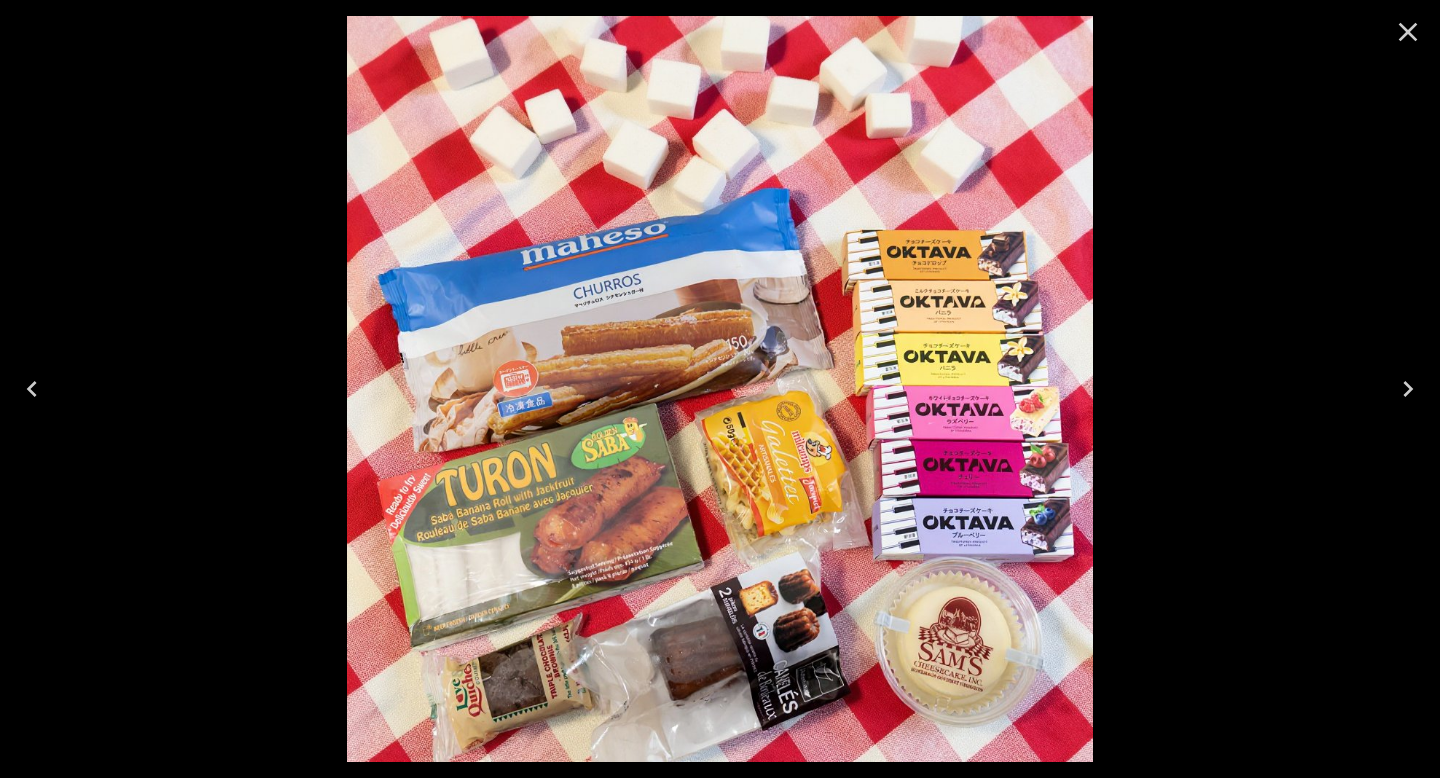 click 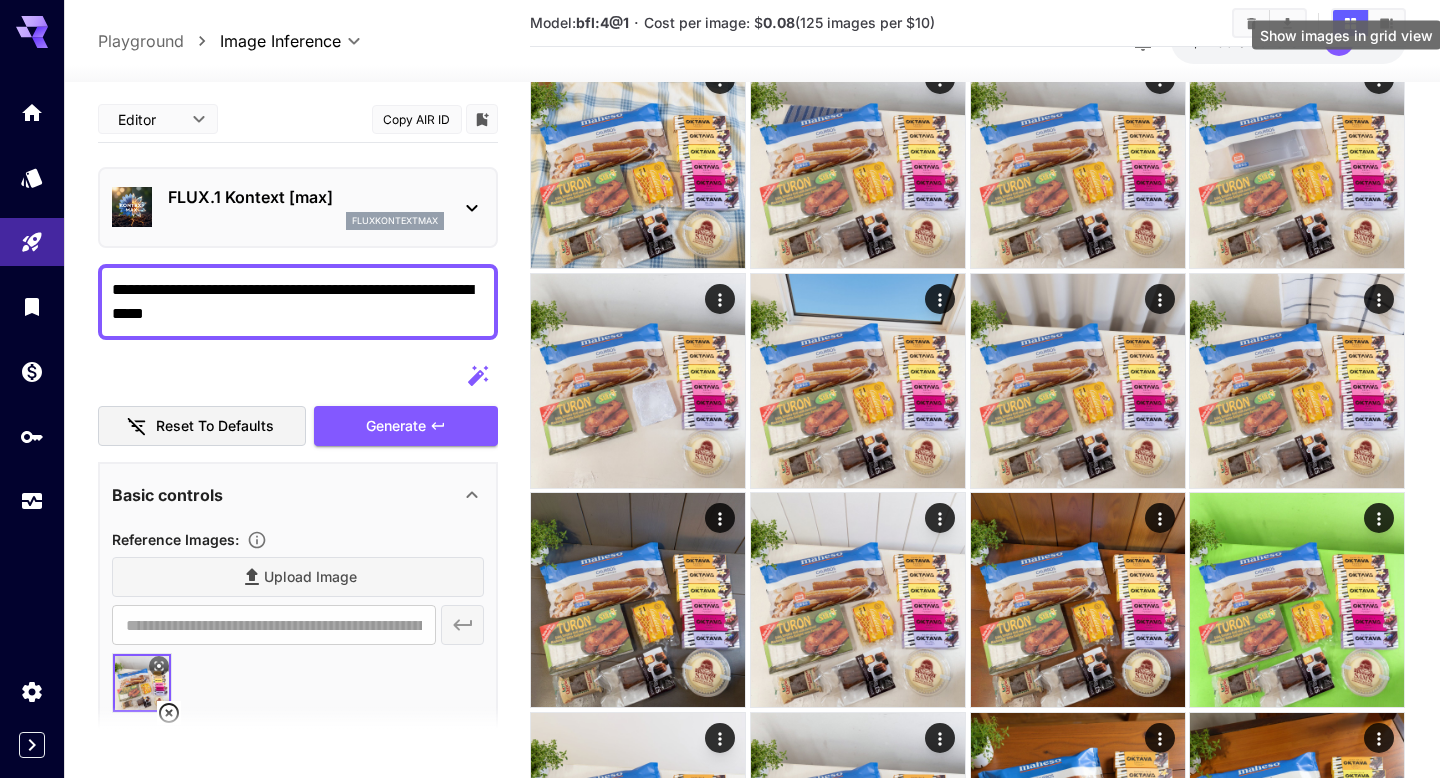 scroll, scrollTop: 553, scrollLeft: 0, axis: vertical 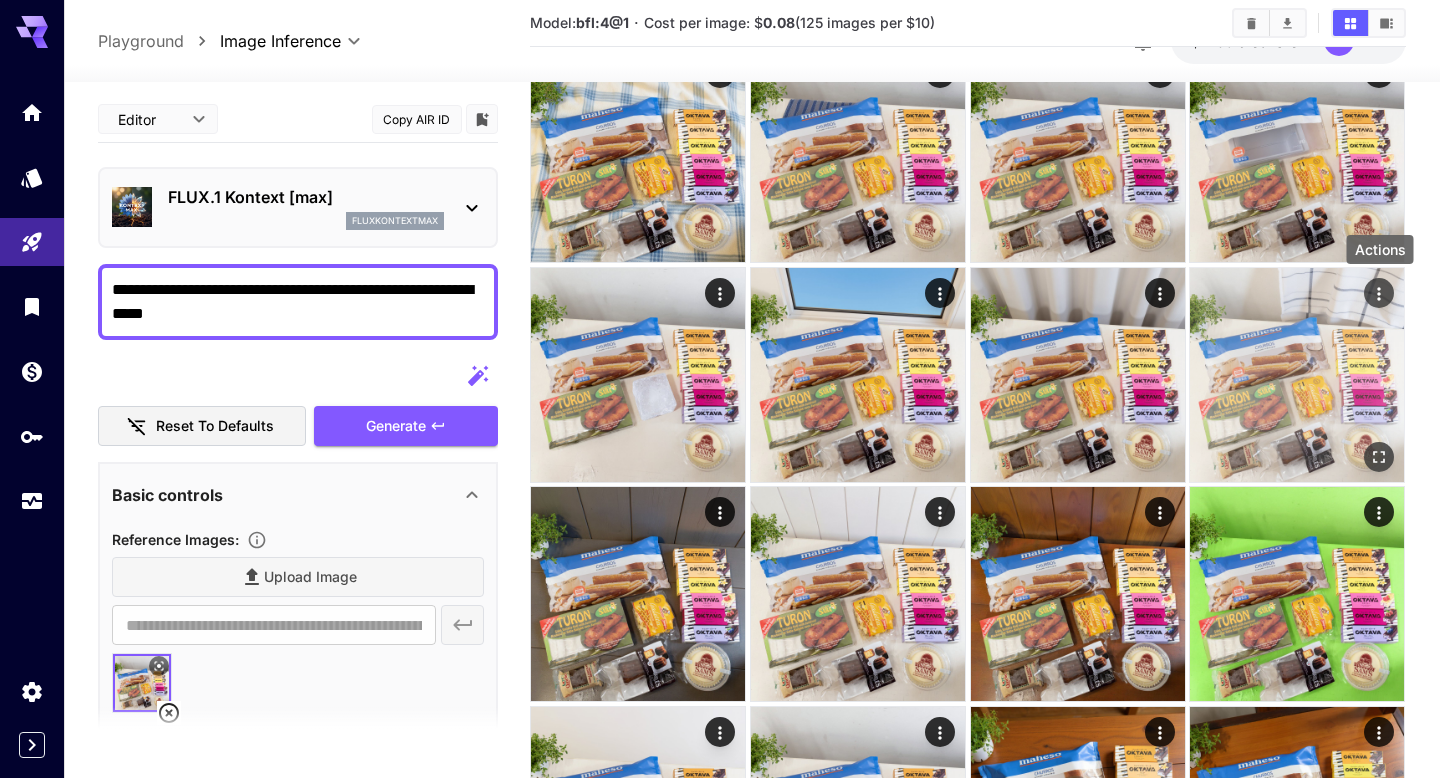 click at bounding box center (1380, 293) 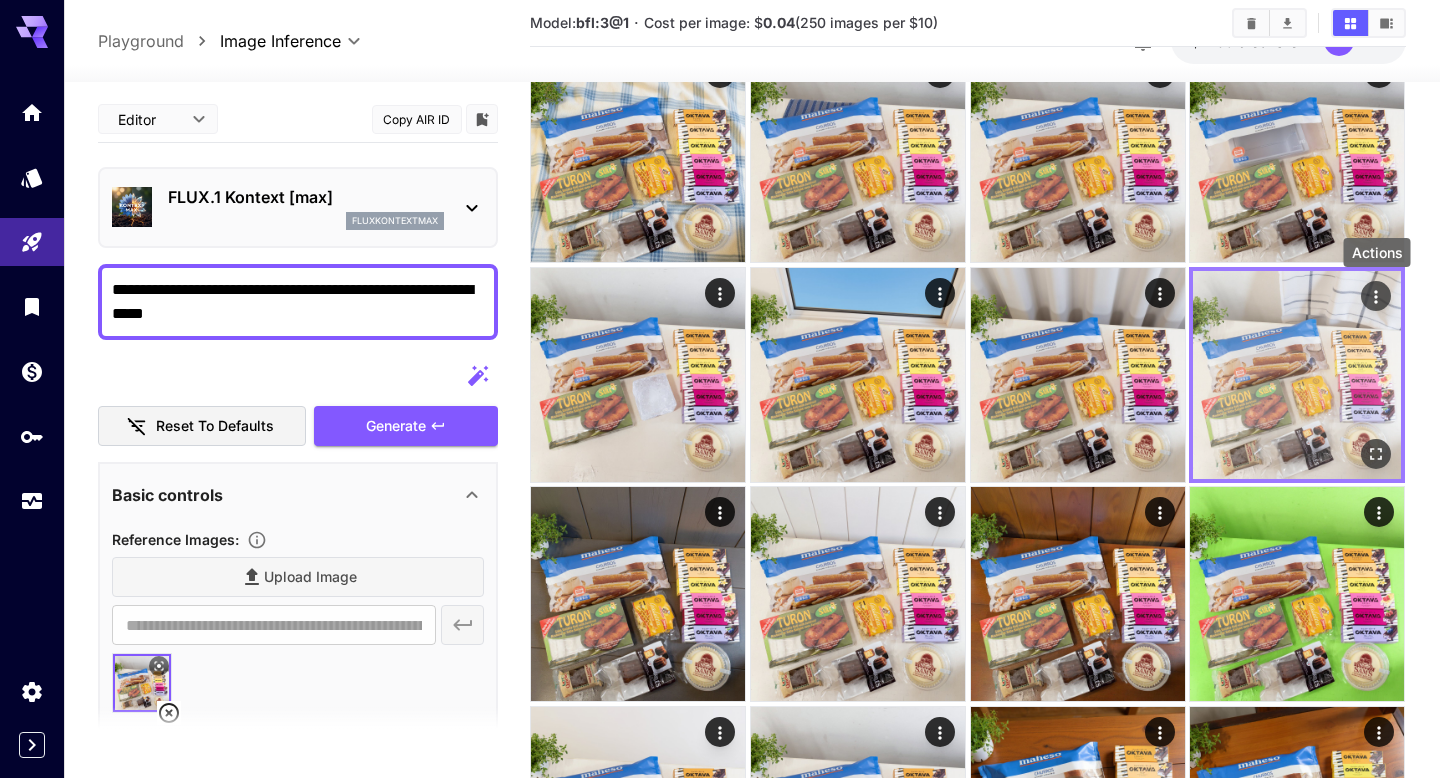 click 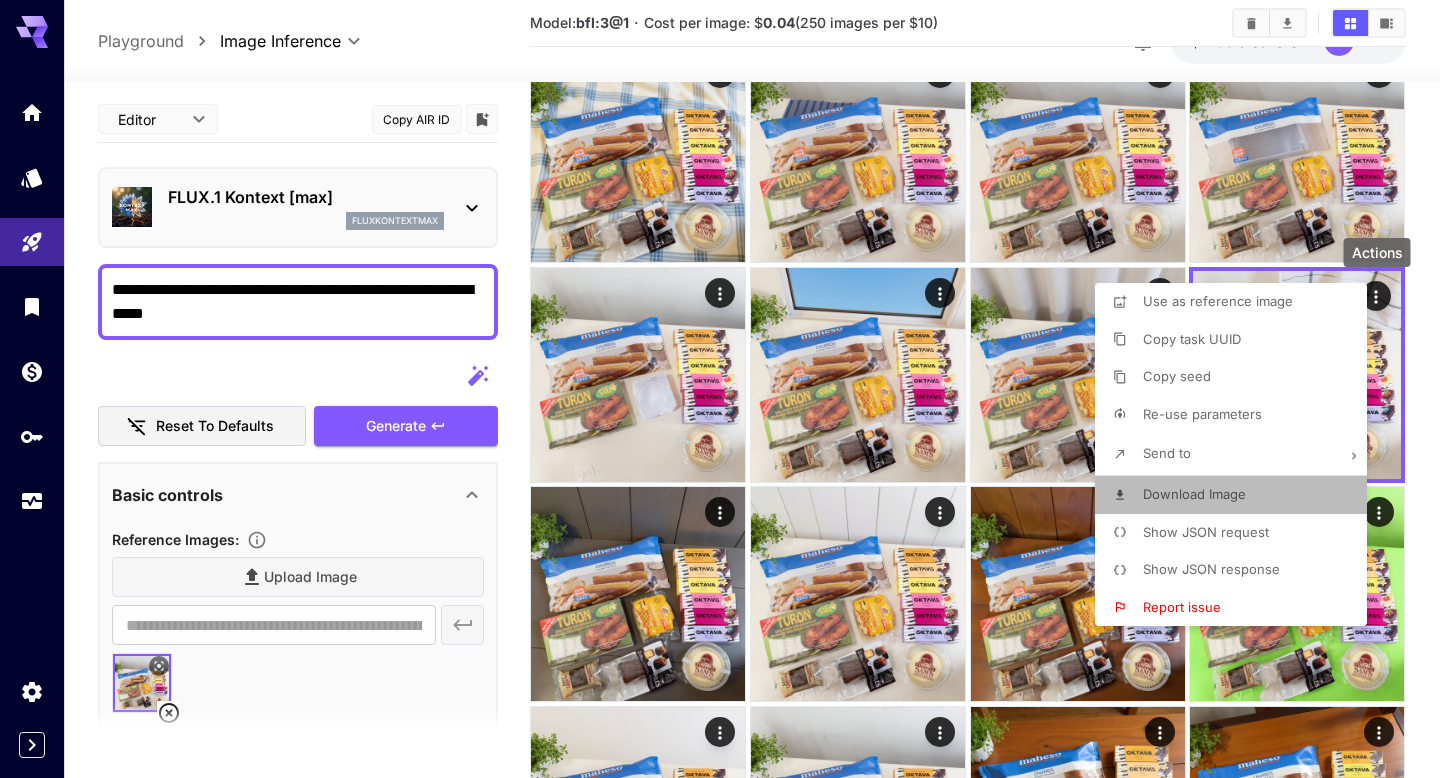 click on "Download Image" at bounding box center [1237, 495] 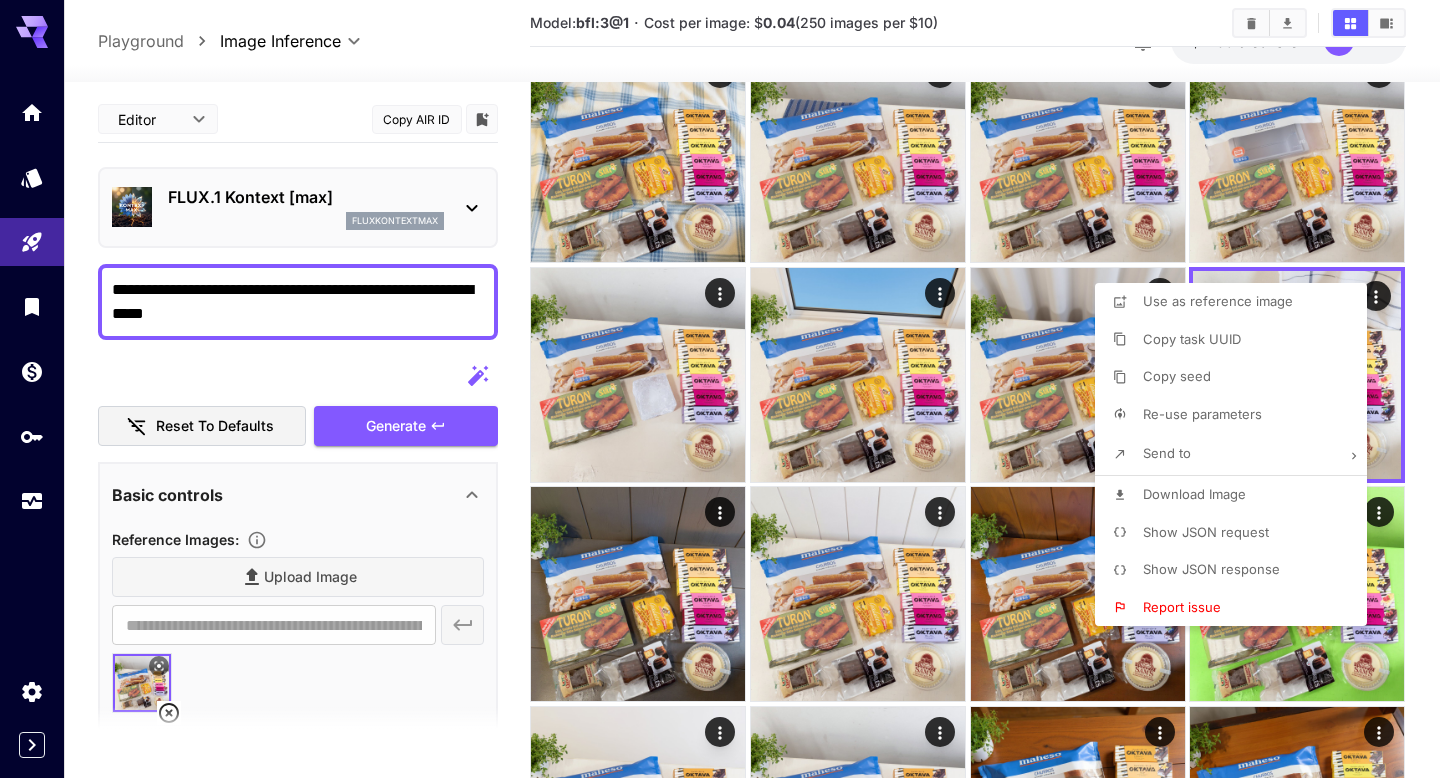 click at bounding box center [720, 389] 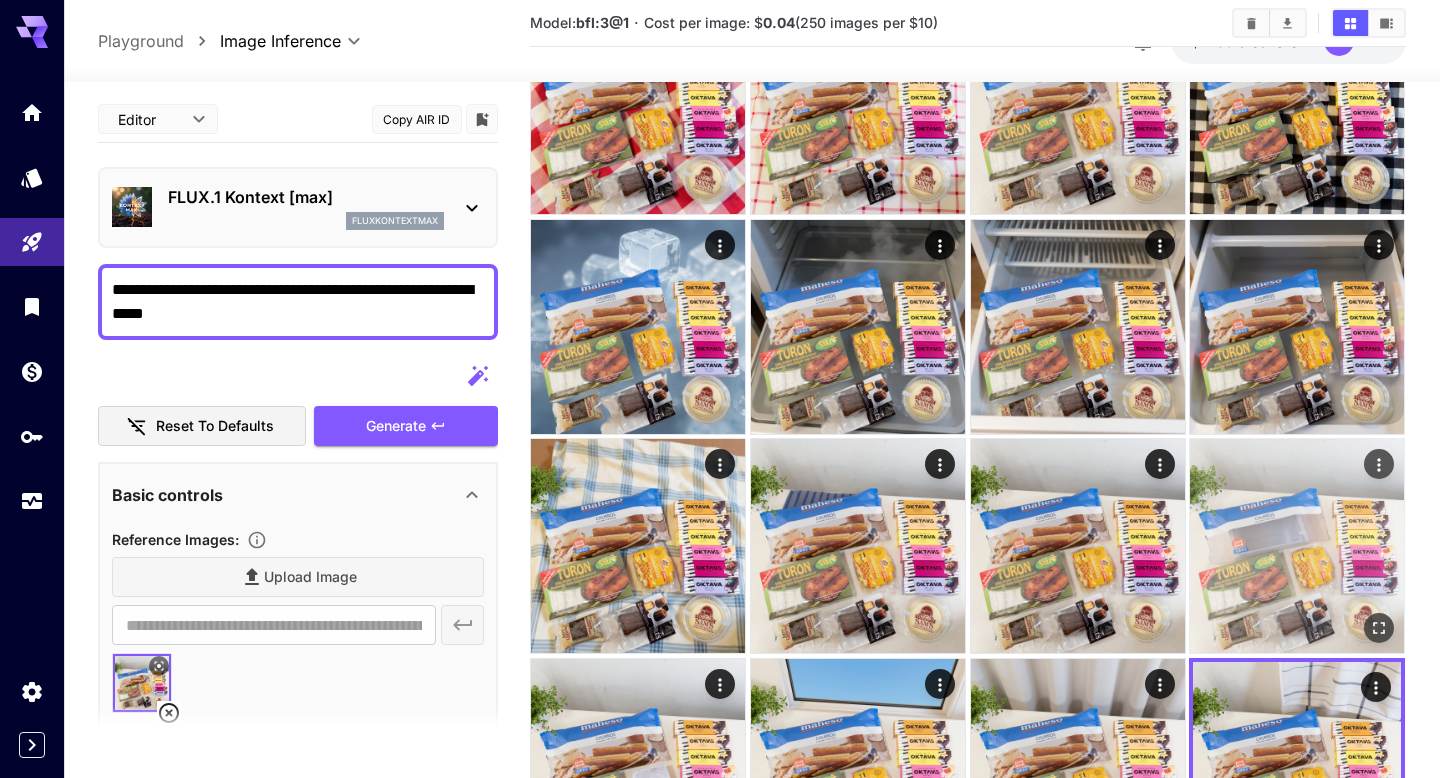 scroll, scrollTop: 161, scrollLeft: 0, axis: vertical 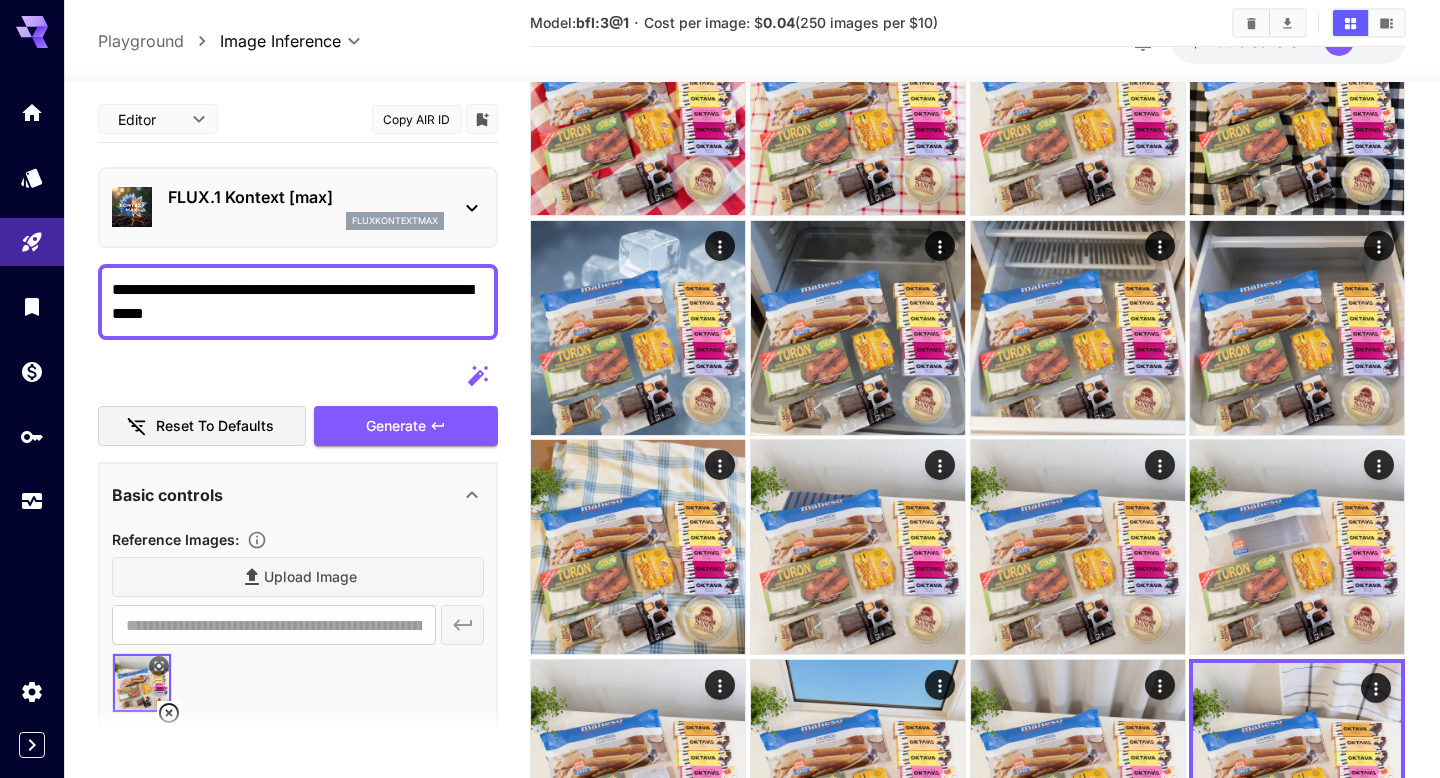 drag, startPoint x: 193, startPoint y: 297, endPoint x: 472, endPoint y: 312, distance: 279.40292 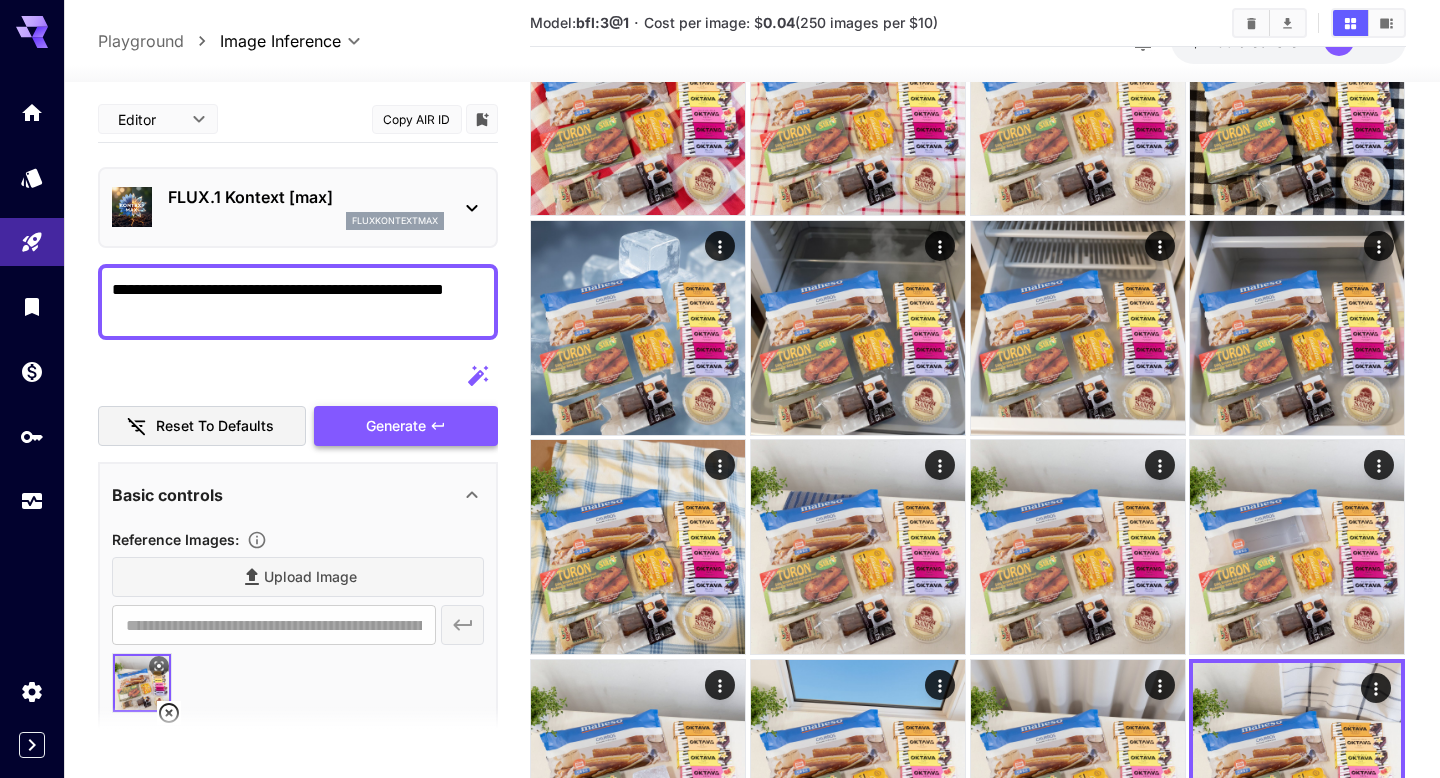 type on "**********" 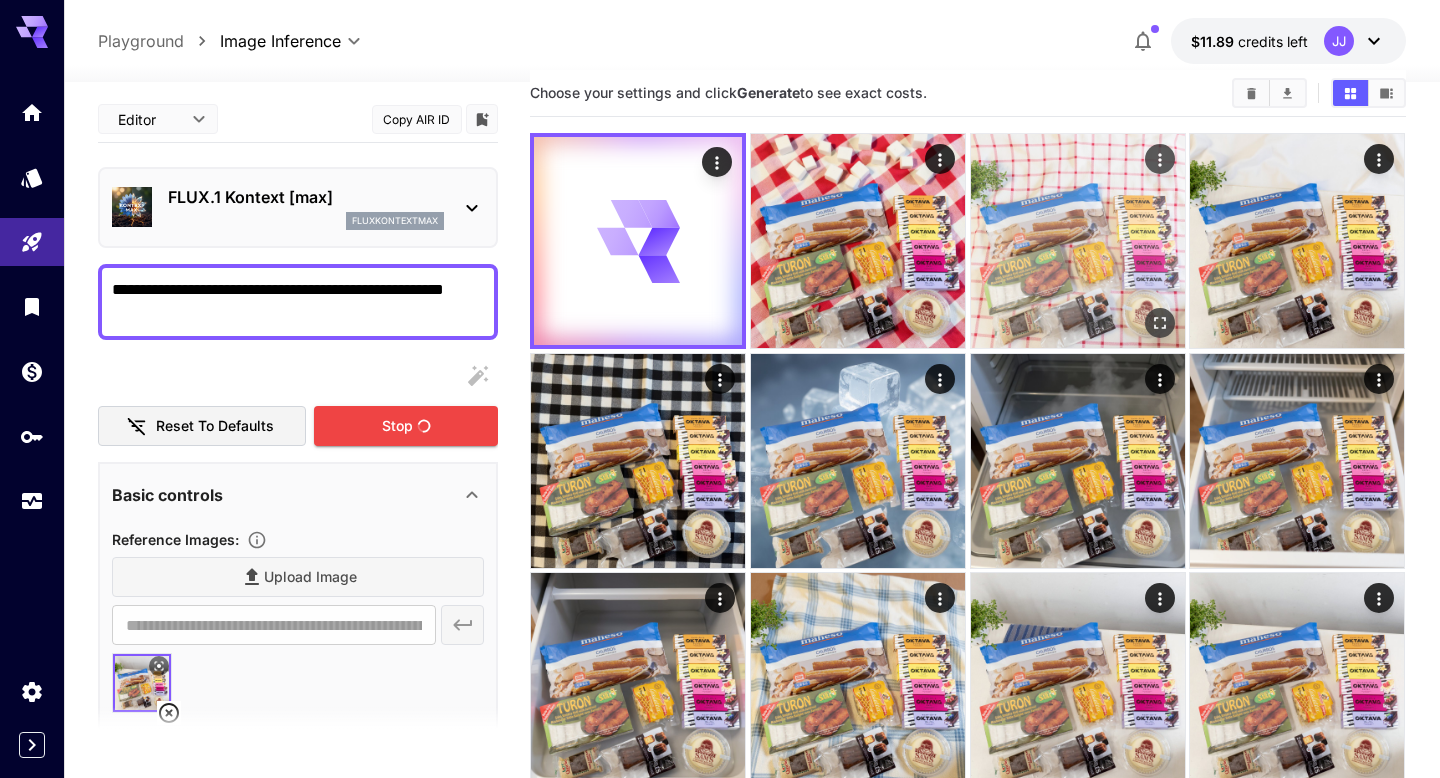 scroll, scrollTop: 30, scrollLeft: 0, axis: vertical 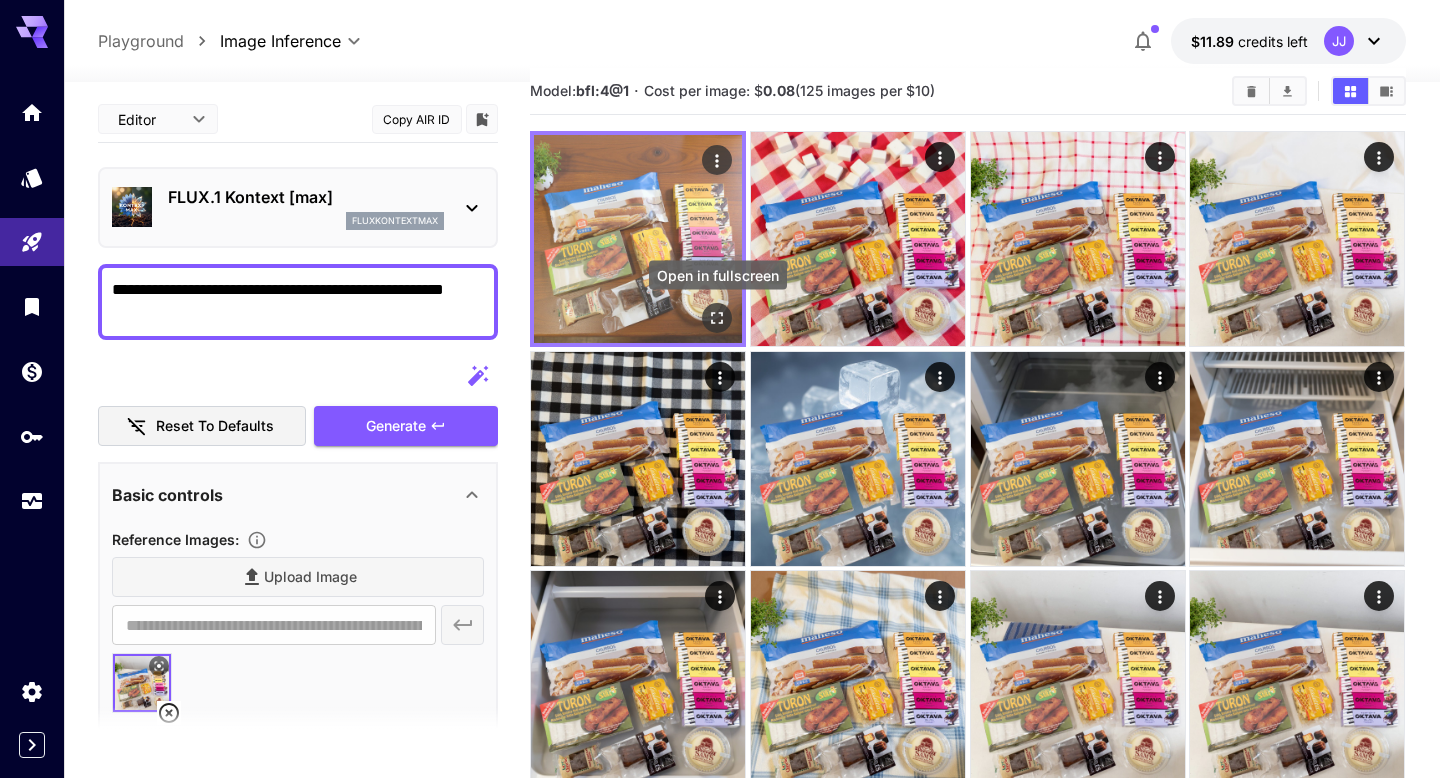 click 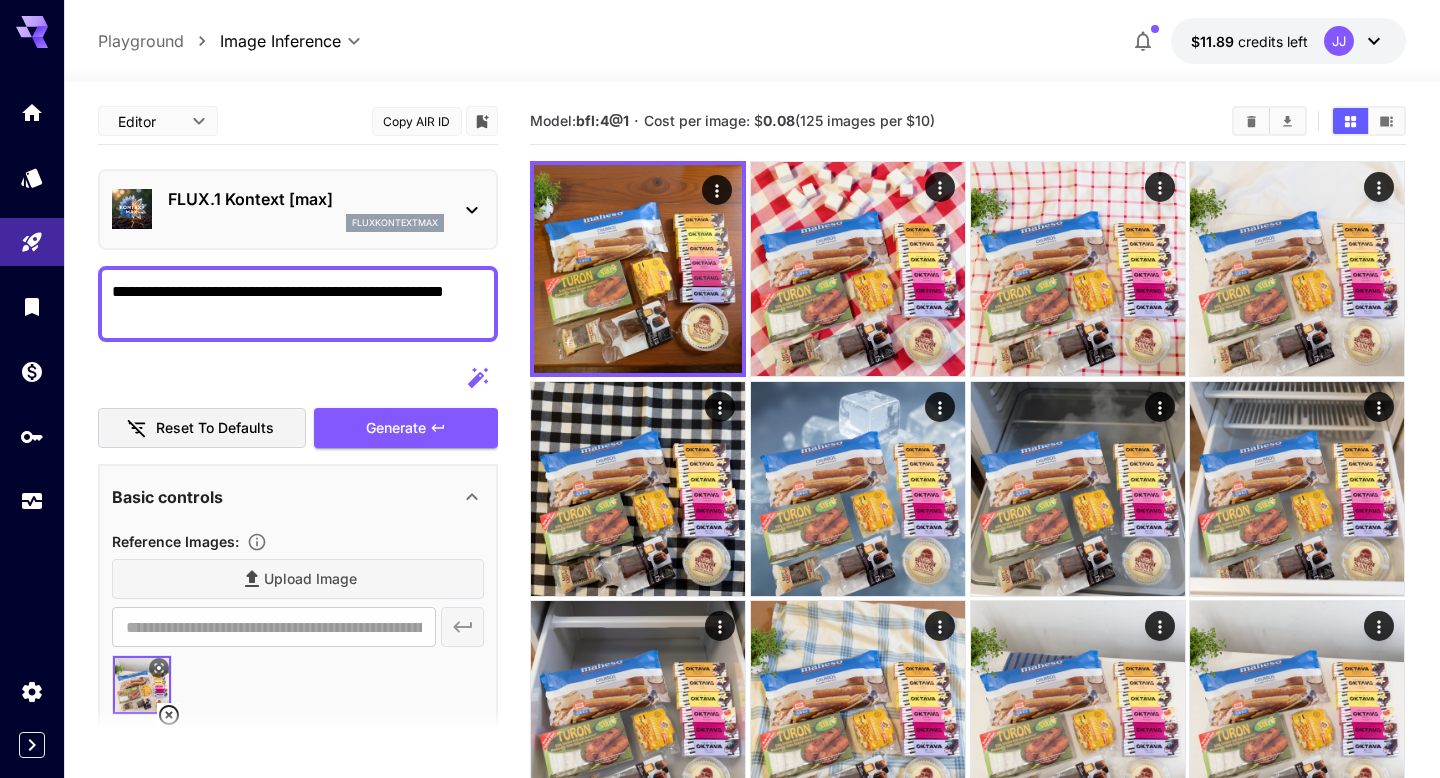 scroll, scrollTop: 30, scrollLeft: 0, axis: vertical 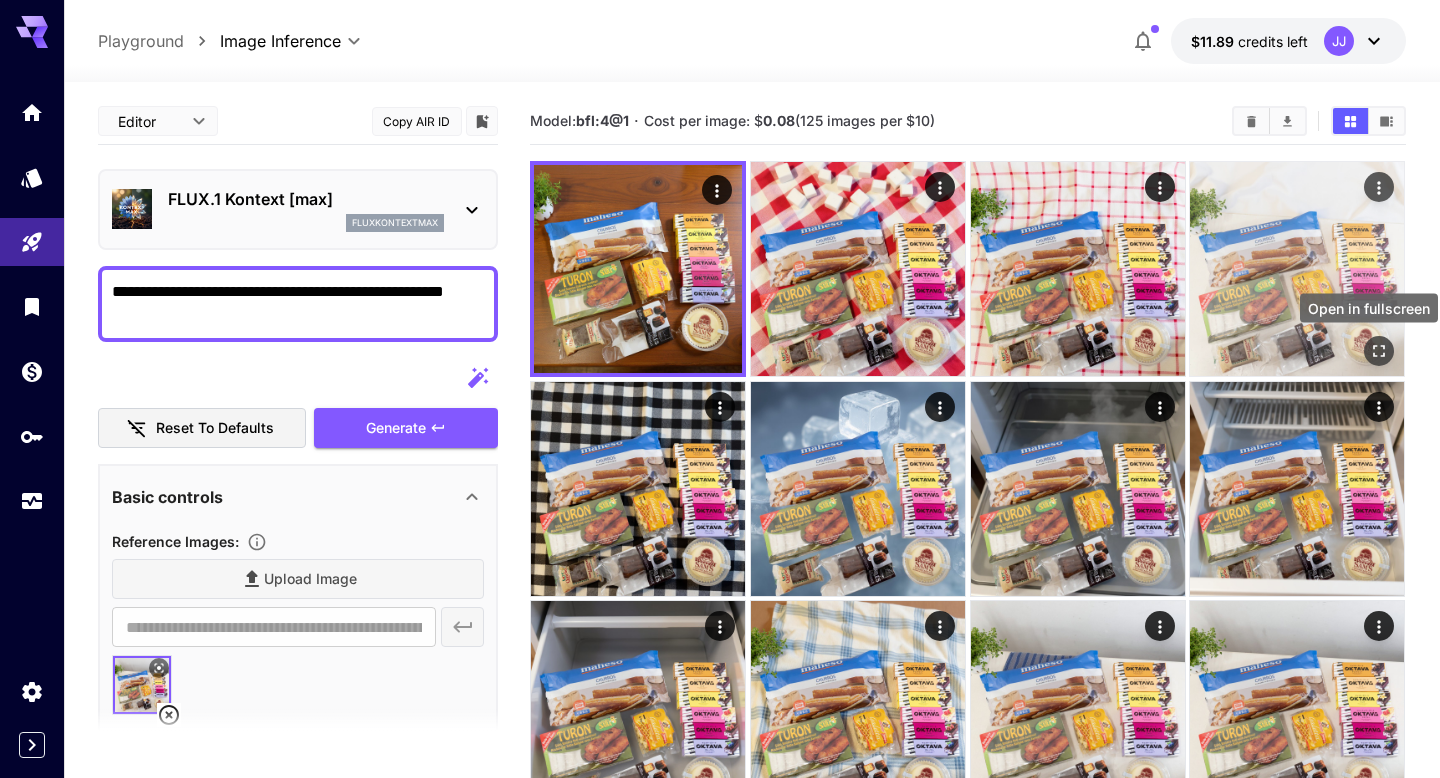 click at bounding box center (1380, 351) 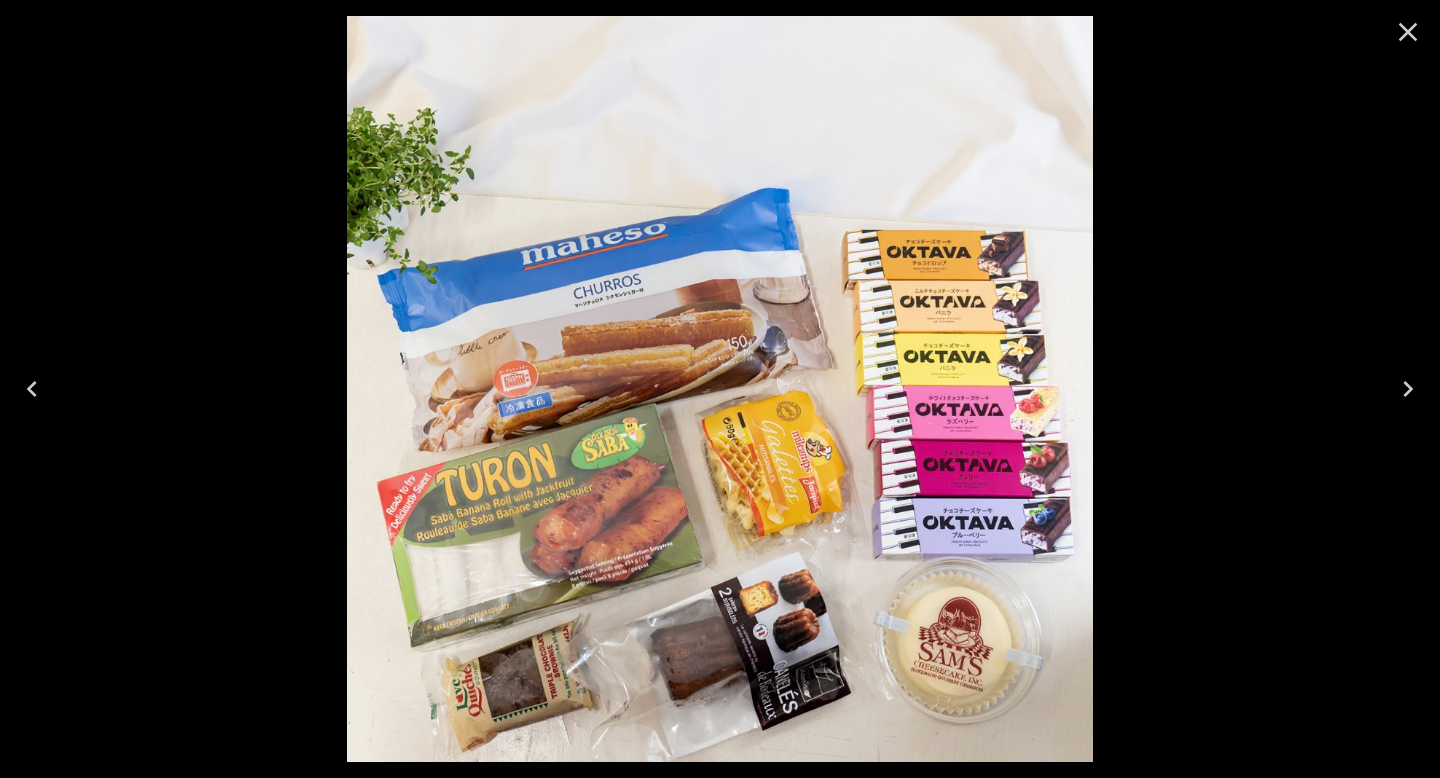 click 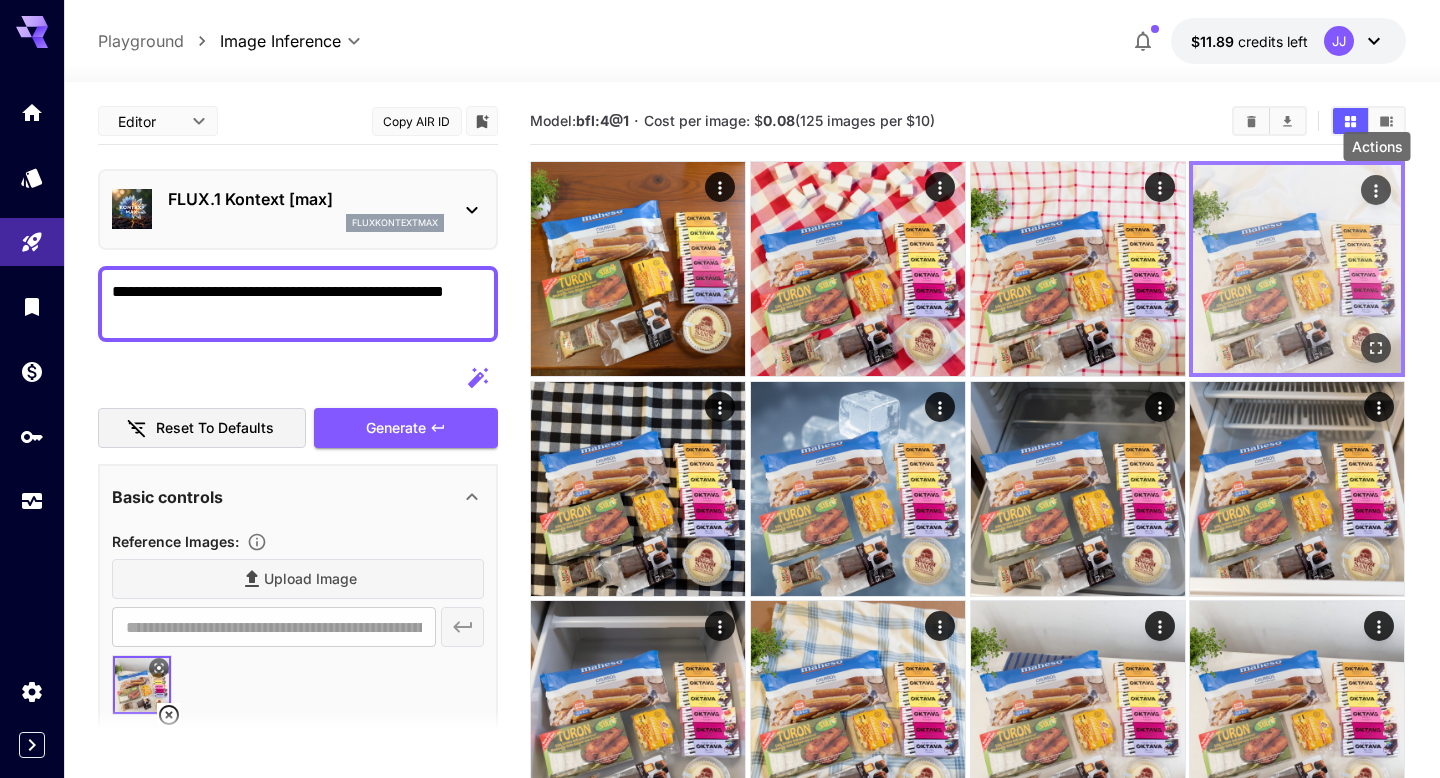 click 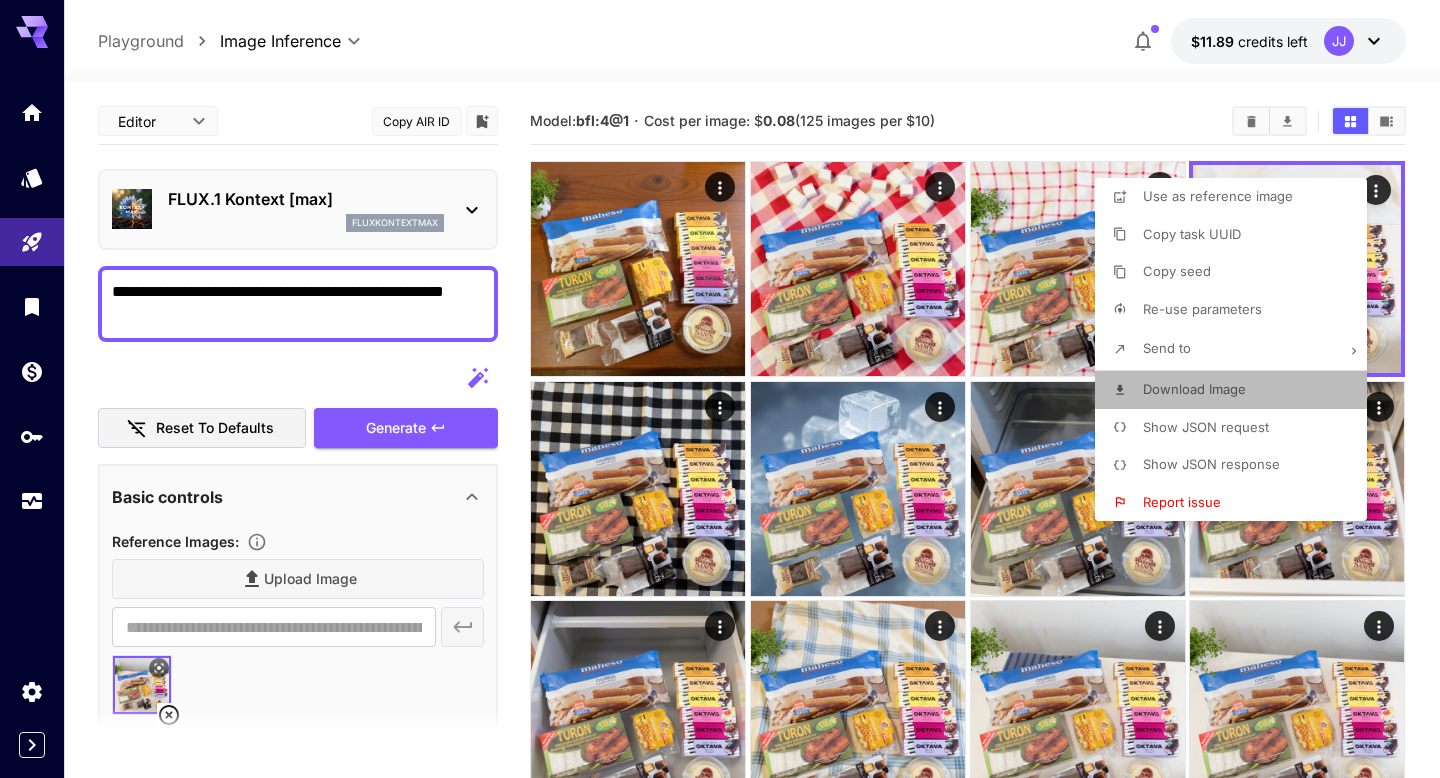 click on "Download Image" at bounding box center (1237, 390) 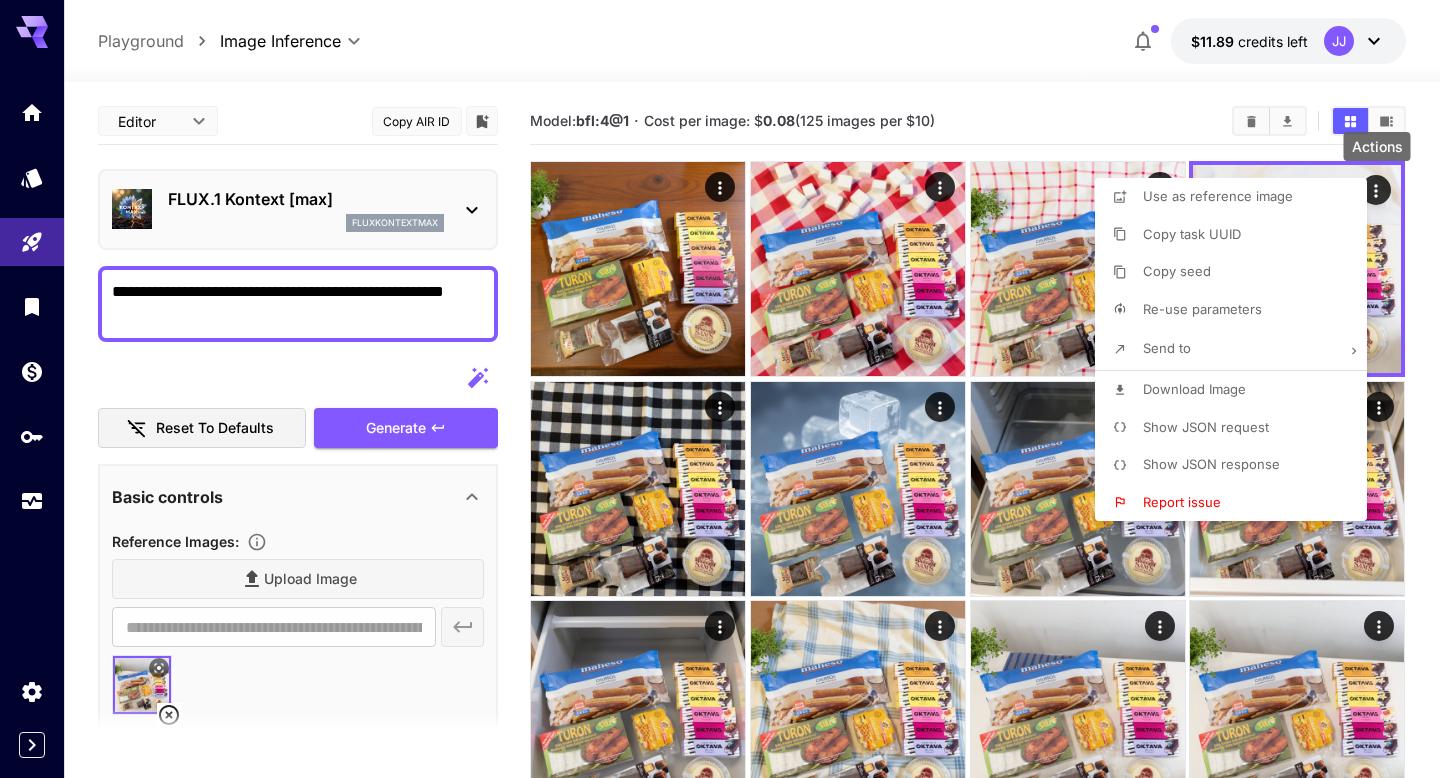 click at bounding box center [720, 389] 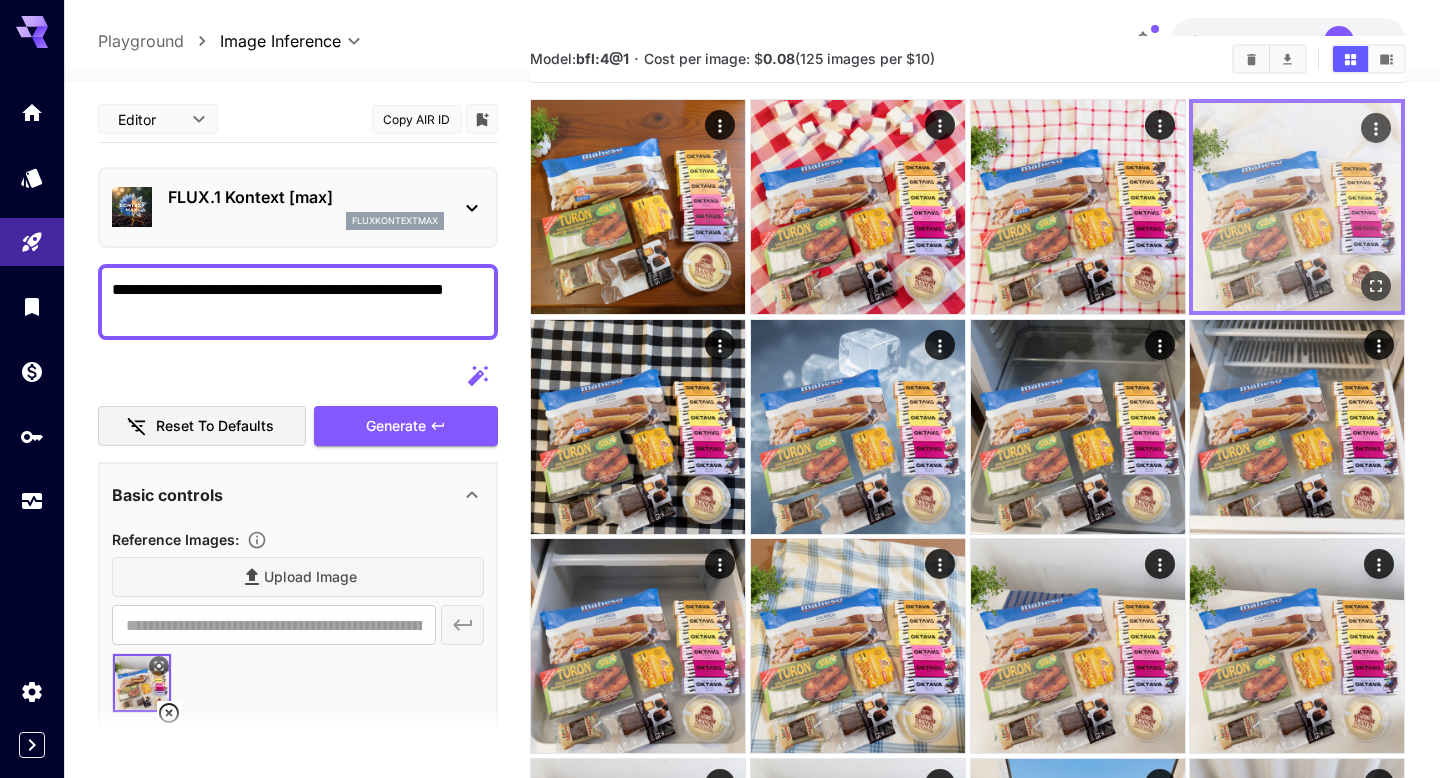 scroll, scrollTop: 0, scrollLeft: 0, axis: both 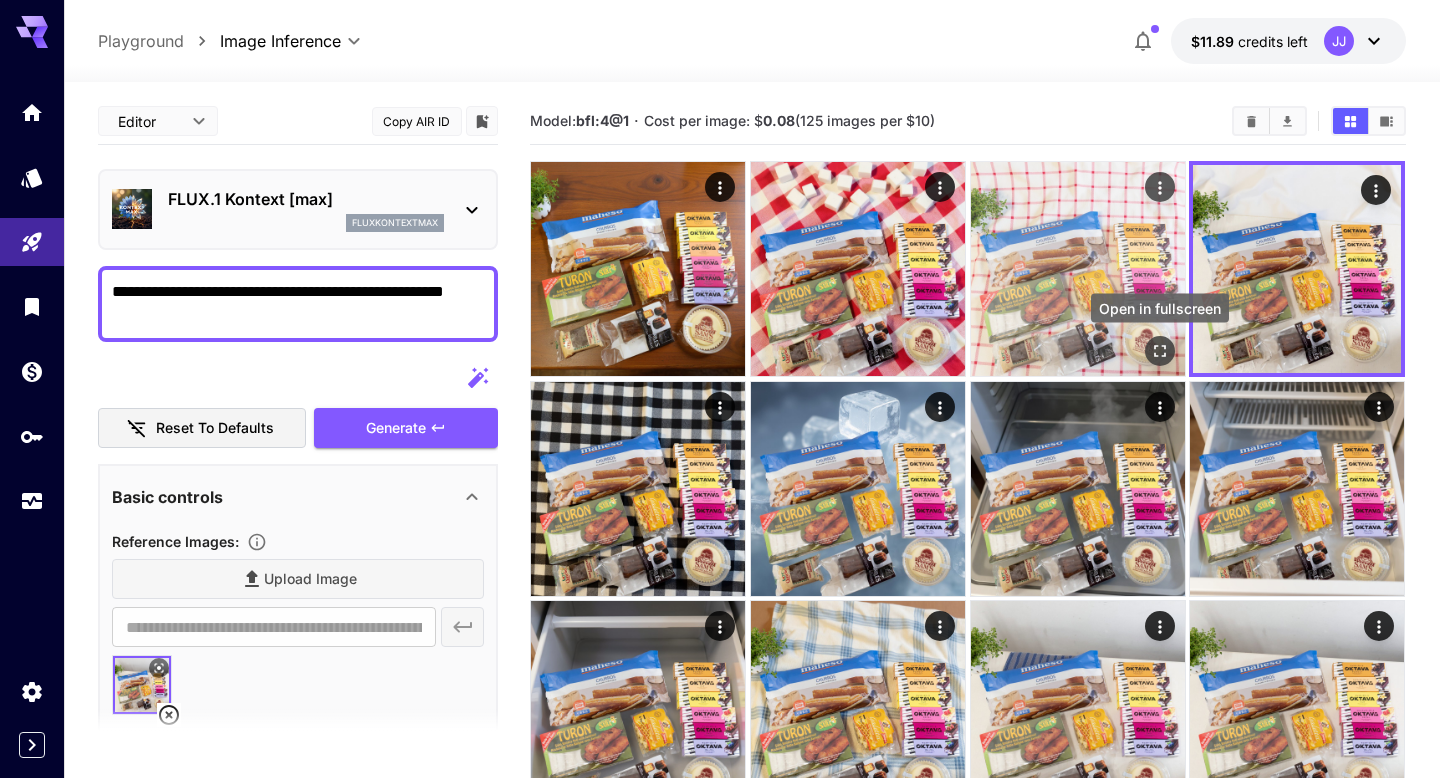 click 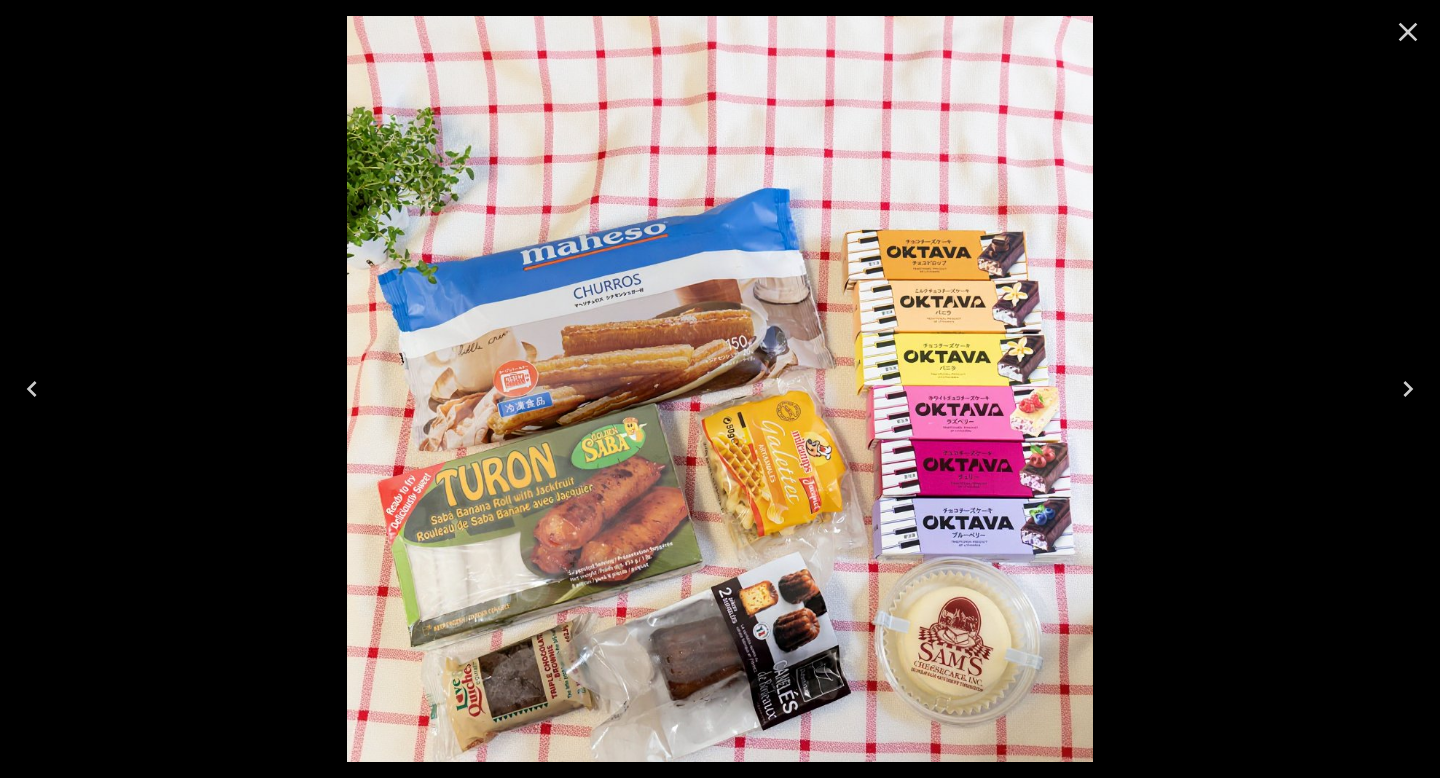 click 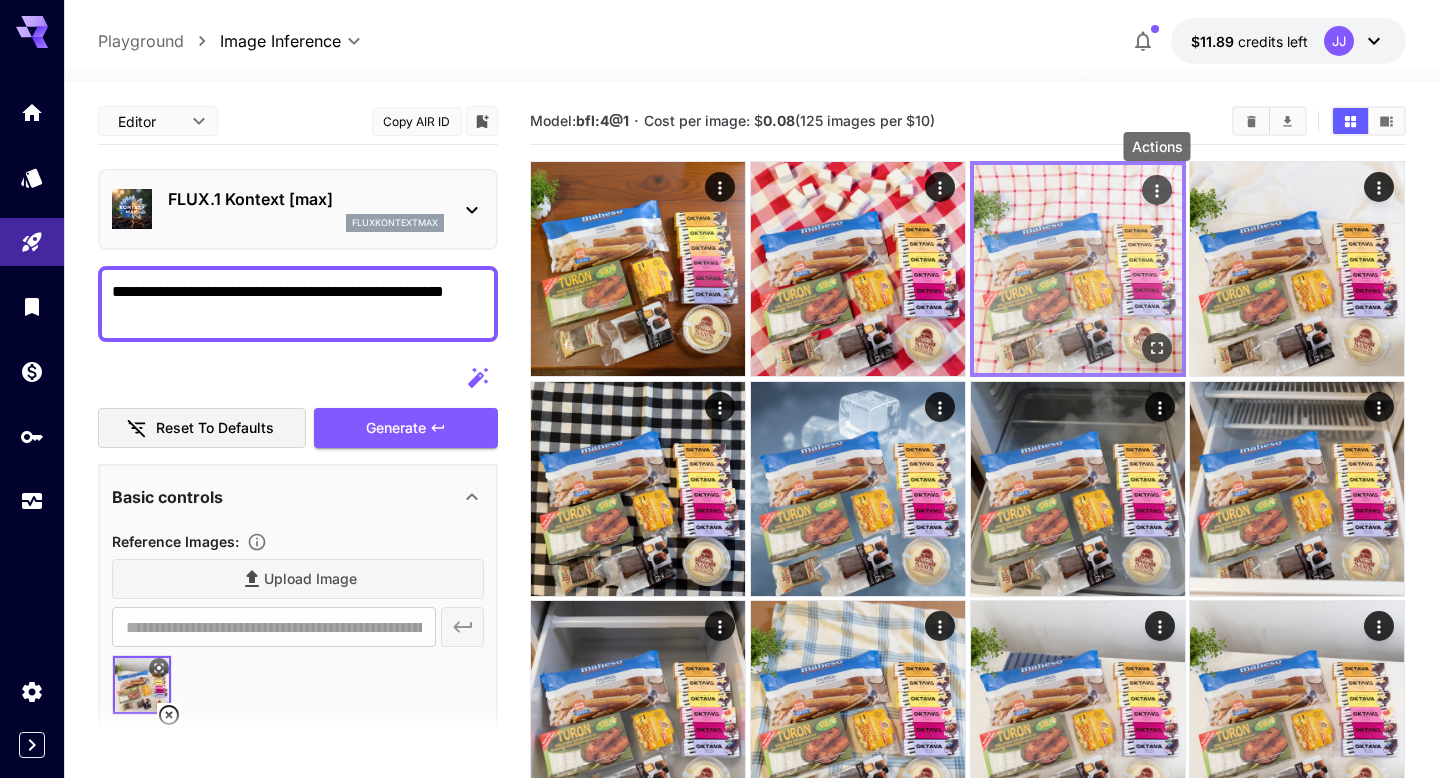click 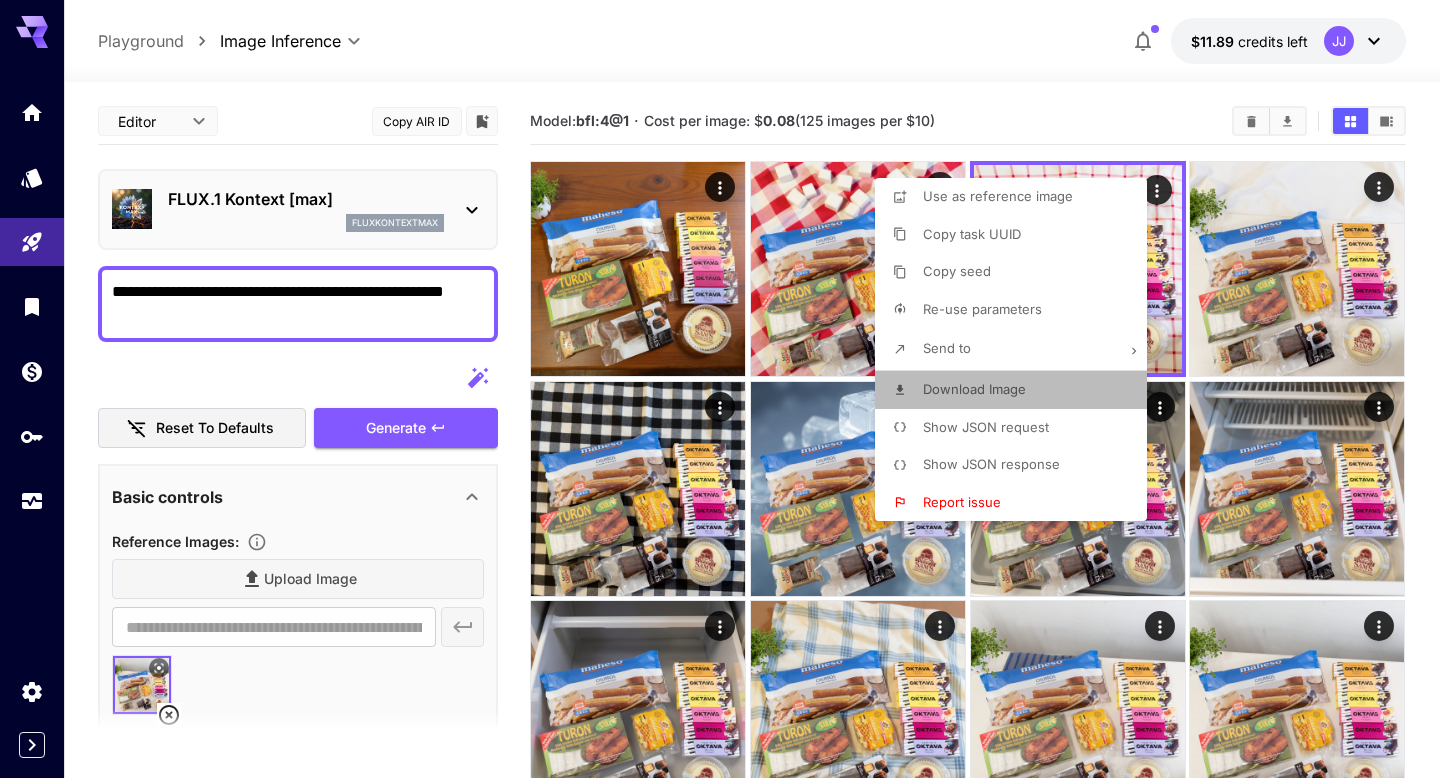 click on "Download Image" at bounding box center [1017, 390] 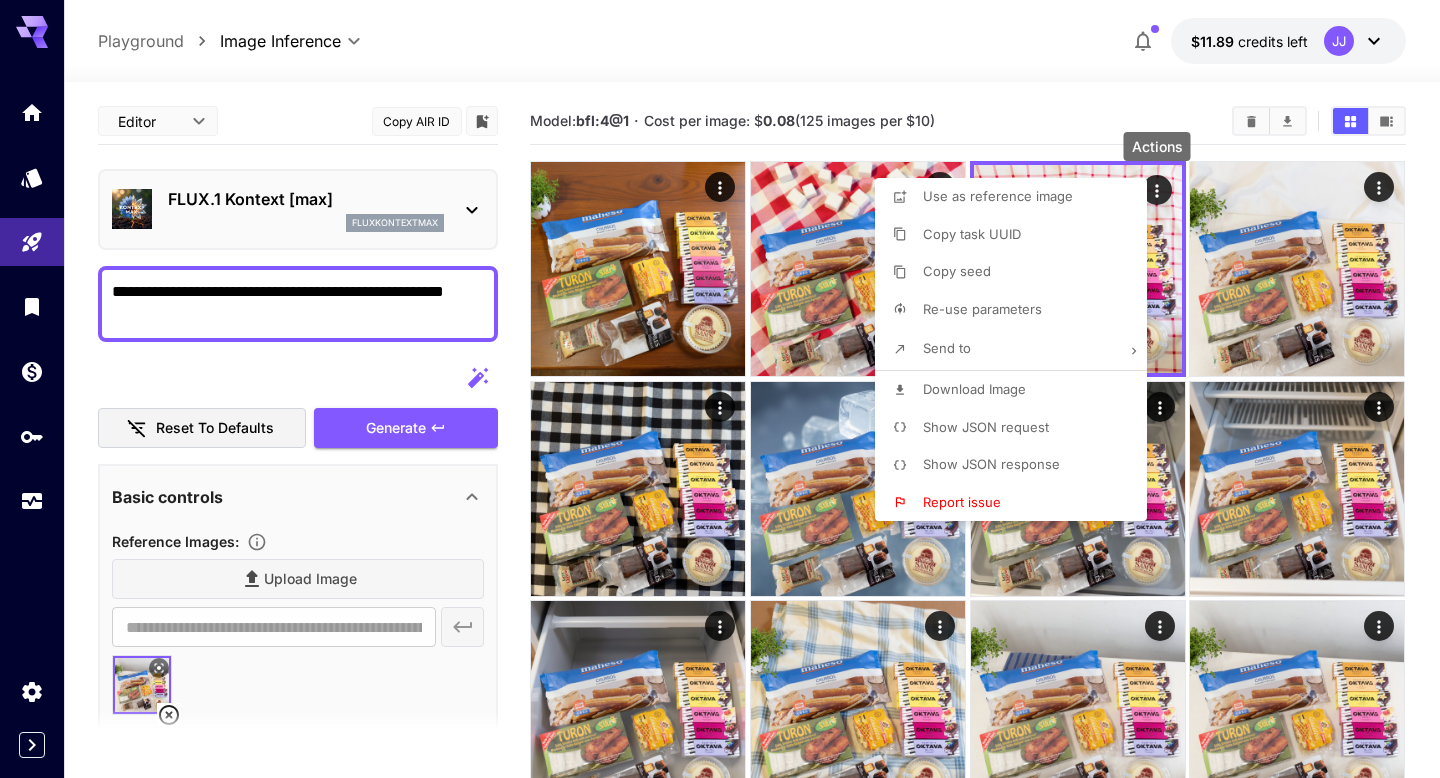 click at bounding box center [720, 389] 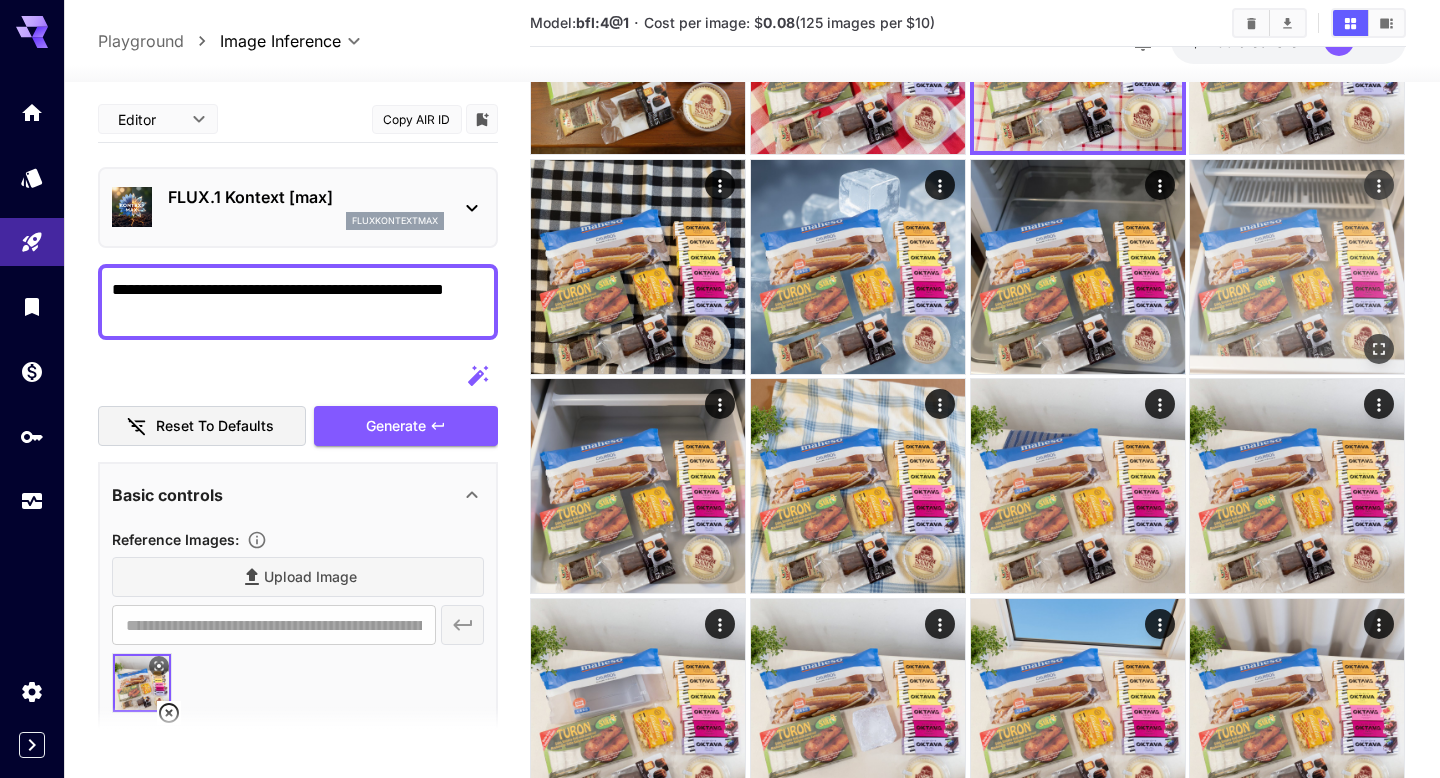 scroll, scrollTop: 221, scrollLeft: 0, axis: vertical 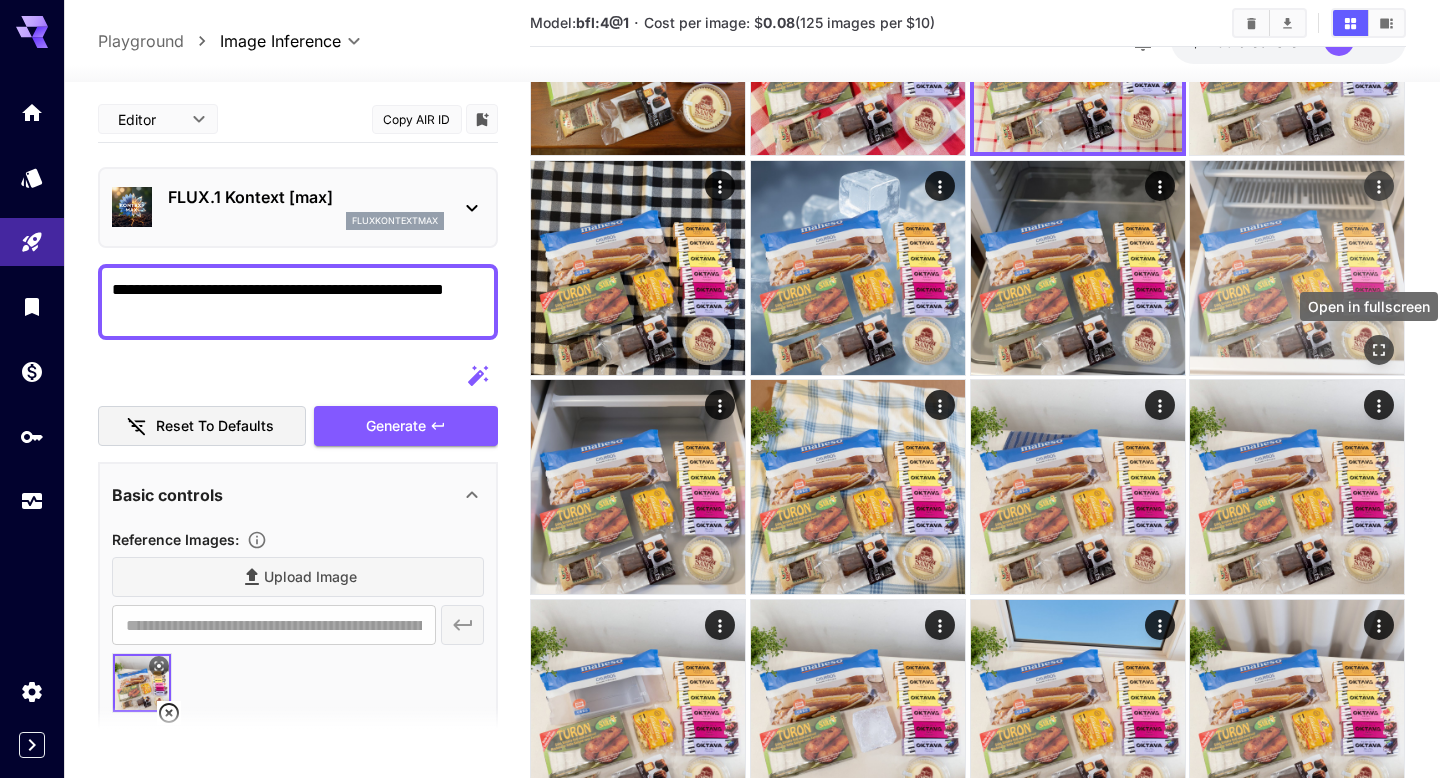 click 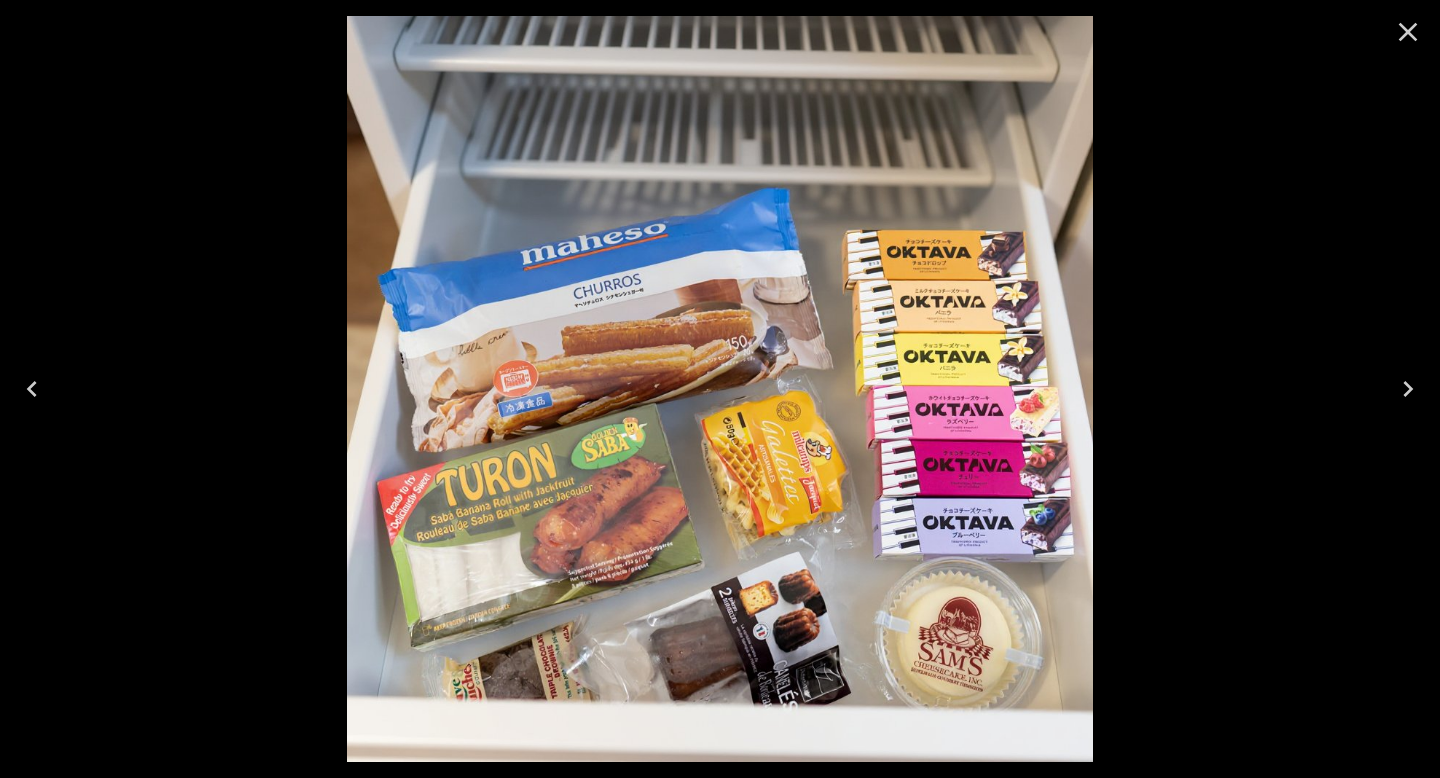 click 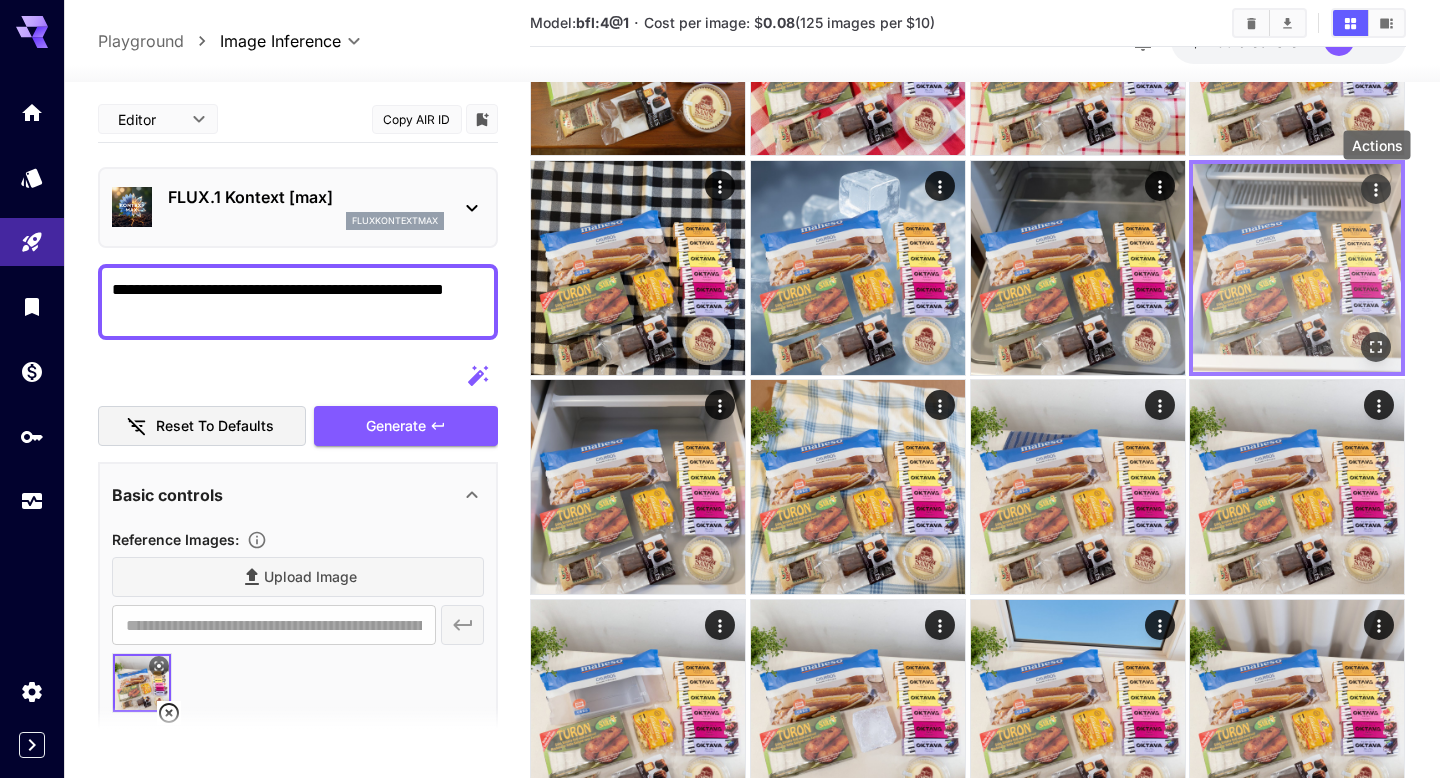 click 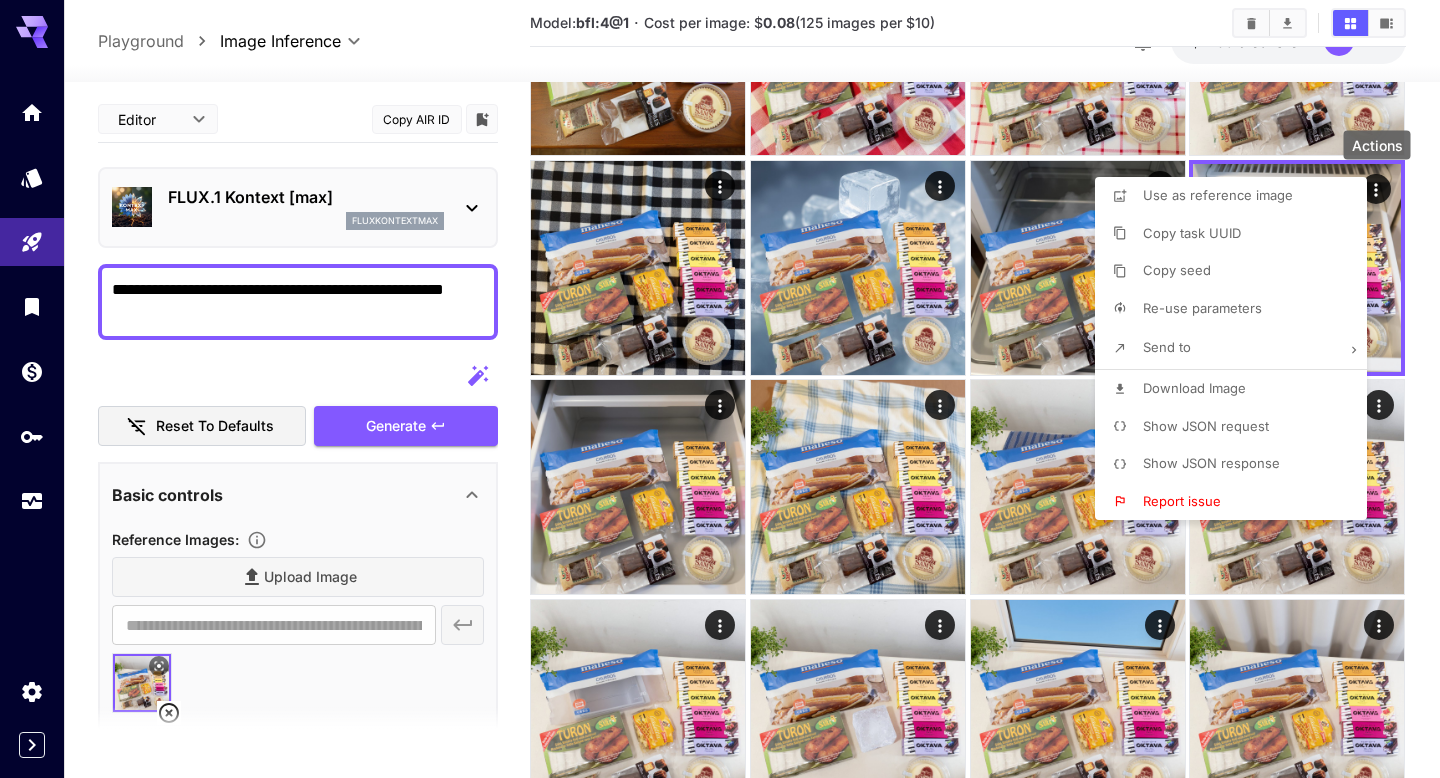 click on "Download Image" at bounding box center (1194, 388) 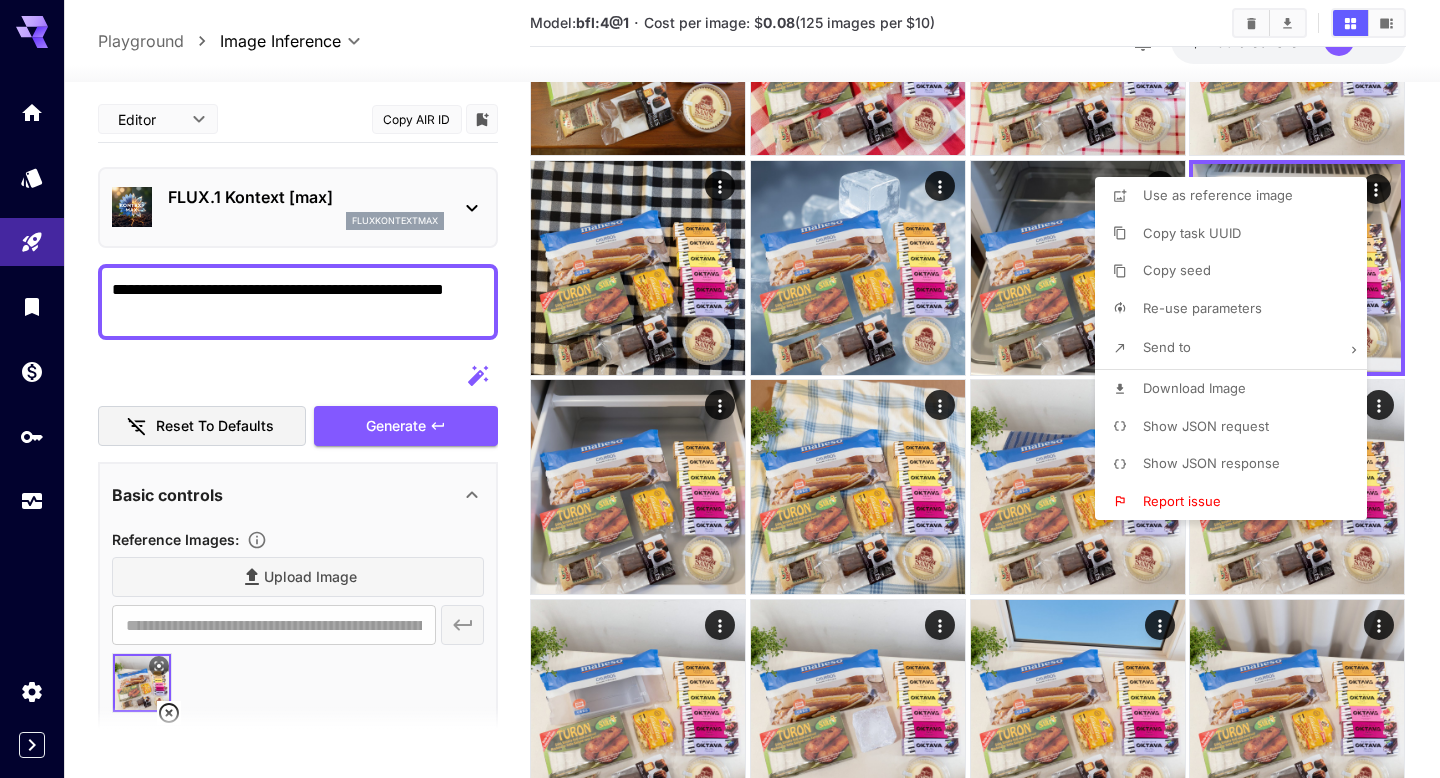 click at bounding box center (720, 389) 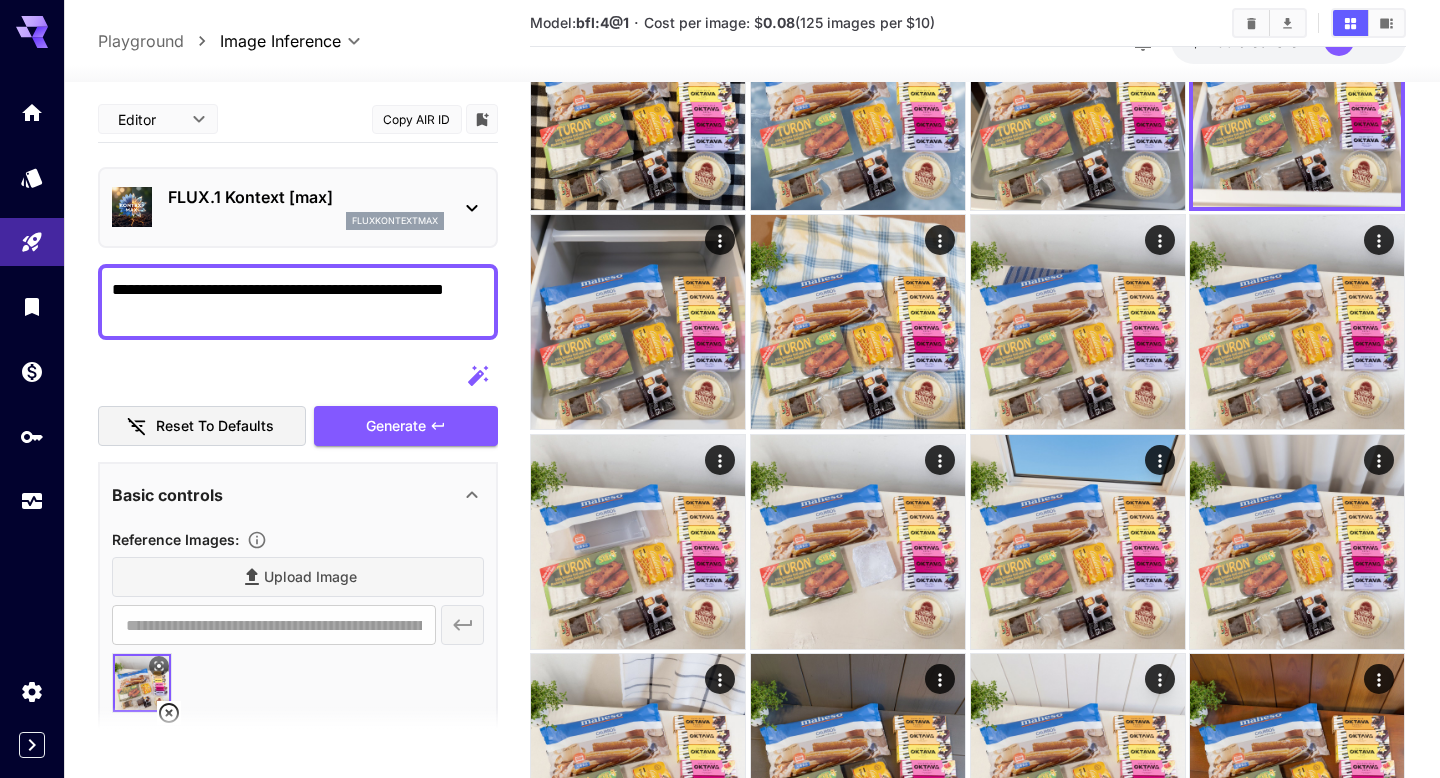 scroll, scrollTop: 390, scrollLeft: 0, axis: vertical 